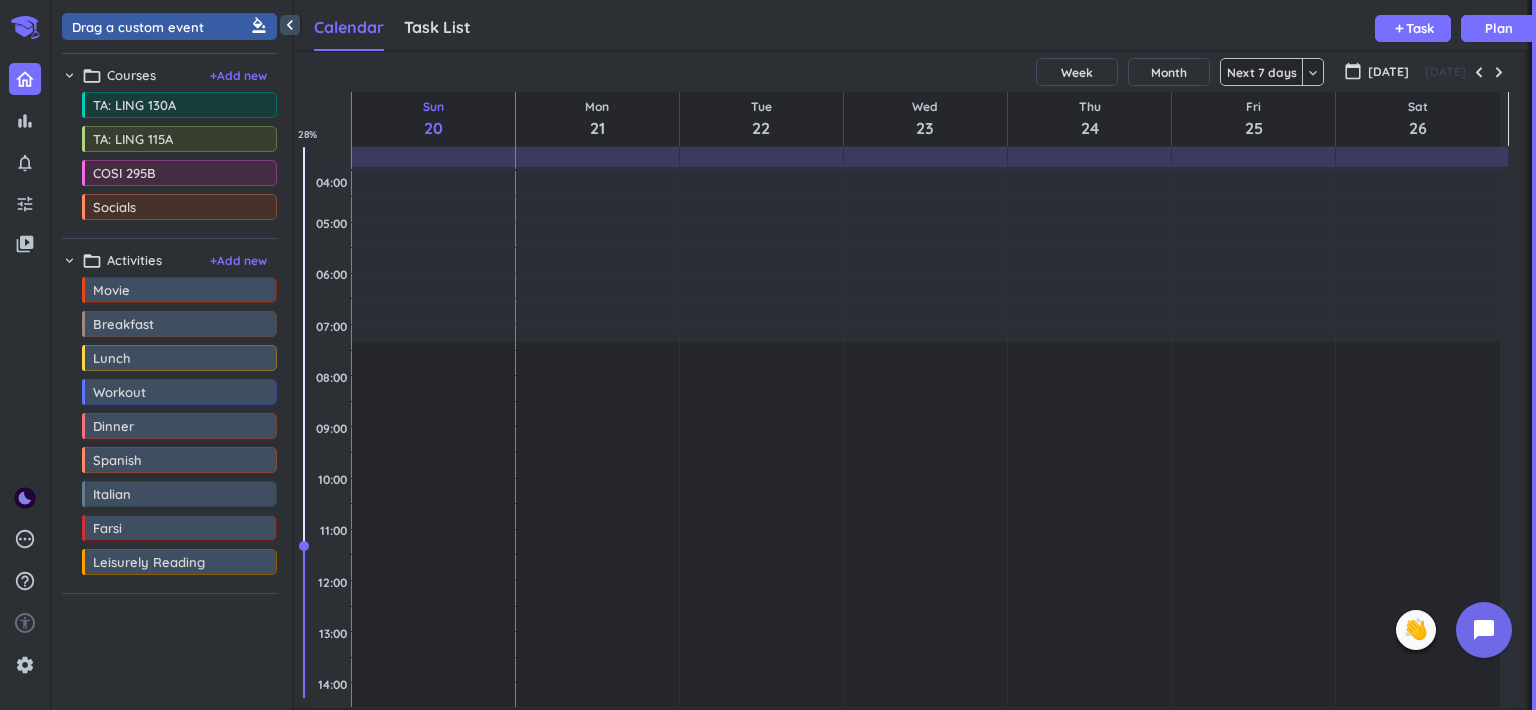 scroll, scrollTop: 0, scrollLeft: 0, axis: both 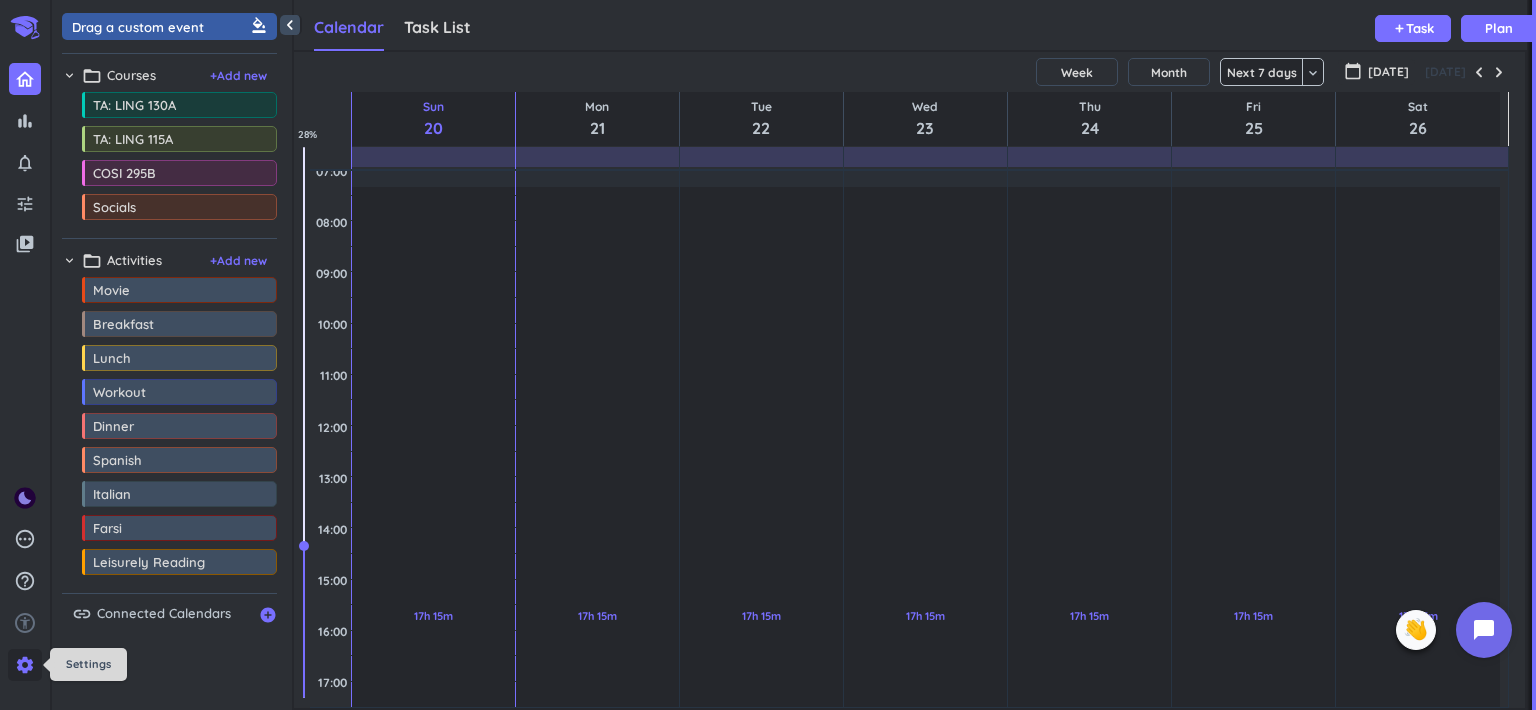 click on "settings" at bounding box center [25, 665] 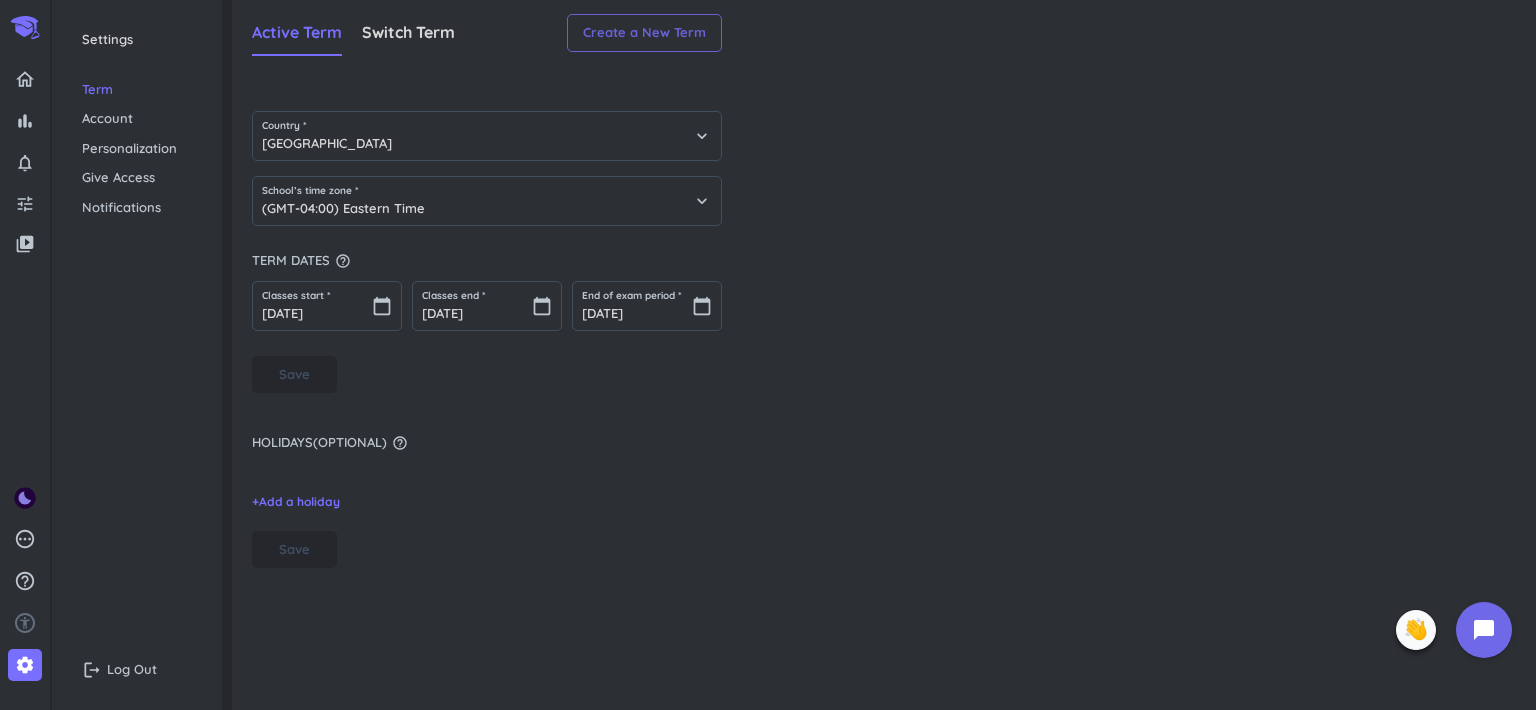 click on "Create a New Term" at bounding box center [644, 33] 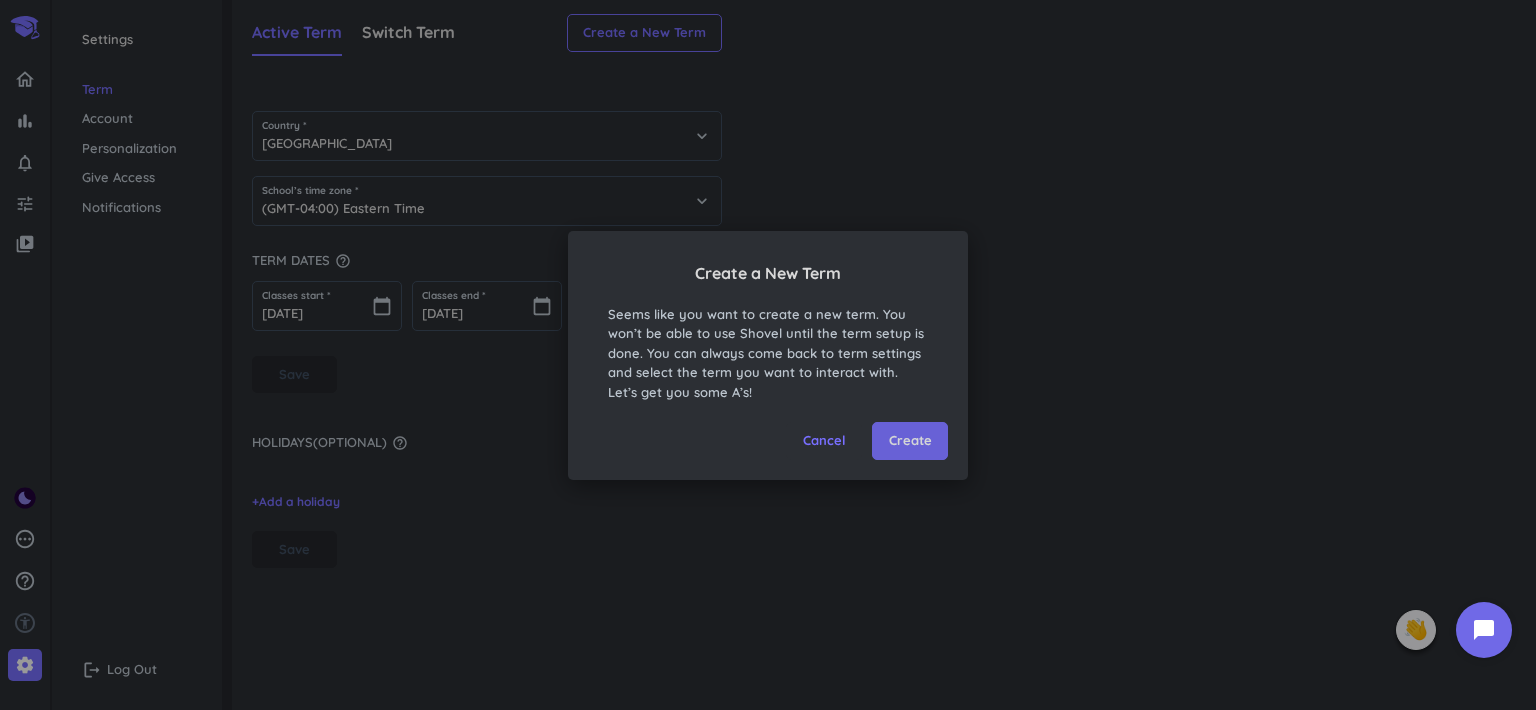 click on "Create" at bounding box center (910, 441) 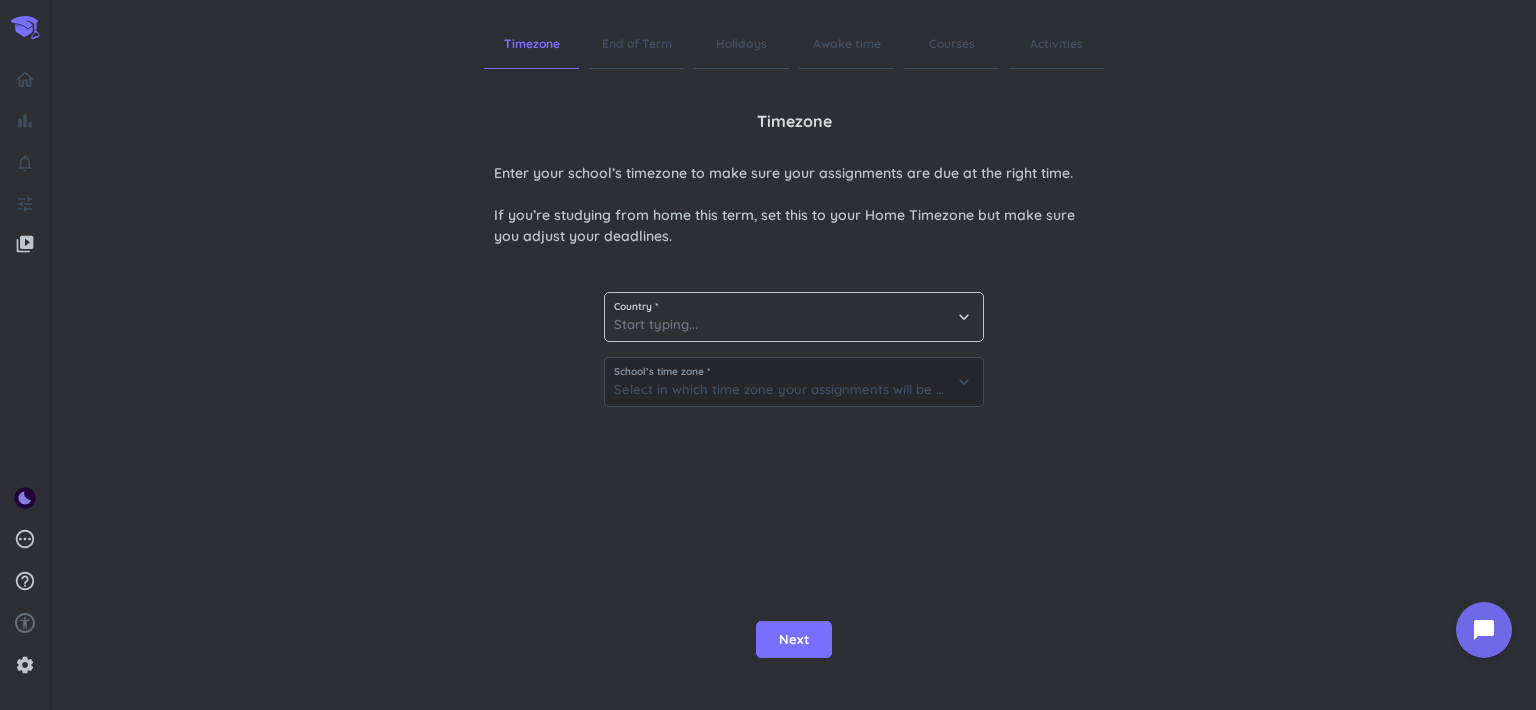 click on "Country *" at bounding box center (794, 307) 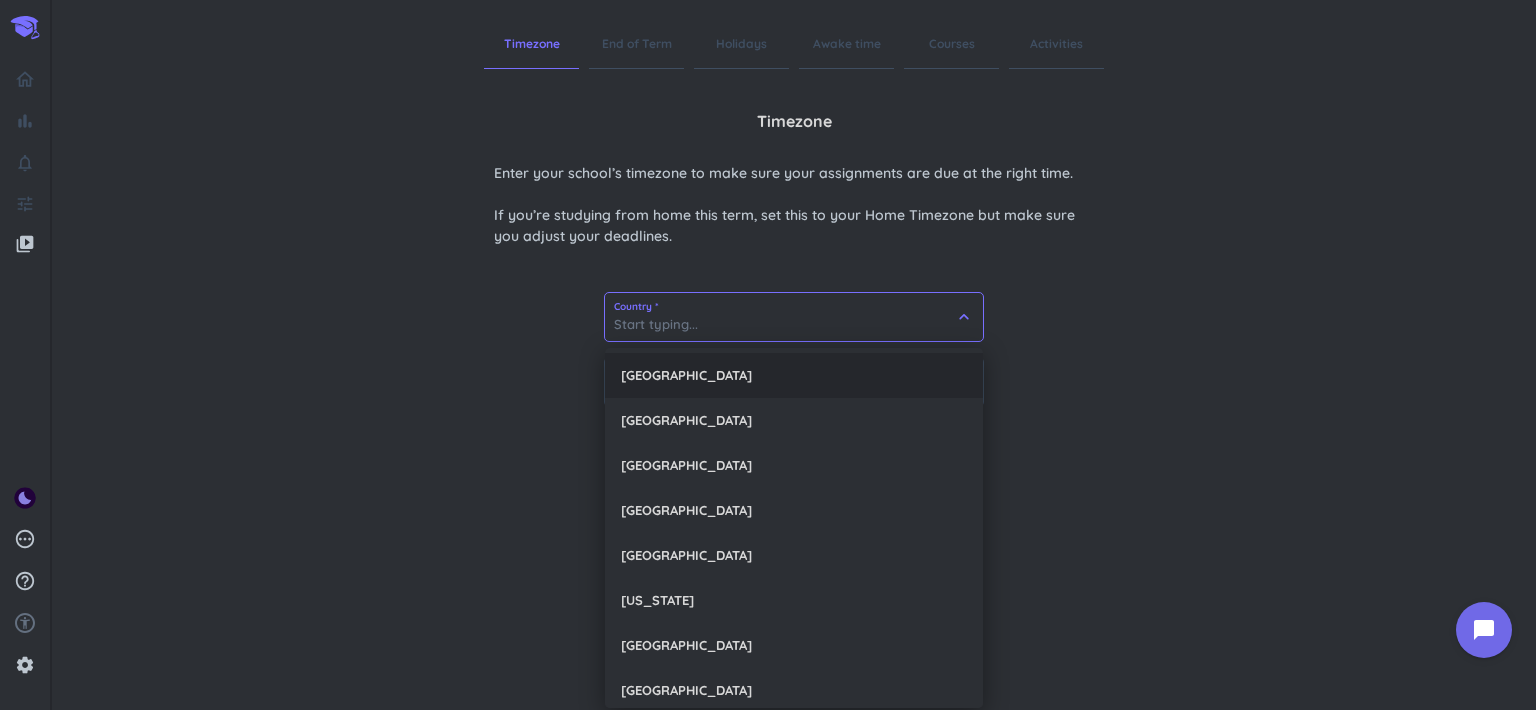 click on "[GEOGRAPHIC_DATA]" at bounding box center (794, 375) 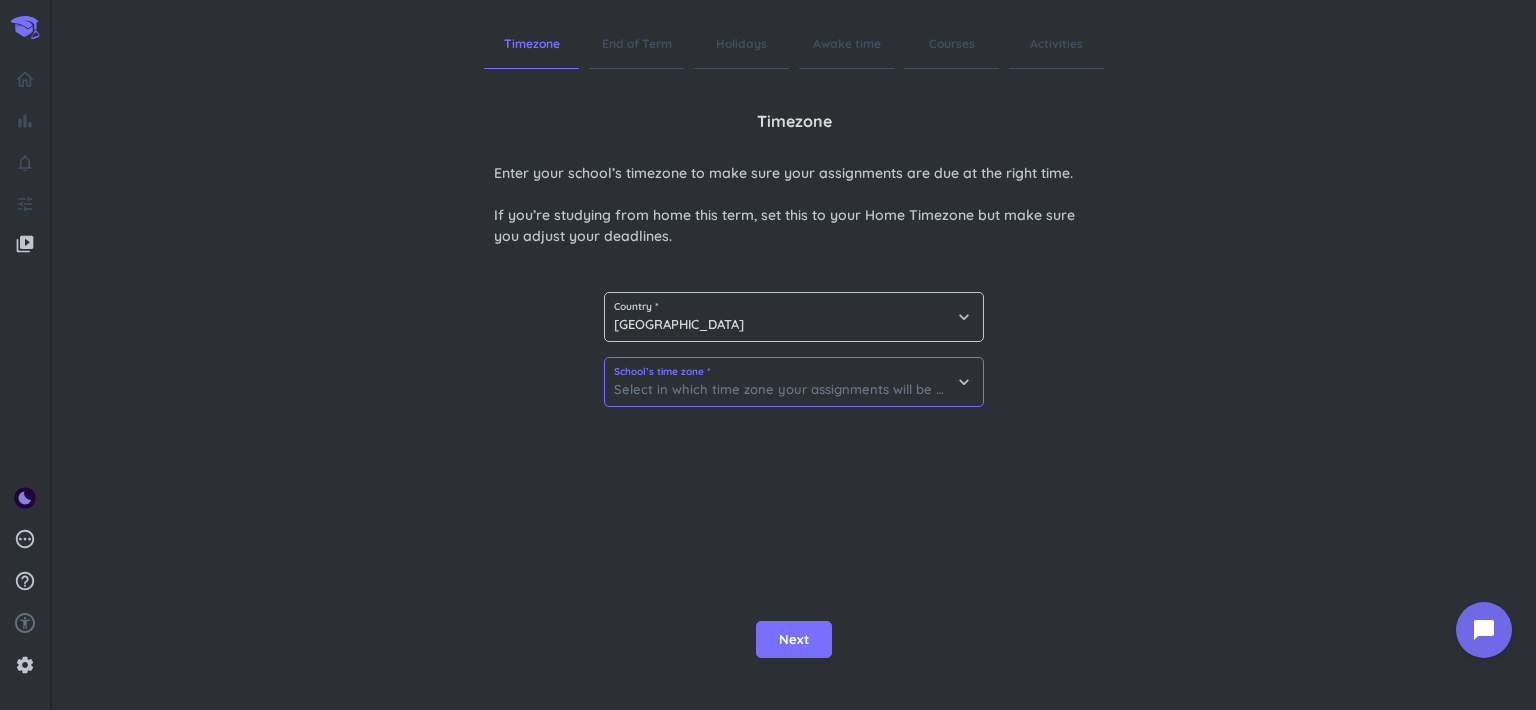 click at bounding box center (794, 382) 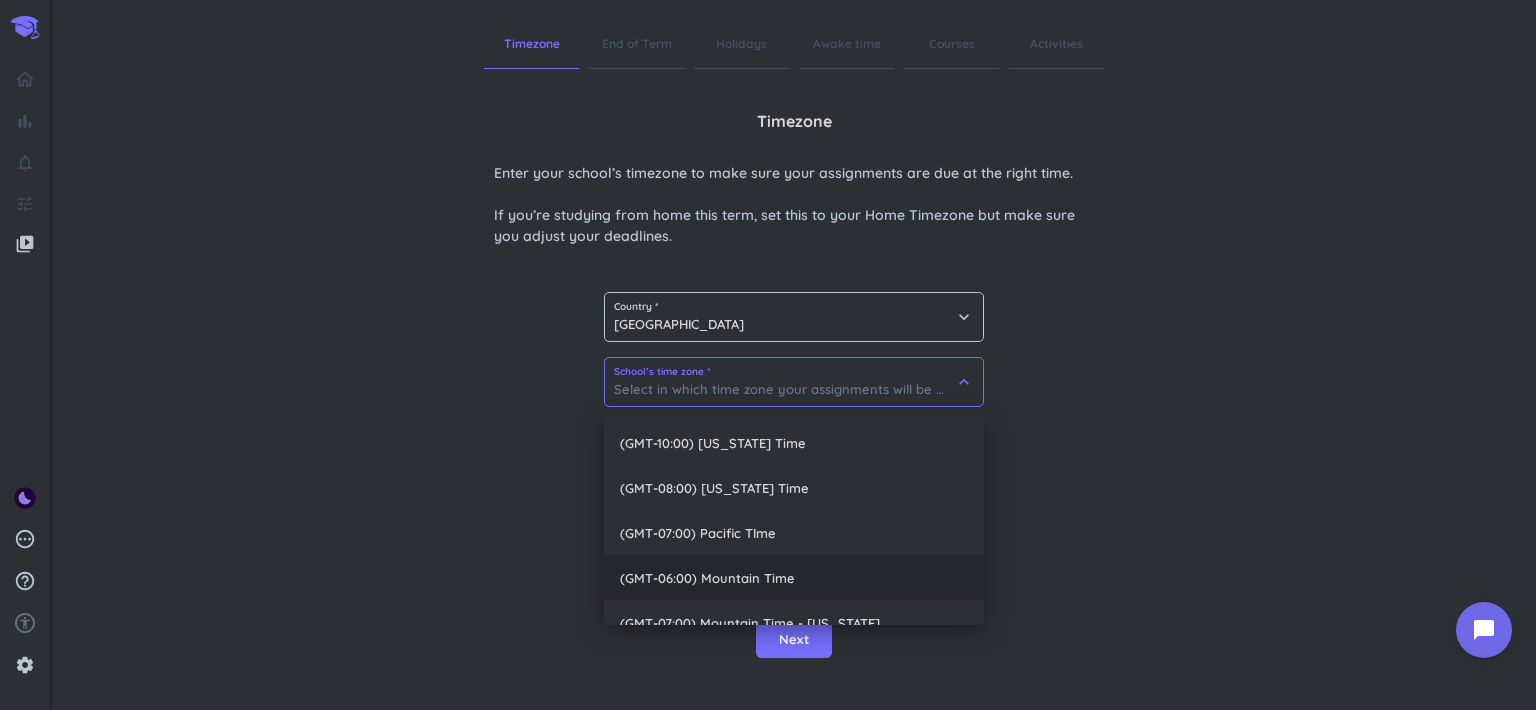 scroll, scrollTop: 114, scrollLeft: 0, axis: vertical 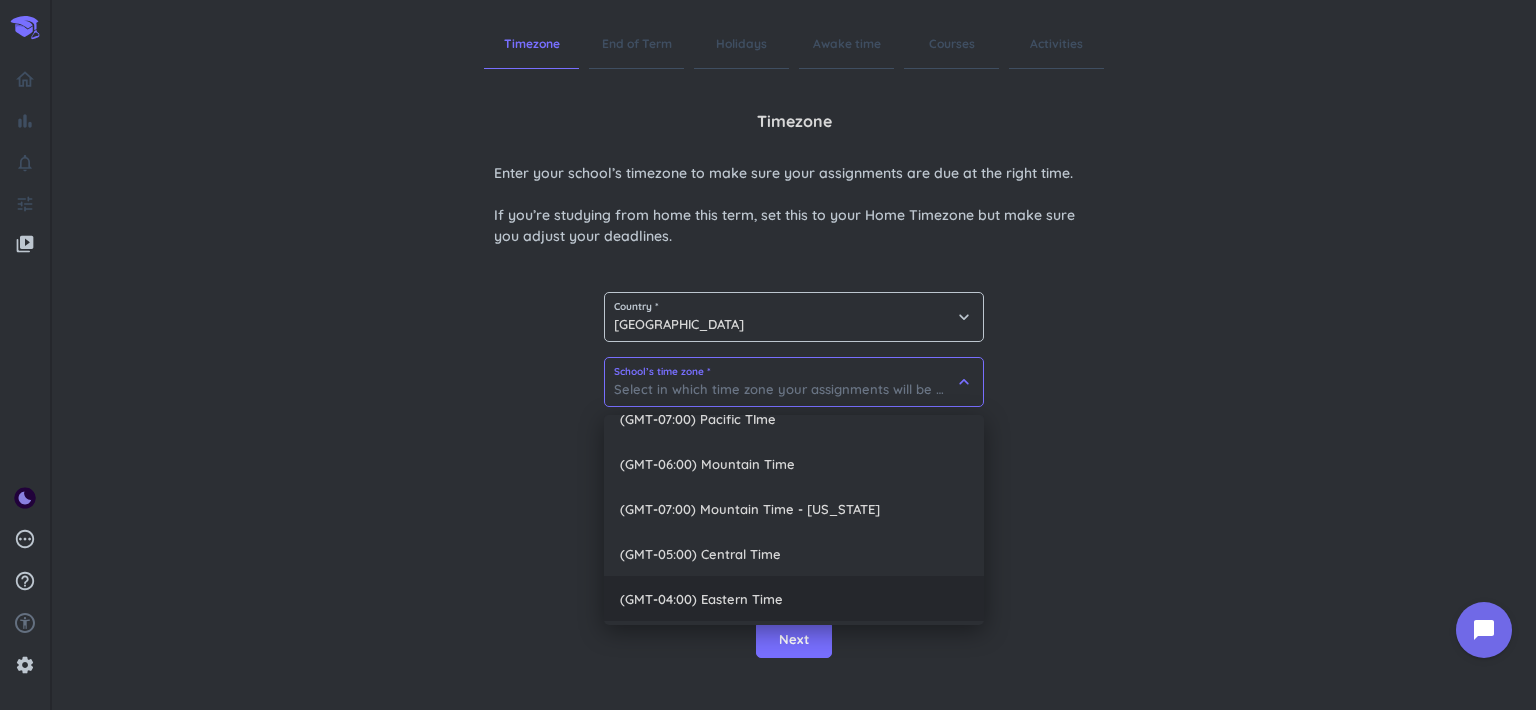 click on "(GMT-04:00) Eastern Time" at bounding box center (794, 598) 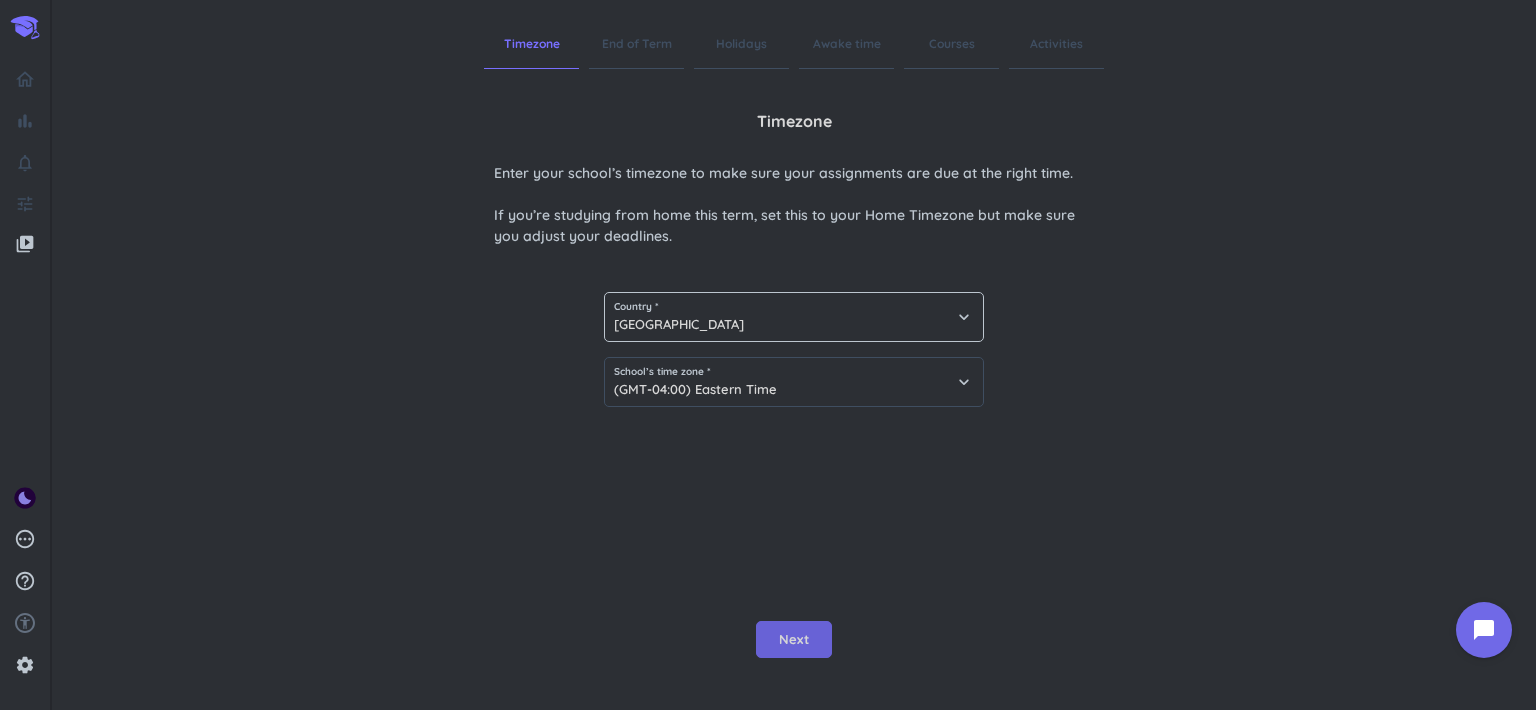 click on "Next" at bounding box center [794, 640] 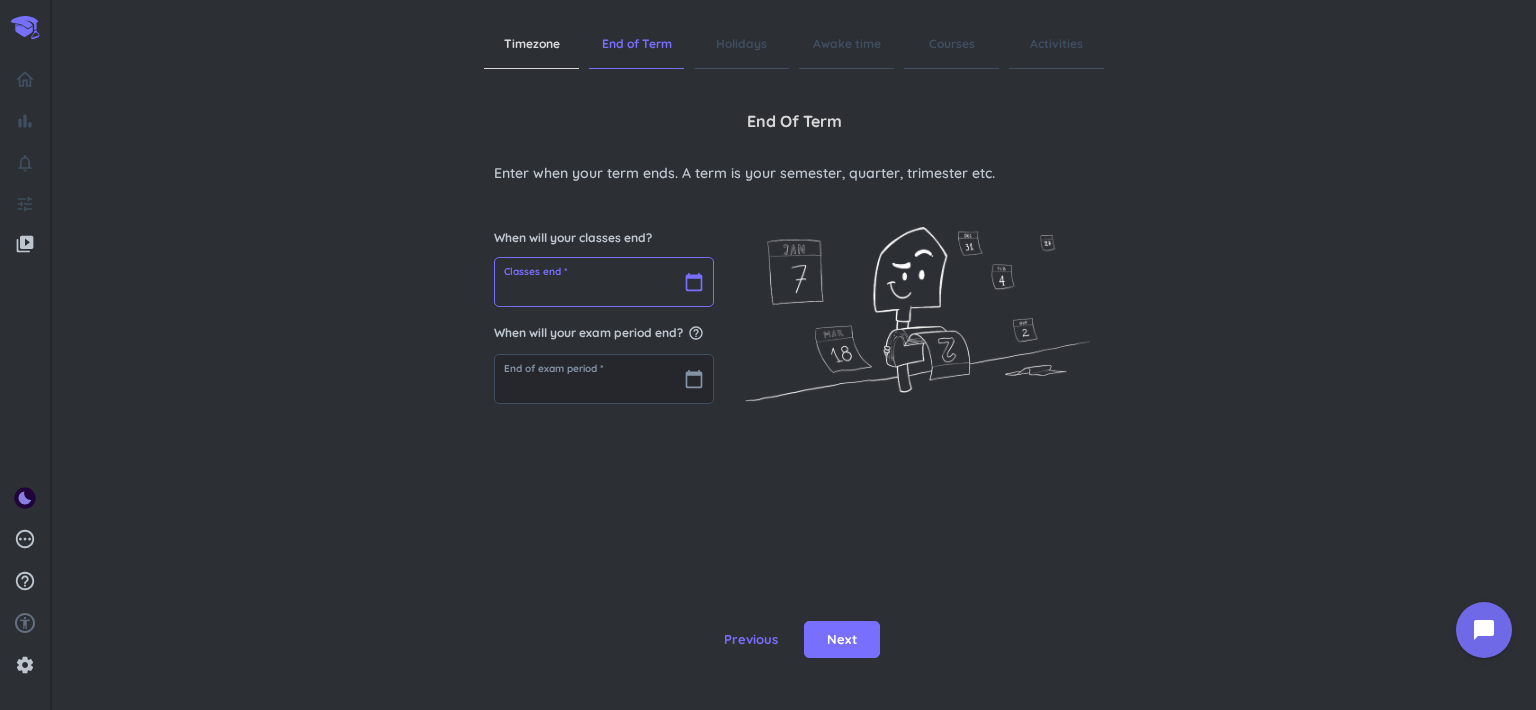 click at bounding box center [604, 282] 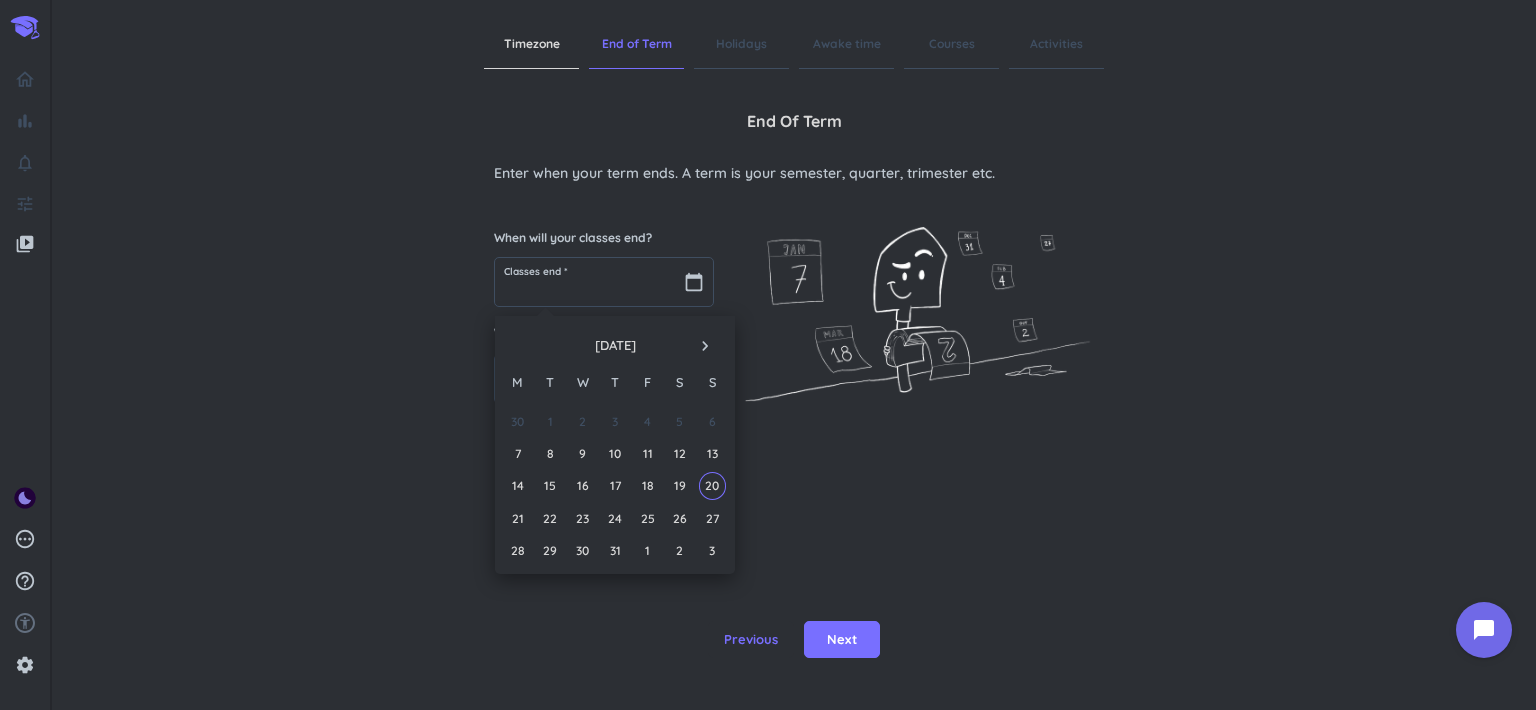 click on "navigate_next" at bounding box center [705, 346] 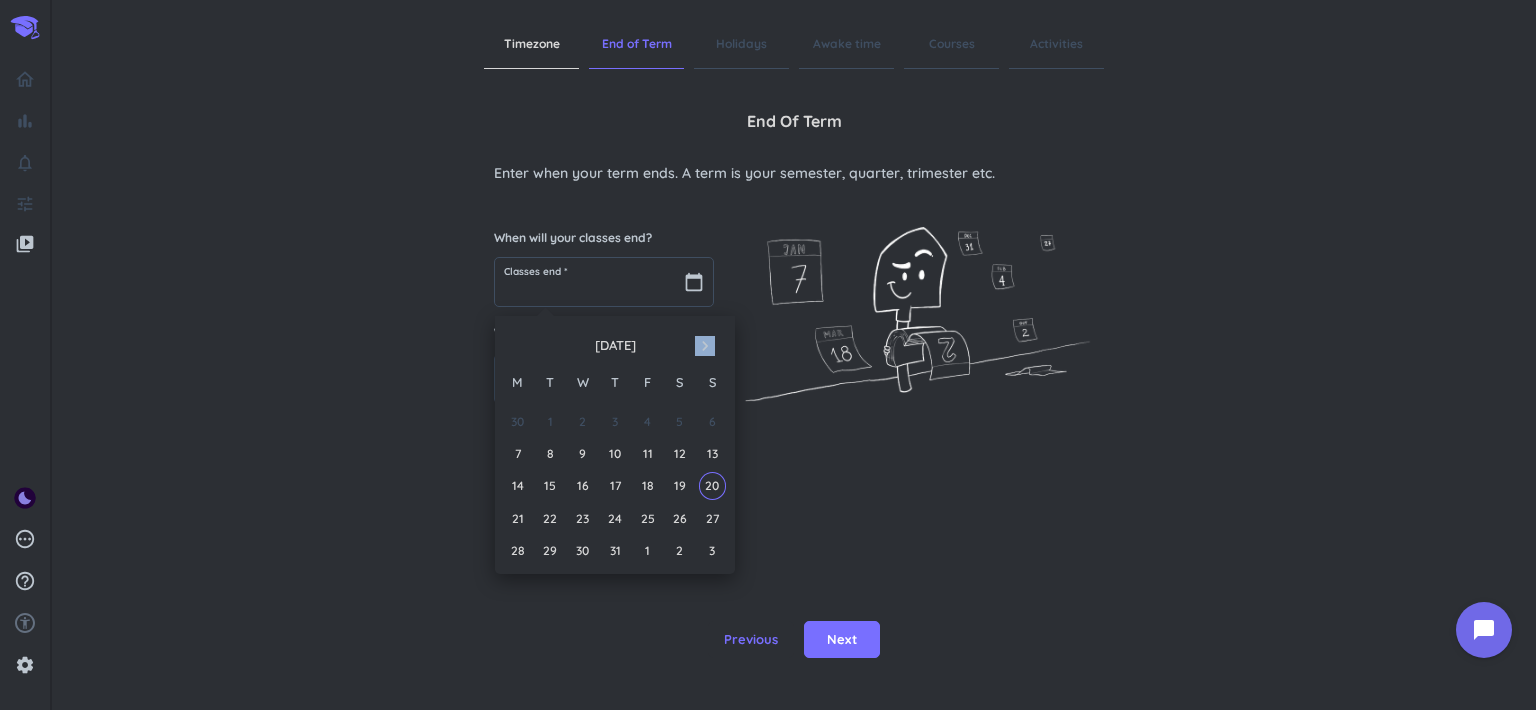 click on "navigate_next" at bounding box center [705, 346] 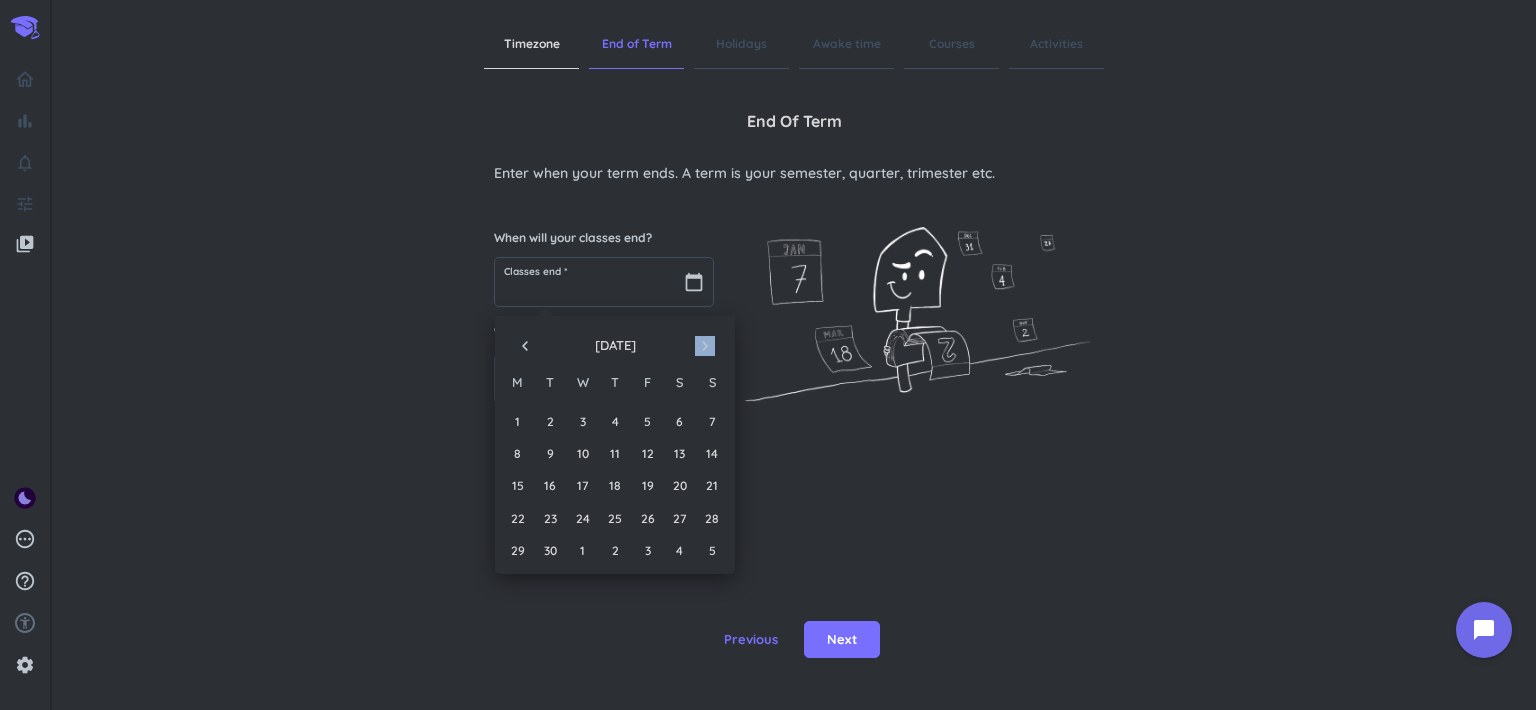 click on "navigate_next" at bounding box center (705, 346) 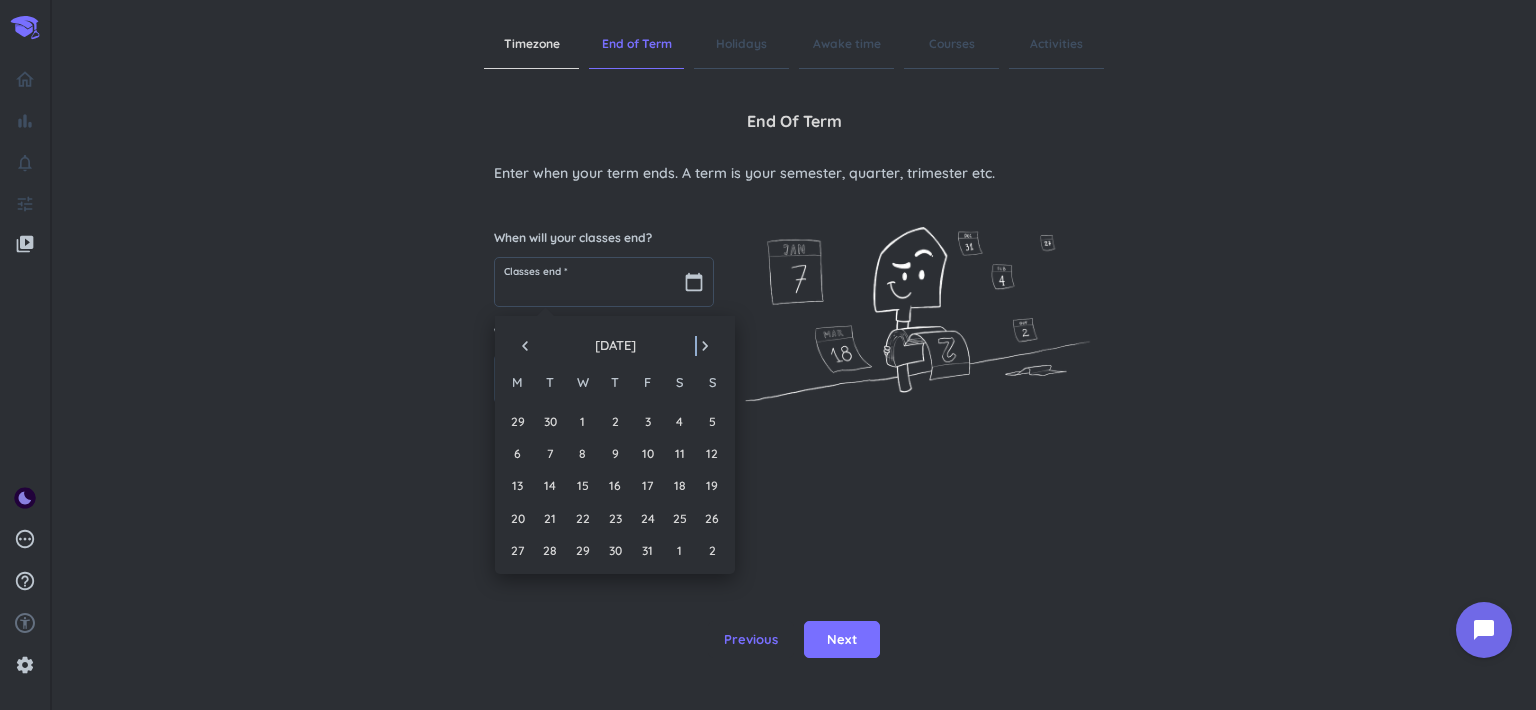 click on "navigate_next" at bounding box center [705, 346] 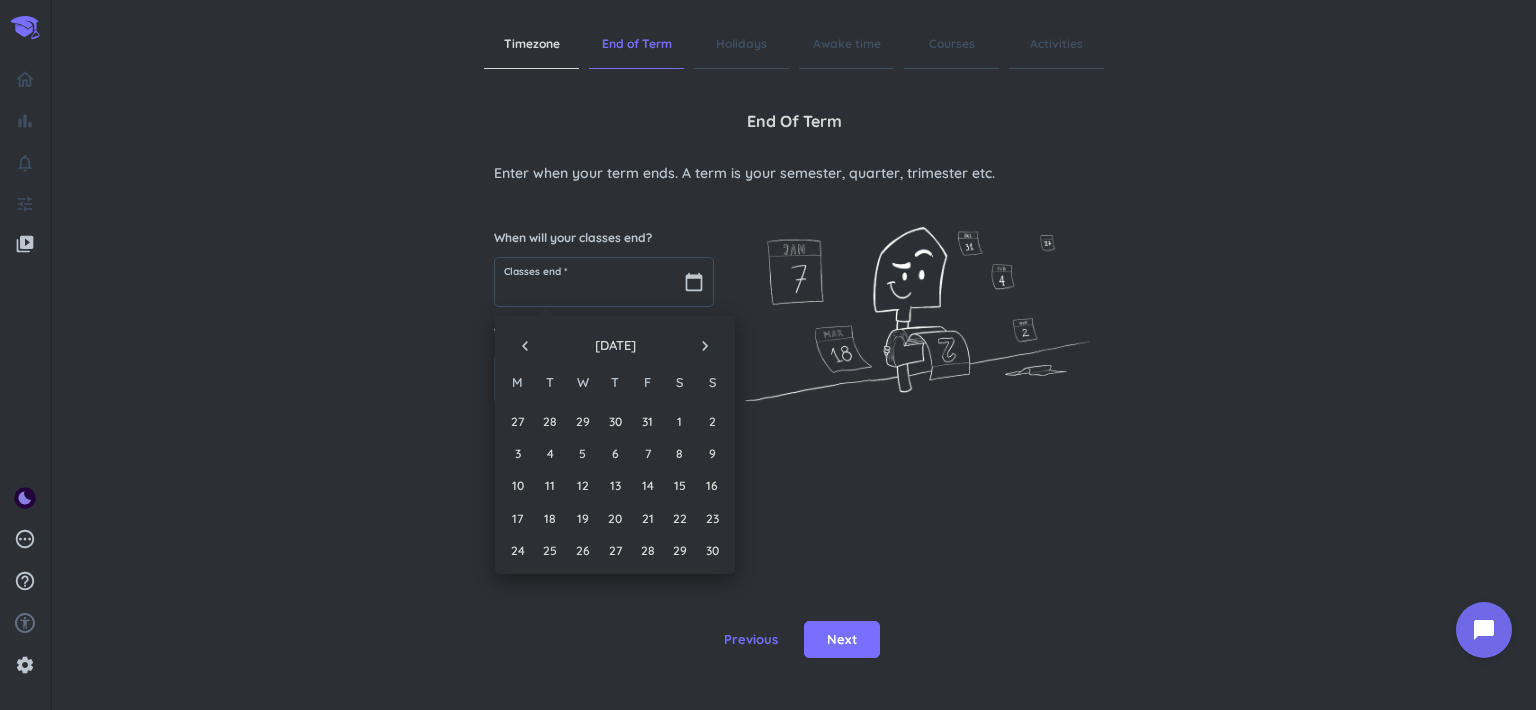 click on "navigate_next" at bounding box center [705, 346] 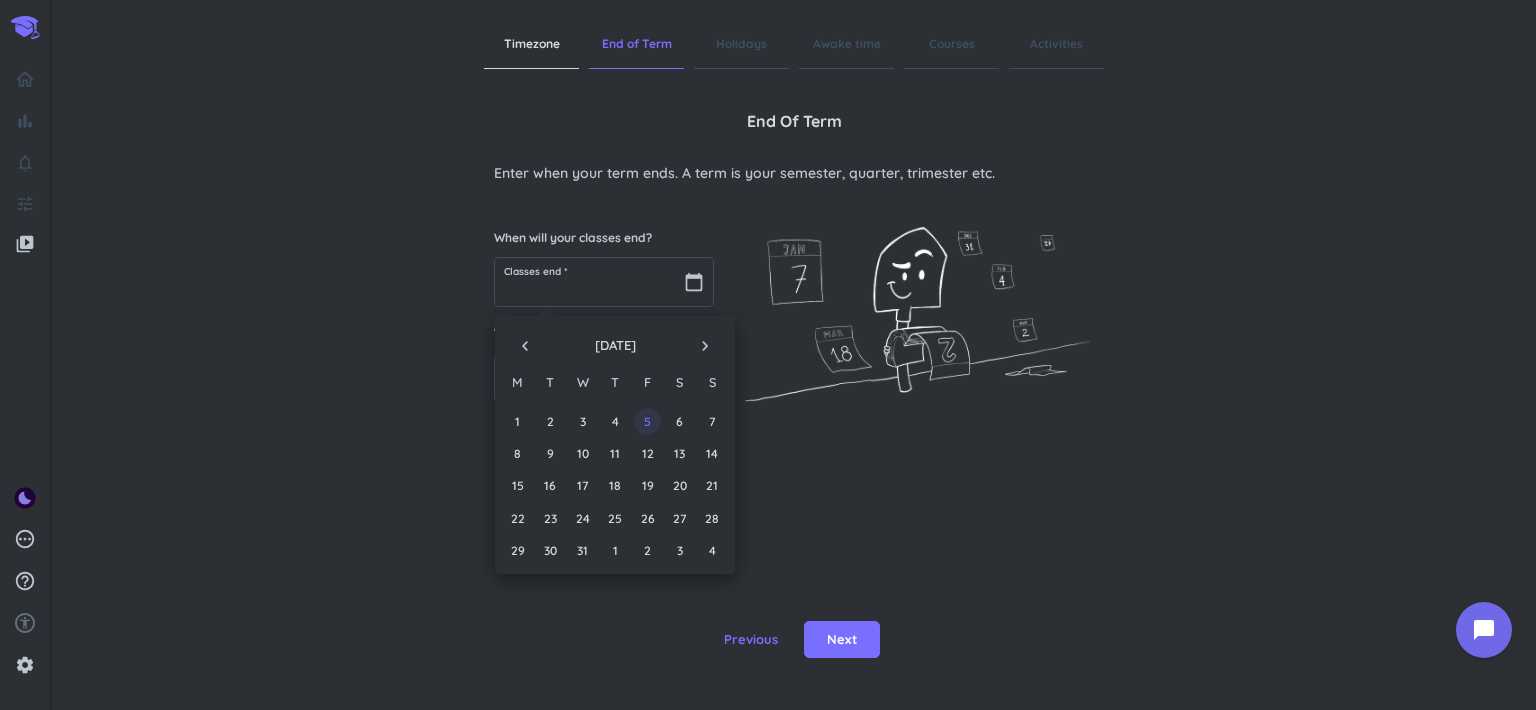 click on "5" at bounding box center (647, 421) 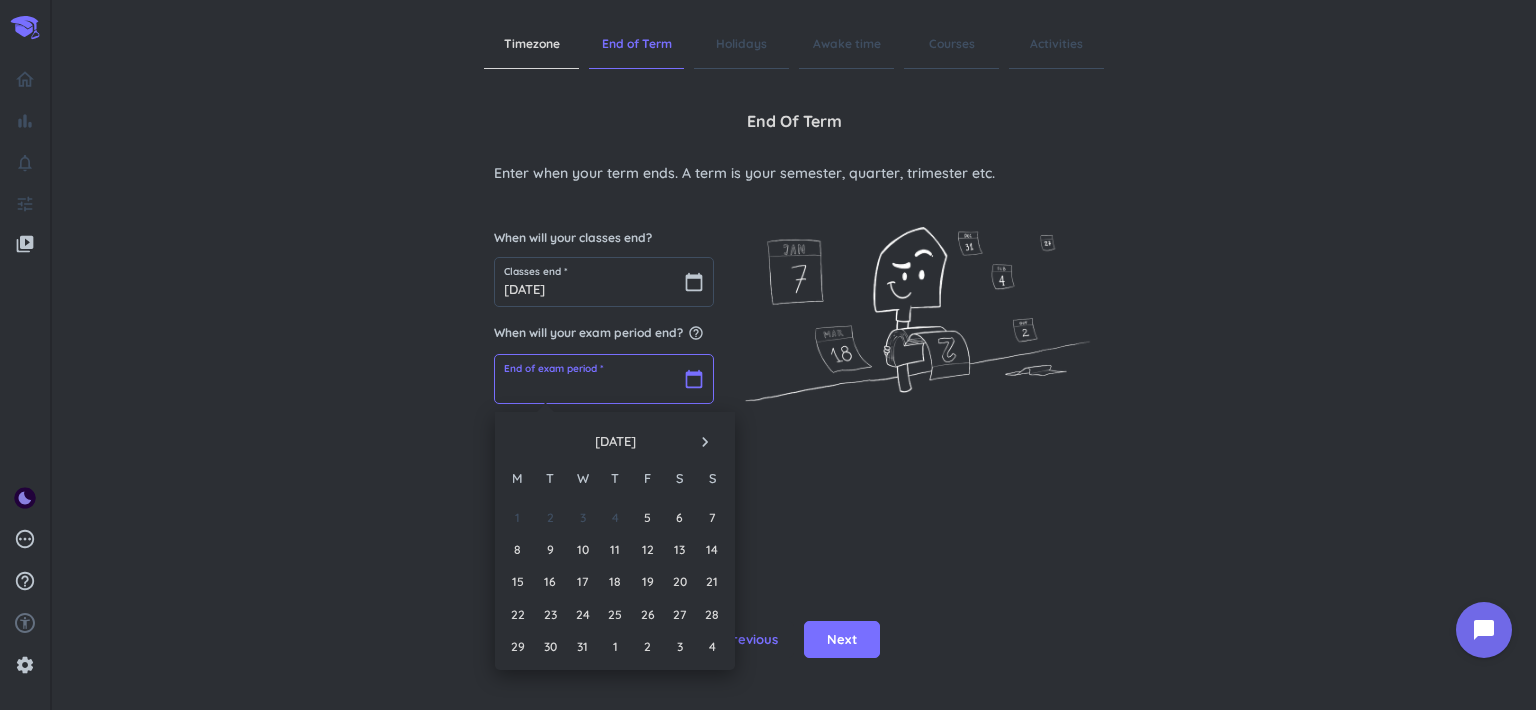 click at bounding box center (604, 379) 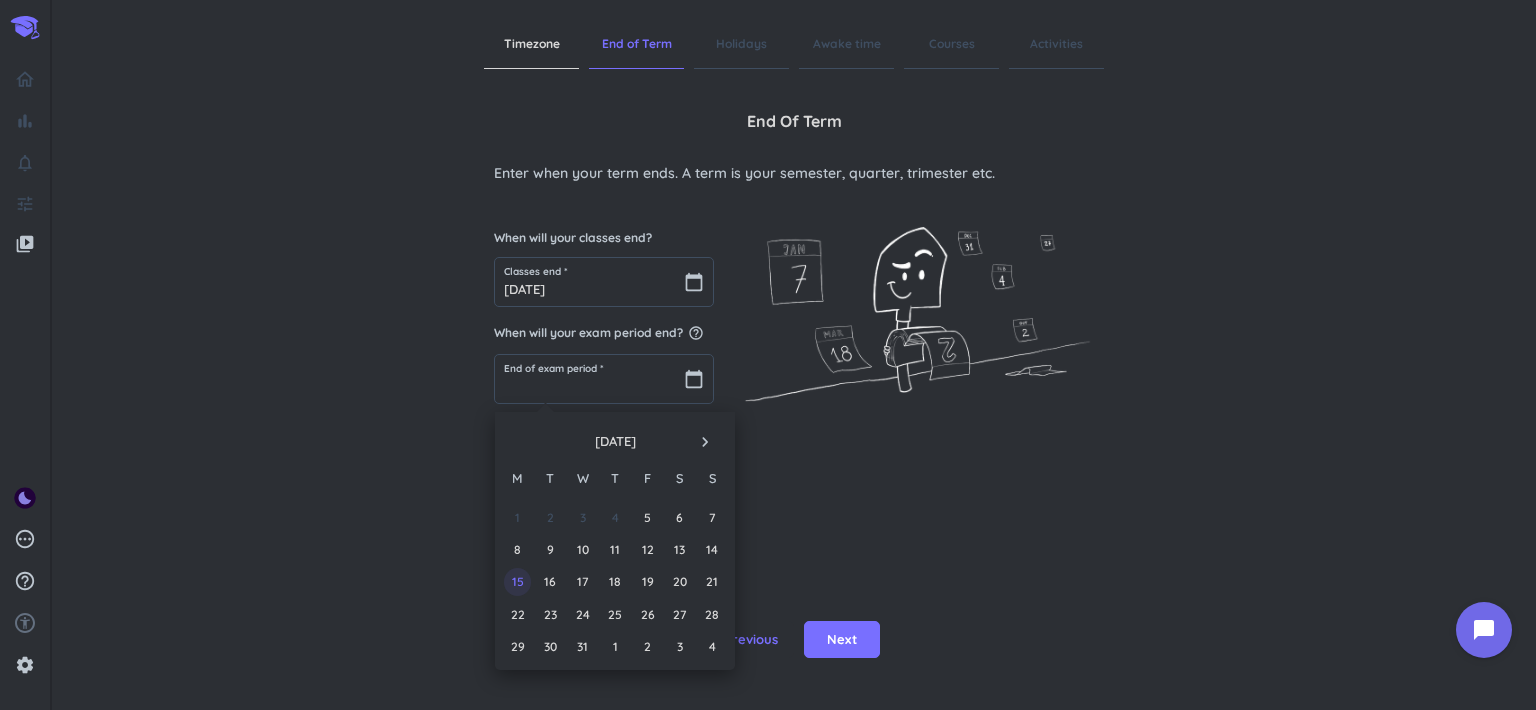 click on "15" at bounding box center (517, 581) 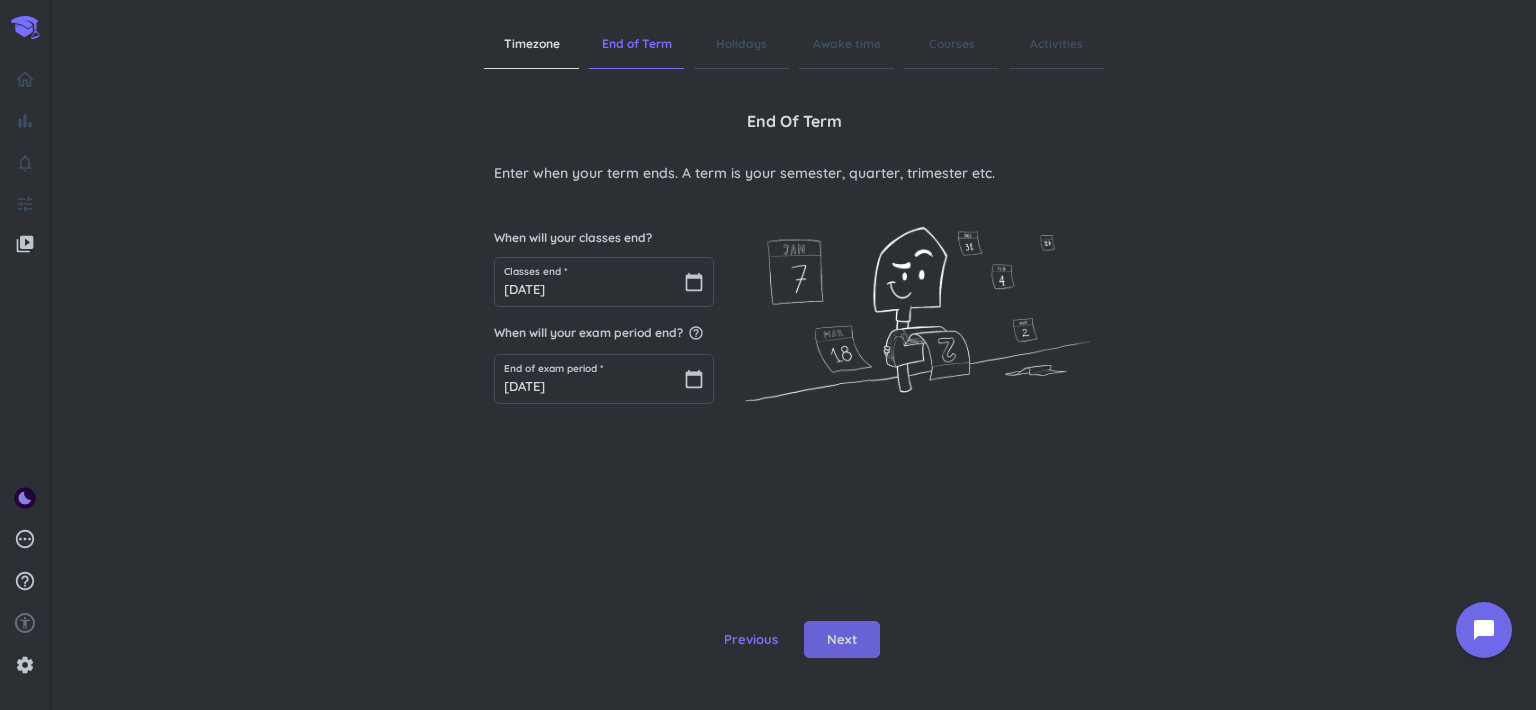 click on "Next" at bounding box center [842, 640] 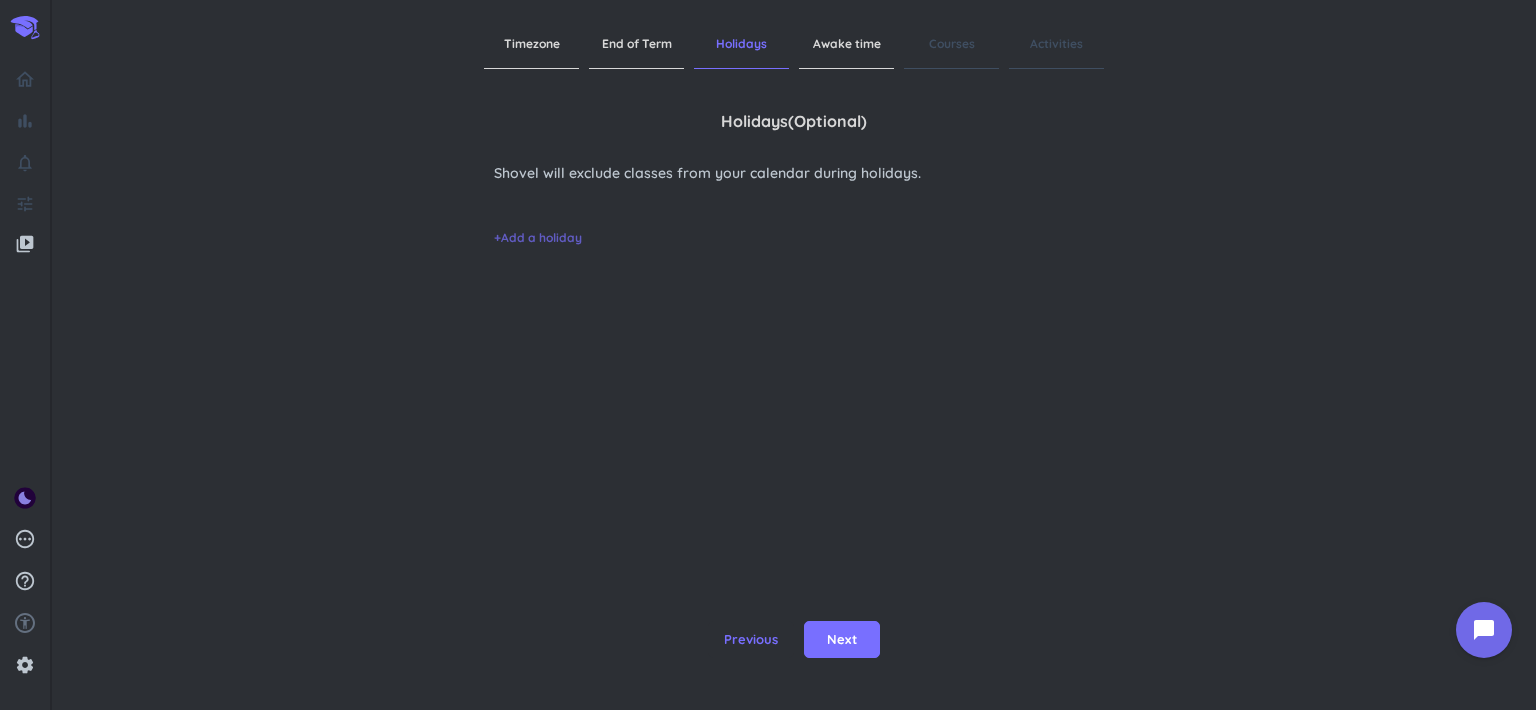 click on "+  Add a holiday" at bounding box center [538, 238] 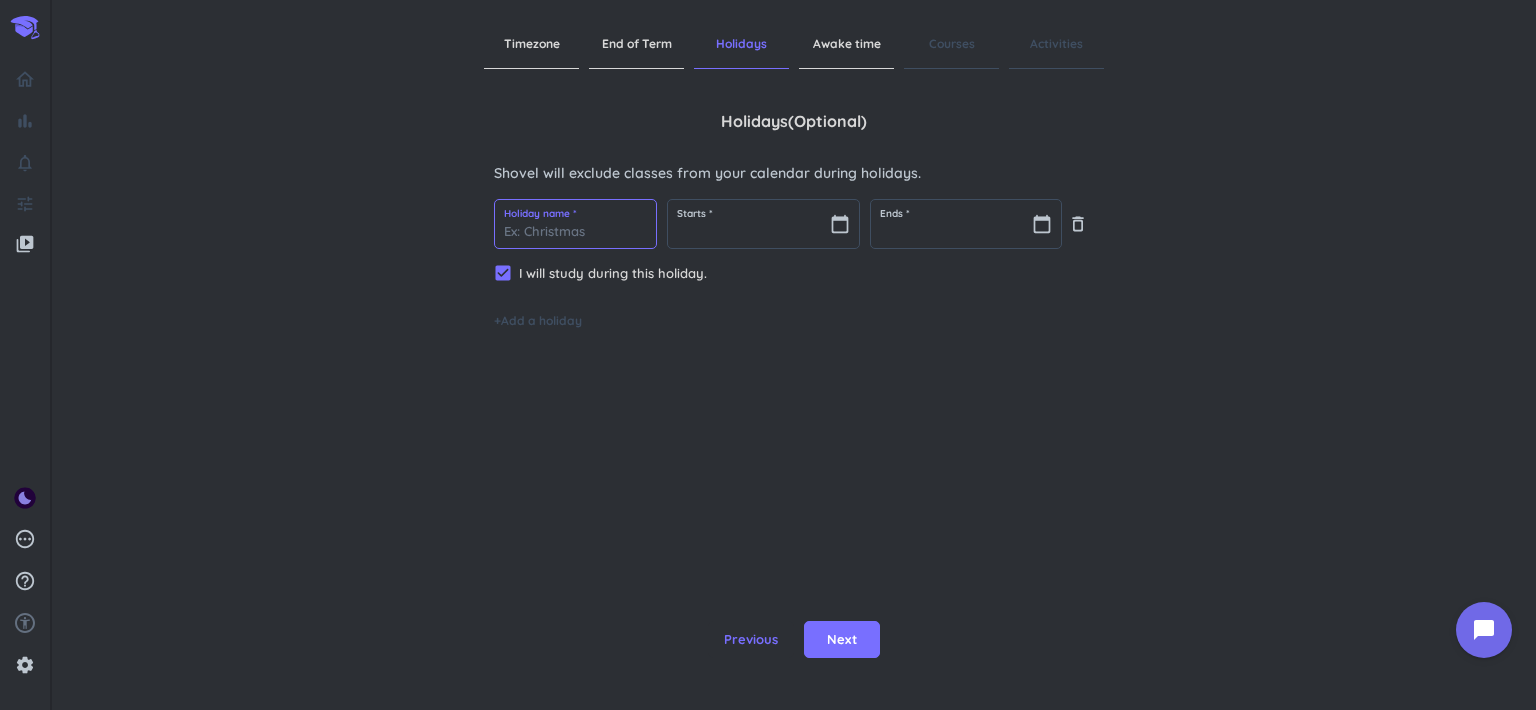 click at bounding box center [575, 224] 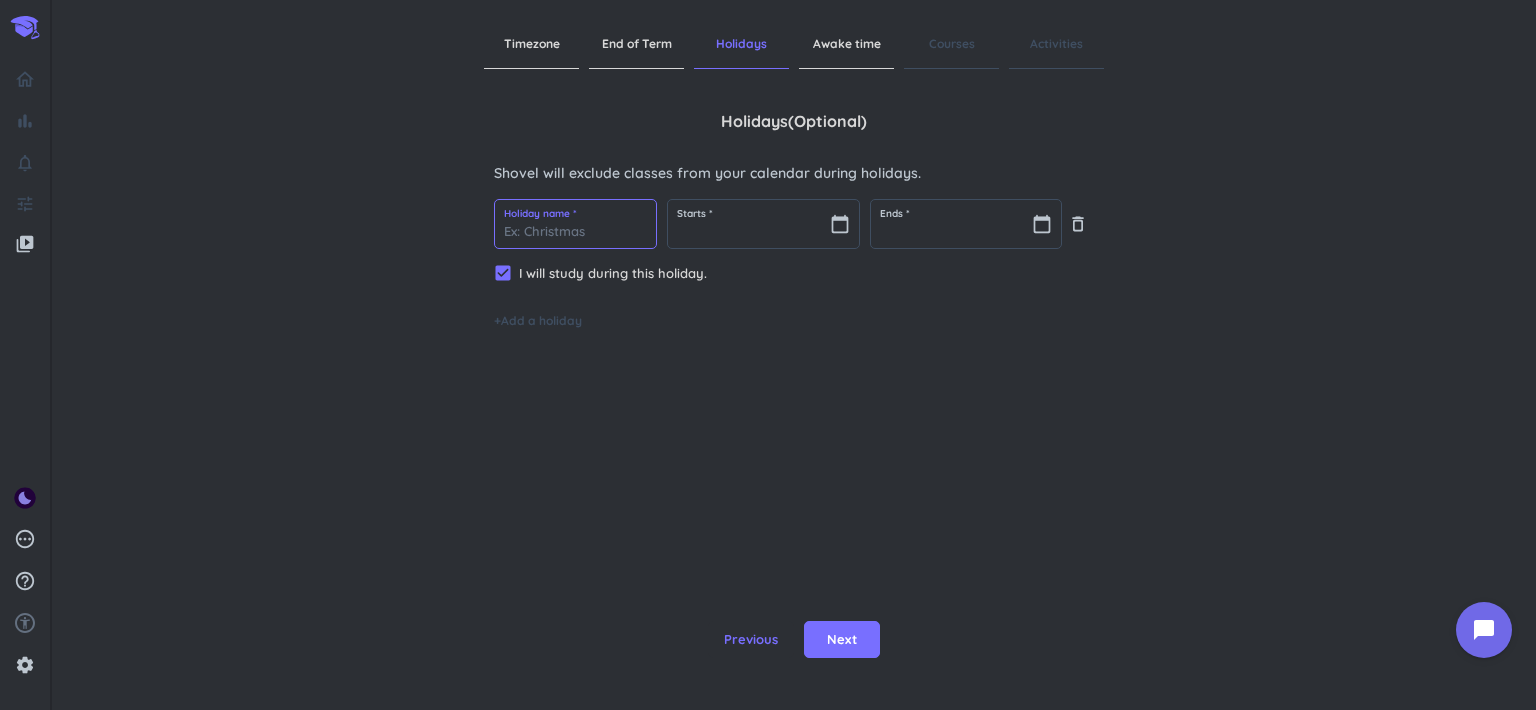 type on "[DATE]" 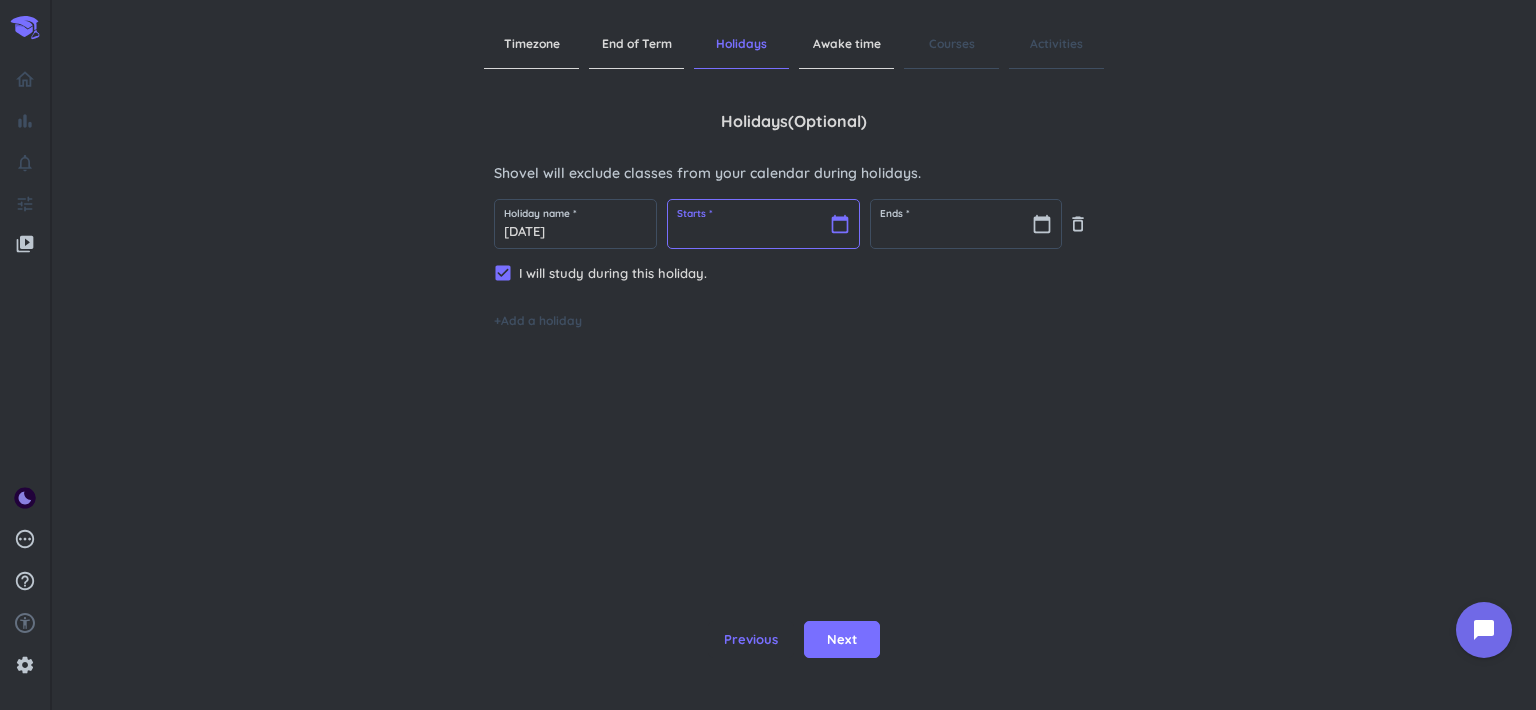 click at bounding box center (763, 224) 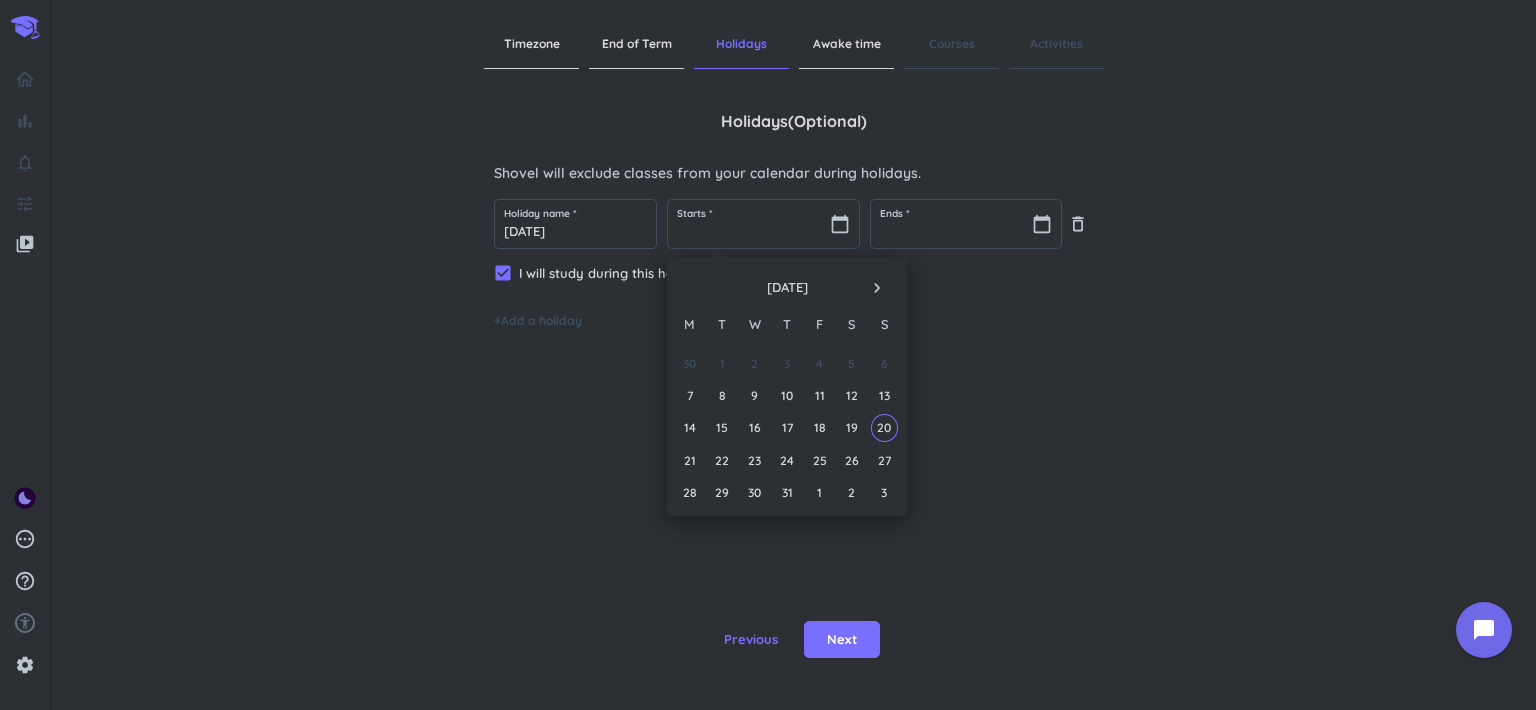 click on "navigate_next" at bounding box center (877, 288) 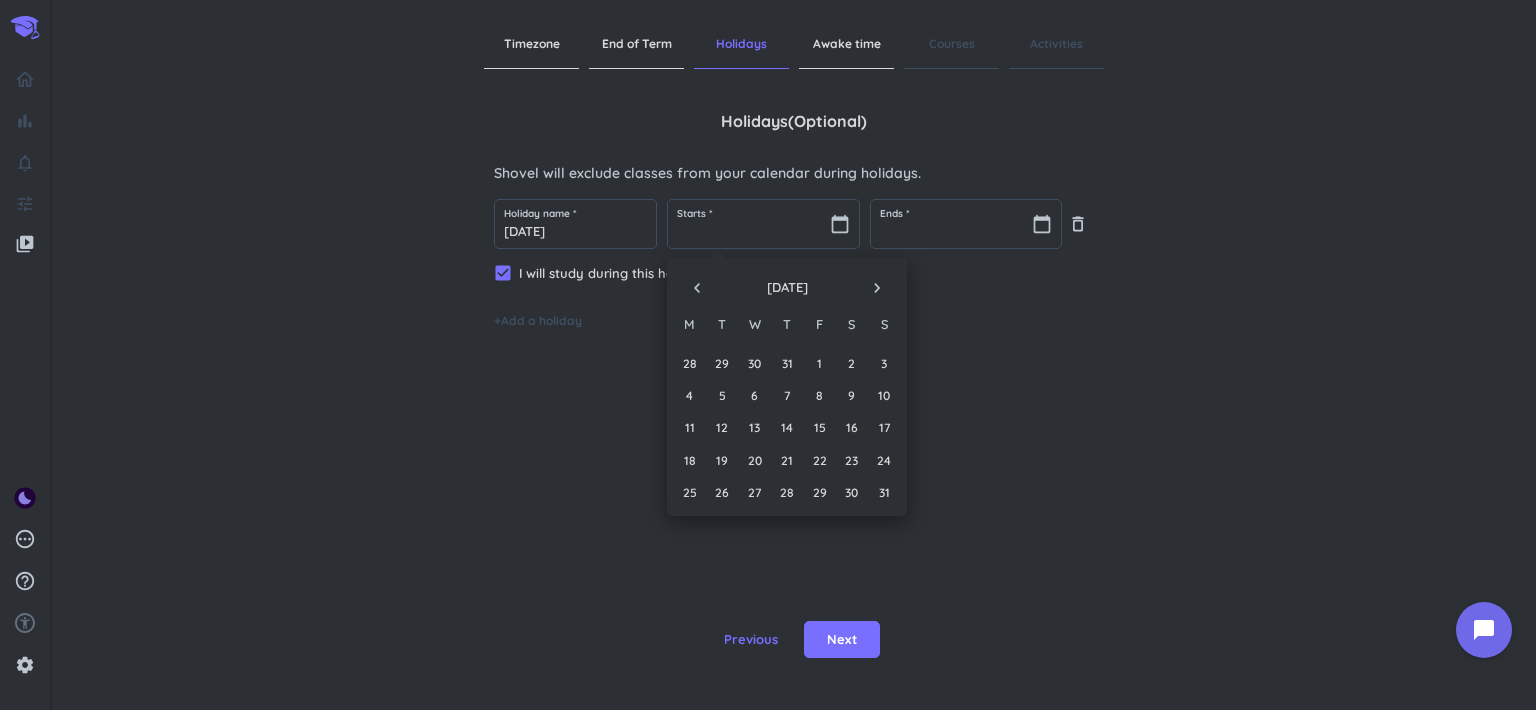 click on "navigate_next" at bounding box center (877, 288) 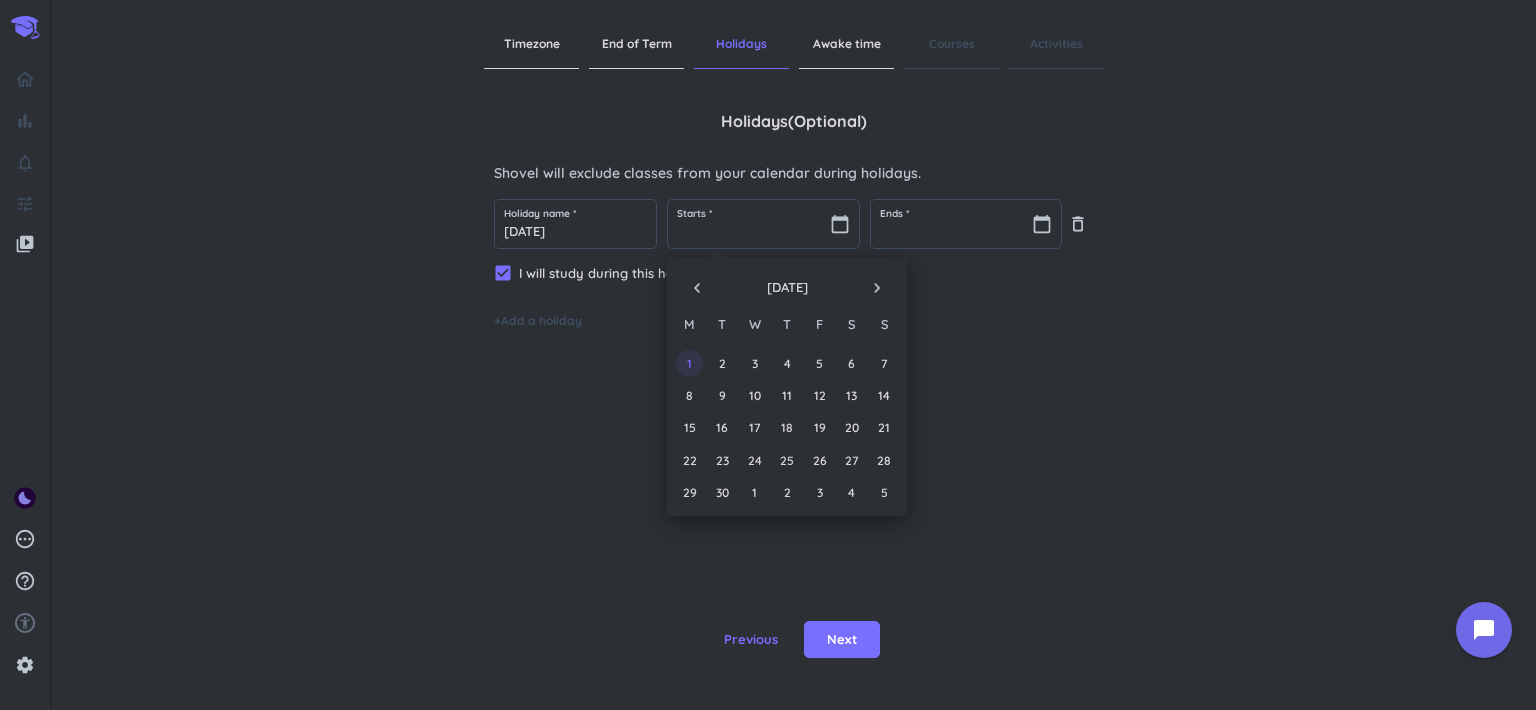 click on "1" at bounding box center (689, 363) 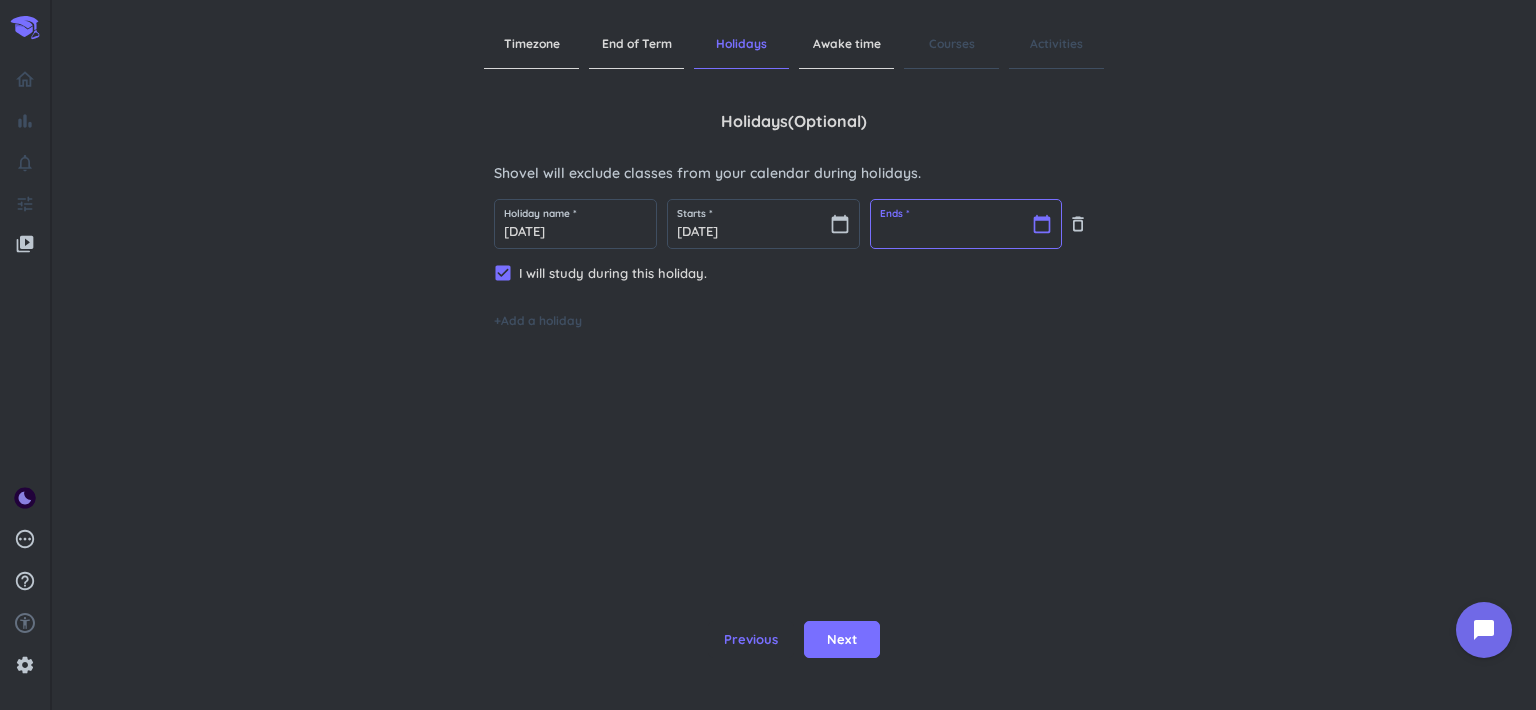 click at bounding box center (966, 224) 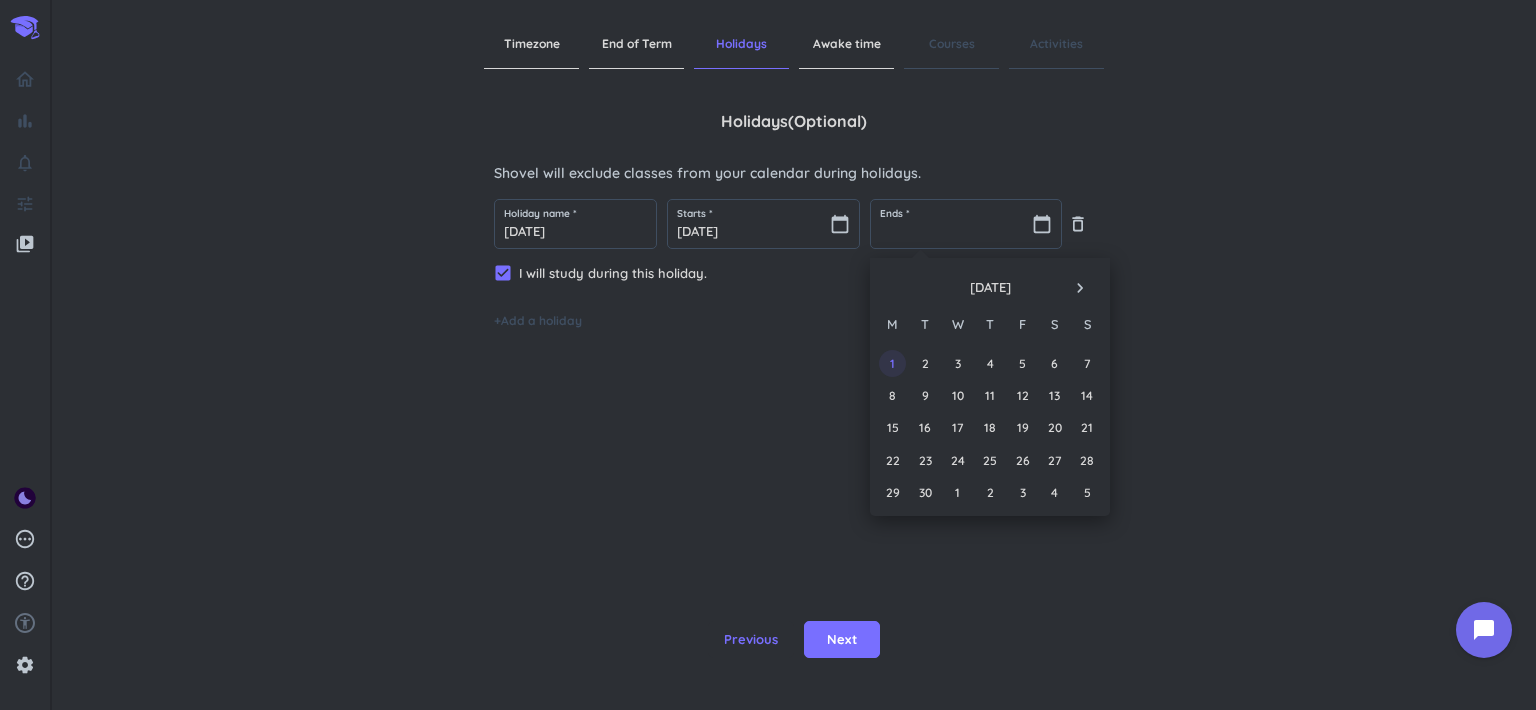 click on "1" at bounding box center [892, 363] 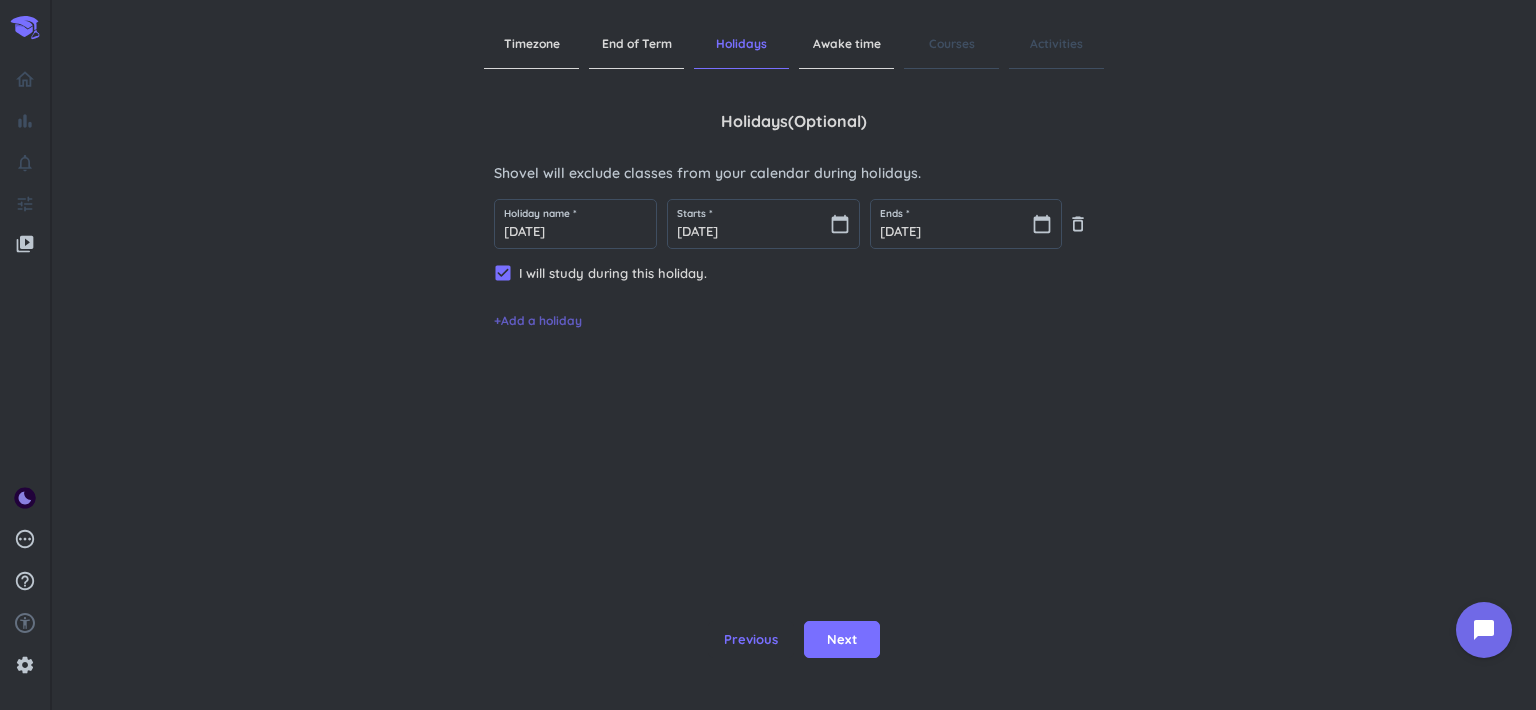 click on "+  Add a holiday" at bounding box center [538, 321] 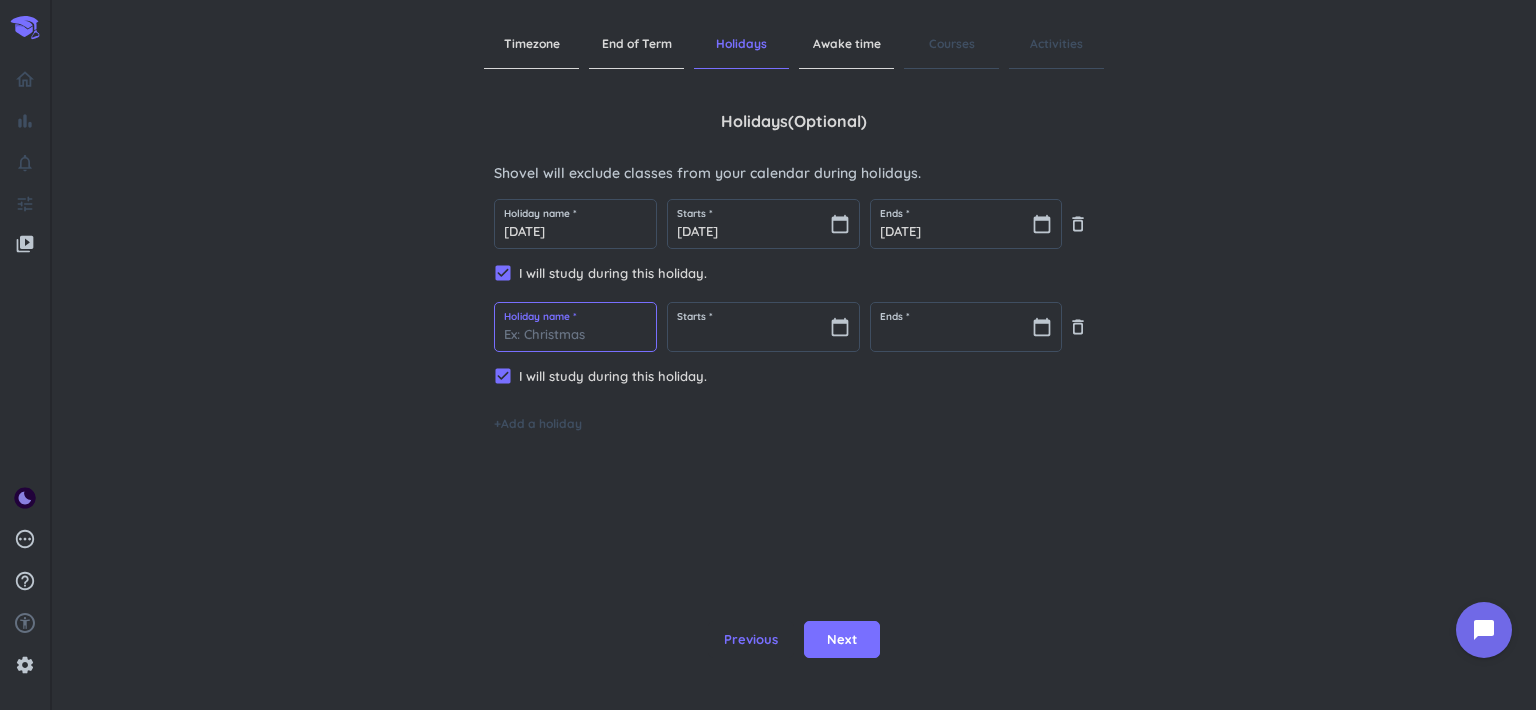 click at bounding box center [575, 327] 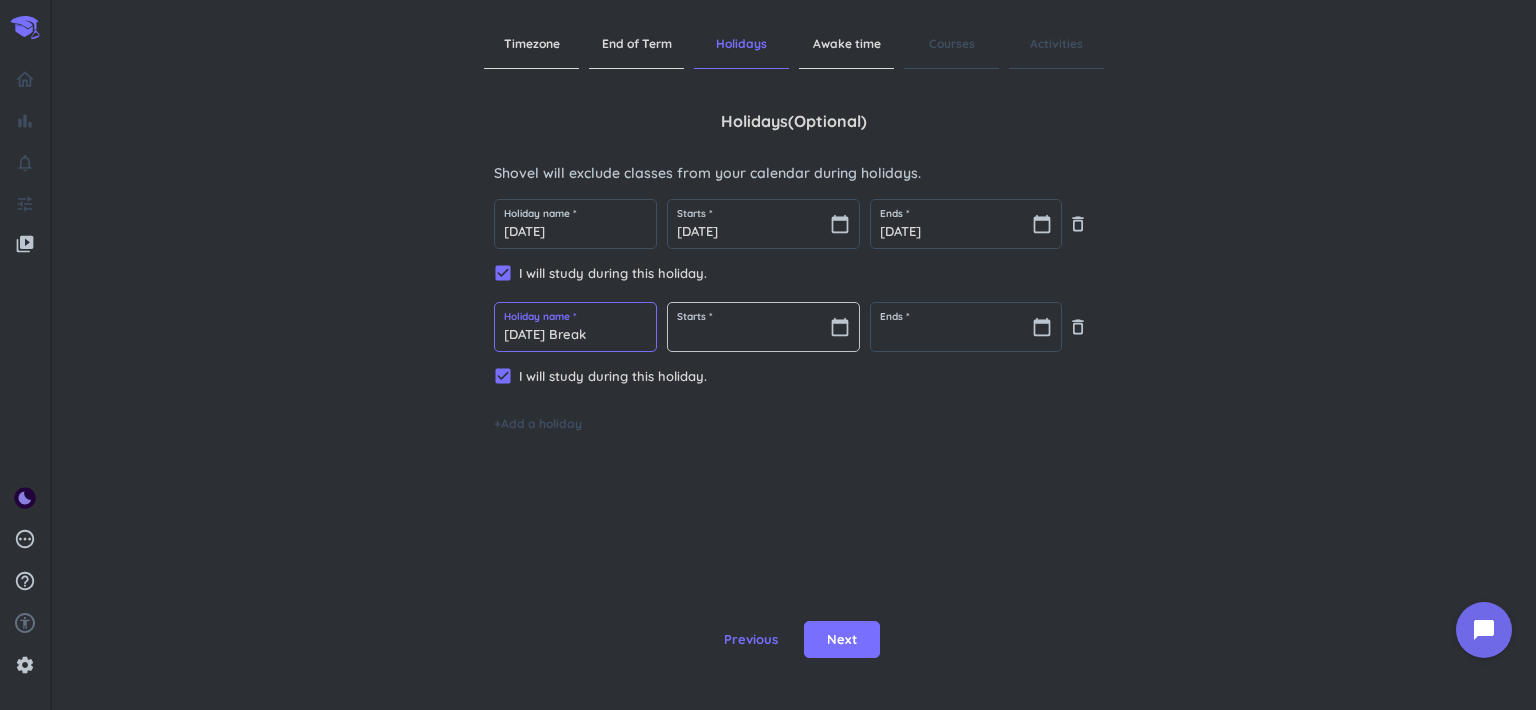 type on "[DATE] Break" 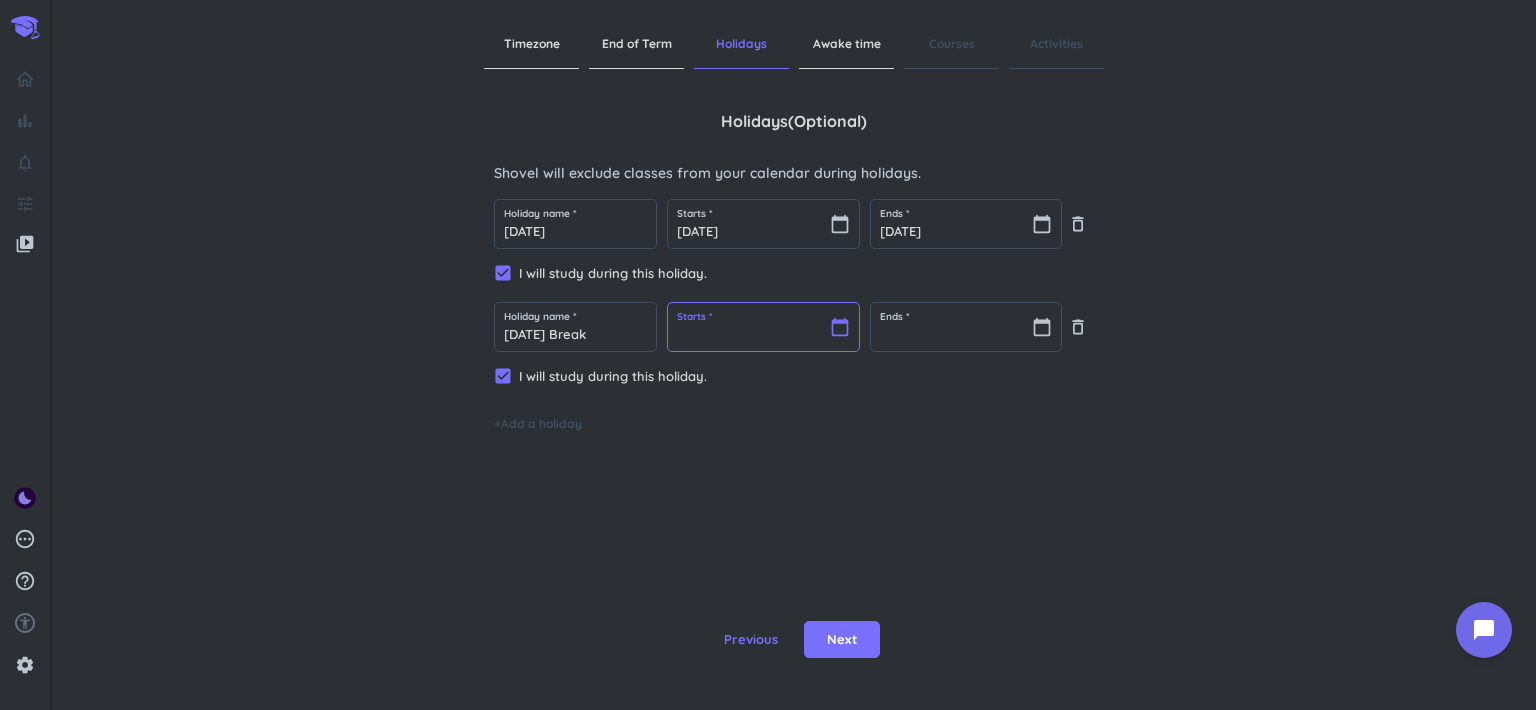 click at bounding box center (763, 327) 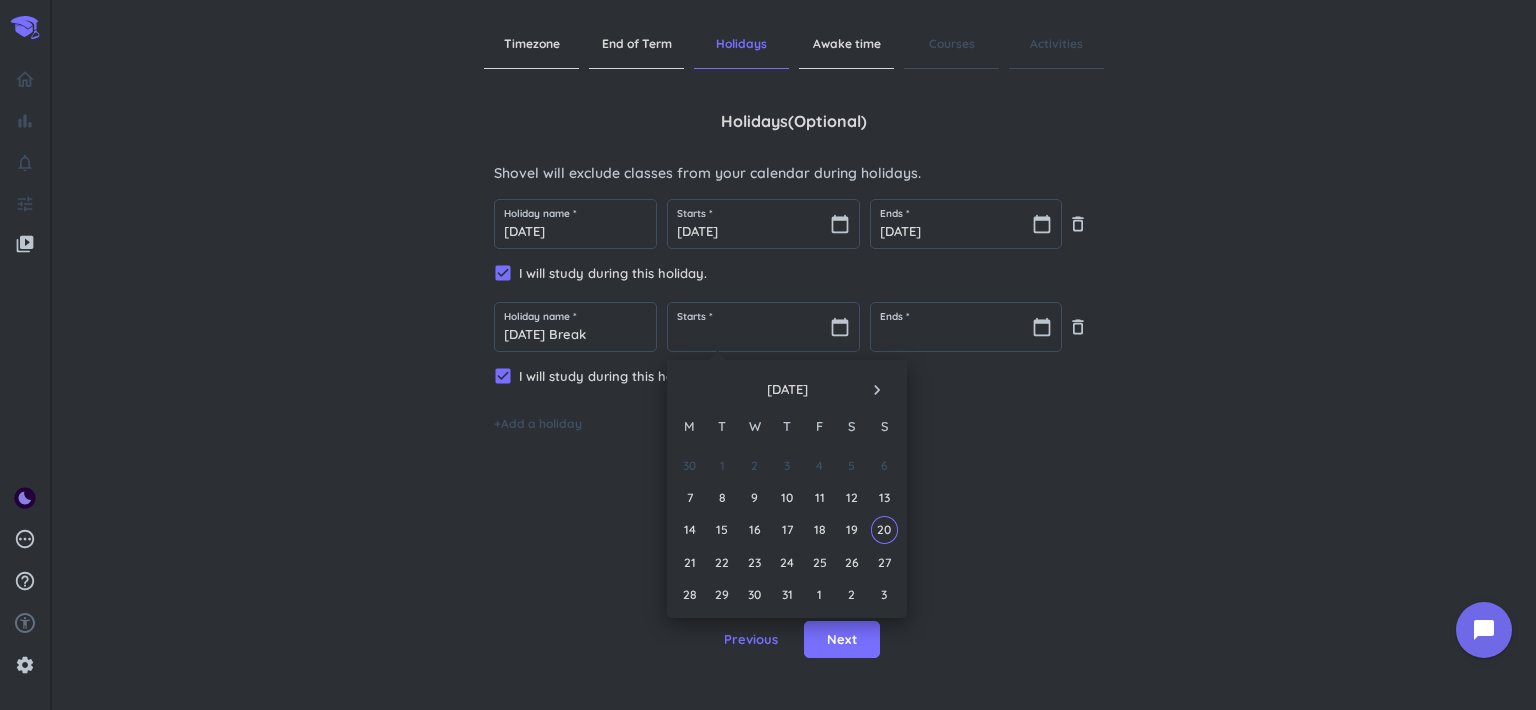 click on "[DATE] navigate_next" at bounding box center (787, 385) 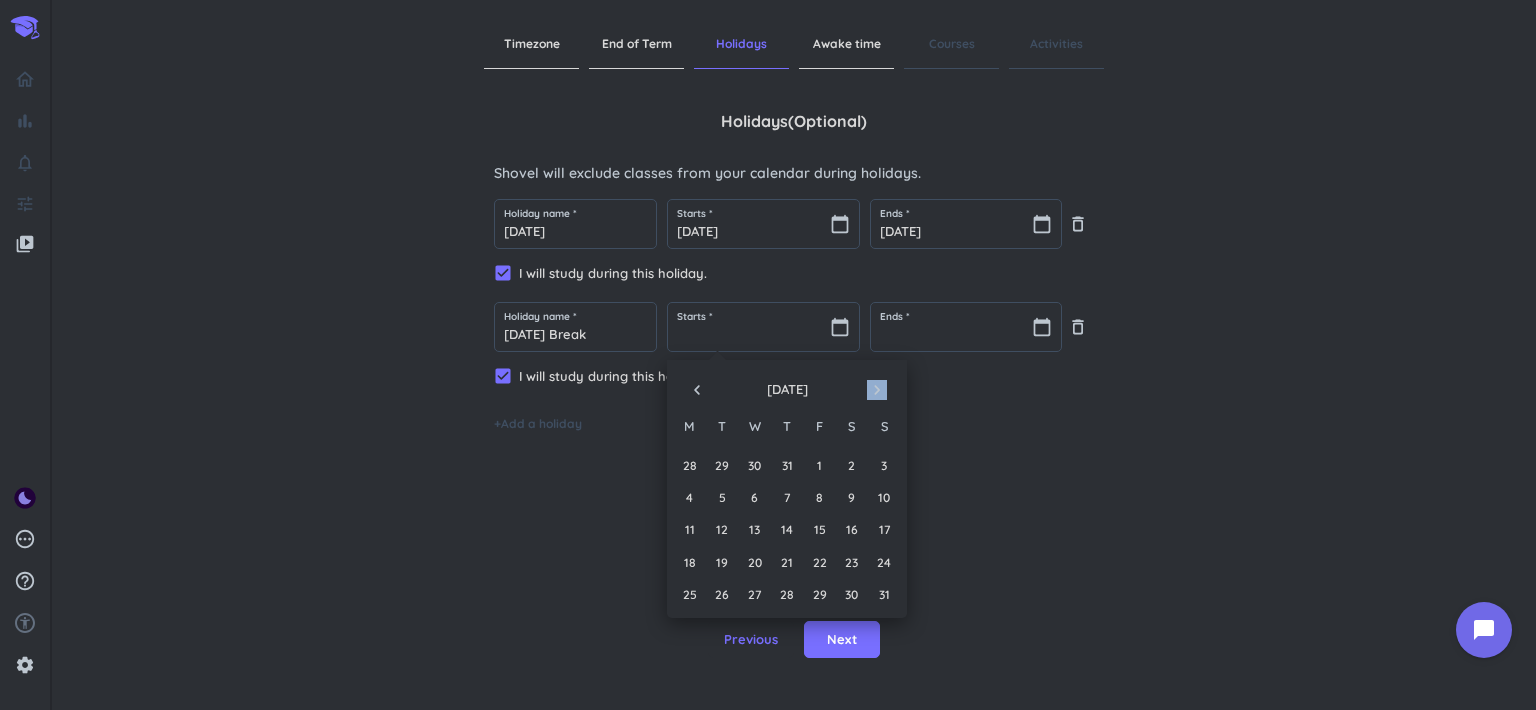 click on "navigate_next" at bounding box center (877, 390) 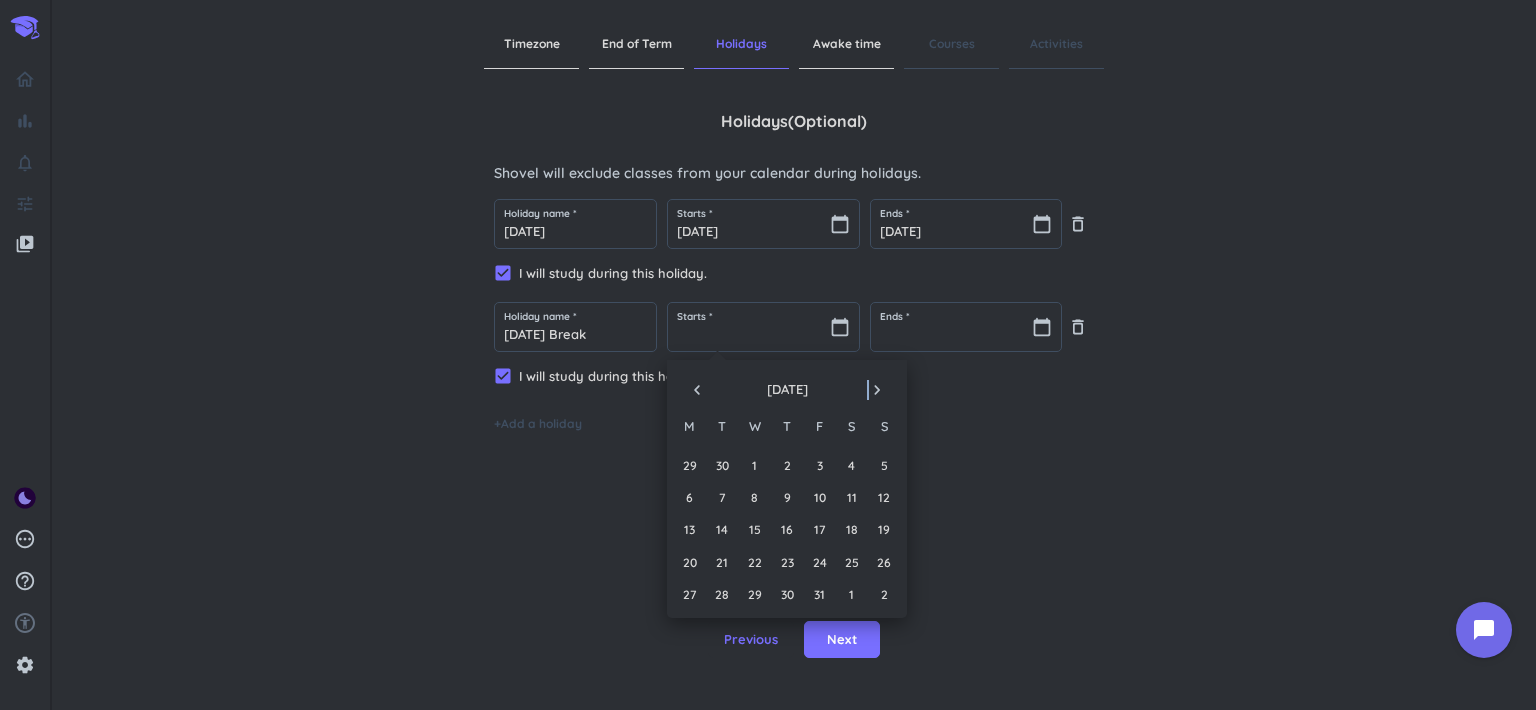 click on "navigate_next" at bounding box center (877, 390) 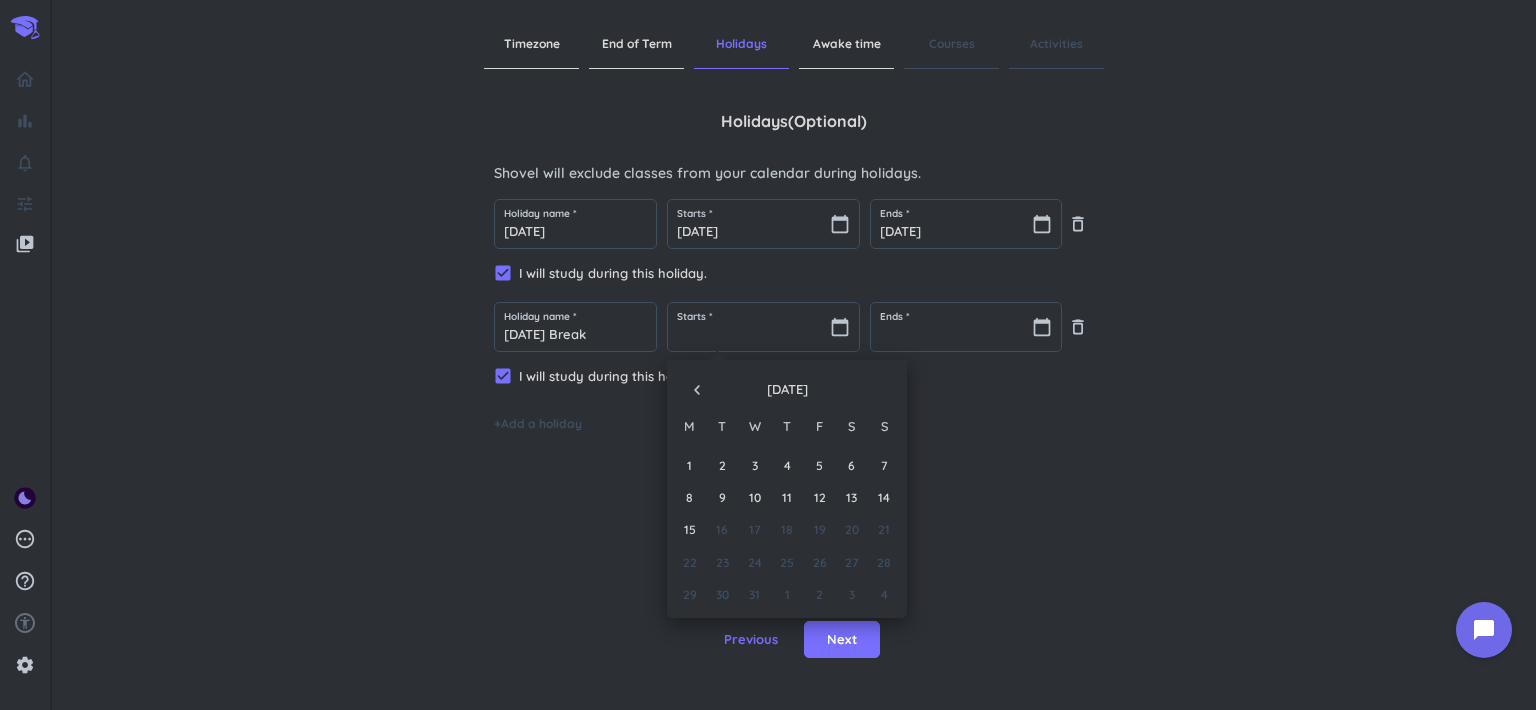 click on "navigate_before" at bounding box center (697, 390) 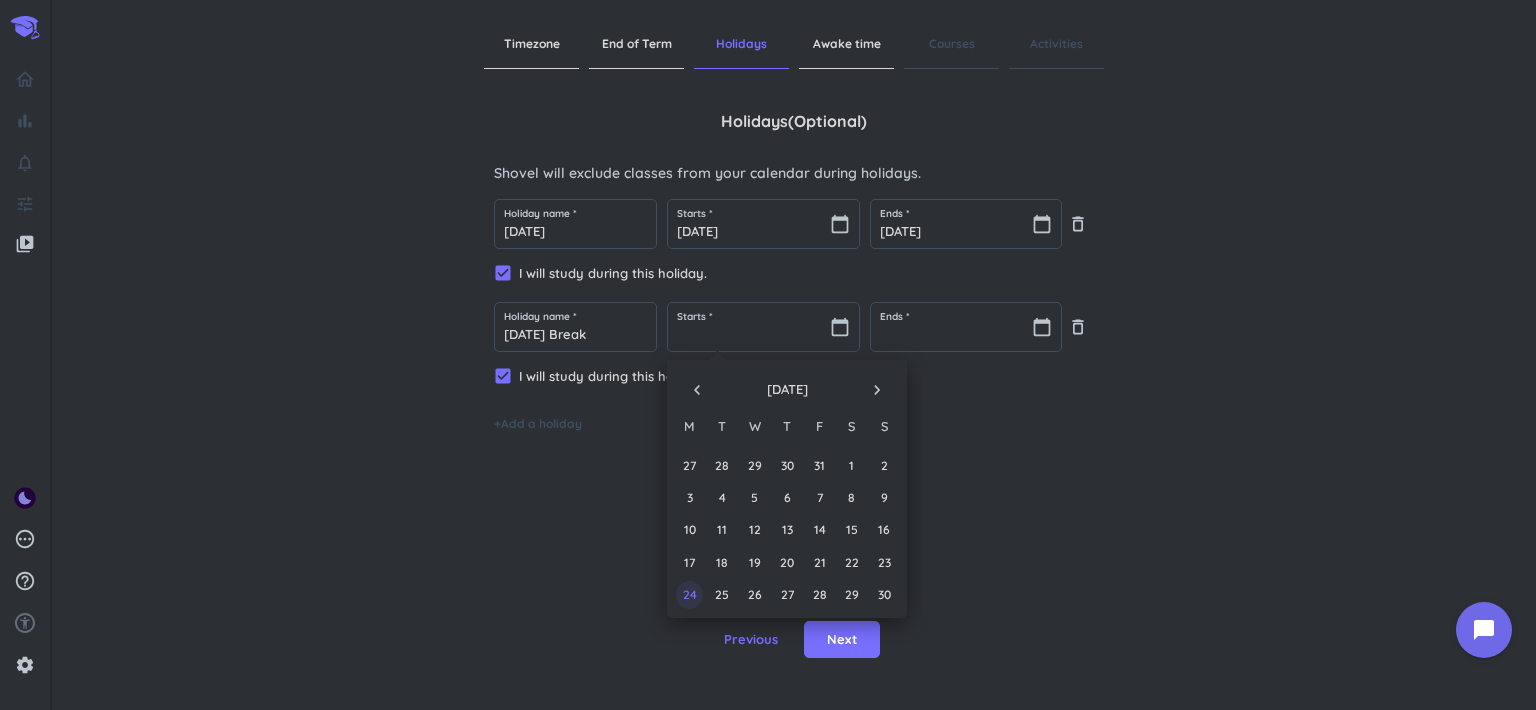 click on "24" at bounding box center (689, 594) 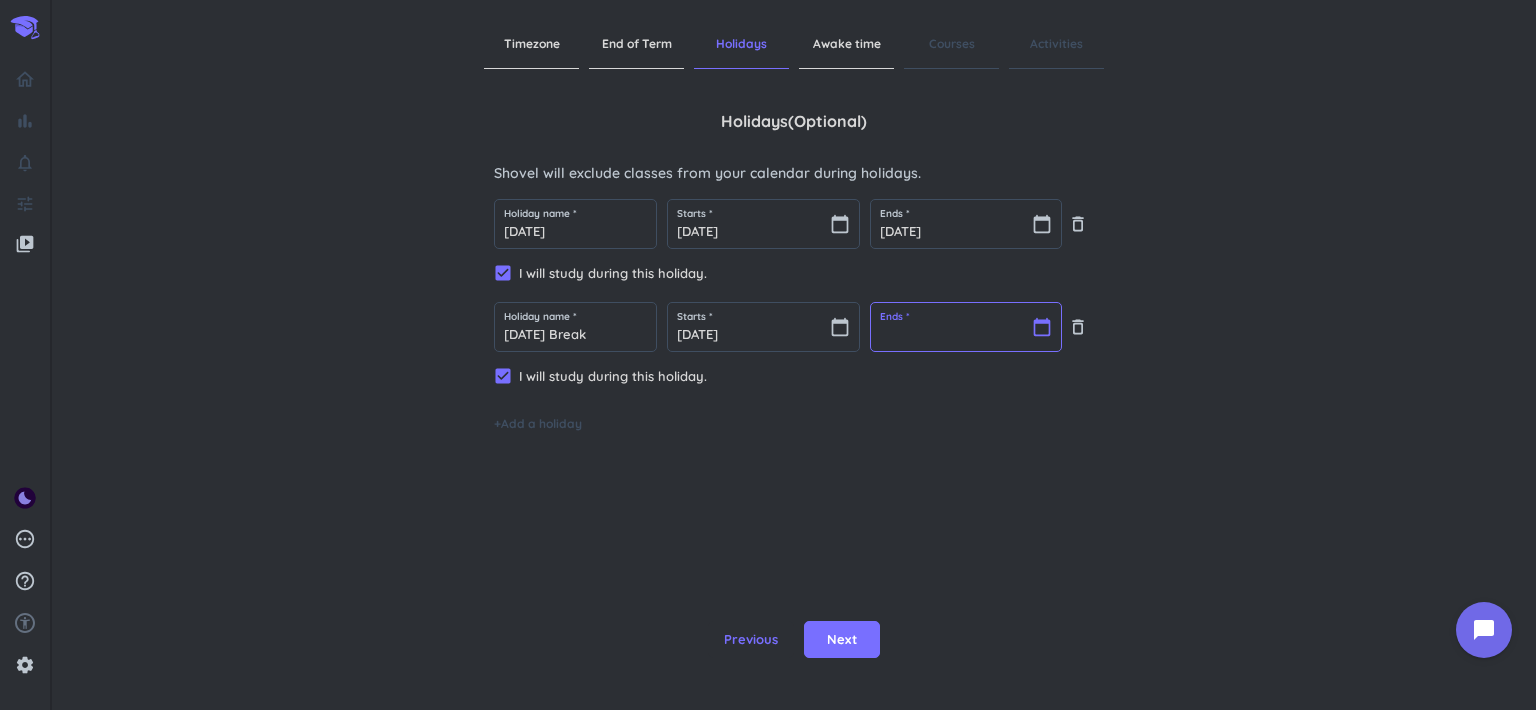 click at bounding box center [966, 327] 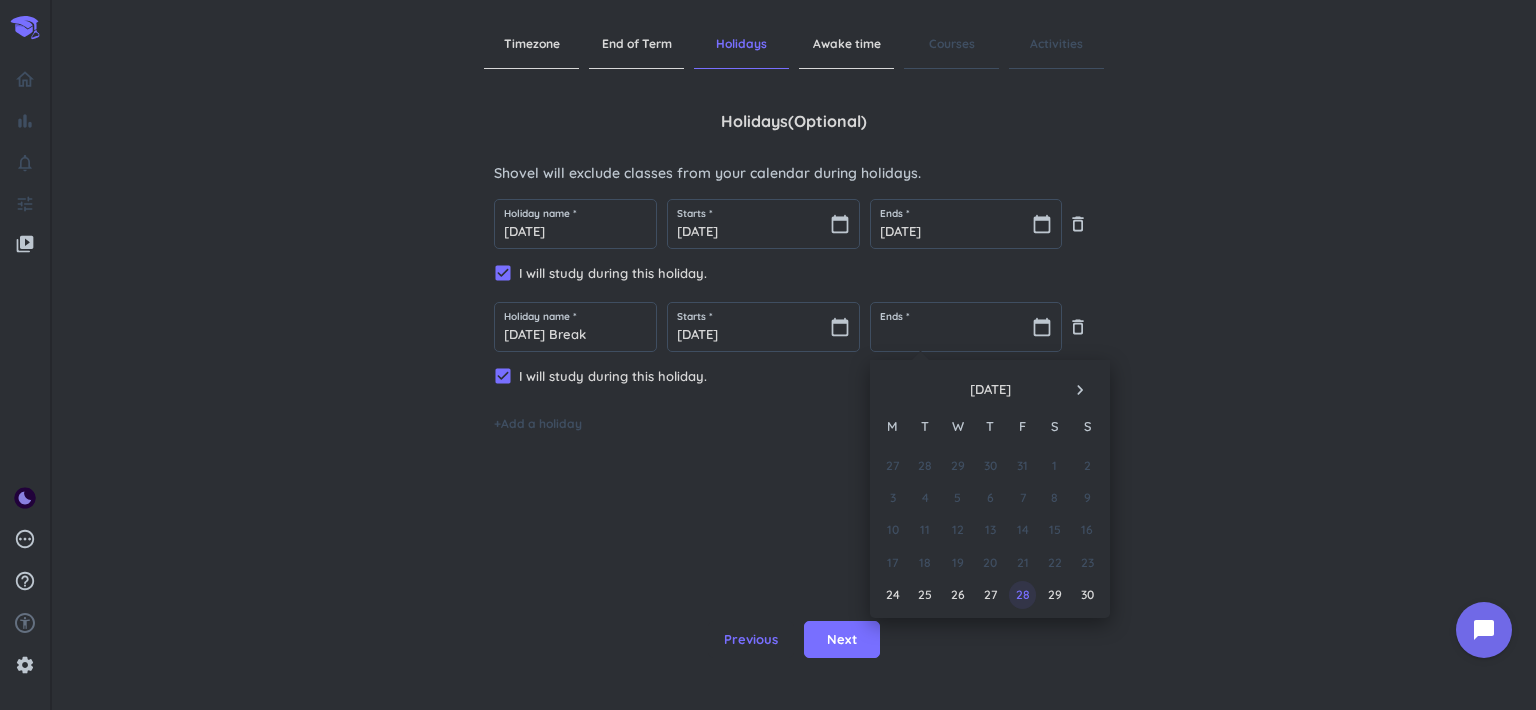 click on "28" at bounding box center (1022, 594) 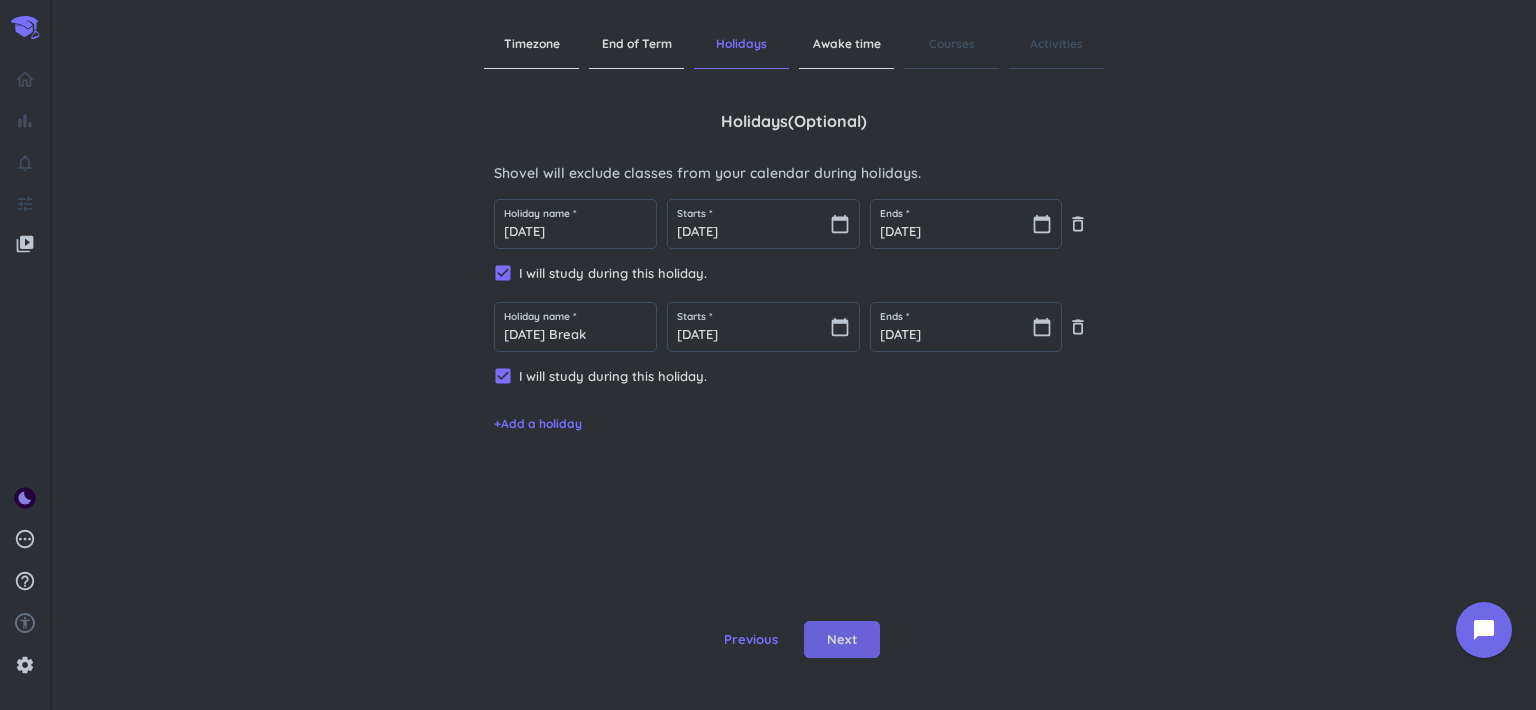 click on "Next" at bounding box center [842, 640] 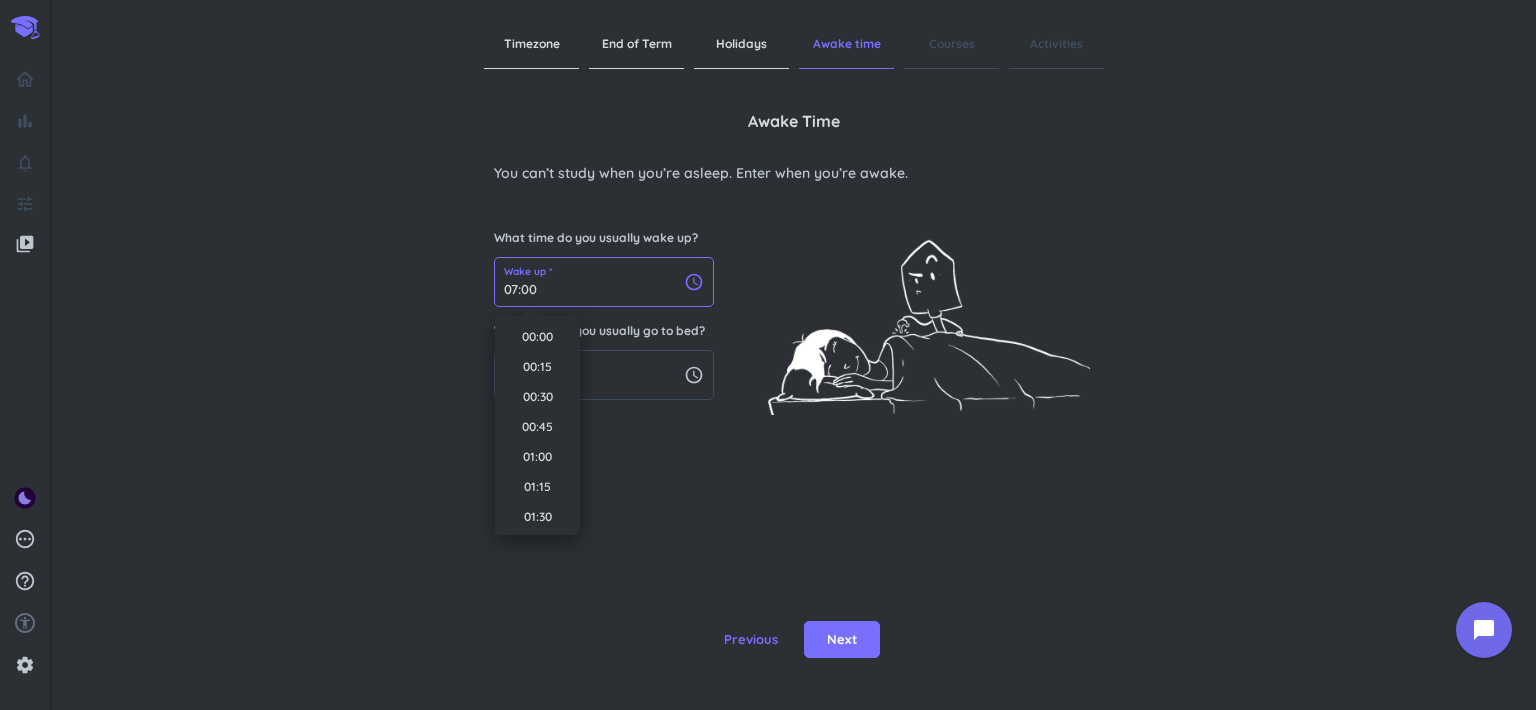 click on "07:00" at bounding box center (604, 282) 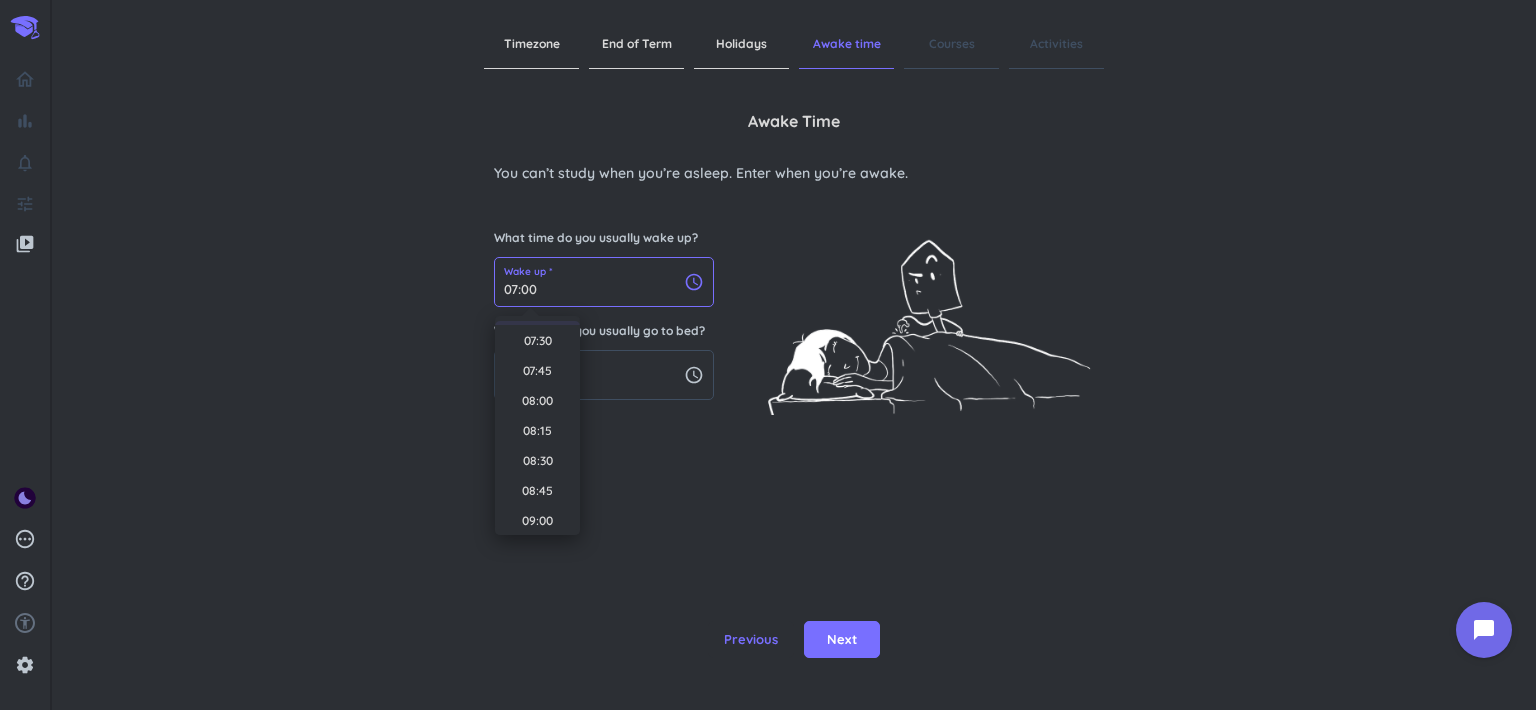 scroll, scrollTop: 900, scrollLeft: 0, axis: vertical 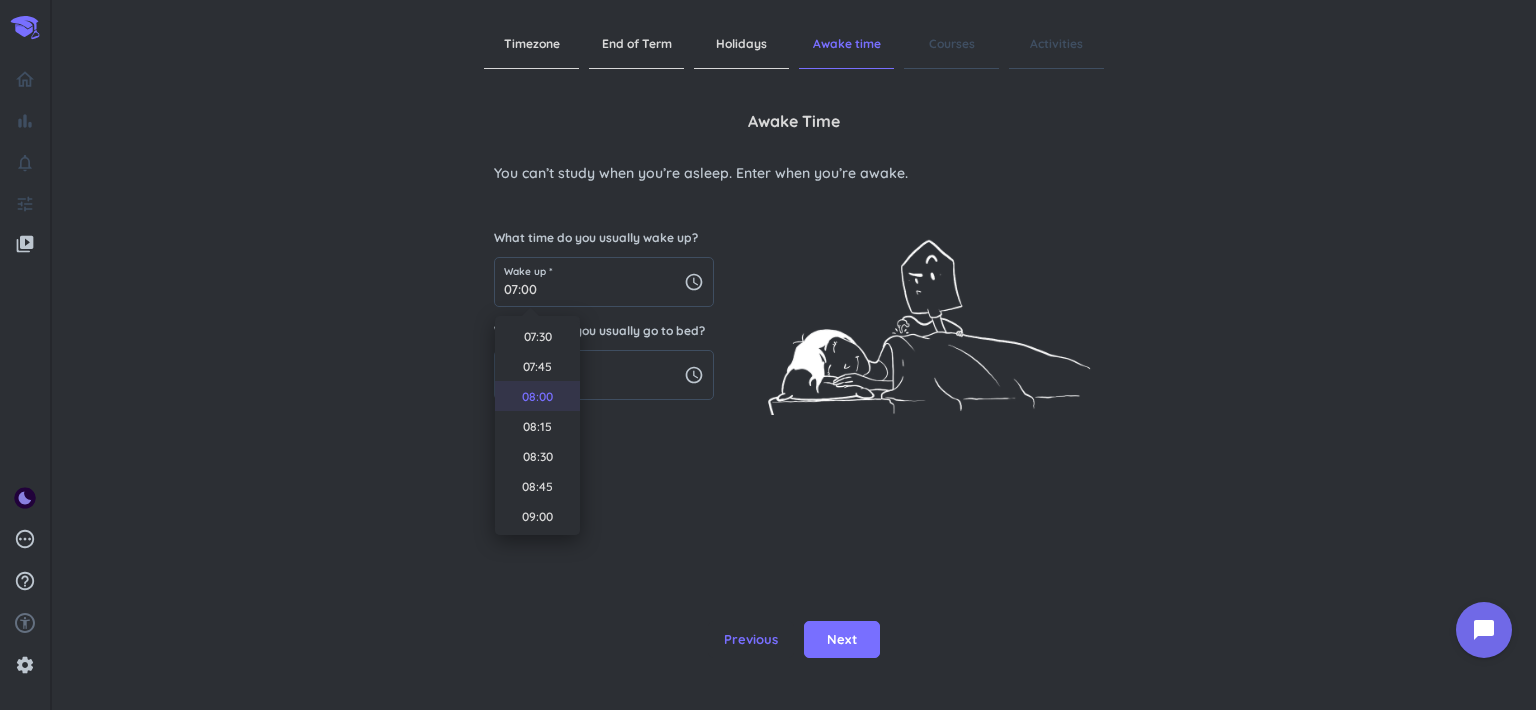 click on "08:00" at bounding box center (537, 396) 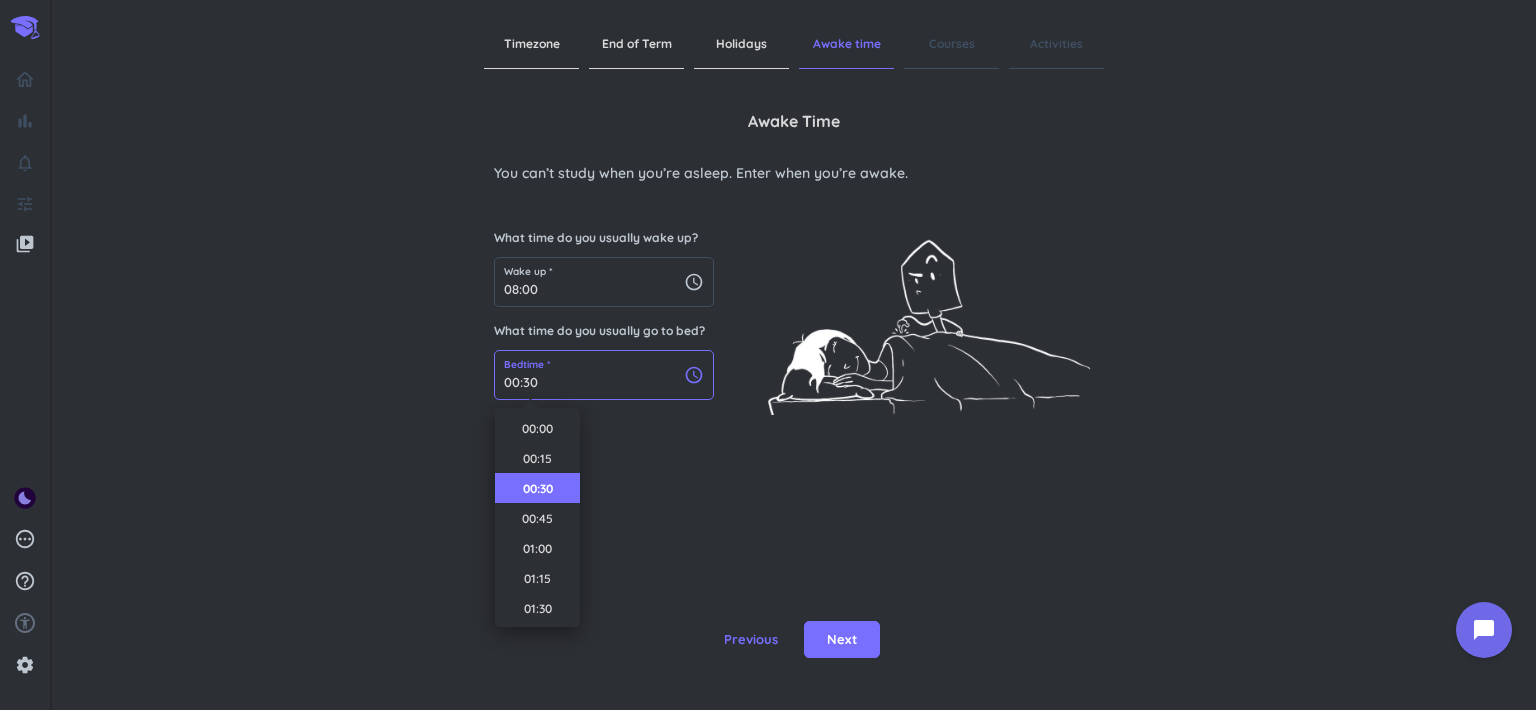 click on "00:30" at bounding box center (604, 375) 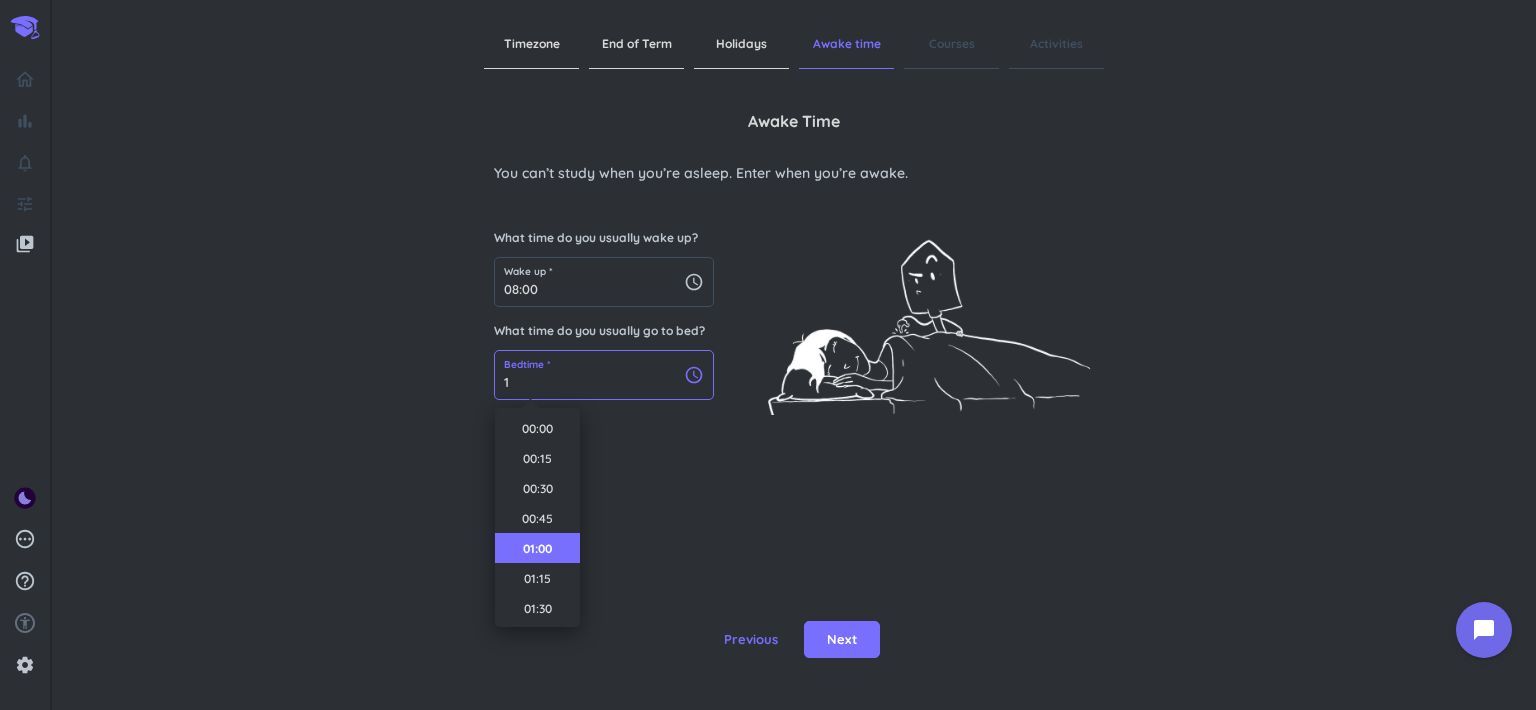 scroll, scrollTop: 30, scrollLeft: 0, axis: vertical 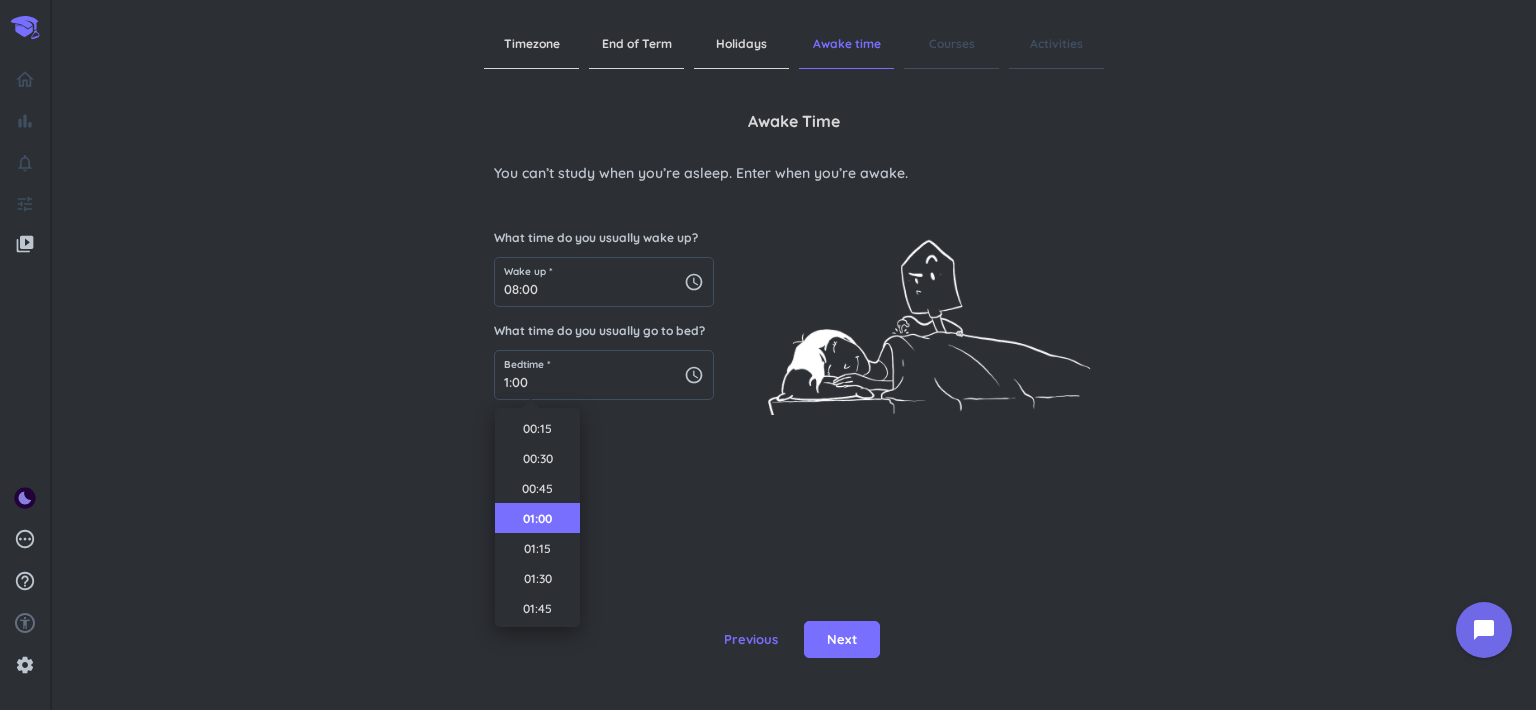 type on "01:00" 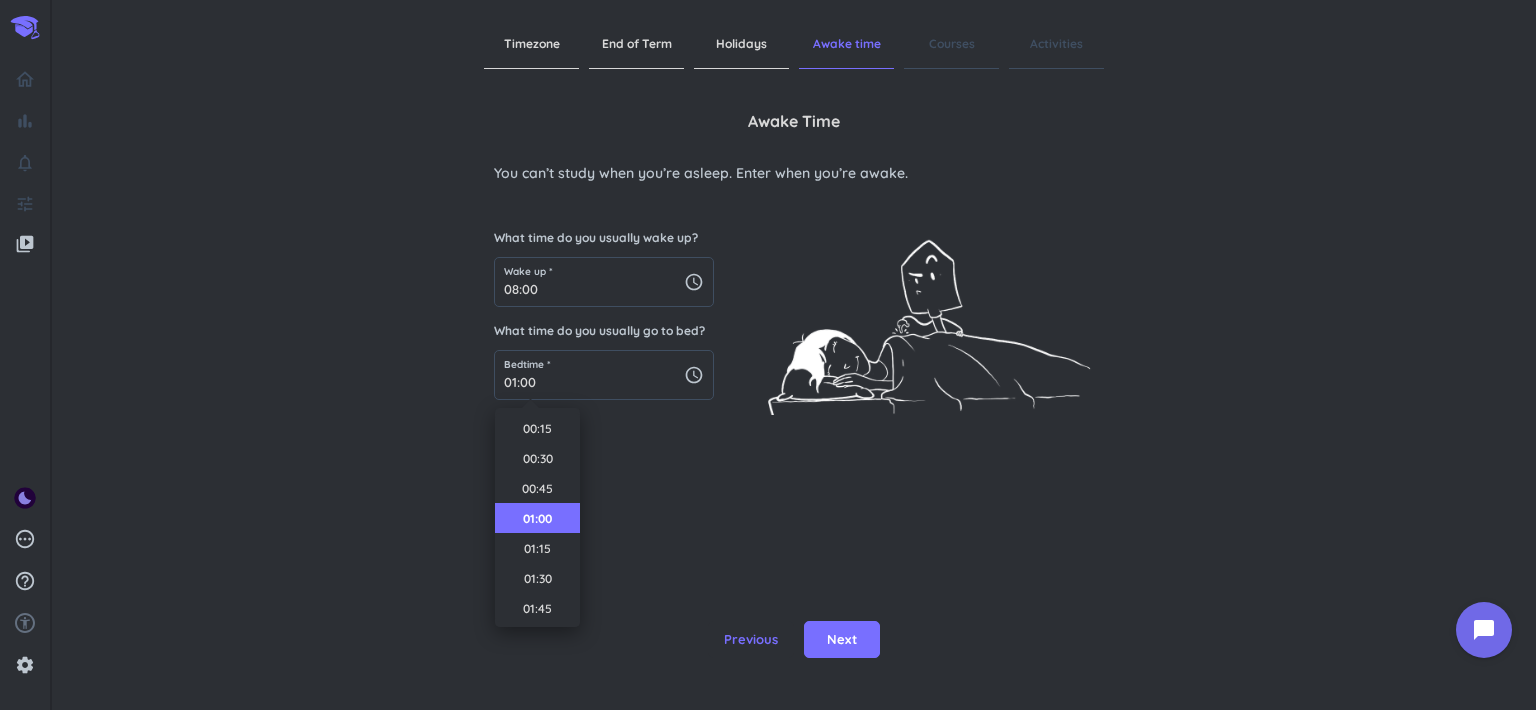 click on "Awake time You can’t study when you’re asleep. Enter when you’re awake. What time do you usually wake up? Wake up * 08:00 schedule What time do you usually go to bed? Bedtime * 01:00 schedule" at bounding box center (794, 344) 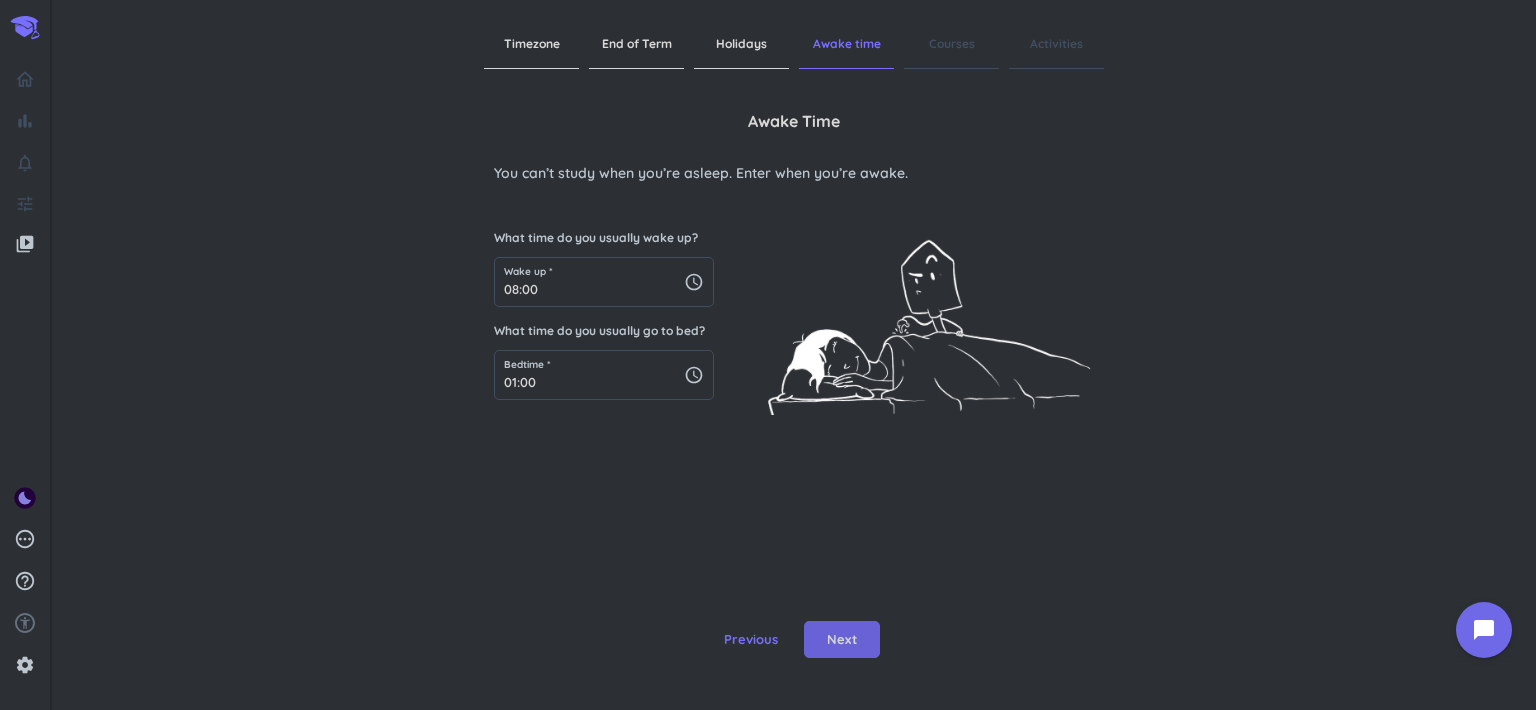 click on "Next" at bounding box center [842, 640] 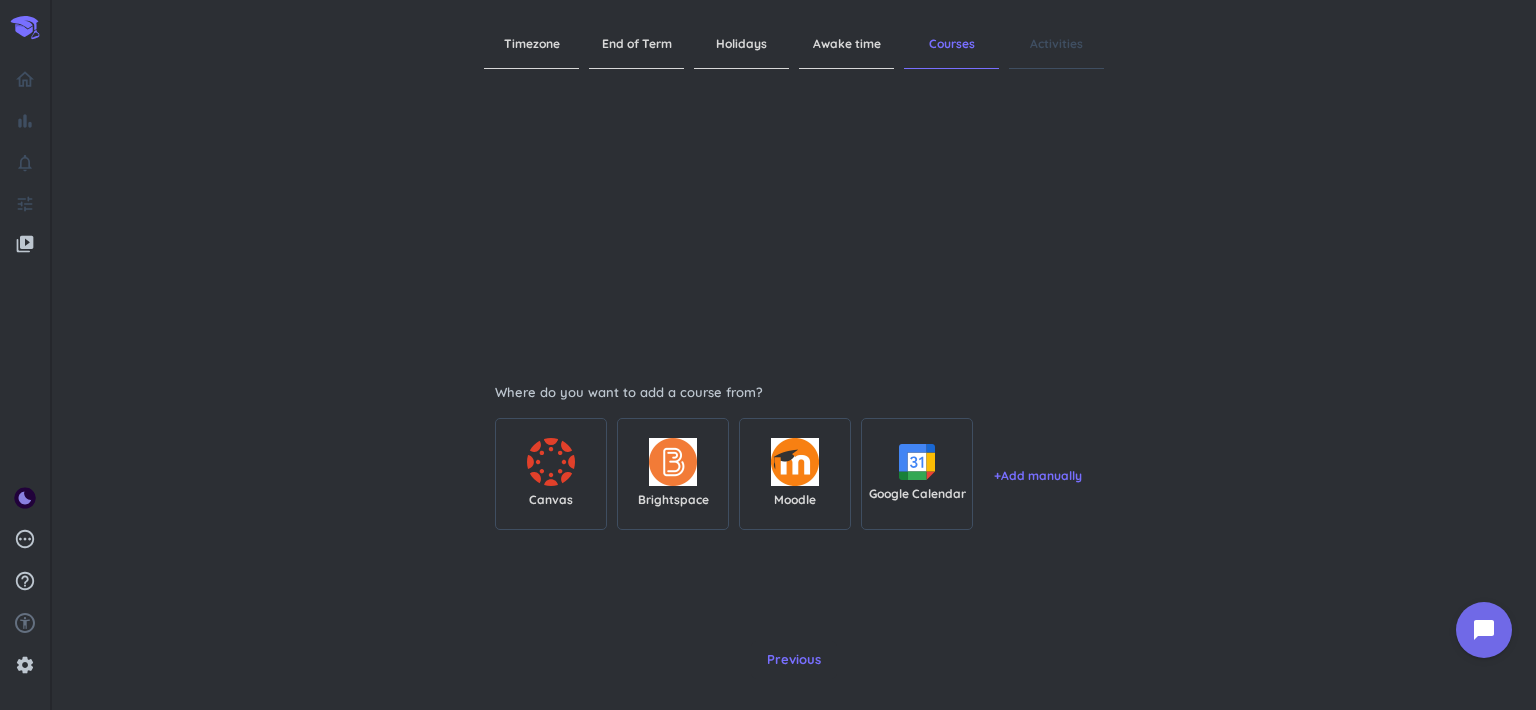 scroll, scrollTop: 204, scrollLeft: 0, axis: vertical 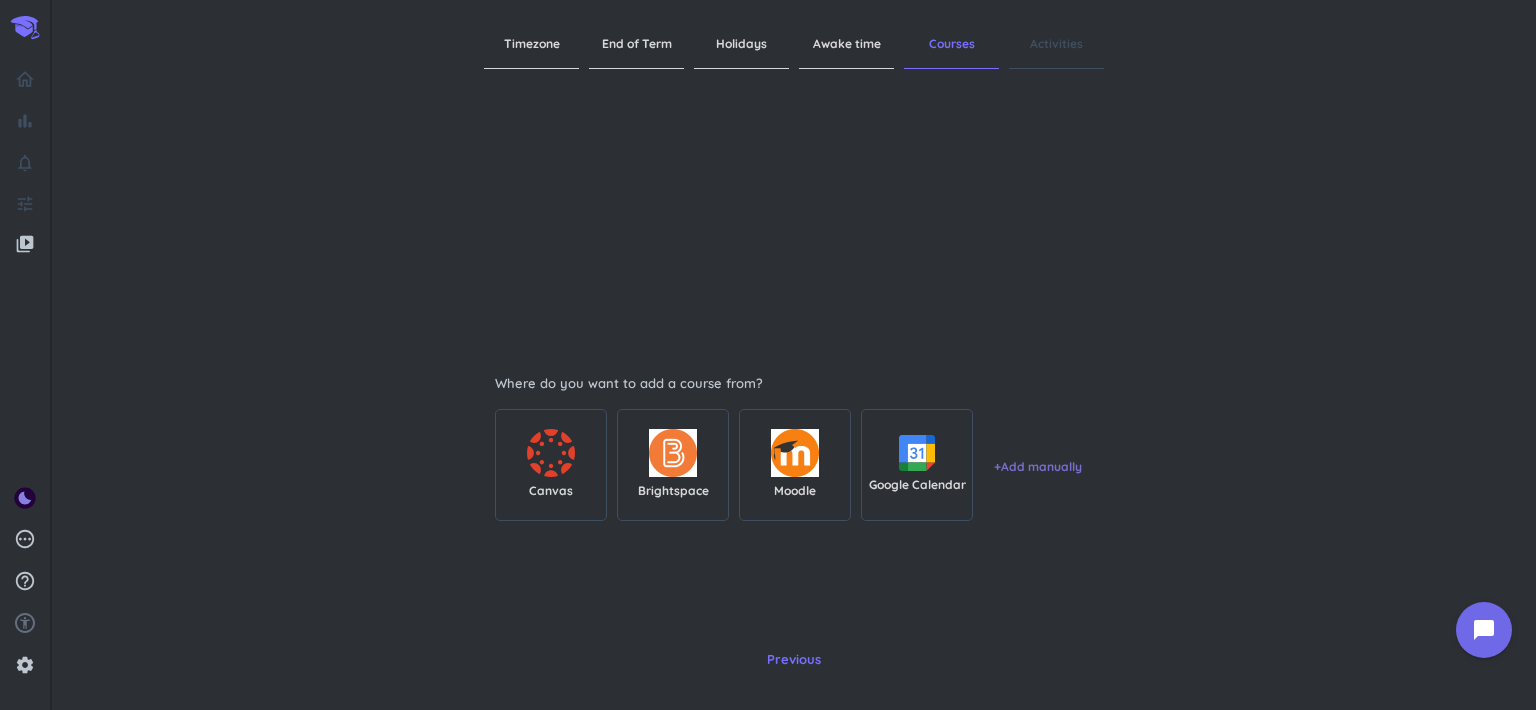 click on "+  Add manually" at bounding box center [1038, 467] 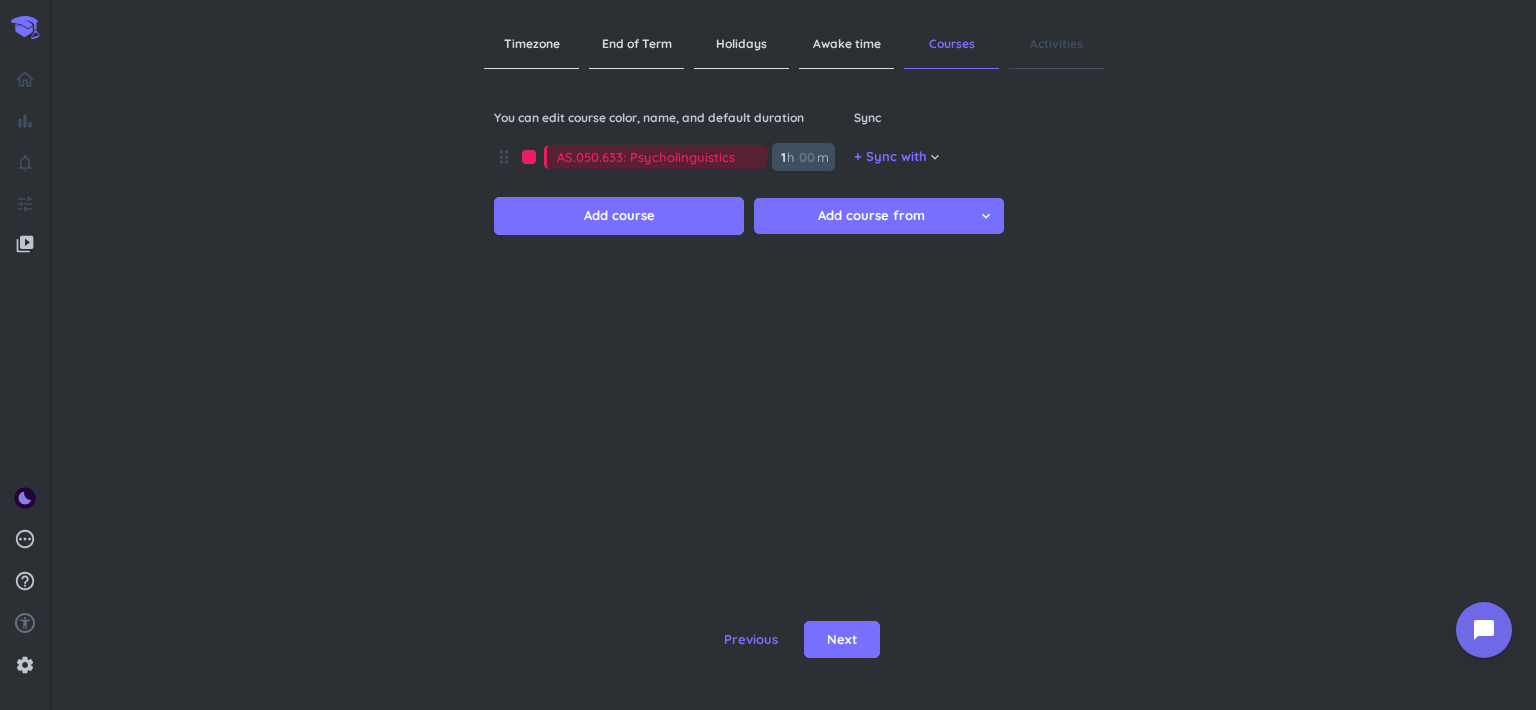 type on "AS.050.633: Psycholinguistics" 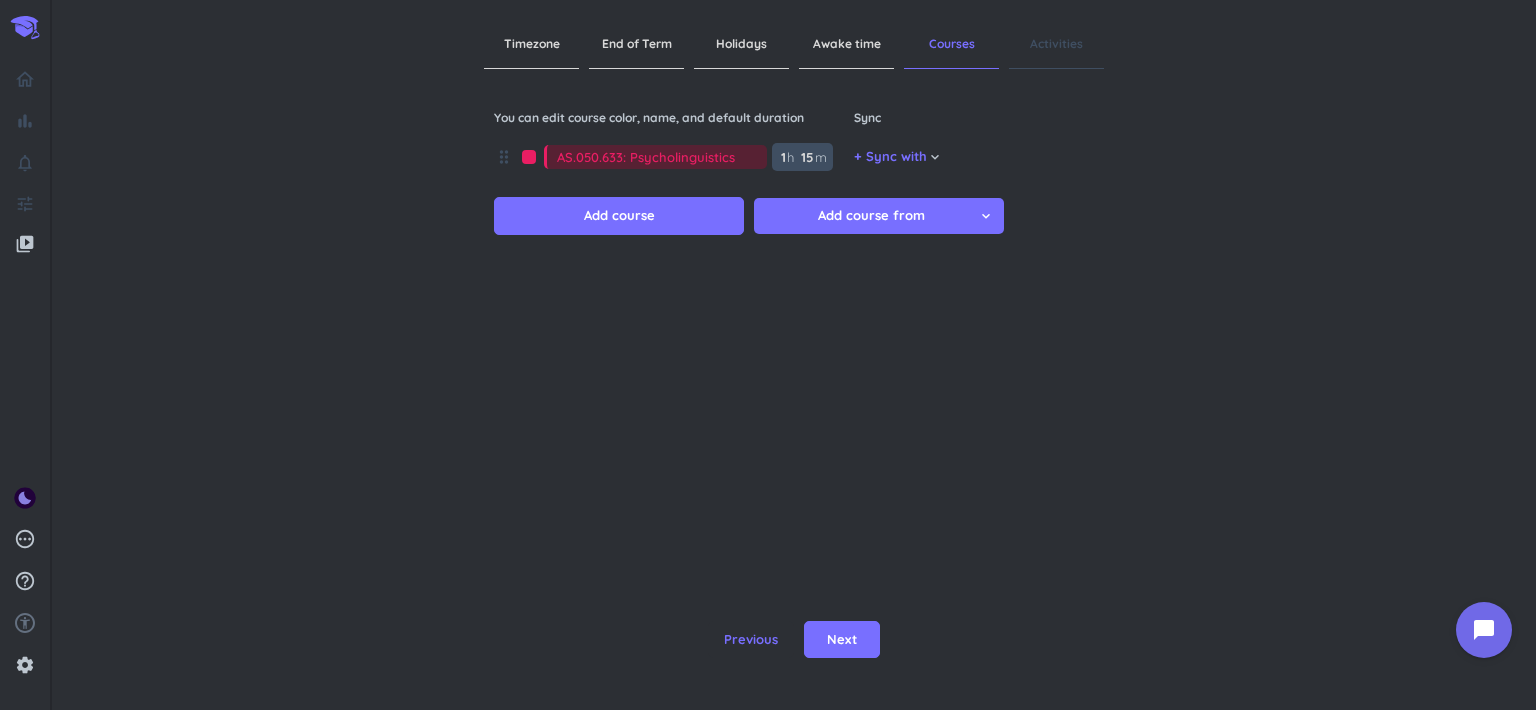 type on "15" 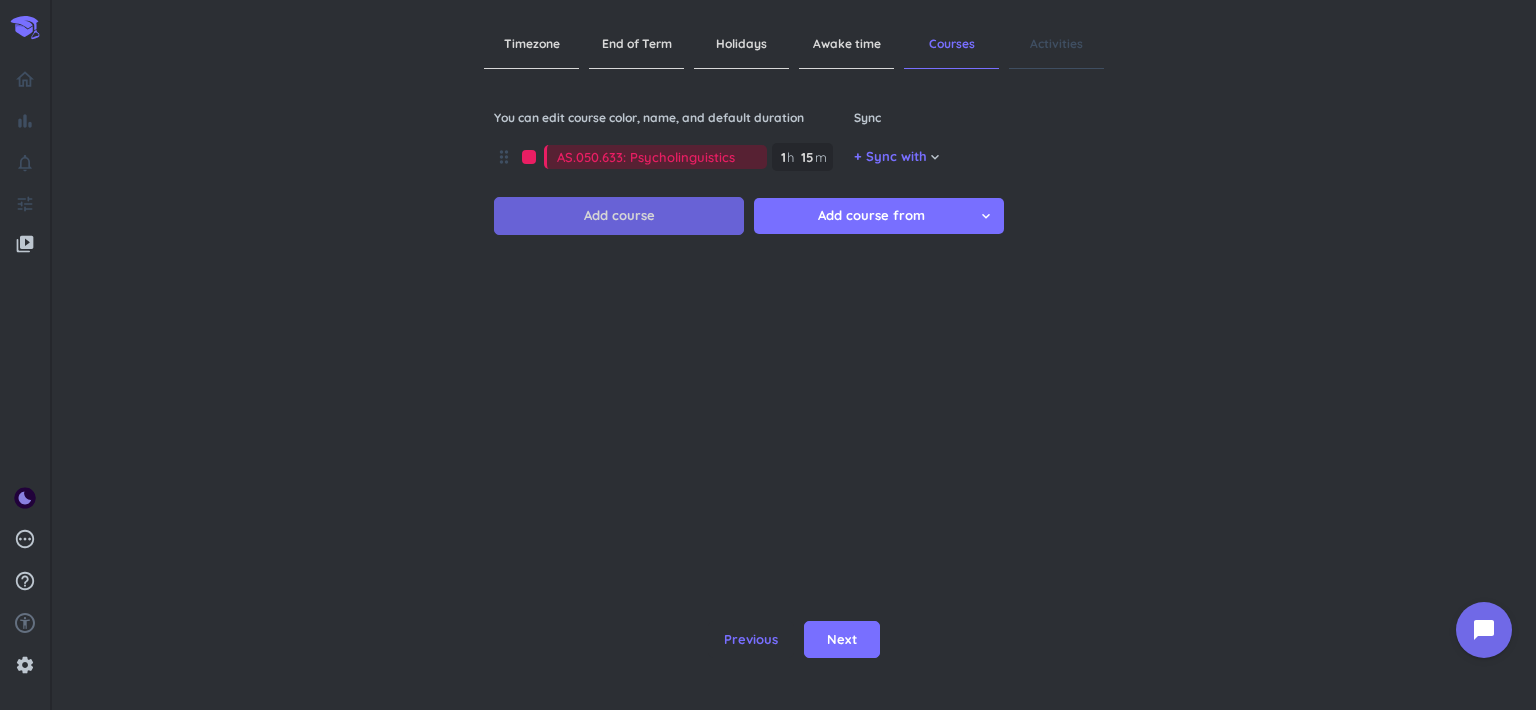 click on "Add course" at bounding box center [619, 216] 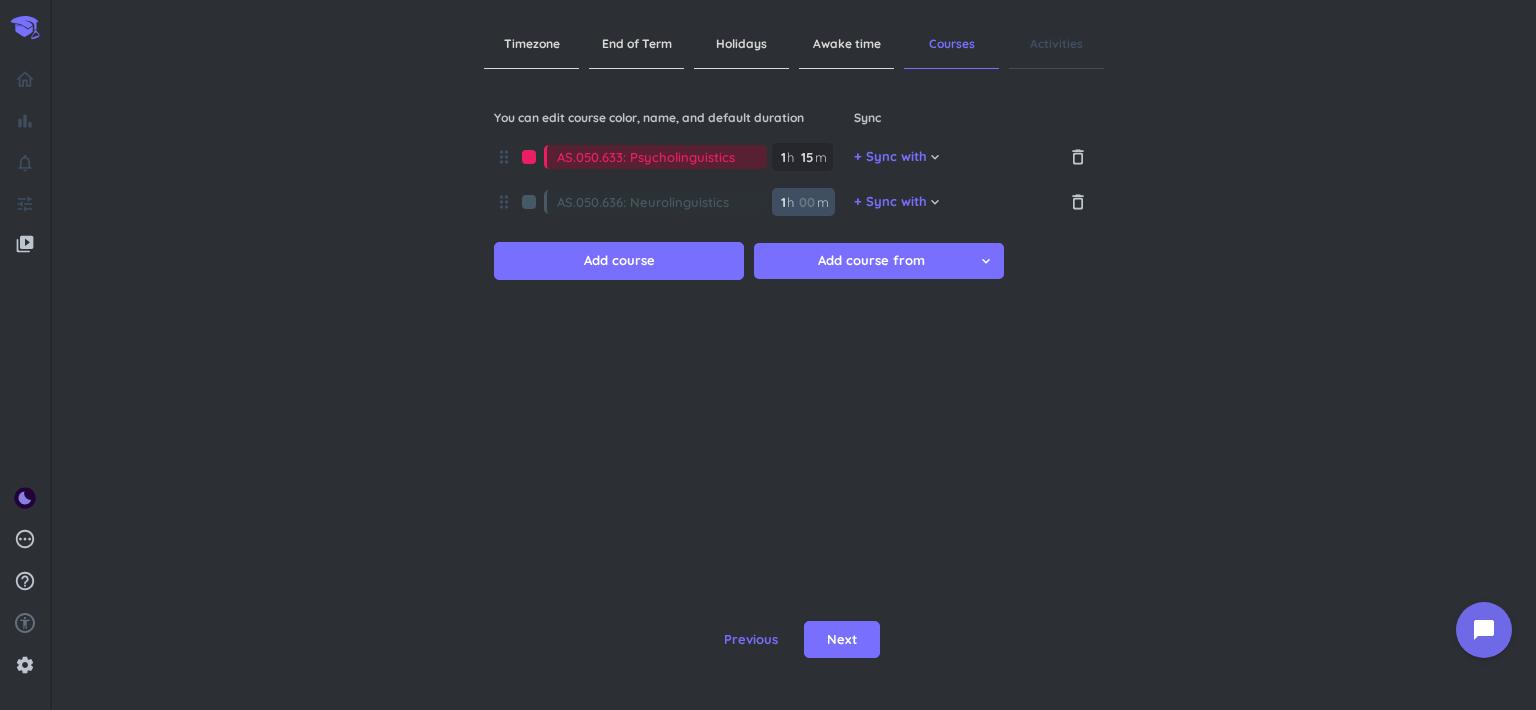 type on "AS.050.636: Neurolinguistics" 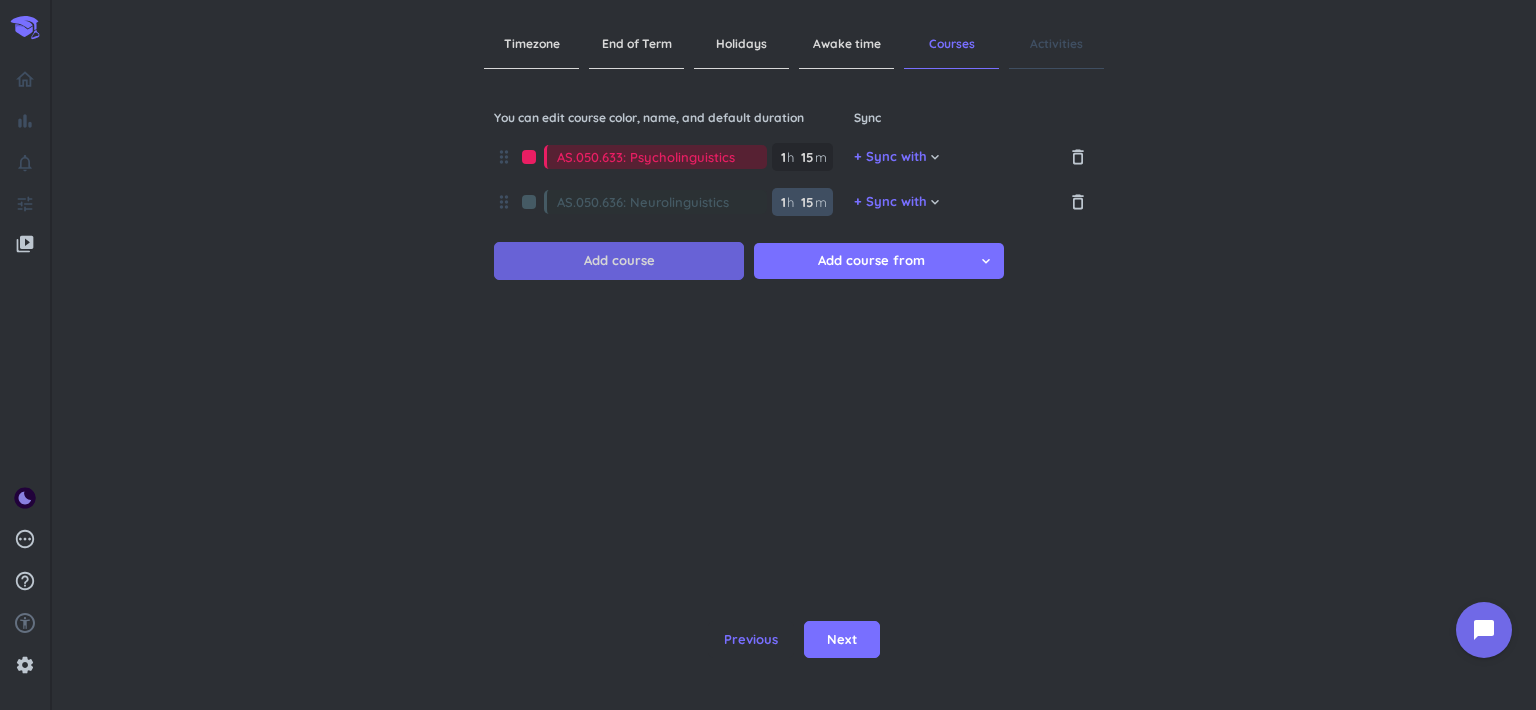type on "15" 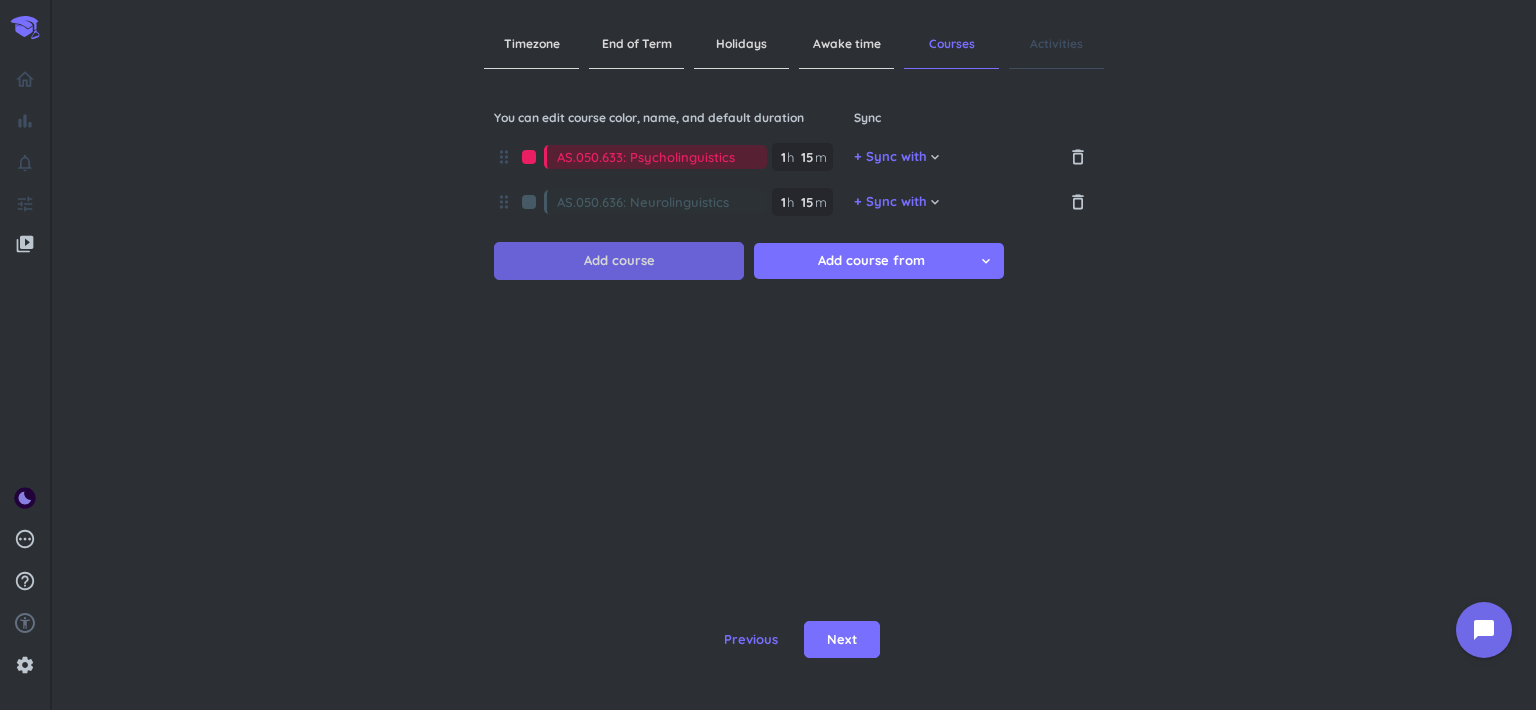 click on "Add course" at bounding box center [619, 261] 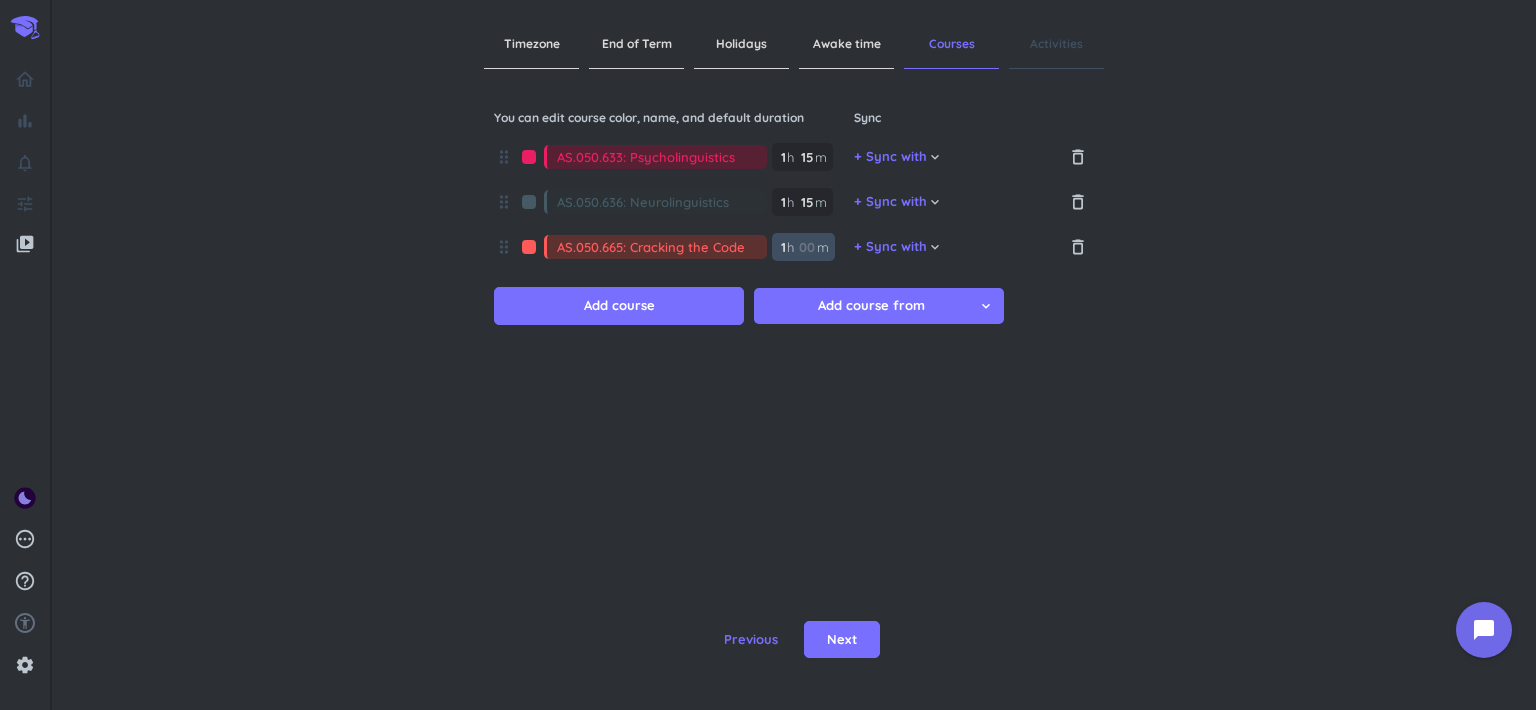 type on "AS.050.665: Cracking the Code" 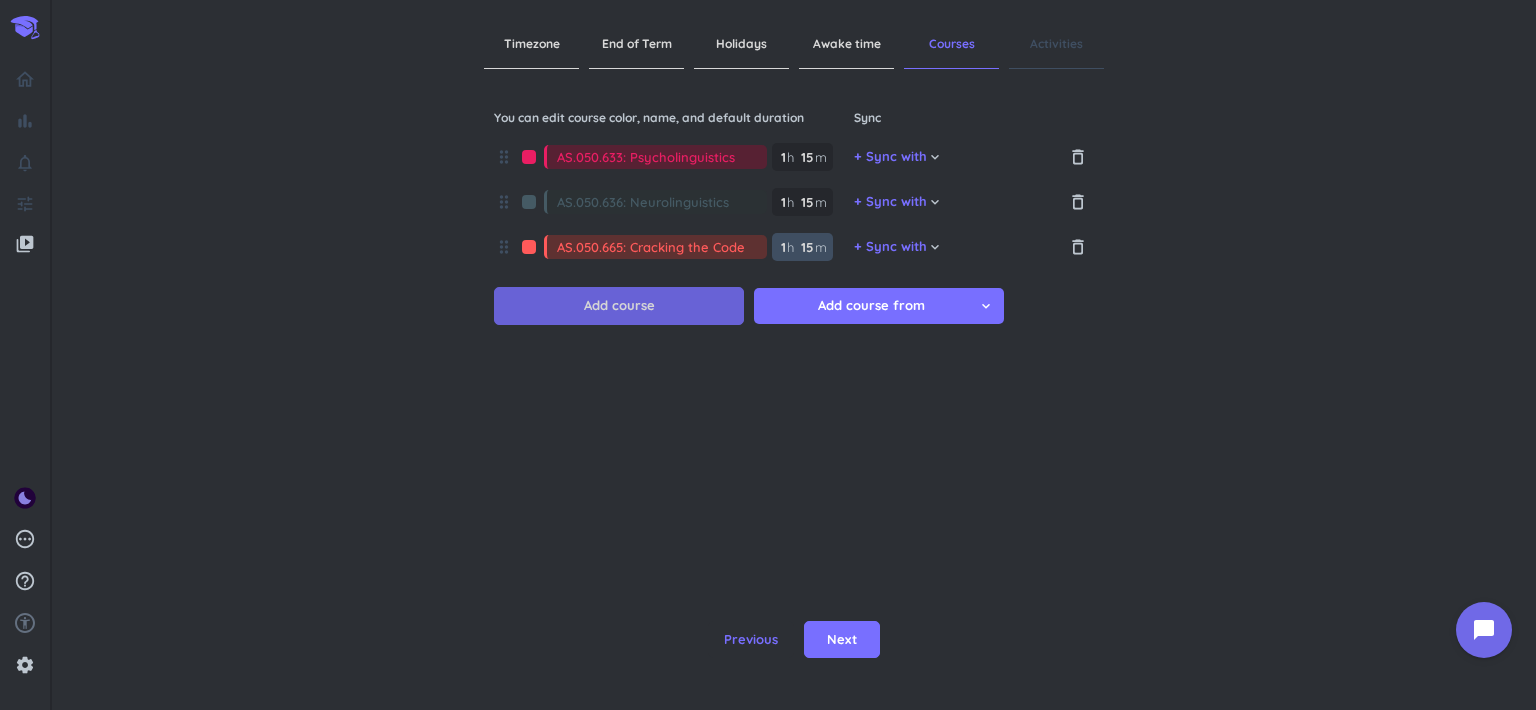 type on "15" 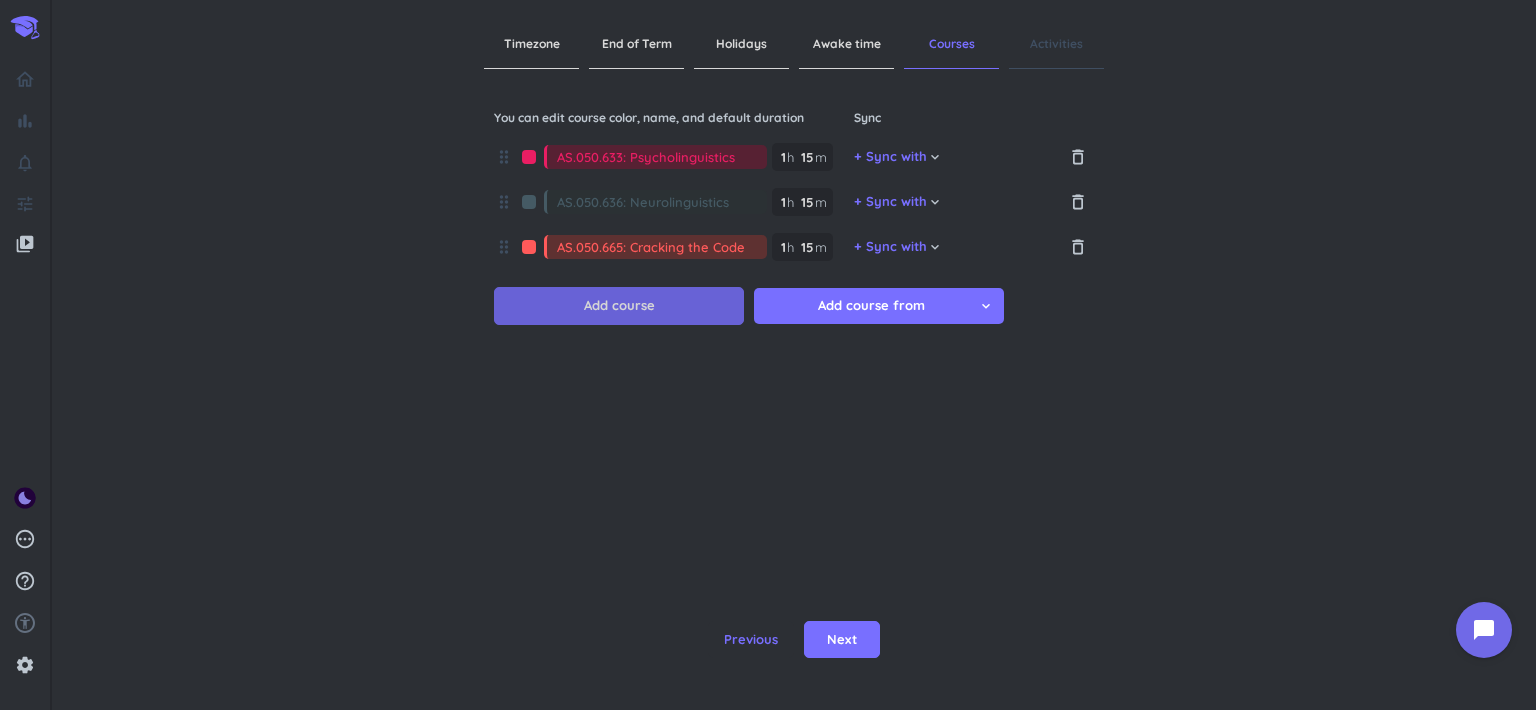 click on "Add course" at bounding box center [619, 306] 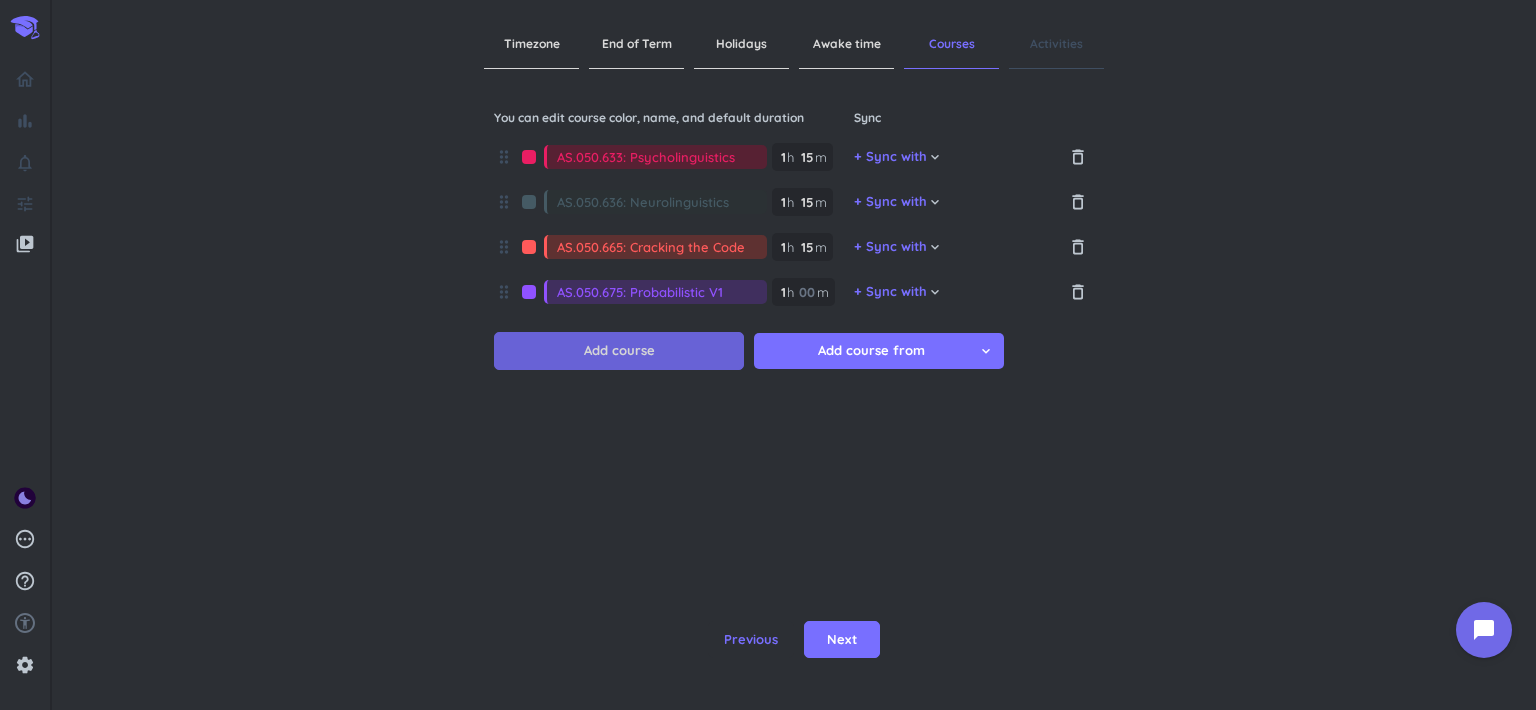 type on "AS.050.675: Probabilistic V1" 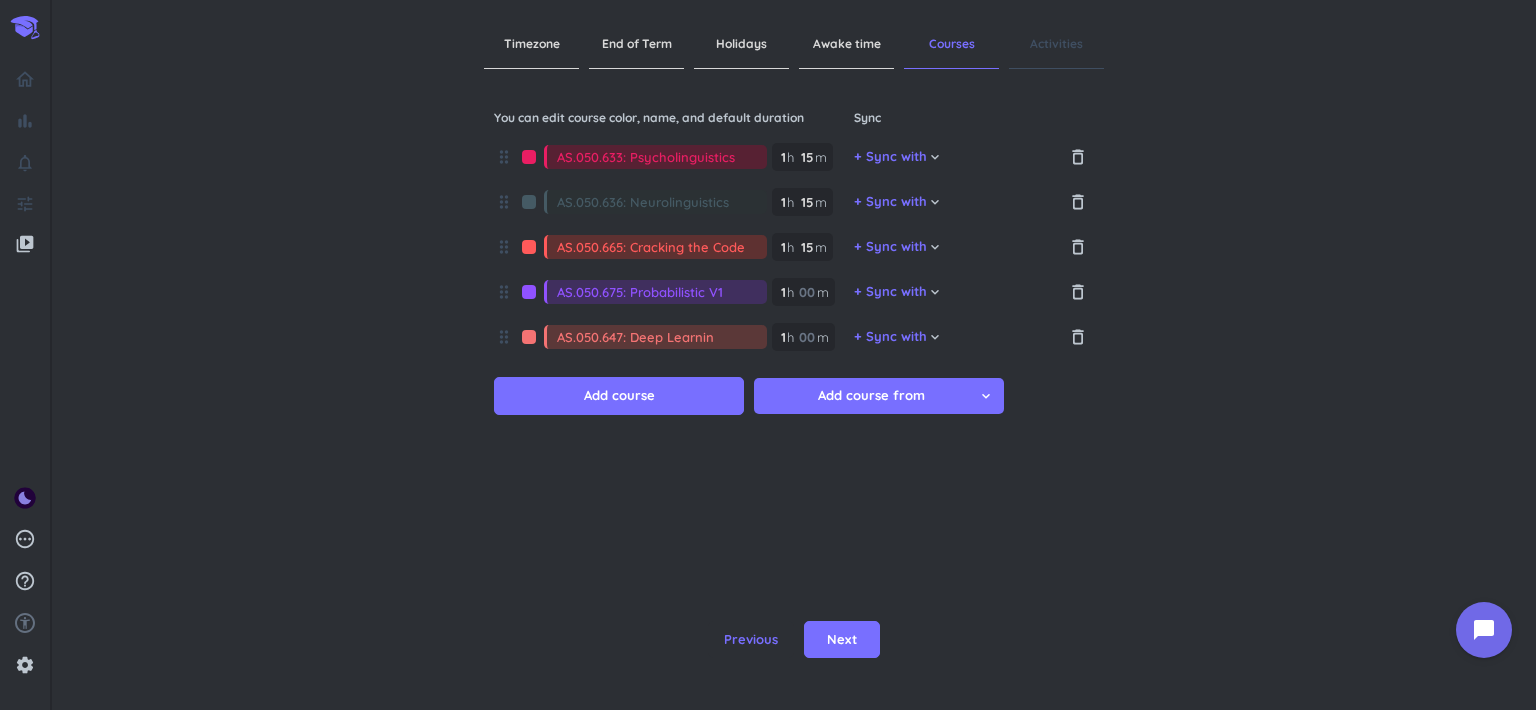 type on "AS.050.647: Deep Learning" 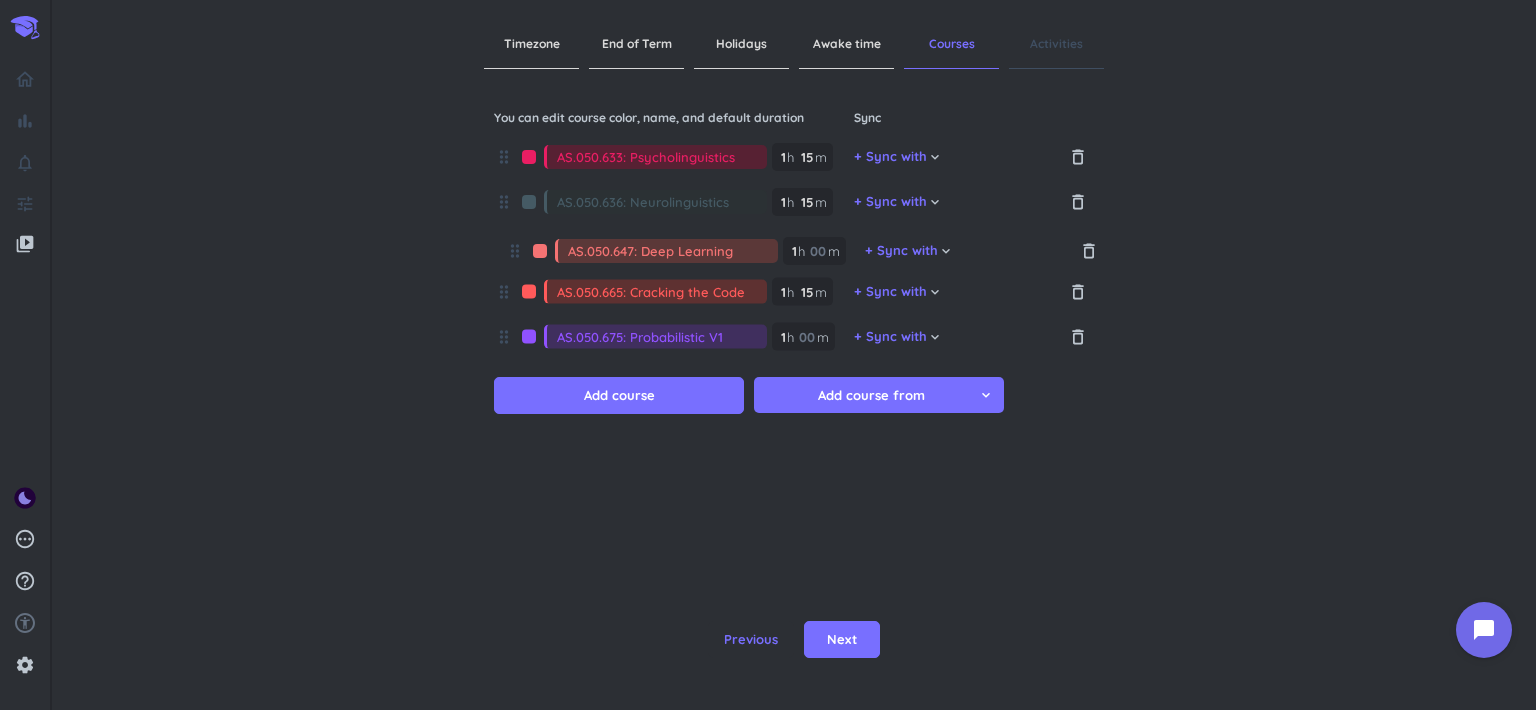 drag, startPoint x: 504, startPoint y: 337, endPoint x: 516, endPoint y: 243, distance: 94.76286 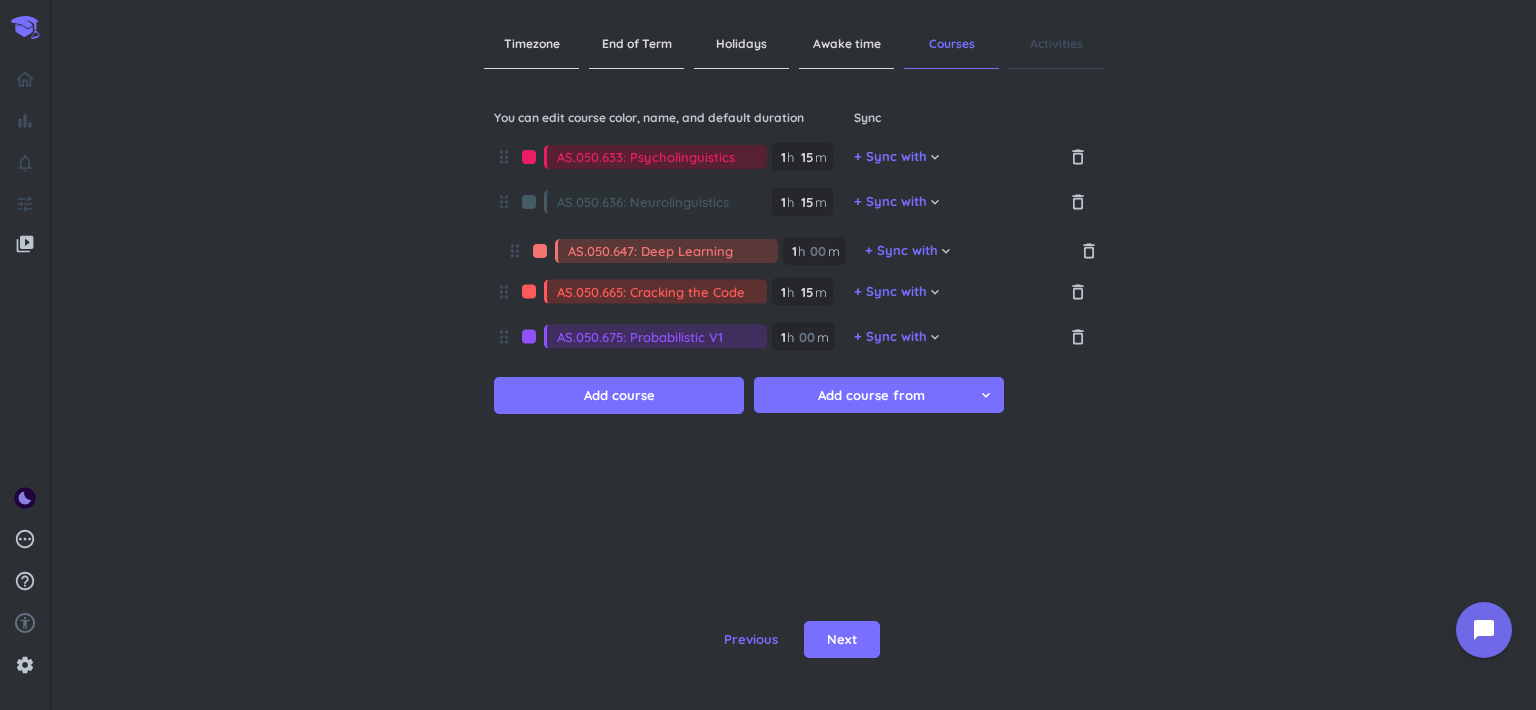 click on "drag_indicator AS.050.633: Psycholinguistics 1 1 00 h 15 15 00 m + Sync with cancel keyboard_arrow_down delete_outline drag_indicator AS.050.636: Neurolinguistics 1 1 00 h 15 15 00 m + Sync with cancel keyboard_arrow_down delete_outline drag_indicator AS.050.665: Cracking the Code 1 1 00 h 15 15 00 m + Sync with cancel keyboard_arrow_down delete_outline drag_indicator AS.050.675: Probabilistic V1 1 1 00 h 00 m + Sync with cancel keyboard_arrow_down delete_outline drag_indicator AS.050.647: Deep Learning 1 1 00 h 00 m + Sync with cancel keyboard_arrow_down delete_outline Add course Add course from cancel keyboard_arrow_down" at bounding box center [794, 340] 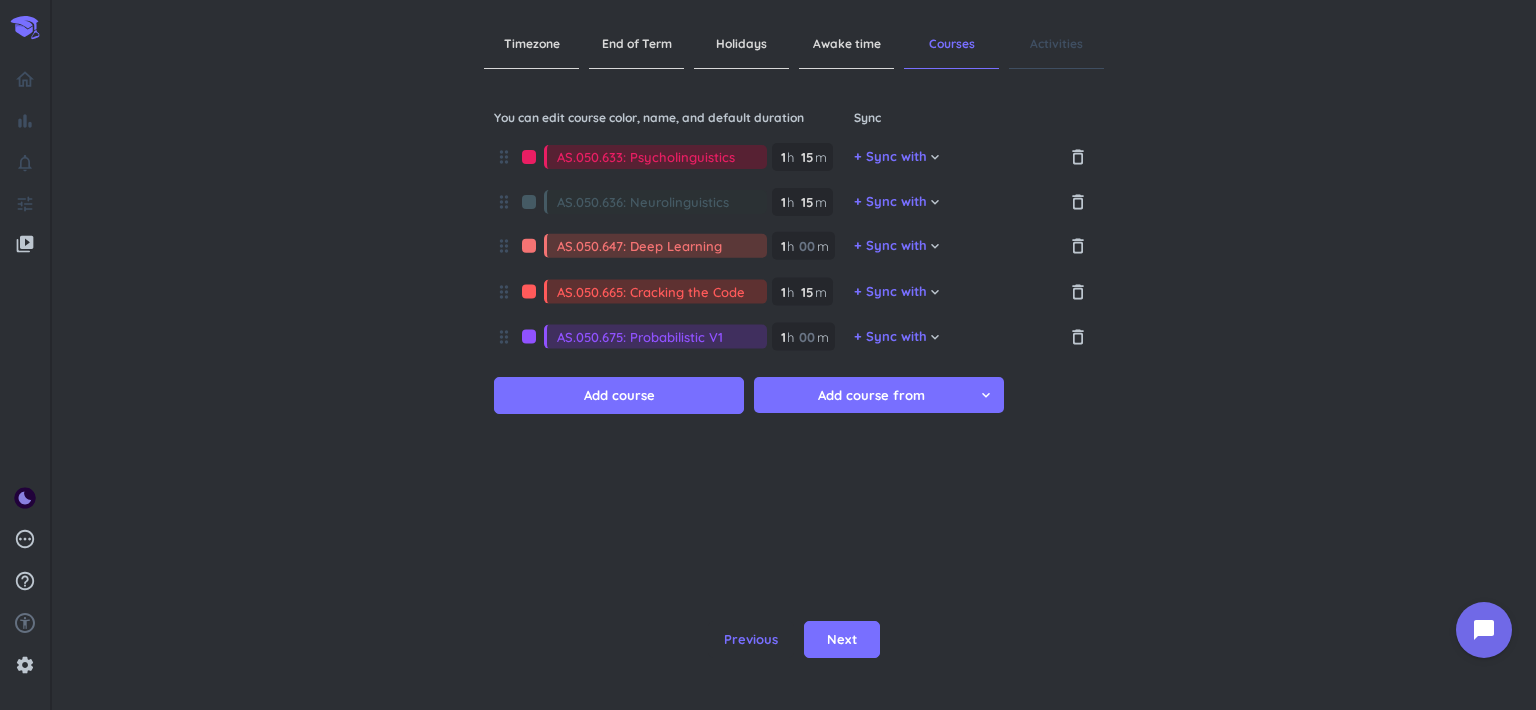 type on "AS.050.647: Deep Learning" 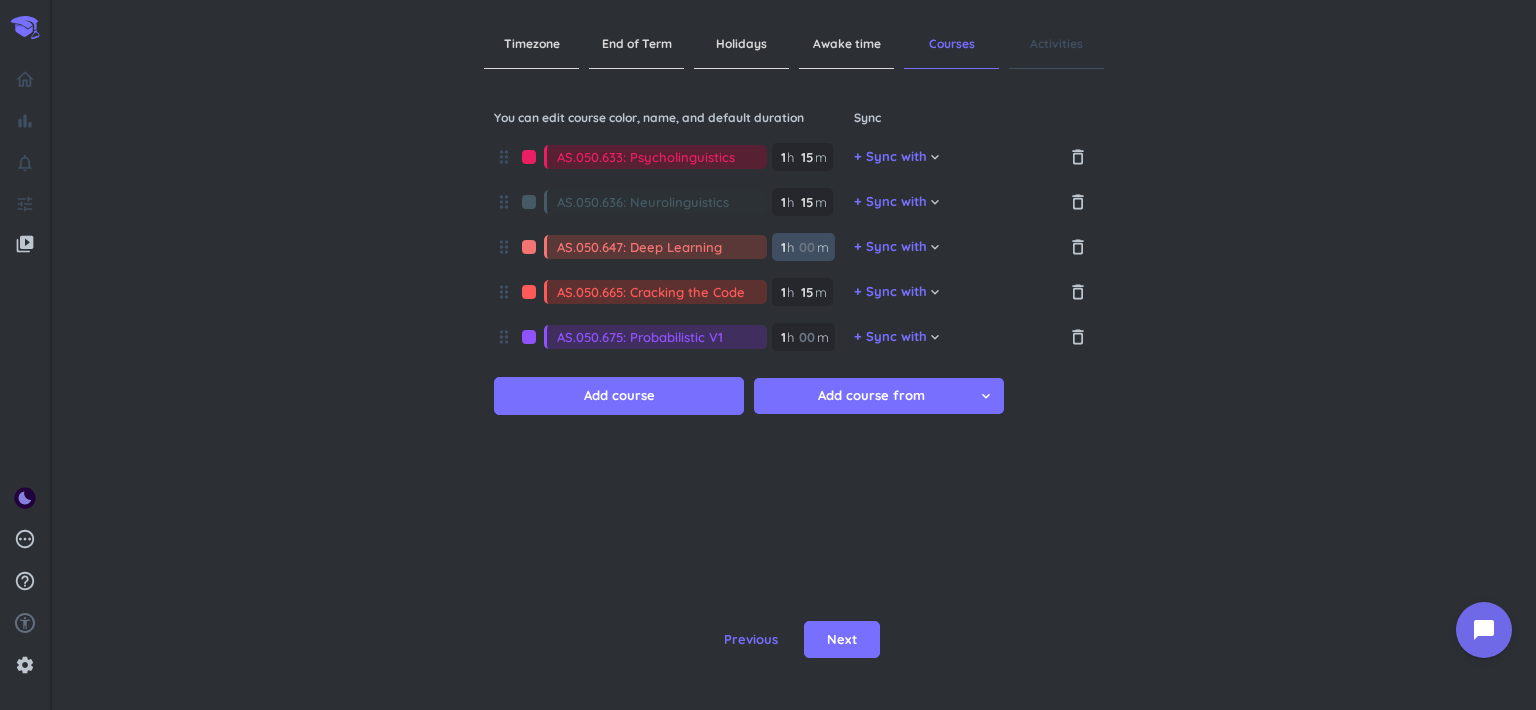 type on "AS.050.675: Probabilistic V1" 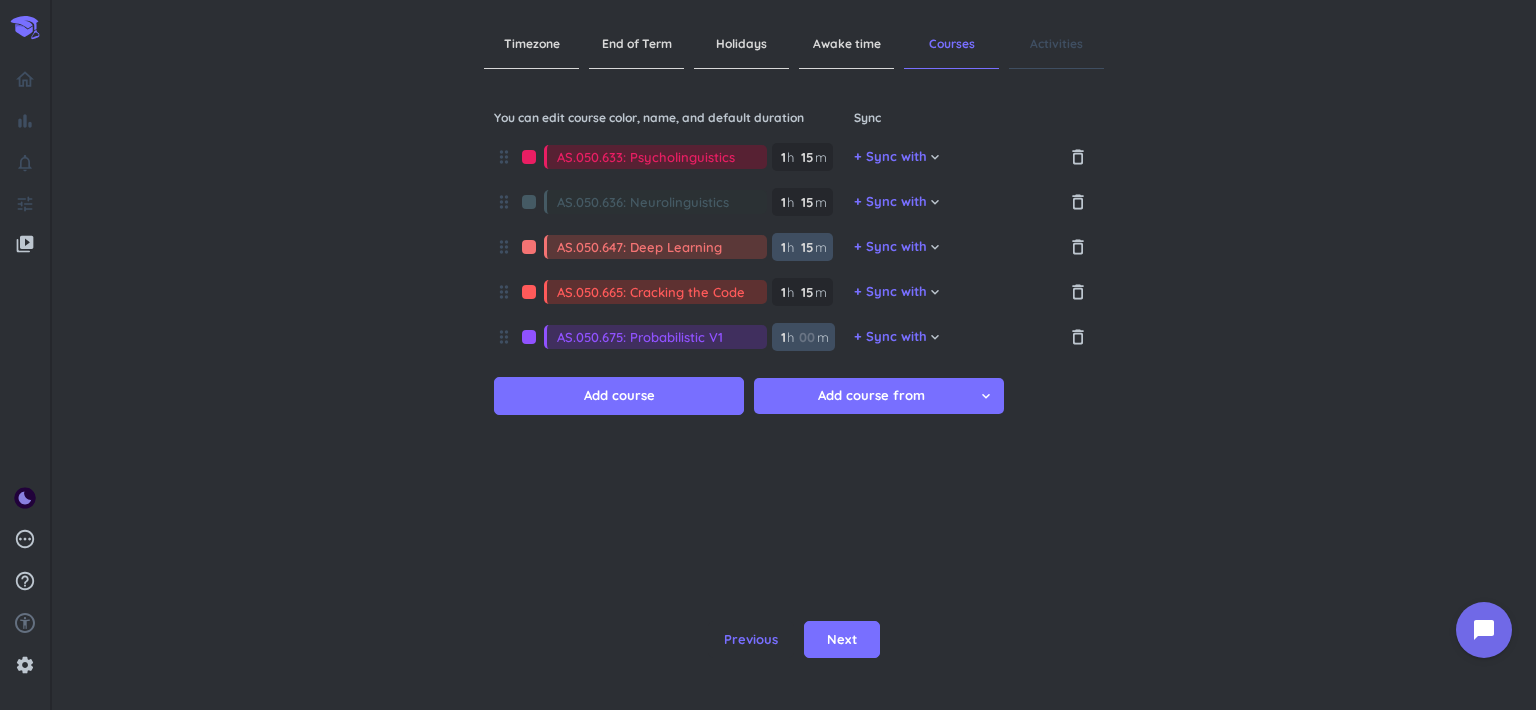 type on "15" 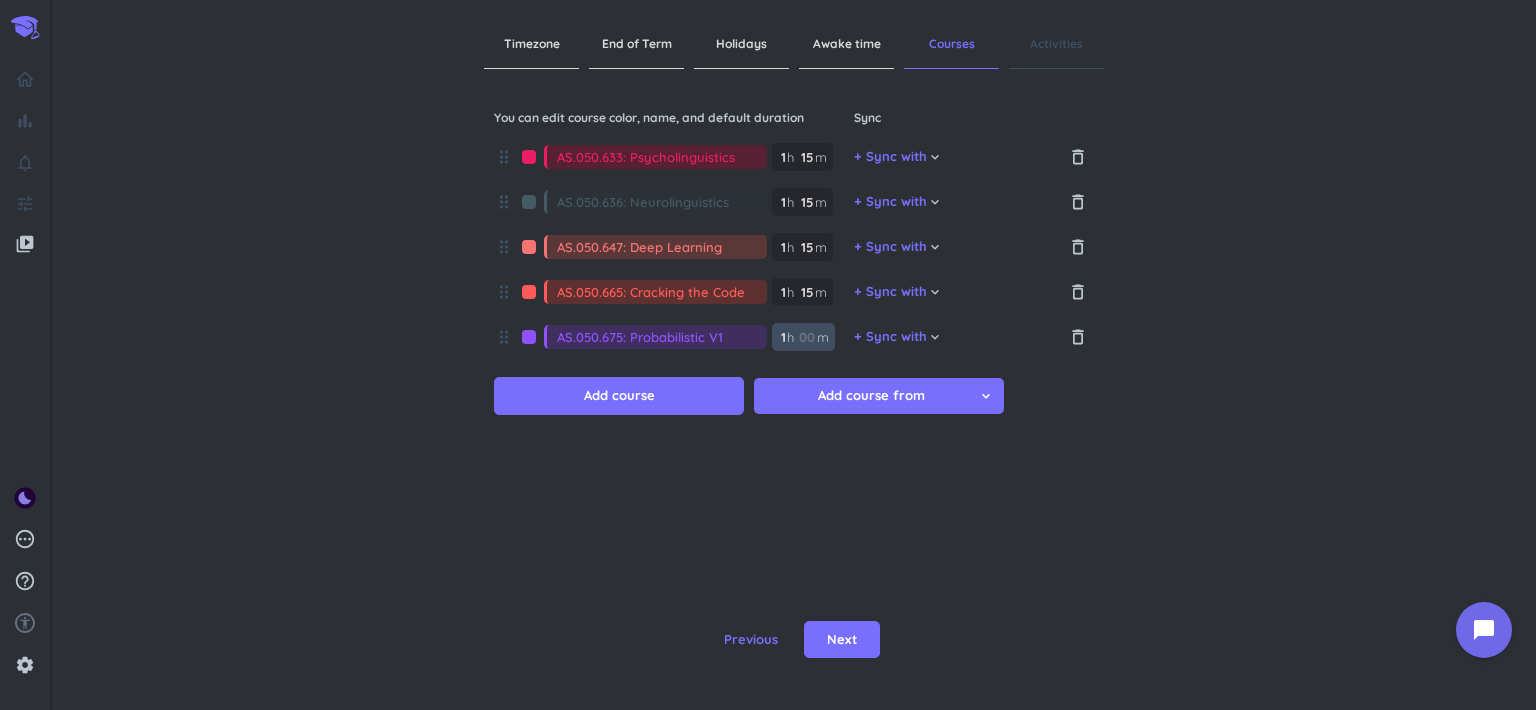 click at bounding box center [806, 337] 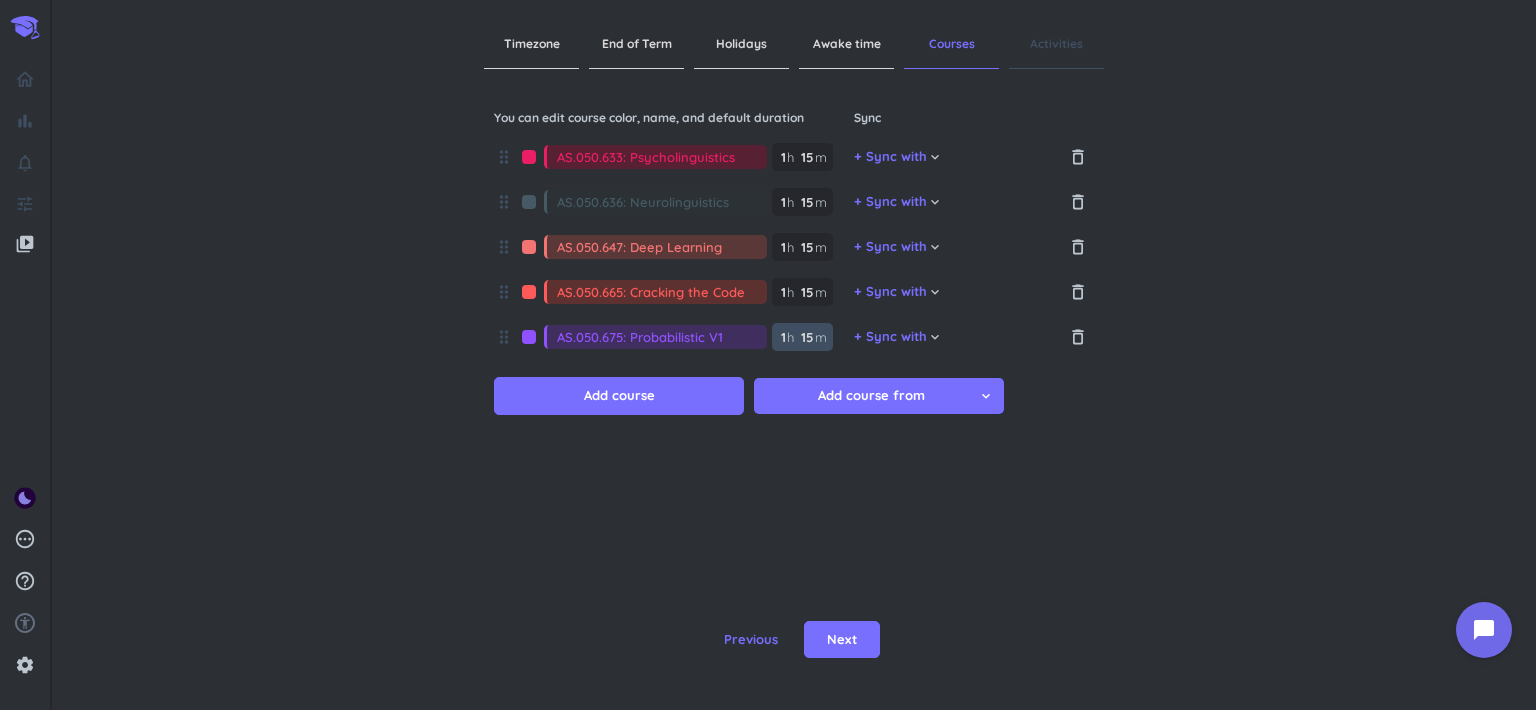 type on "15" 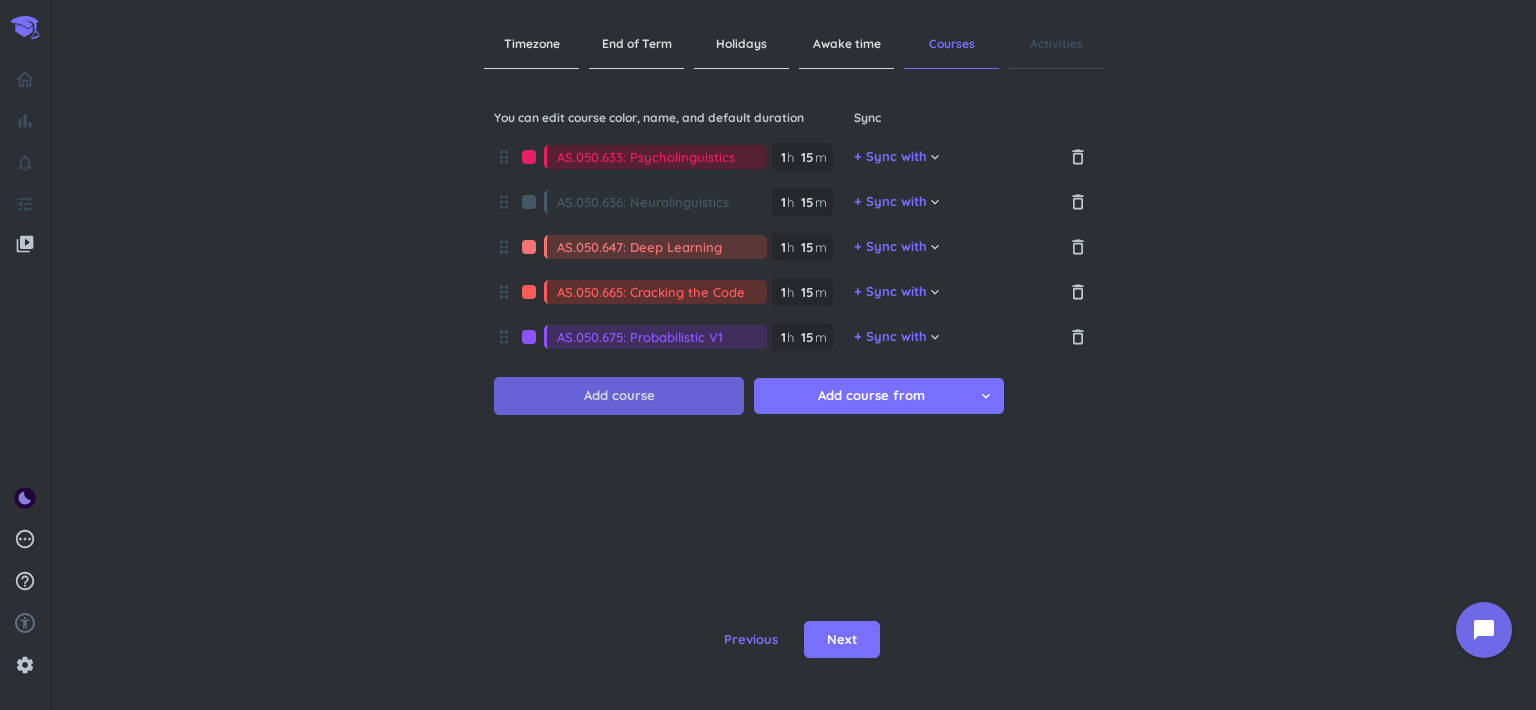 click on "Add course" at bounding box center [619, 396] 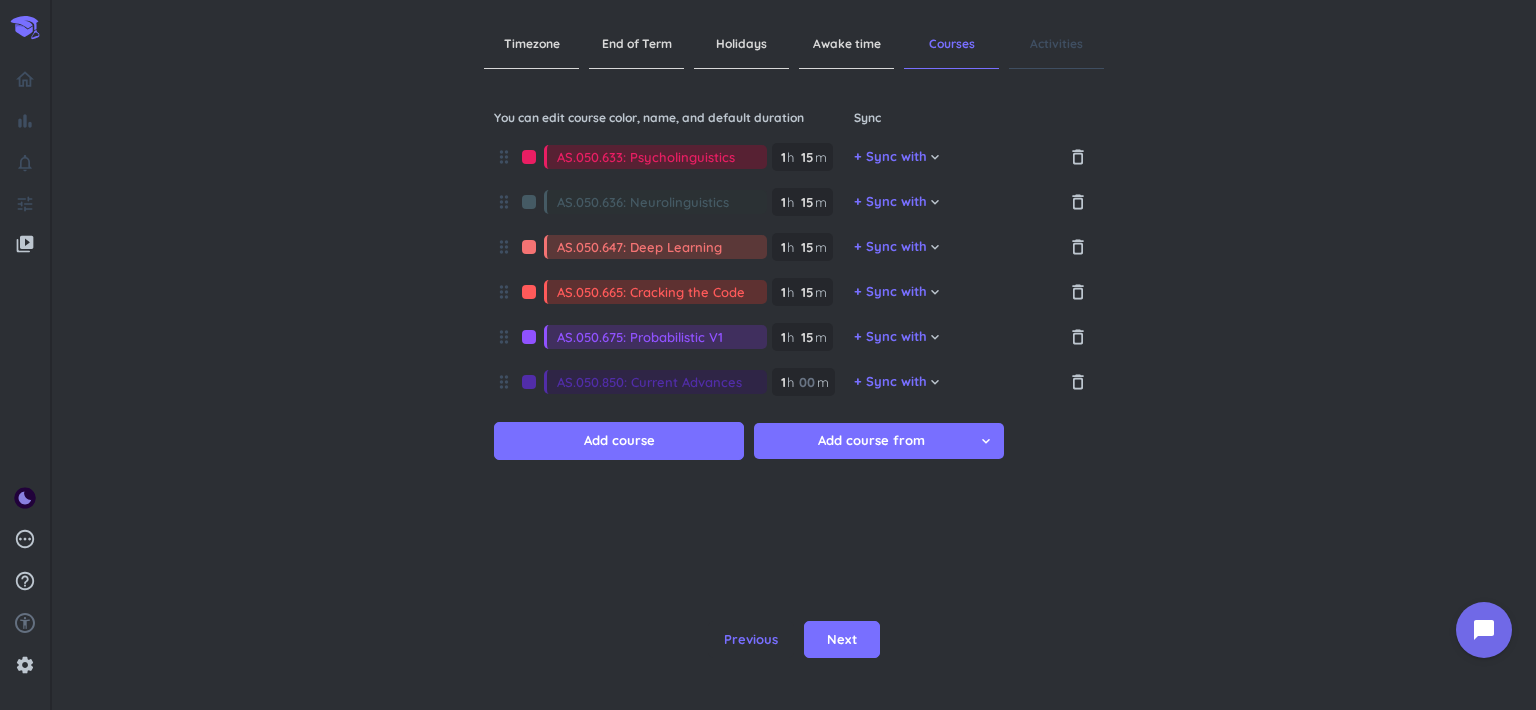 type on "AS.050.850: Current Advances" 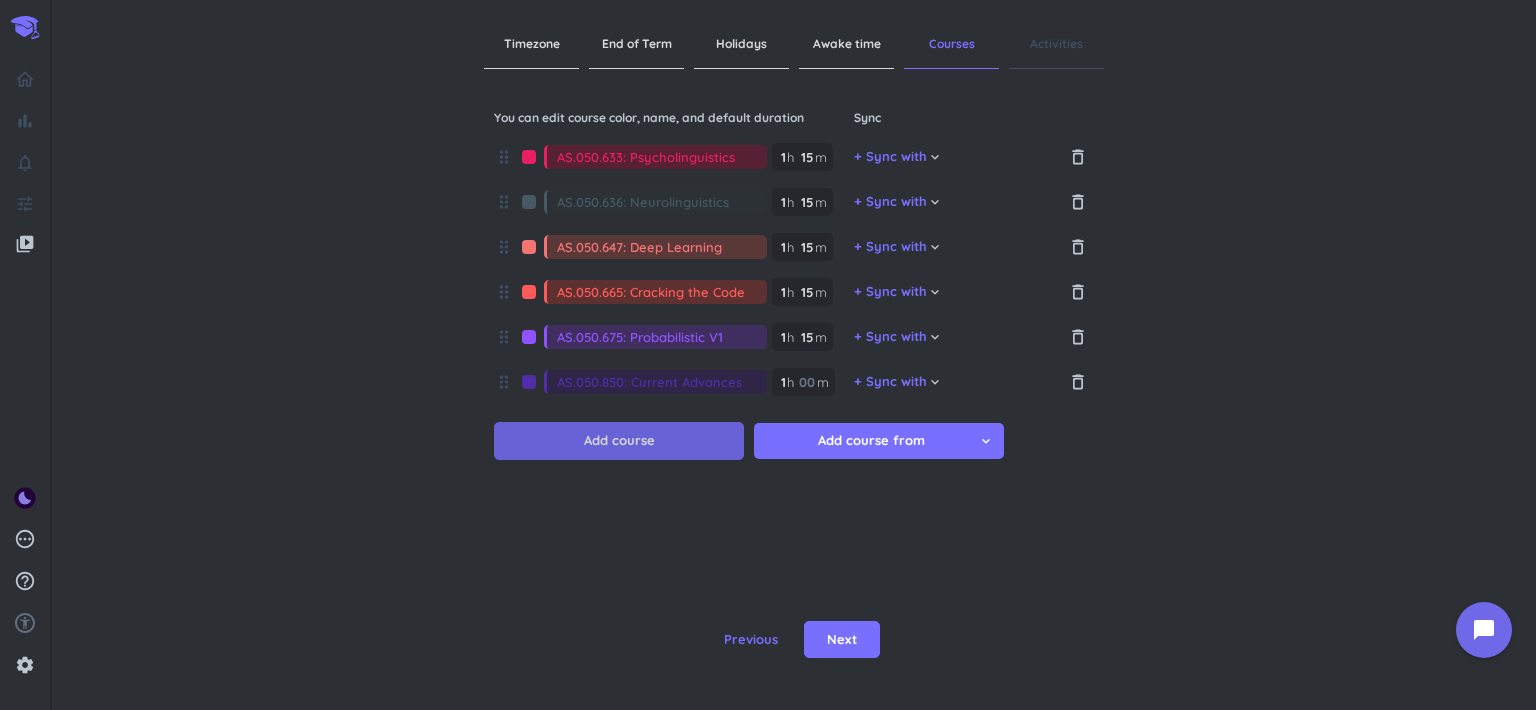 click on "Add course" at bounding box center (619, 441) 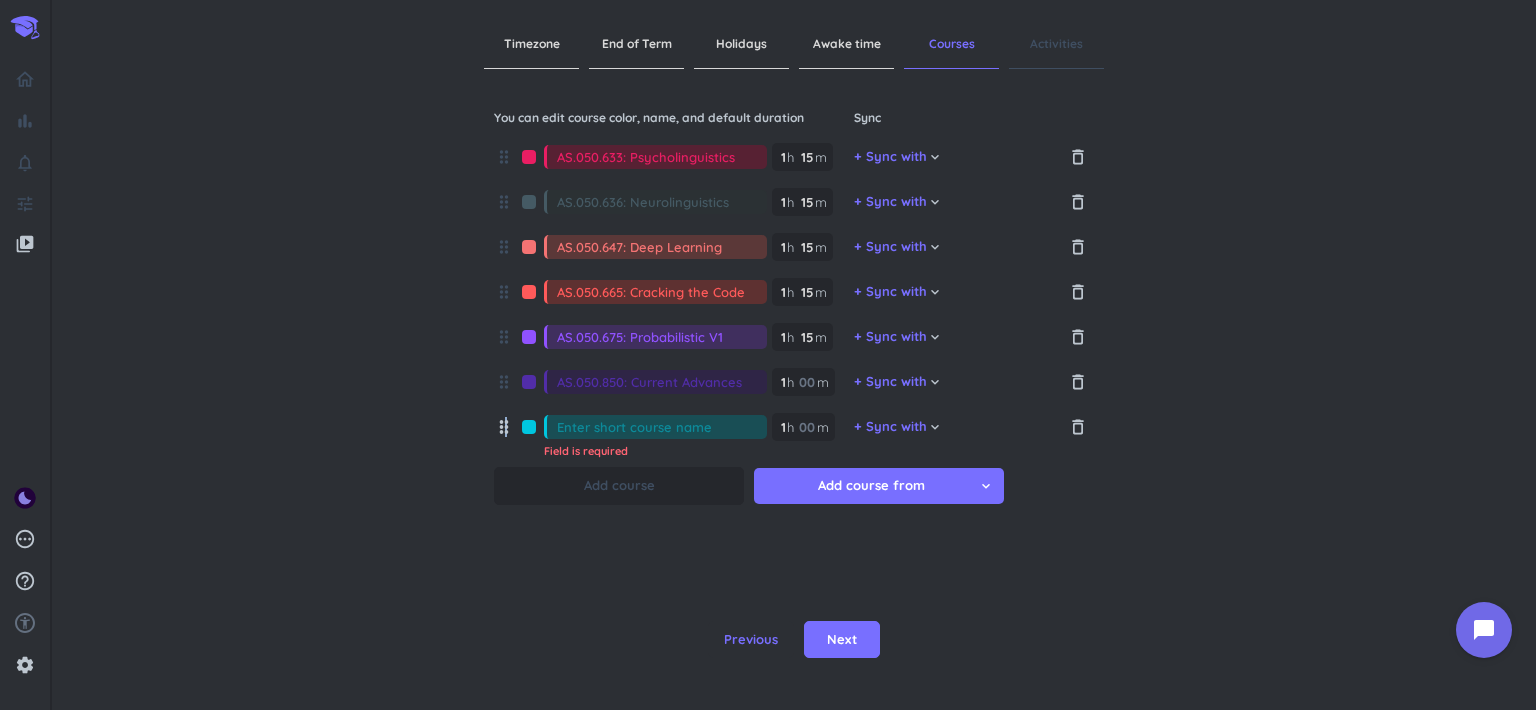click on "drag_indicator" at bounding box center [504, 427] 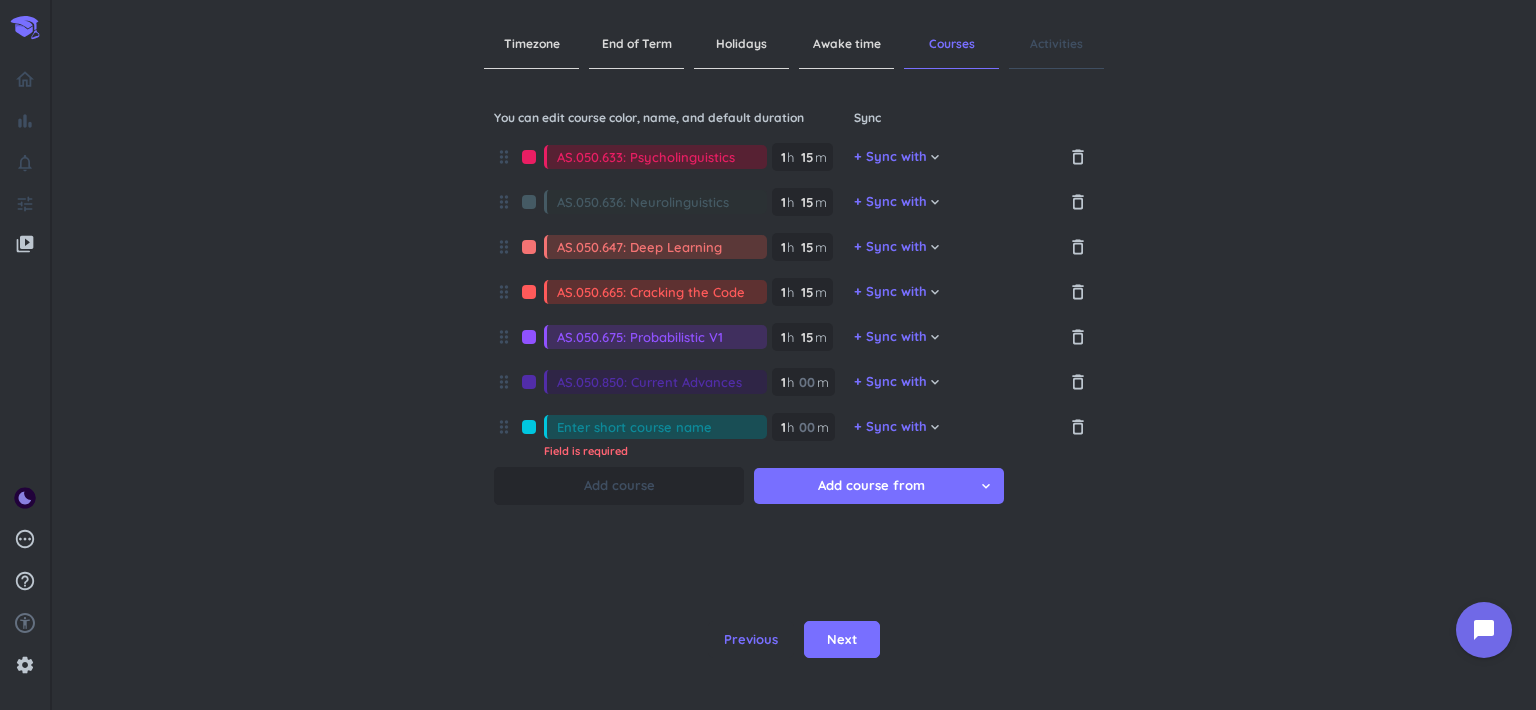 drag, startPoint x: 505, startPoint y: 429, endPoint x: 640, endPoint y: 418, distance: 135.4474 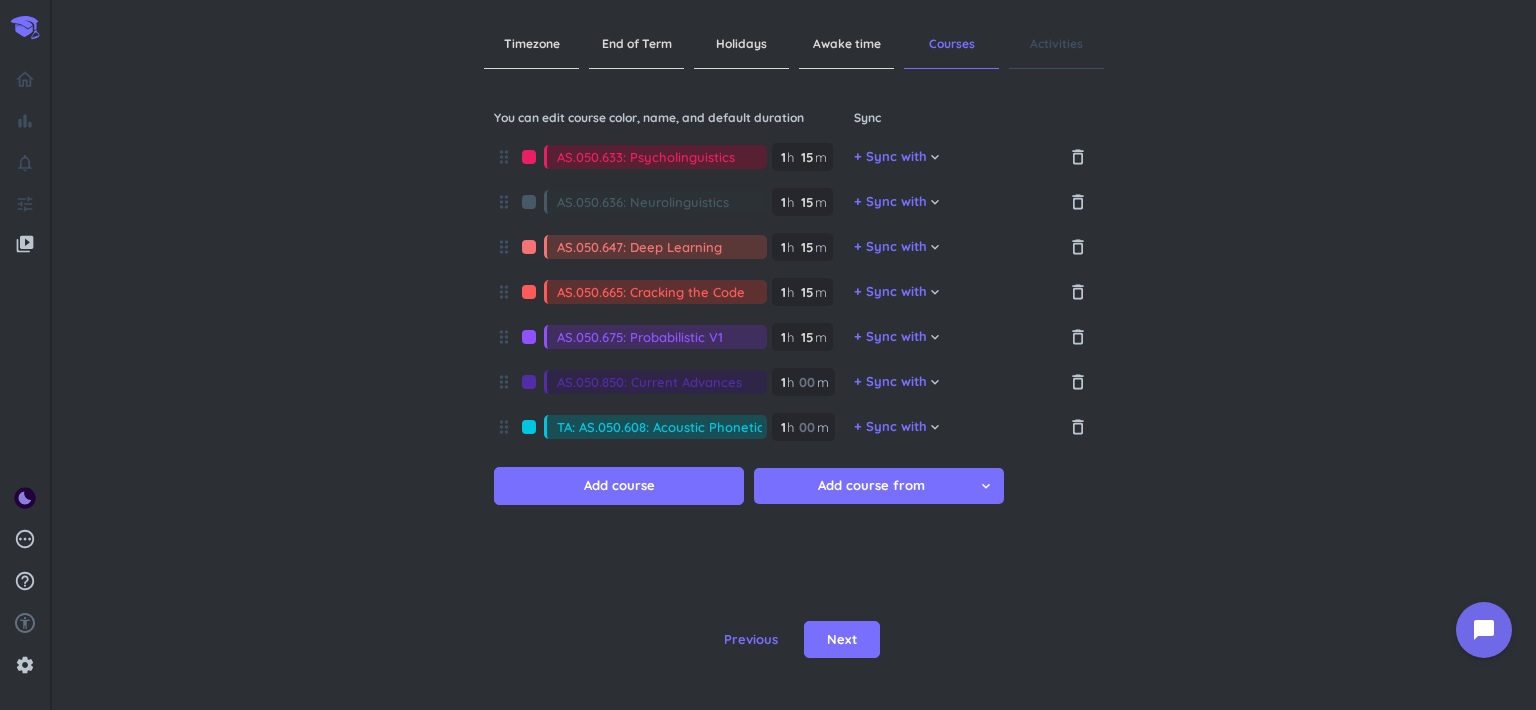 scroll, scrollTop: 0, scrollLeft: 5, axis: horizontal 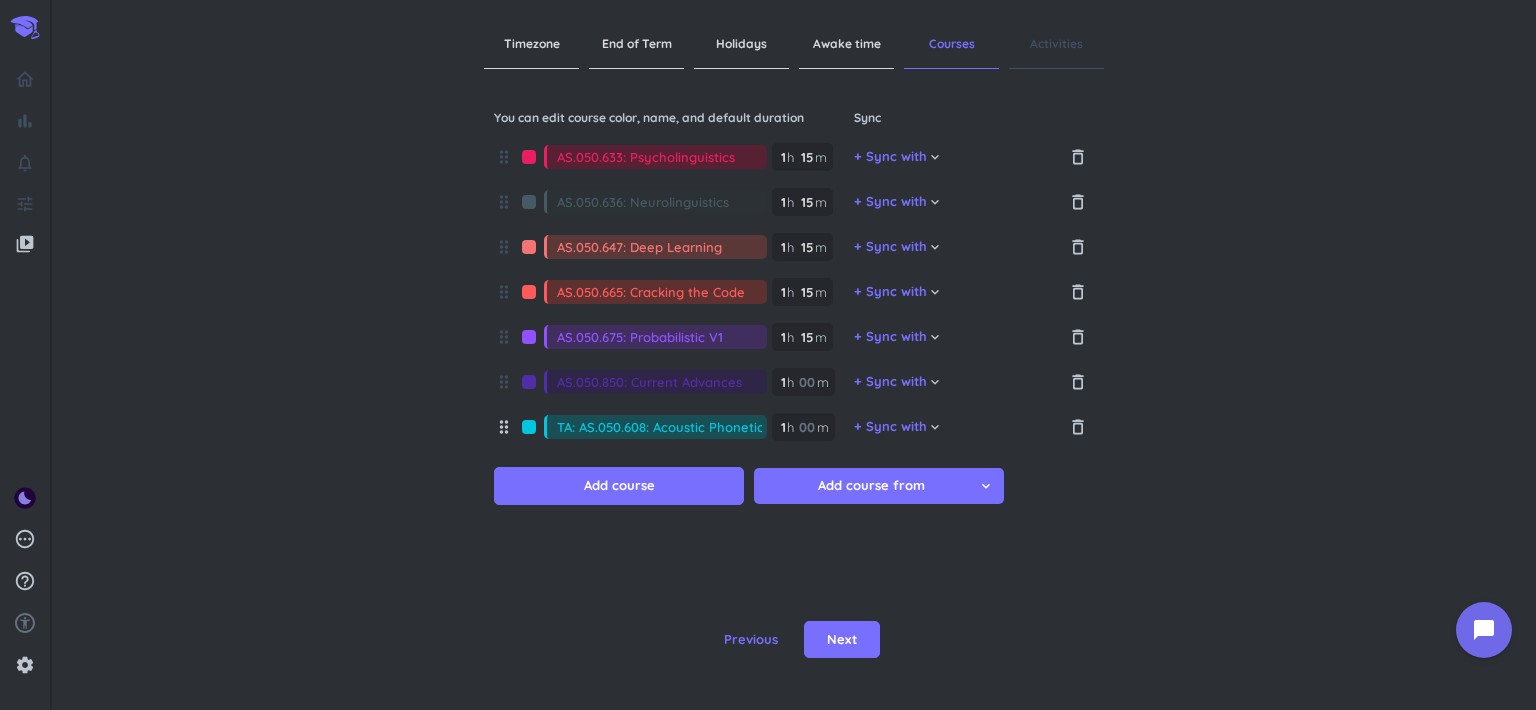 drag, startPoint x: 574, startPoint y: 425, endPoint x: 504, endPoint y: 433, distance: 70.45566 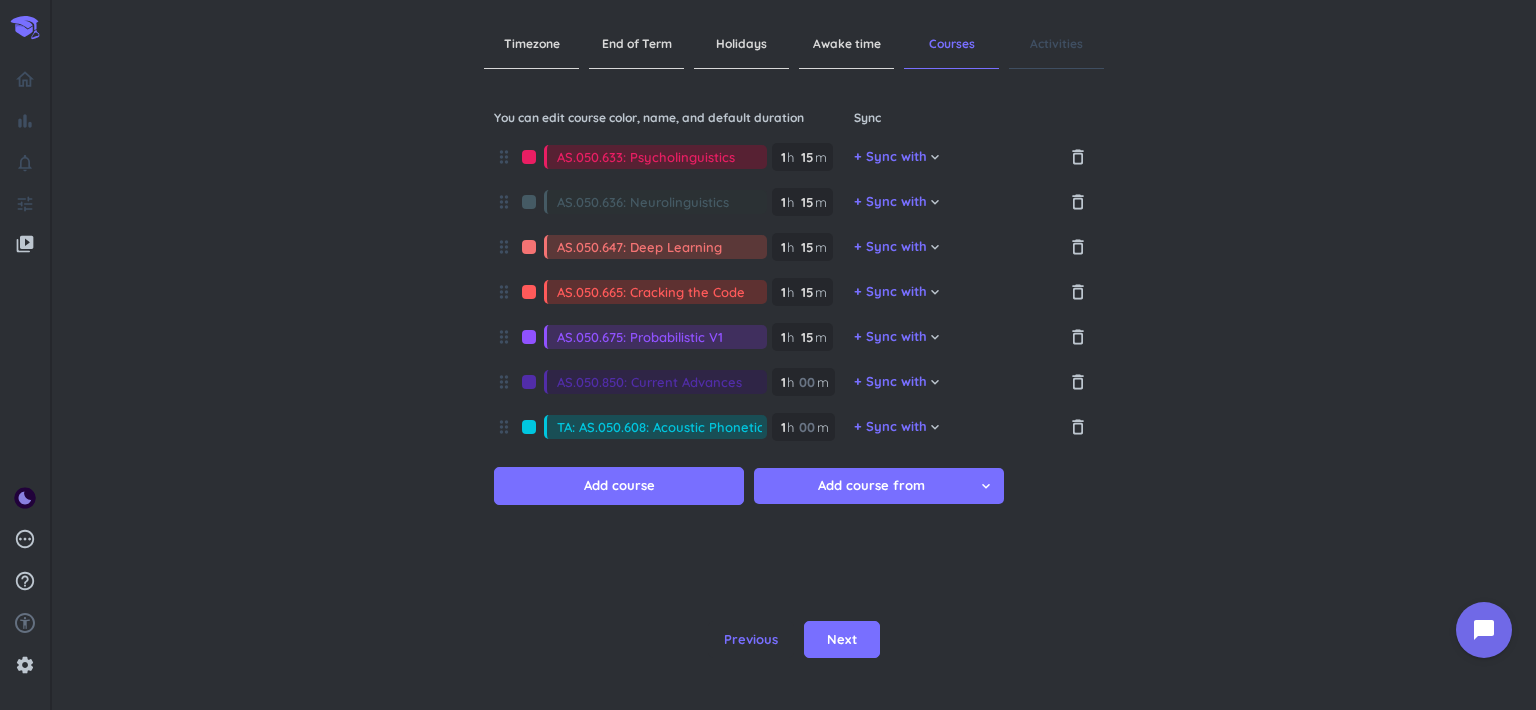 type on "AS.050.608: Acoustic Phonetics" 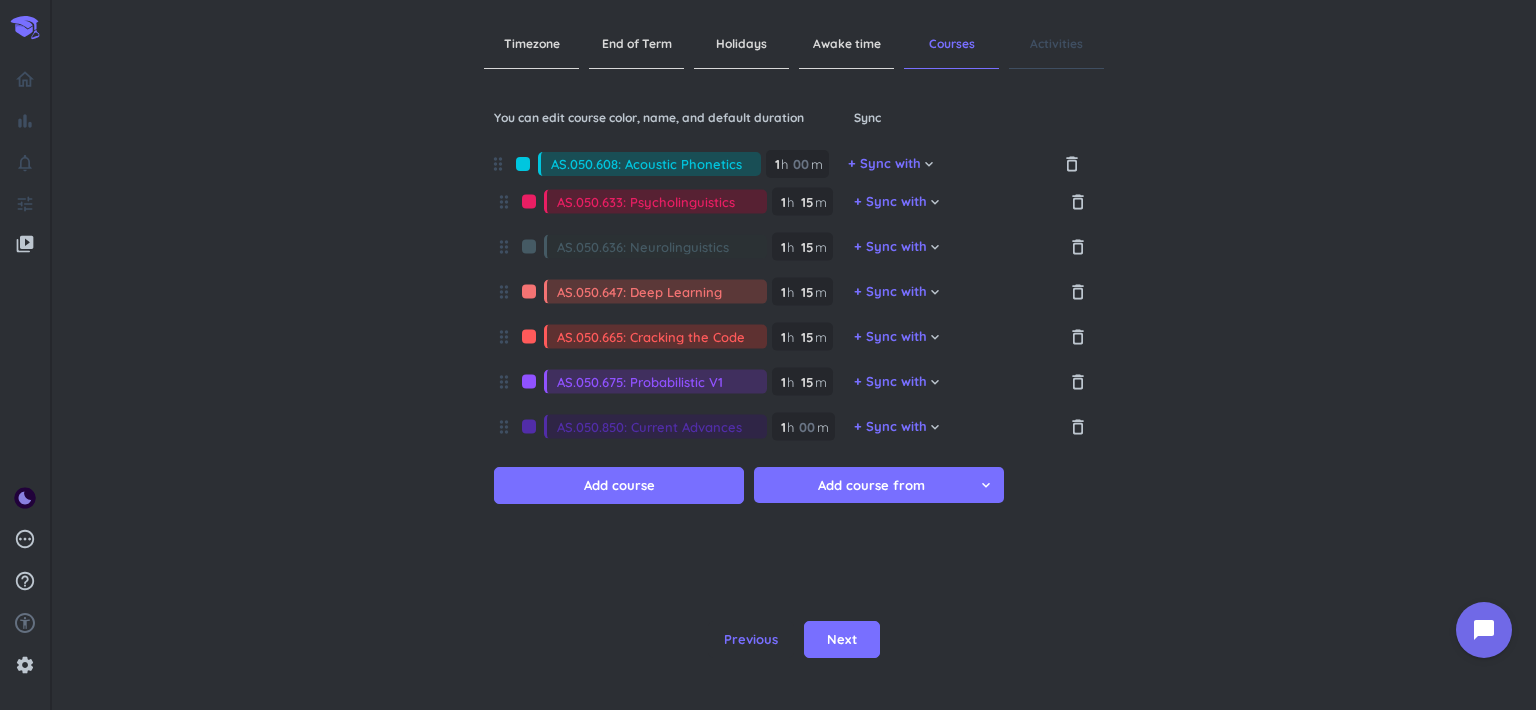 drag, startPoint x: 508, startPoint y: 429, endPoint x: 502, endPoint y: 153, distance: 276.06522 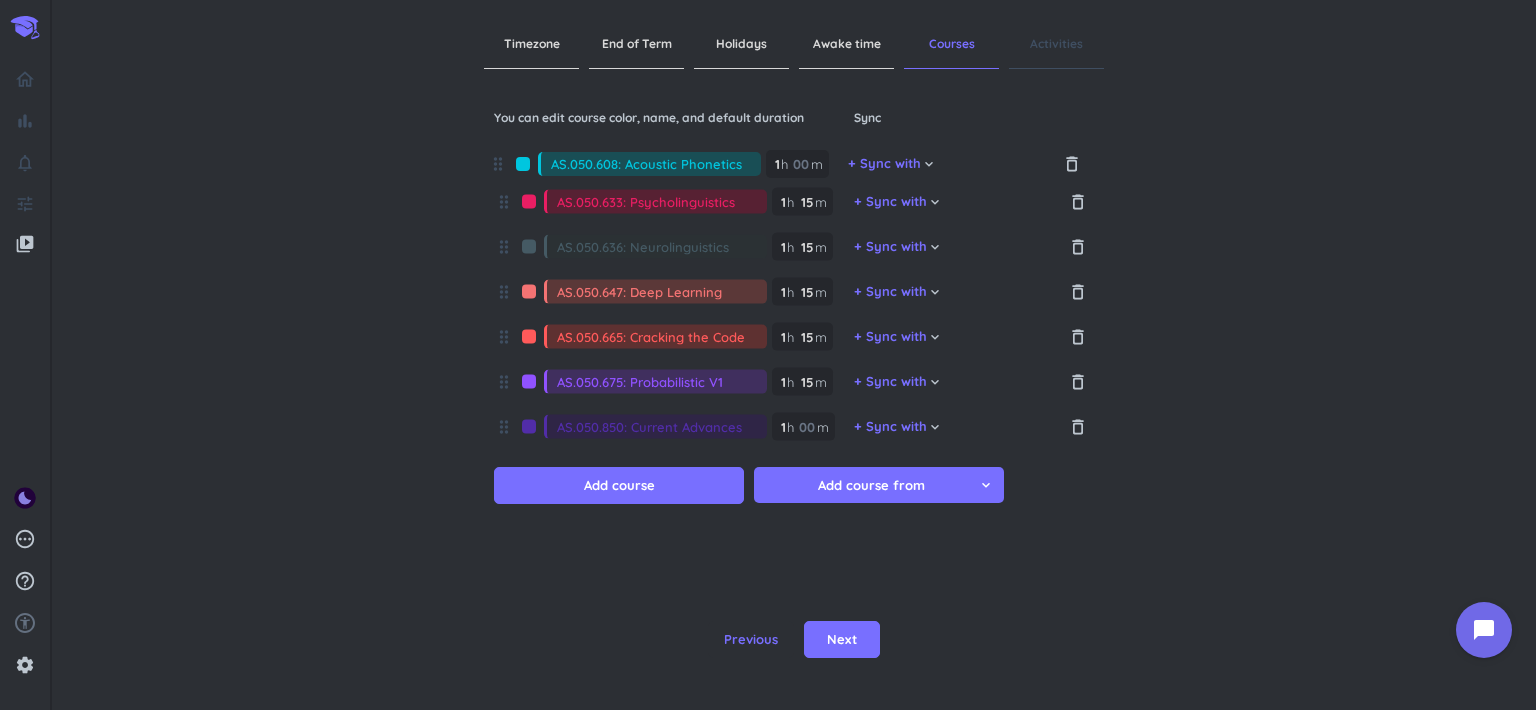 click on "drag_indicator AS.050.633: Psycholinguistics 1 1 00 h 15 15 00 m + Sync with cancel keyboard_arrow_down delete_outline drag_indicator AS.050.636: Neurolinguistics 1 1 00 h 15 15 00 m + Sync with cancel keyboard_arrow_down delete_outline drag_indicator AS.050.647: Deep Learning 1 1 00 h 15 15 00 m + Sync with cancel keyboard_arrow_down delete_outline drag_indicator AS.050.665: Cracking the Code 1 1 00 h 15 15 00 m + Sync with cancel keyboard_arrow_down delete_outline drag_indicator AS.050.675: Probabilistic V1 1 1 00 h 15 15 00 m + Sync with cancel keyboard_arrow_down delete_outline drag_indicator AS.050.850: Current Advances 1 1 00 h 00 m + Sync with cancel keyboard_arrow_down delete_outline drag_indicator AS.050.608: Acoustic Phonetics 1 1 00 h 00 m + Sync with cancel keyboard_arrow_down delete_outline Add course Add course from cancel keyboard_arrow_down" at bounding box center (794, 340) 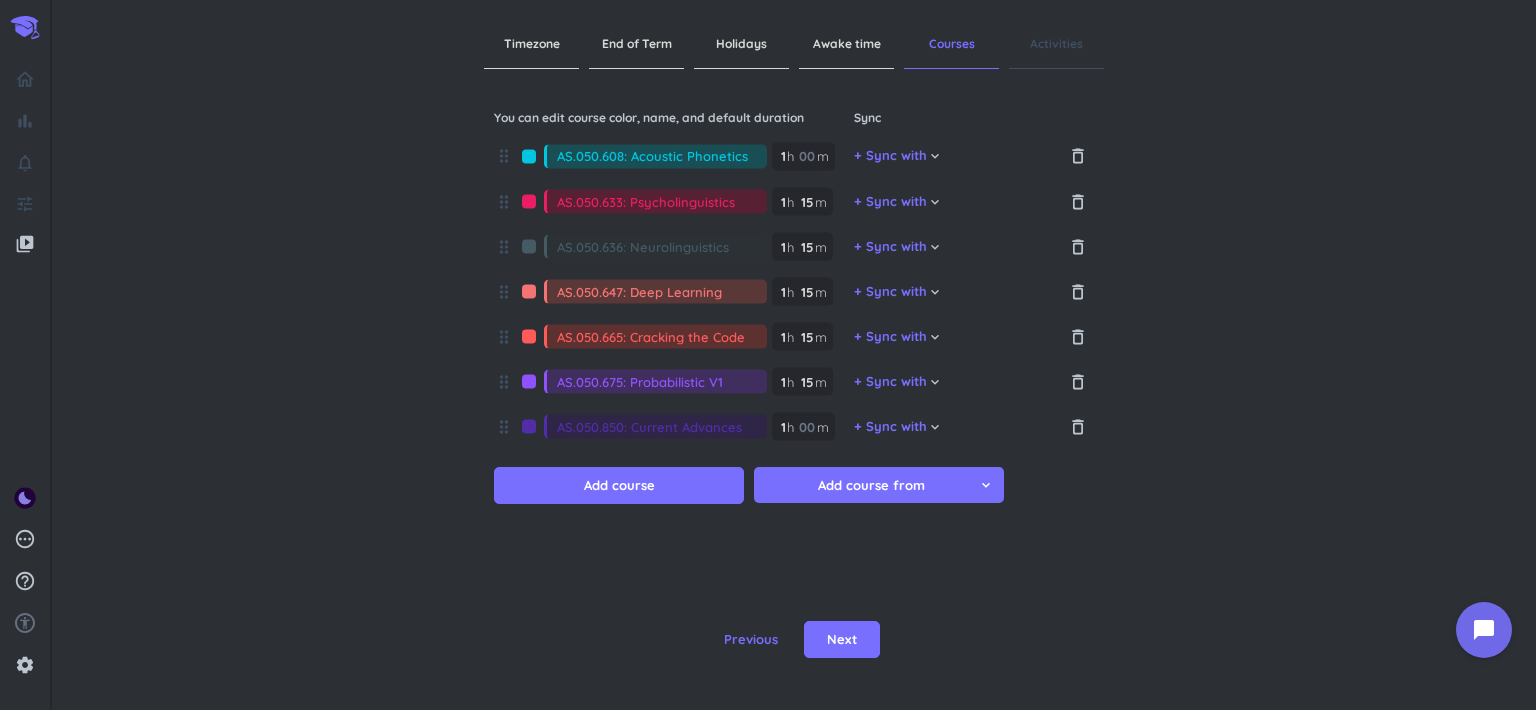 type on "AS.050.608: Acoustic Phonetics" 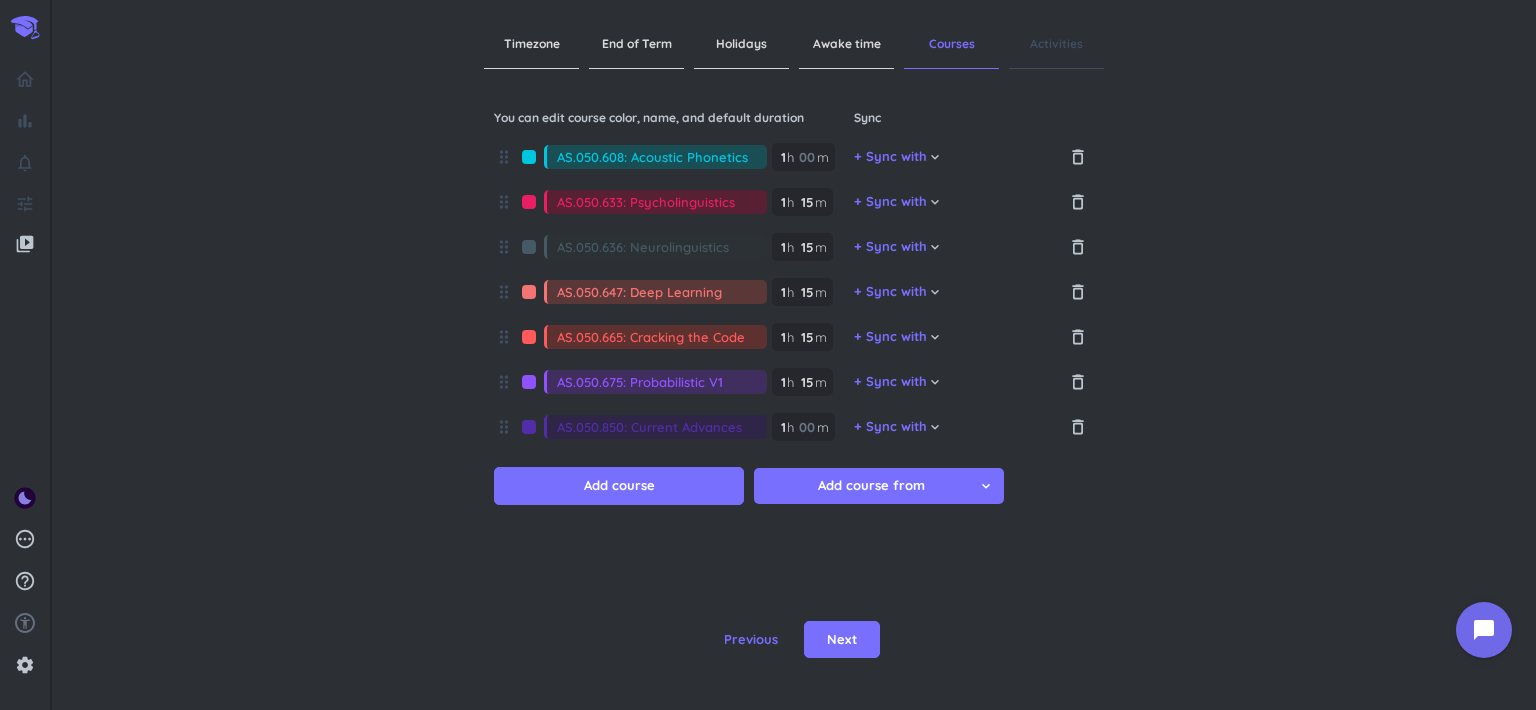type on "AS.050.850: Current Advances" 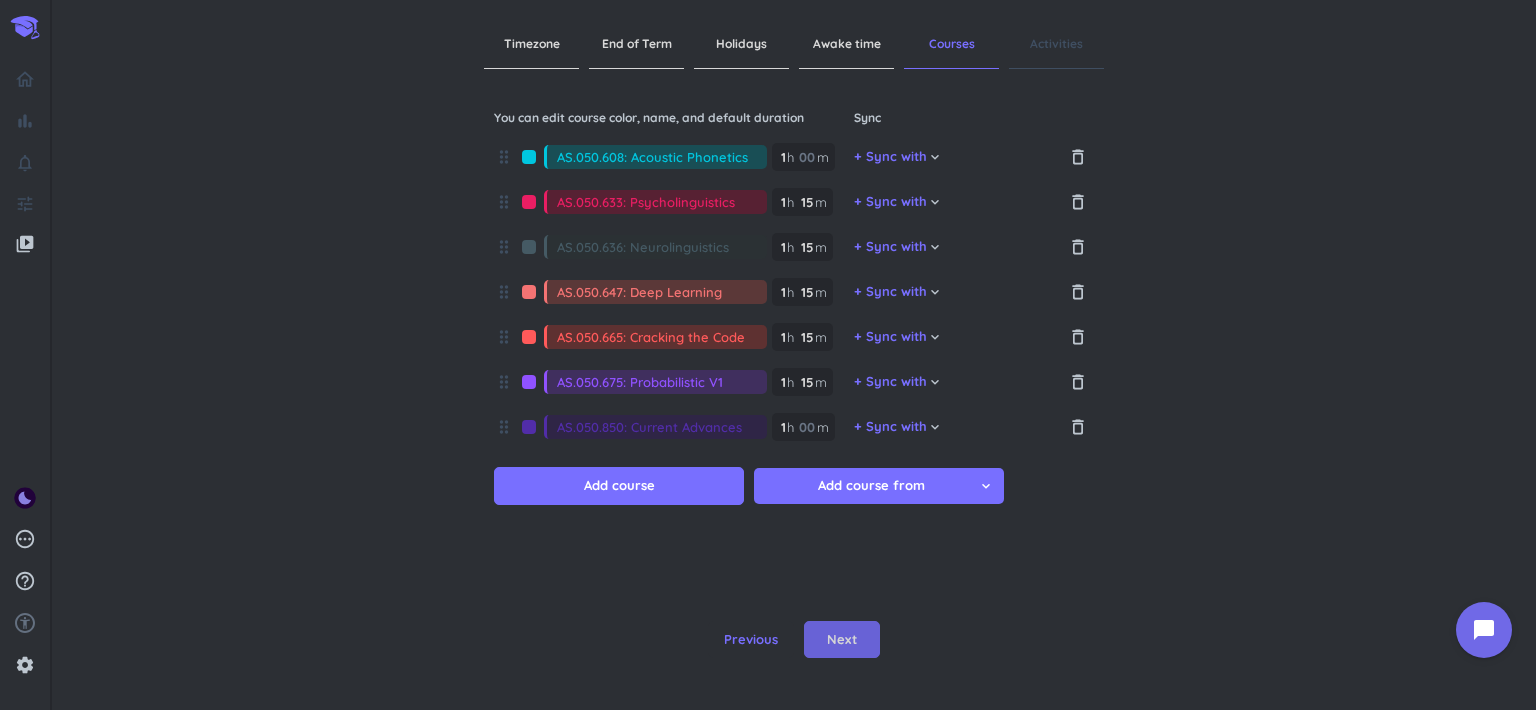 click on "Next" at bounding box center (842, 640) 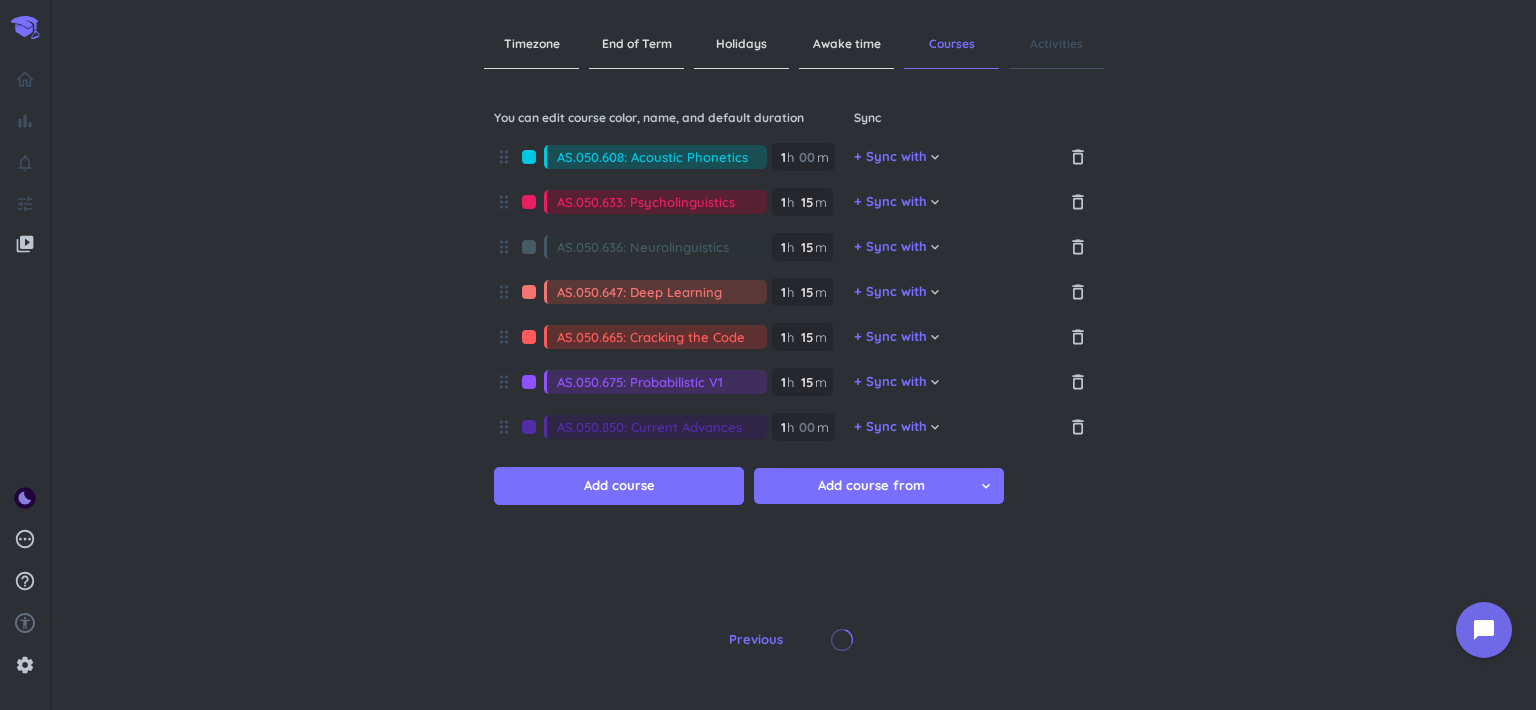 type 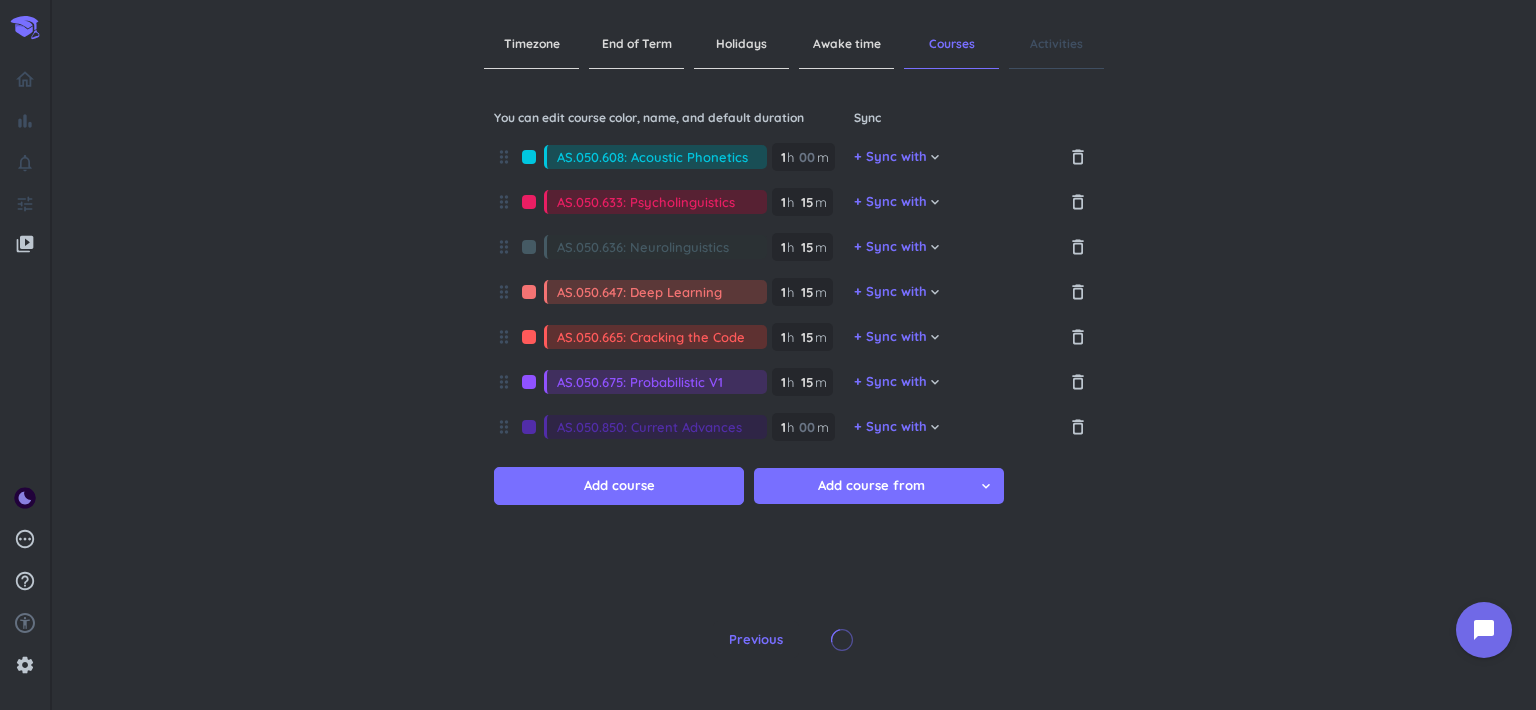 type 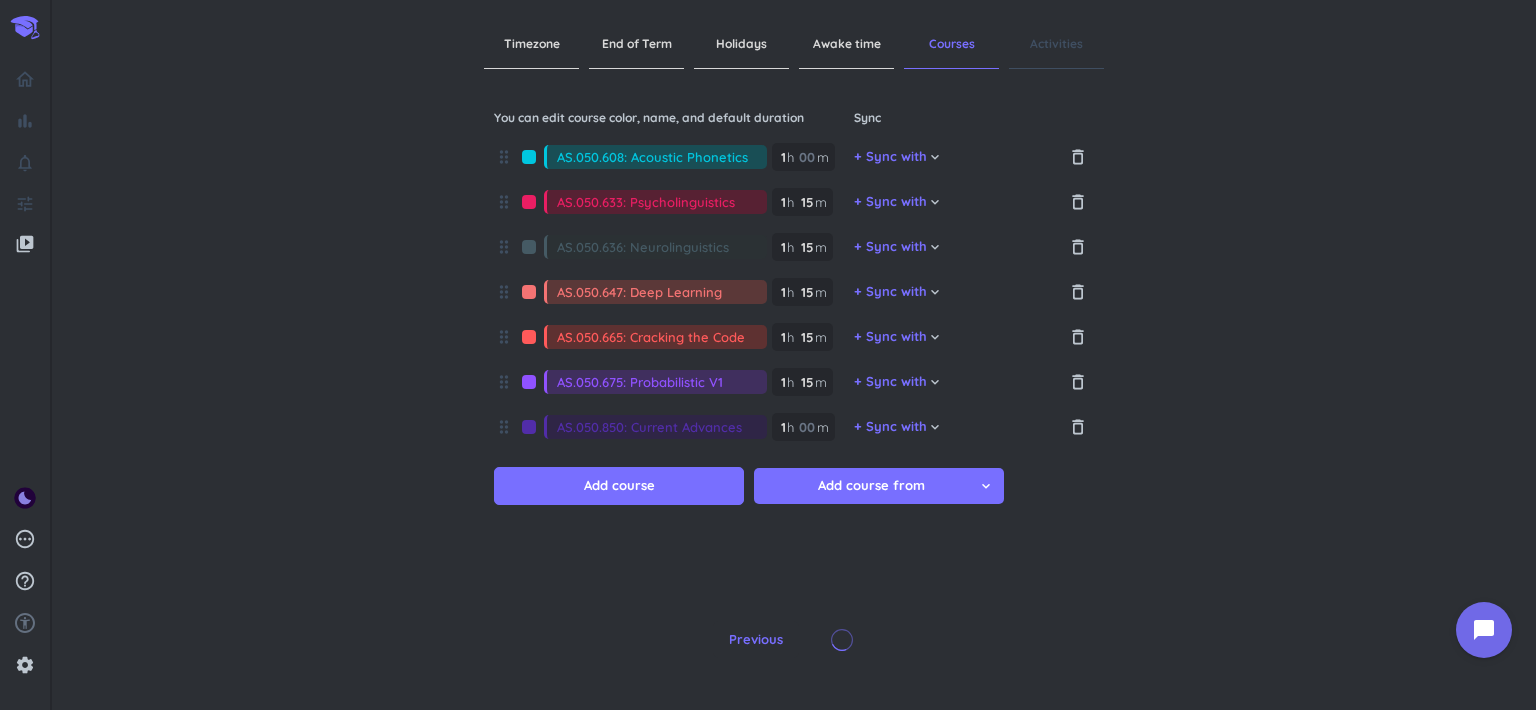 type 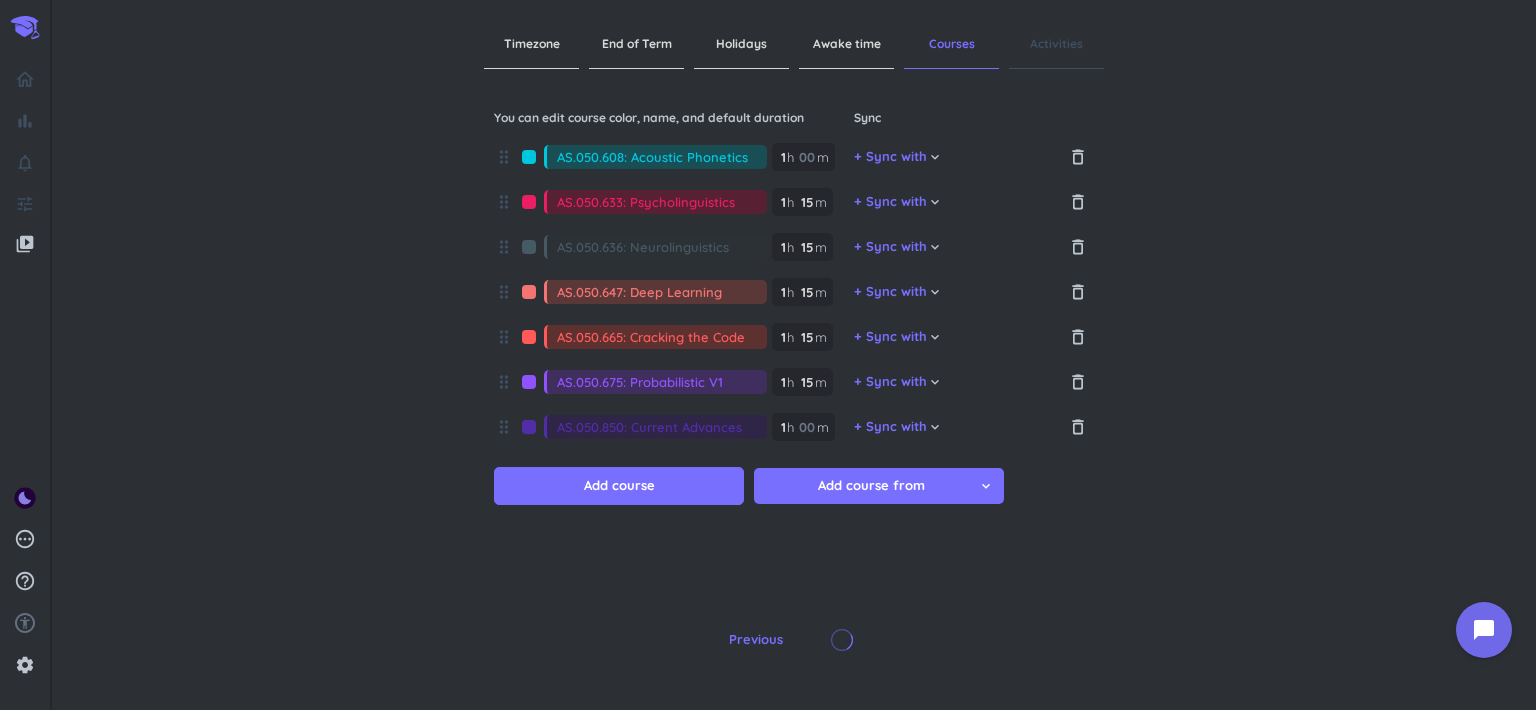 type 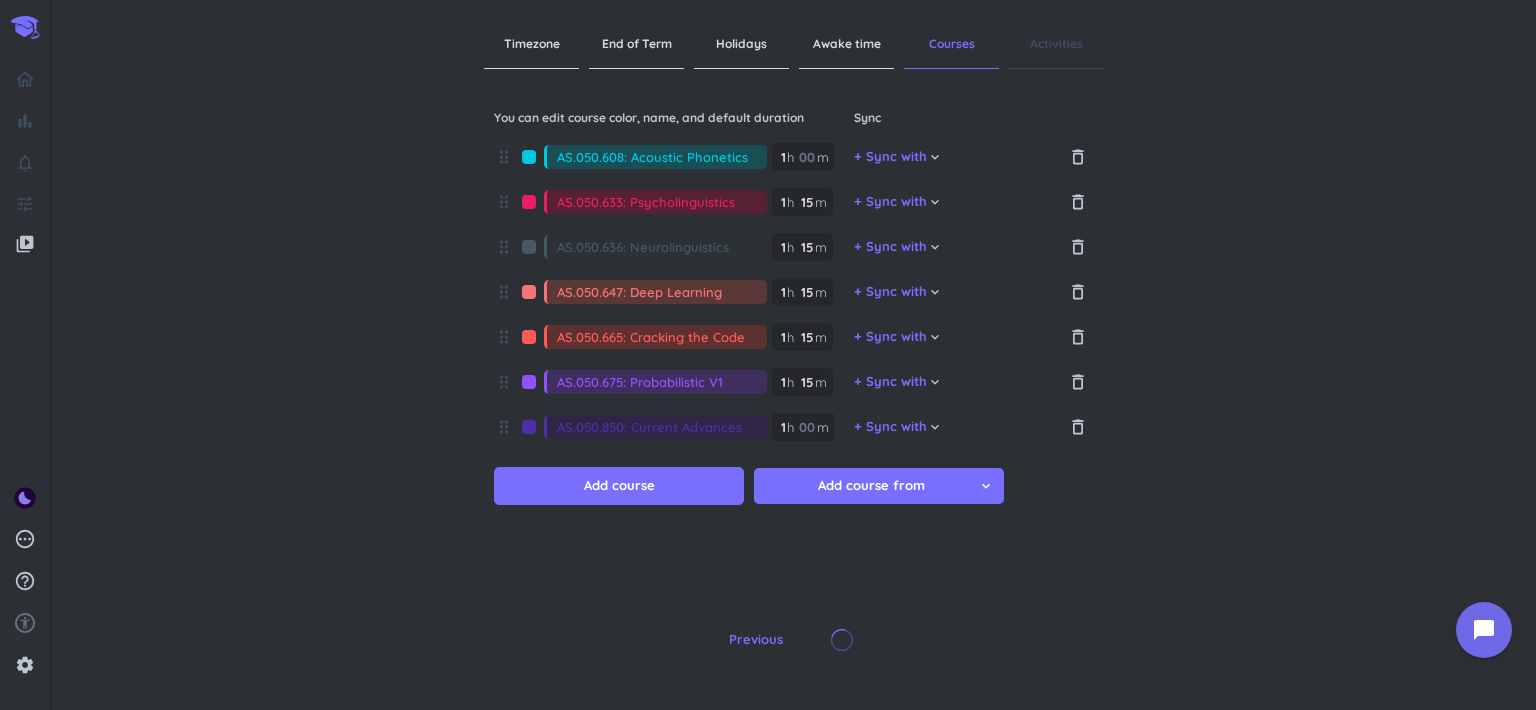 type 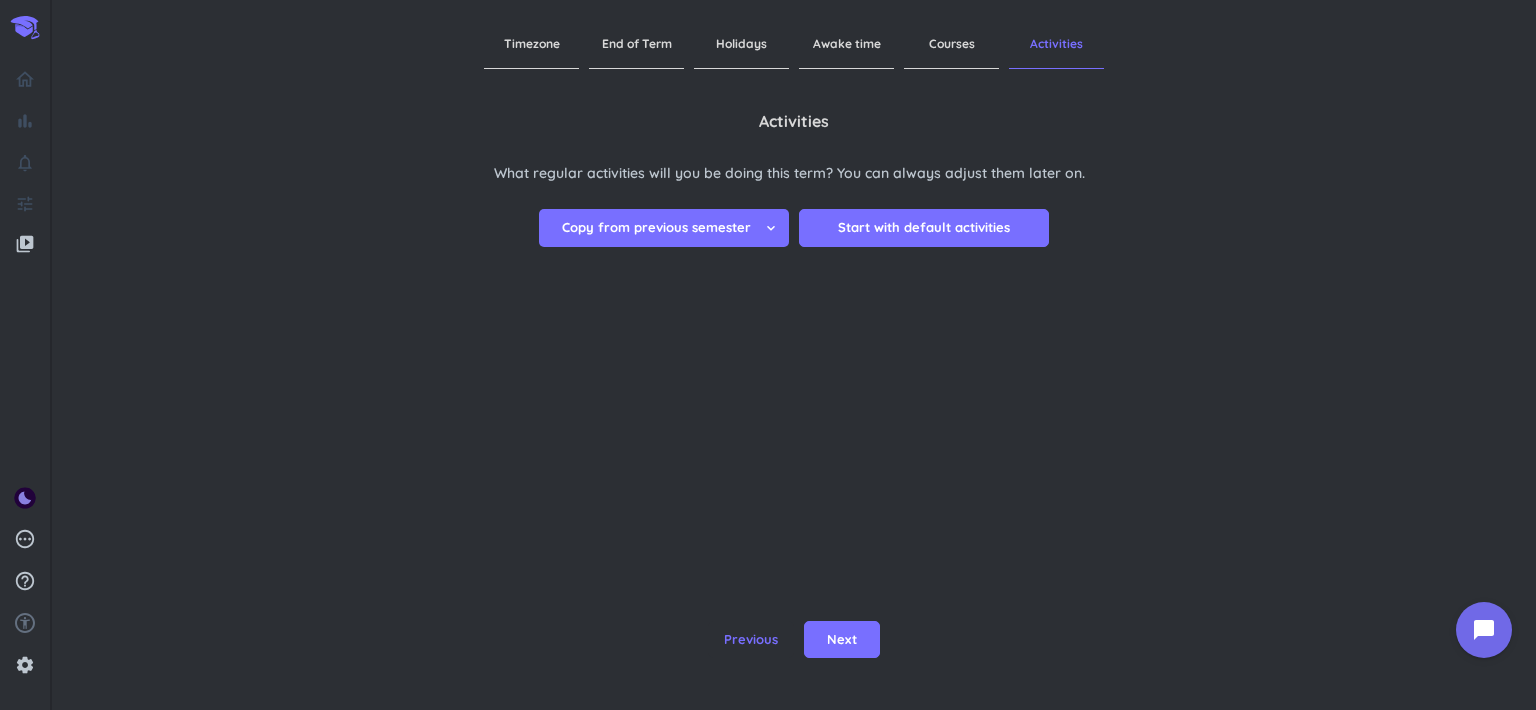 click on "Copy from previous semester cancel" at bounding box center [656, 228] 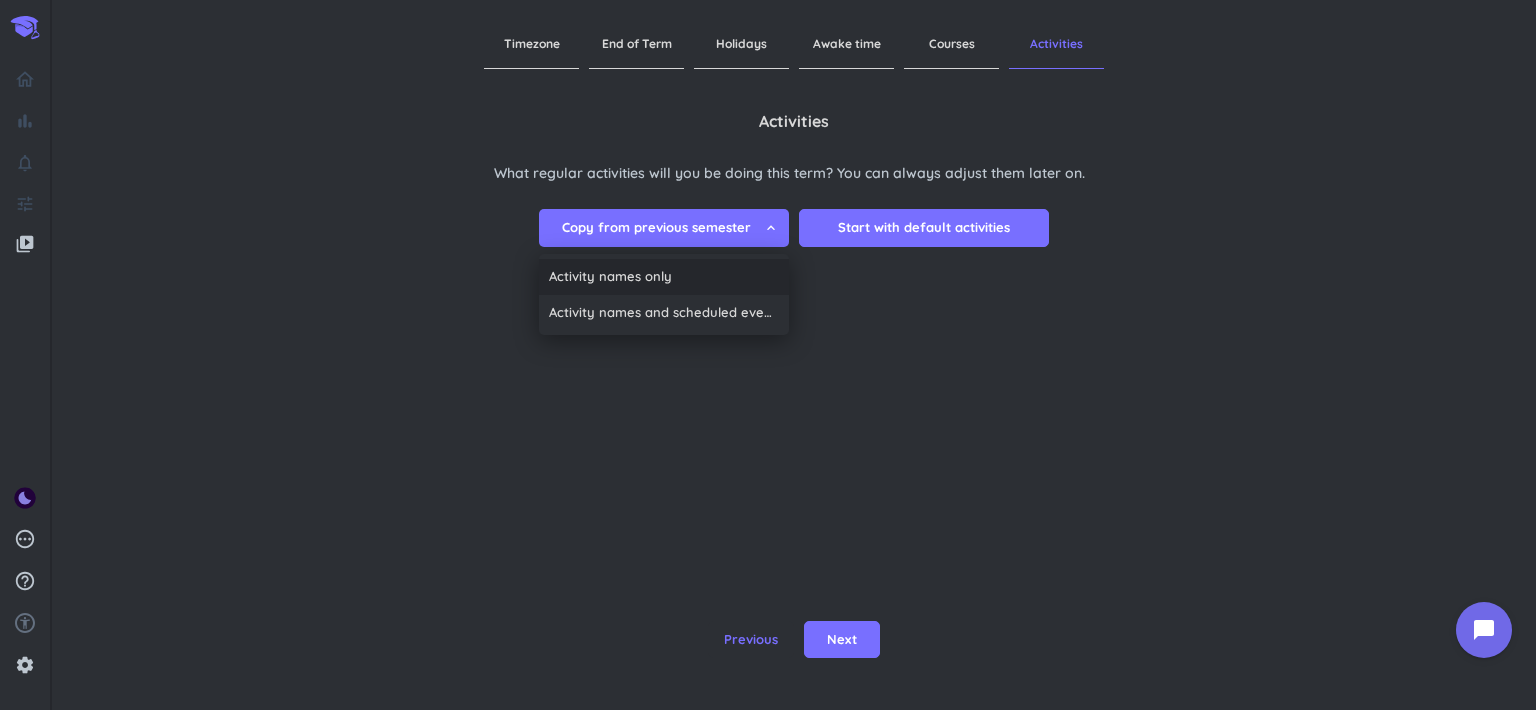 click on "Activity names only" at bounding box center (664, 277) 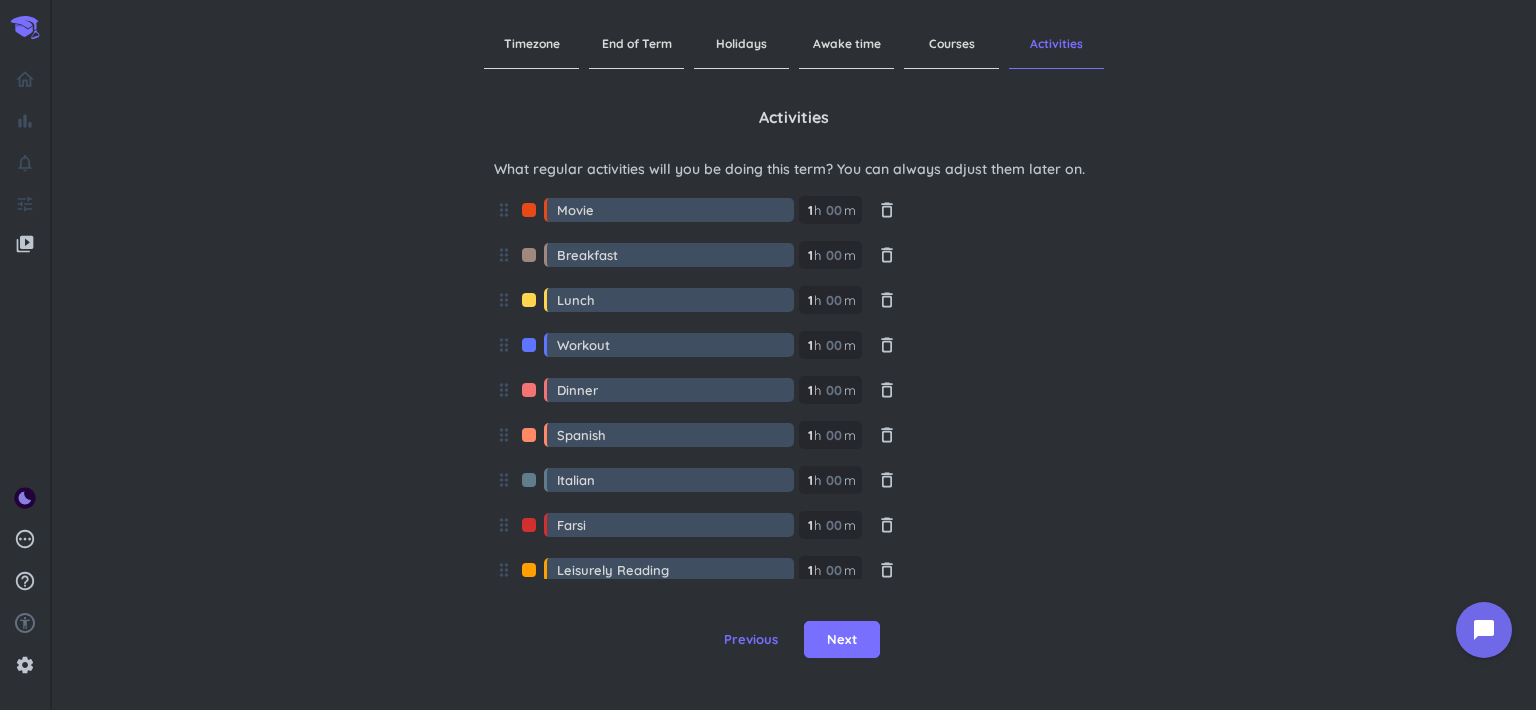 scroll, scrollTop: 16, scrollLeft: 0, axis: vertical 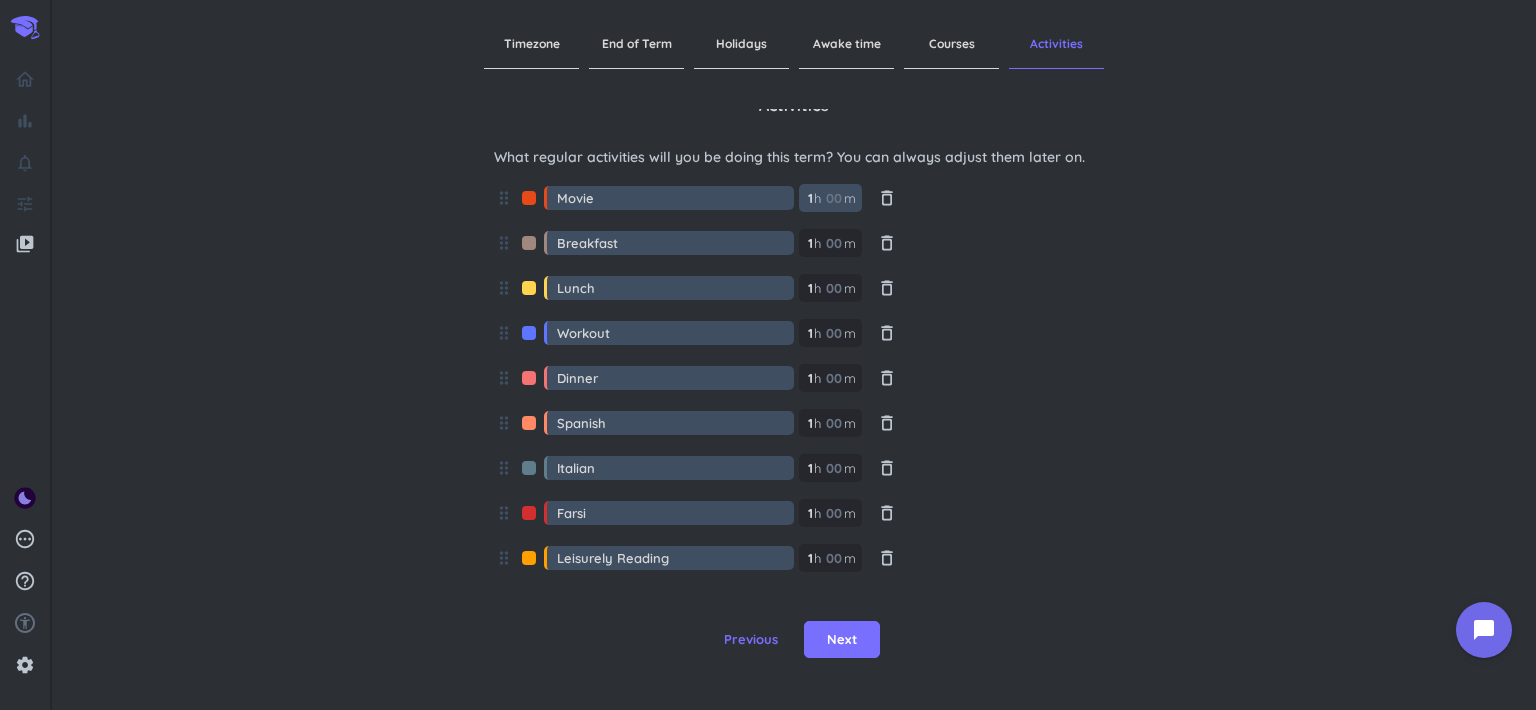 click on "1 1 00" at bounding box center [814, 198] 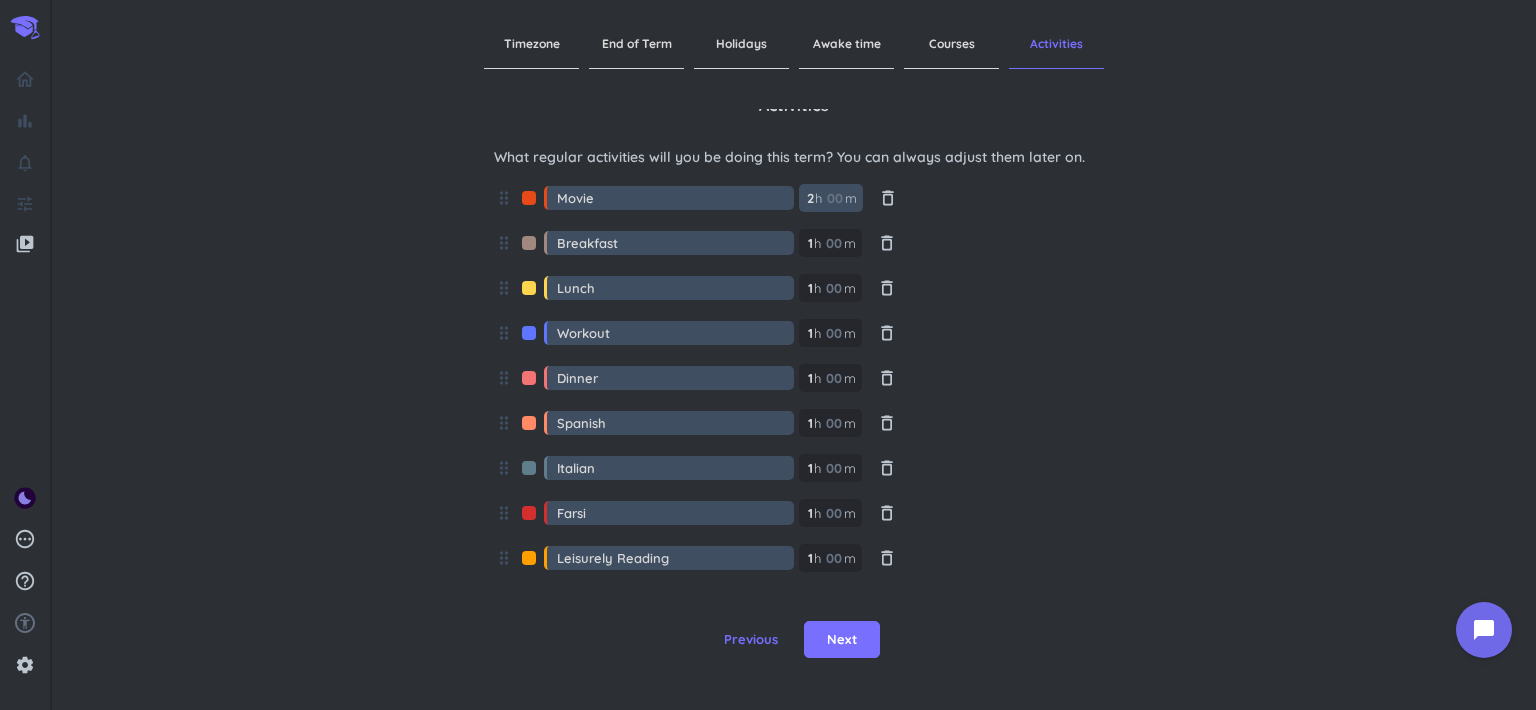 type on "2" 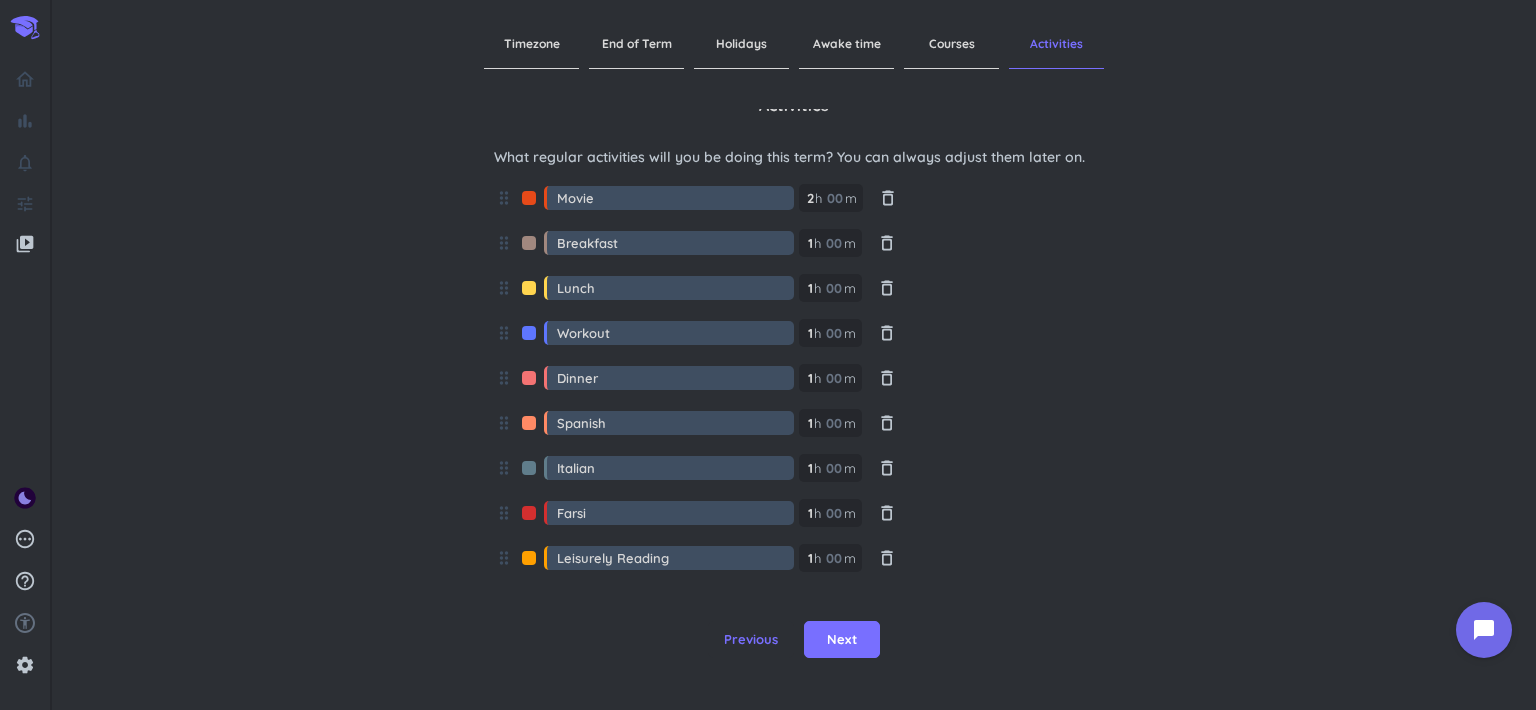 click on "Activities What regular activities will you be doing this term? You can always adjust them later on. drag_indicator Movie 2 2 00 h 00 m delete_outline drag_indicator Breakfast 1 1 00 h 00 m delete_outline drag_indicator Lunch 1 1 00 h 00 m delete_outline drag_indicator Workout 1 1 00 h 00 m delete_outline drag_indicator Dinner 1 1 00 h 00 m delete_outline drag_indicator Spanish 1 1 00 h 00 m delete_outline drag_indicator Italian 1 1 00 h 00 m delete_outline drag_indicator Farsi 1 1 00 h 00 m delete_outline drag_indicator Leisurely Reading 1 1 00 h 00 m delete_outline +  Add another Activity" at bounding box center (794, 344) 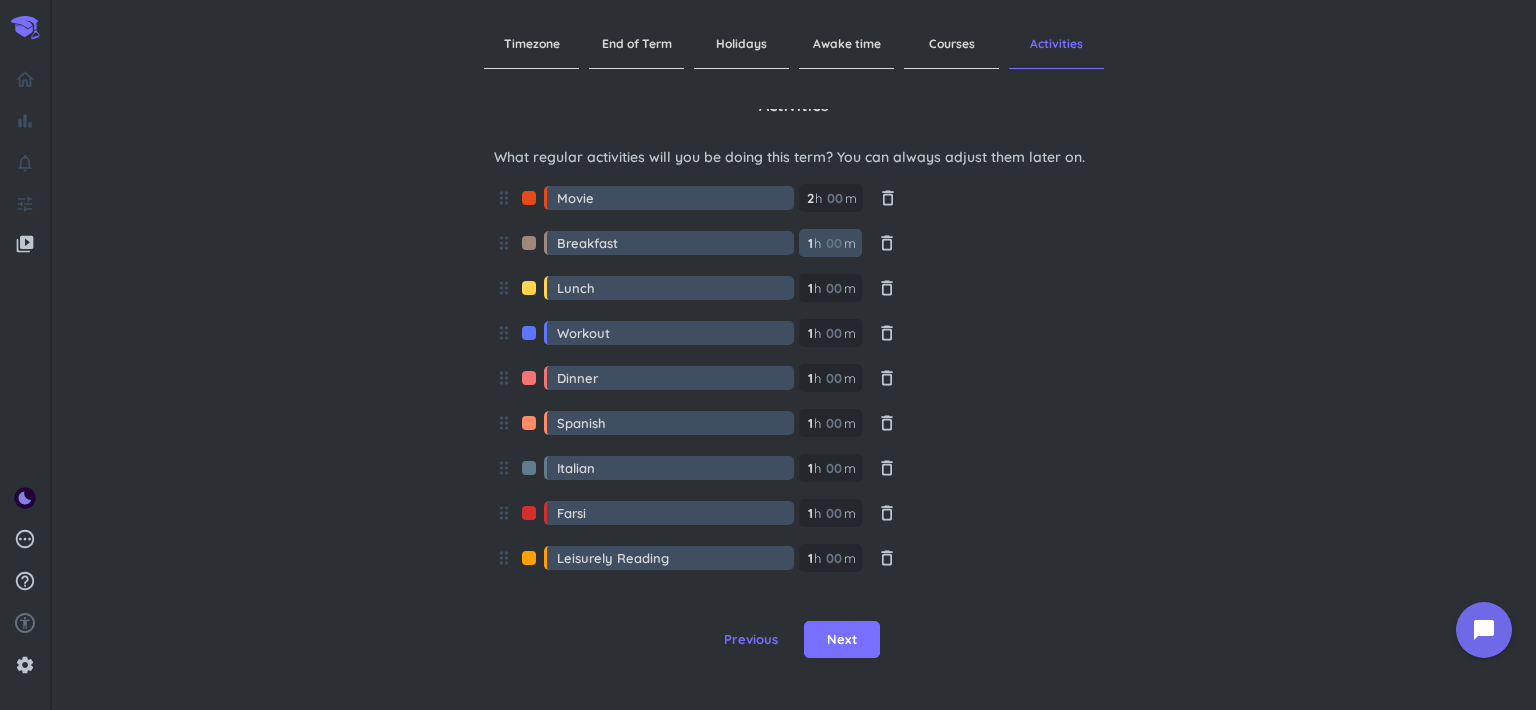 click on "1" at bounding box center [809, 243] 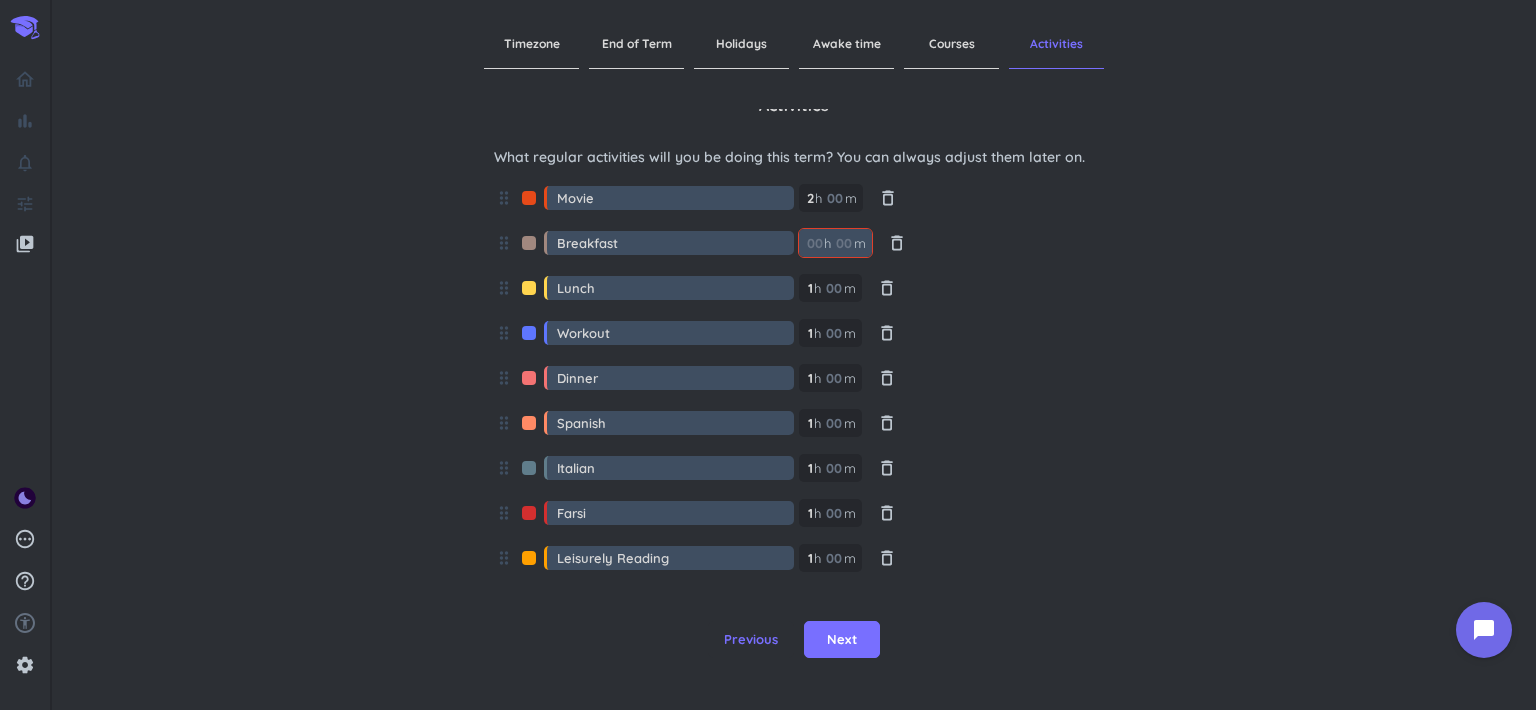 type 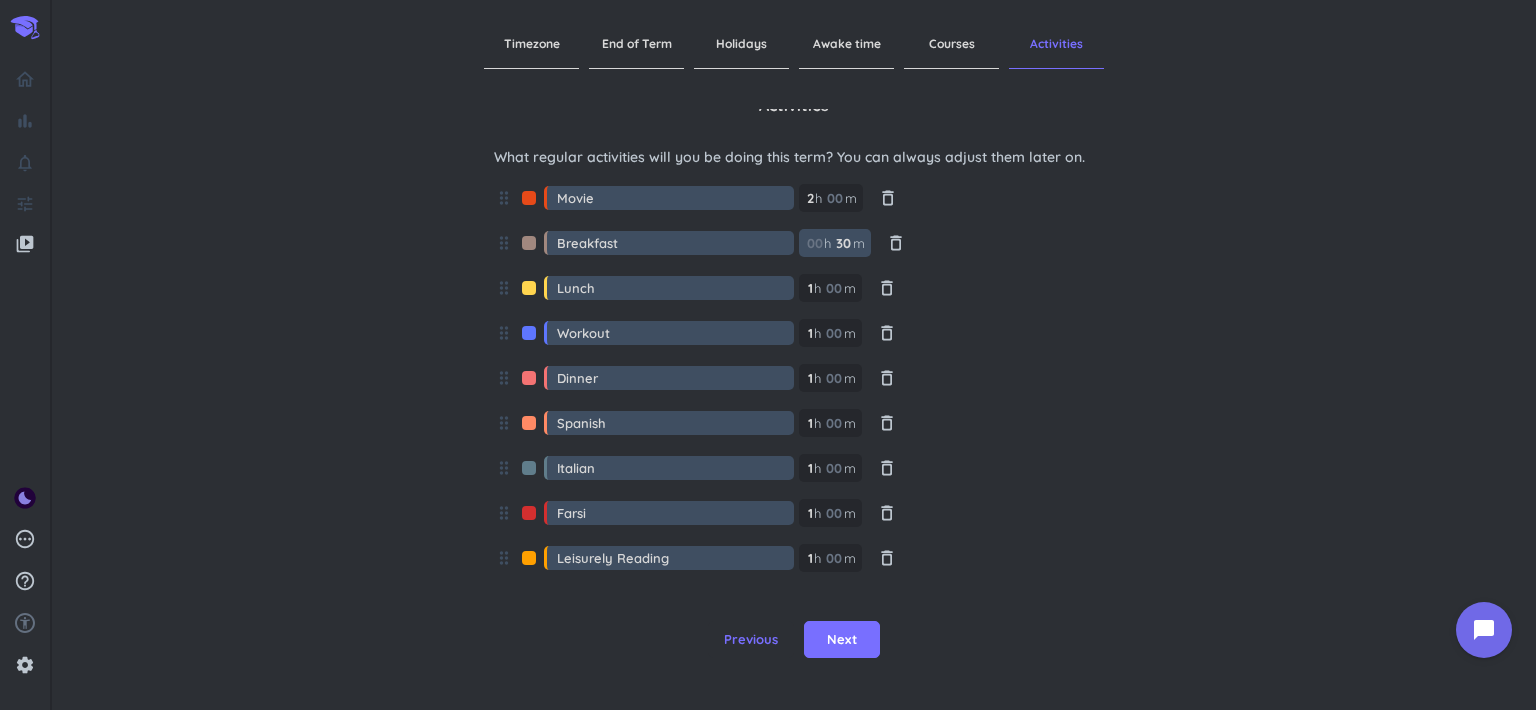 type on "30" 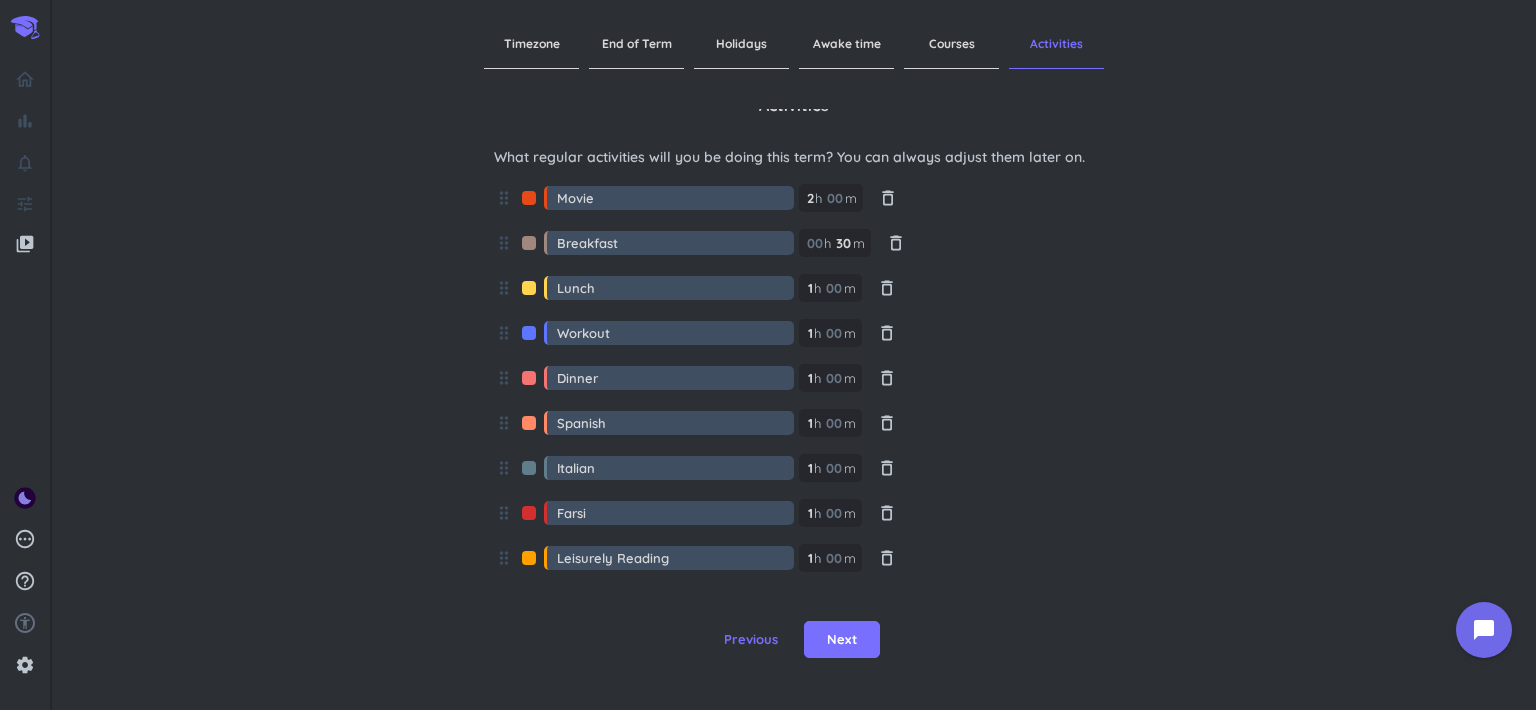 click on "Activities What regular activities will you be doing this term? You can always adjust them later on. drag_indicator Movie 2 2 00 h 00 m delete_outline drag_indicator Breakfast 00 h 30 30 00 m delete_outline drag_indicator Lunch 1 1 00 h 00 m delete_outline drag_indicator Workout 1 1 00 h 00 m delete_outline drag_indicator Dinner 1 1 00 h 00 m delete_outline drag_indicator Spanish 1 1 00 h 00 m delete_outline drag_indicator Italian 1 1 00 h 00 m delete_outline drag_indicator Farsi 1 1 00 h 00 m delete_outline drag_indicator Leisurely Reading 1 1 00 h 00 m delete_outline +  Add another Activity" at bounding box center [794, 344] 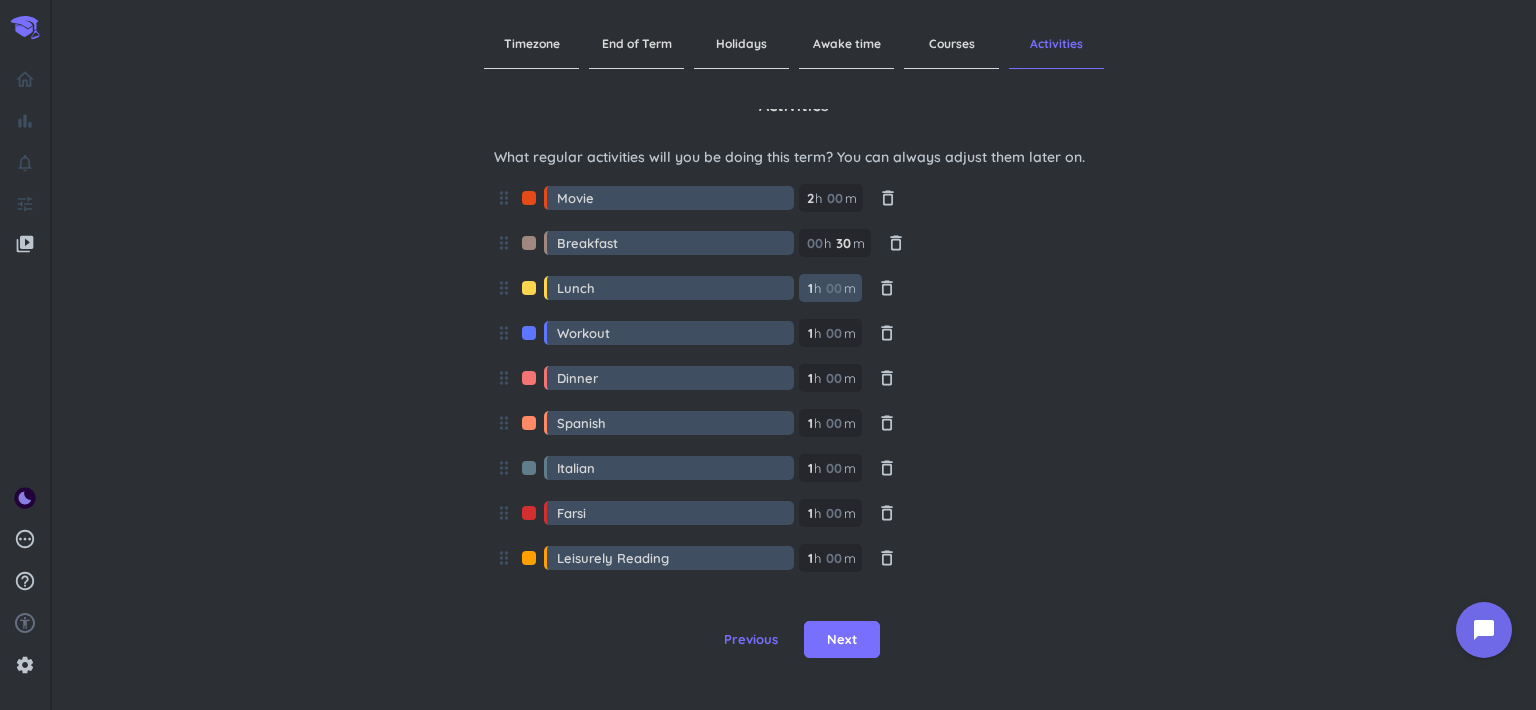click on "1" at bounding box center (809, 288) 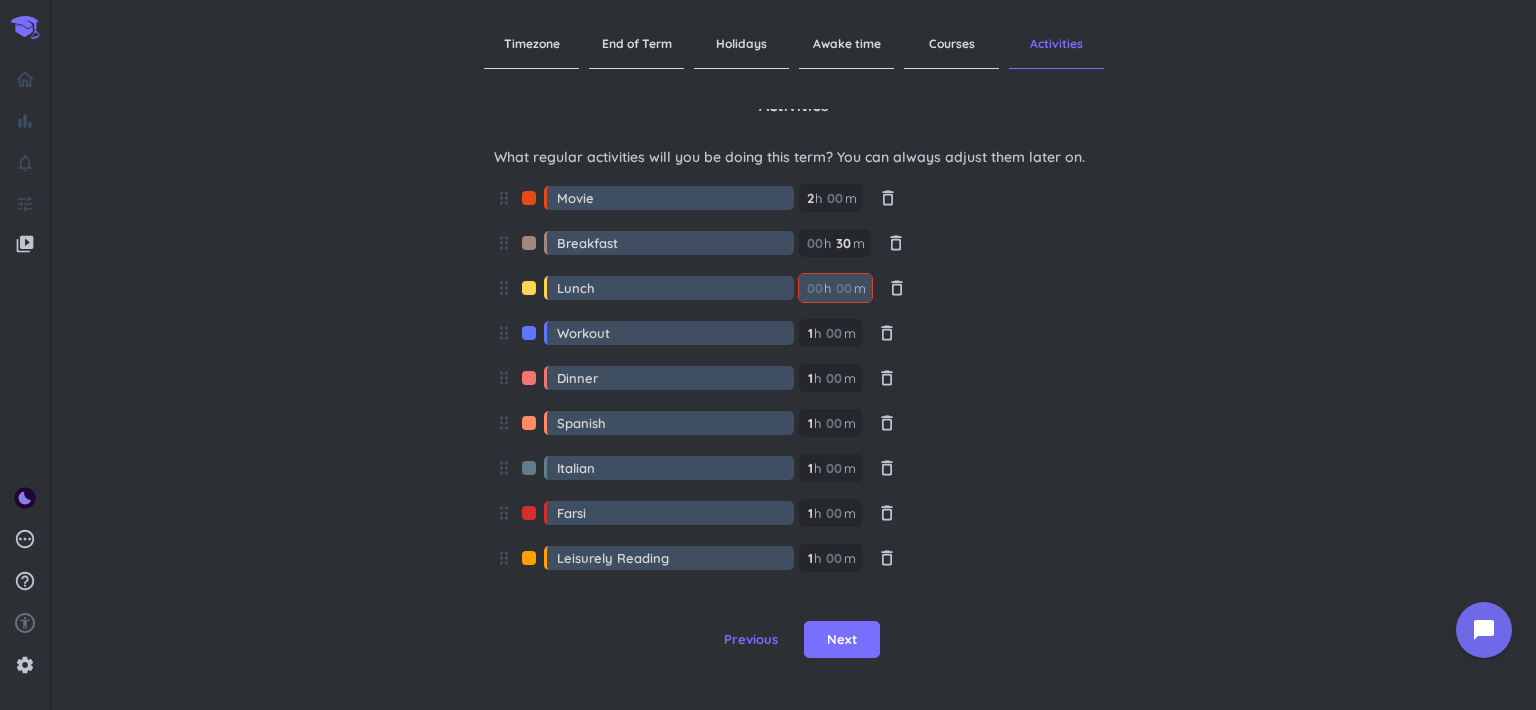 type 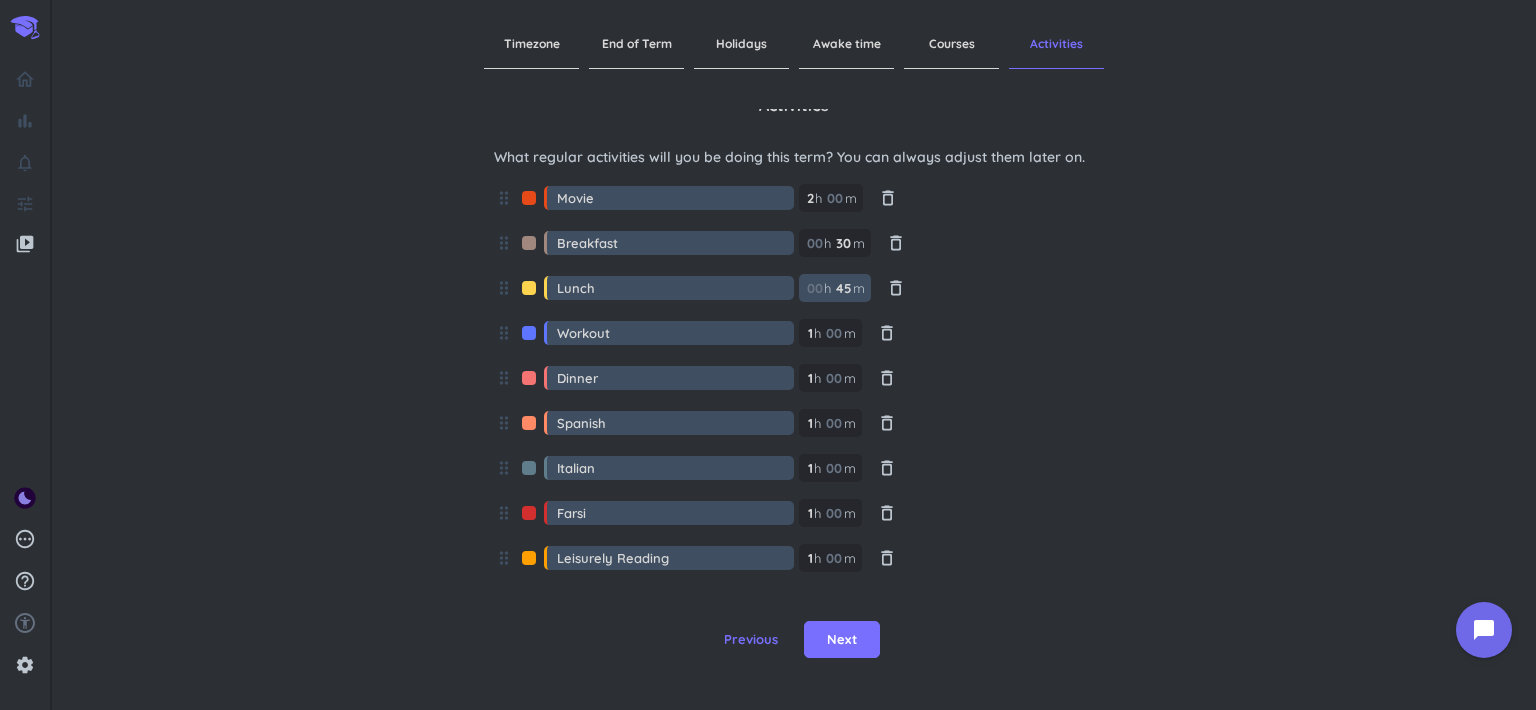 type on "45" 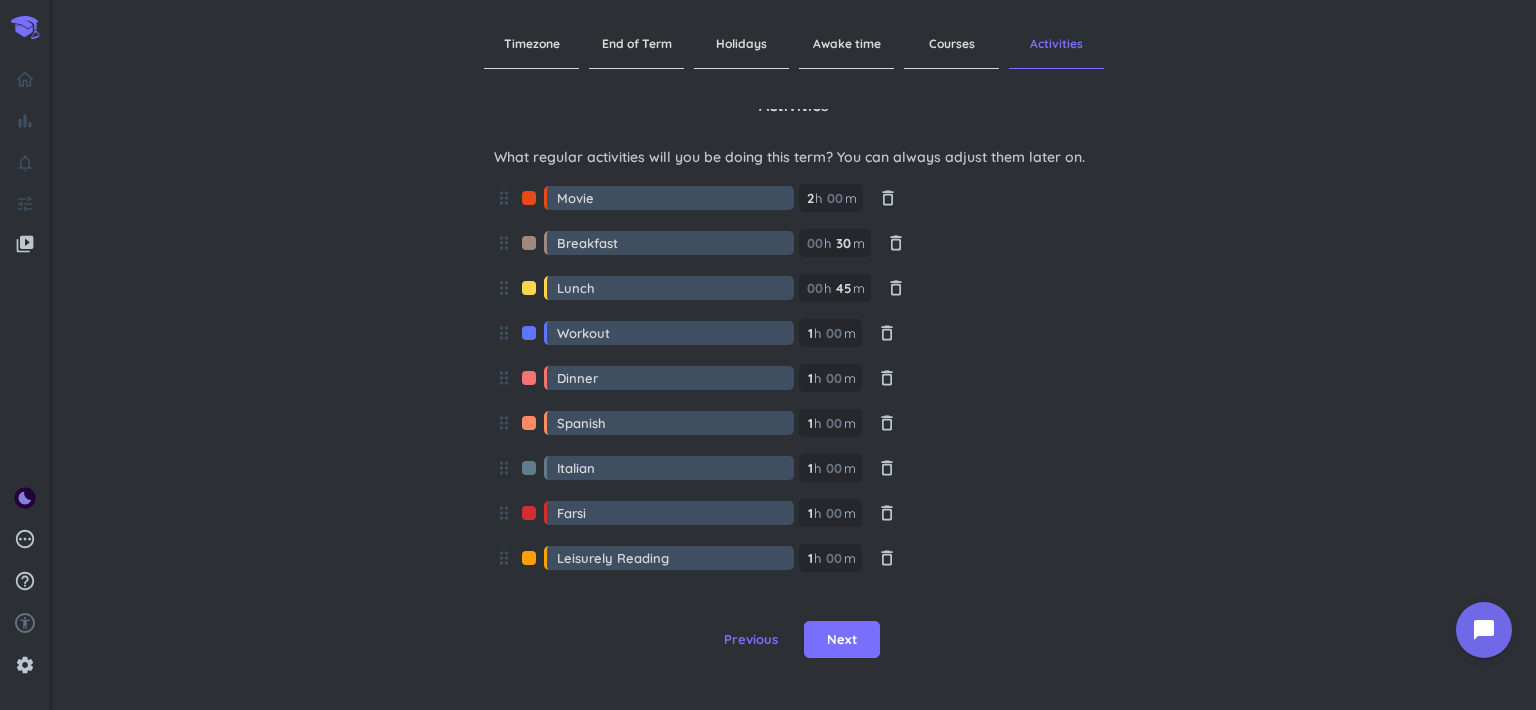 click on "Activities What regular activities will you be doing this term? You can always adjust them later on. drag_indicator Movie 2 2 00 h 00 m delete_outline drag_indicator Breakfast 00 h 30 30 00 m delete_outline drag_indicator Lunch 00 h 45 45 00 m delete_outline drag_indicator Workout 1 1 00 h 00 m delete_outline drag_indicator Dinner 1 1 00 h 00 m delete_outline drag_indicator Spanish 1 1 00 h 00 m delete_outline drag_indicator Italian 1 1 00 h 00 m delete_outline drag_indicator Farsi 1 1 00 h 00 m delete_outline drag_indicator Leisurely Reading 1 1 00 h 00 m delete_outline +  Add another Activity" at bounding box center (794, 344) 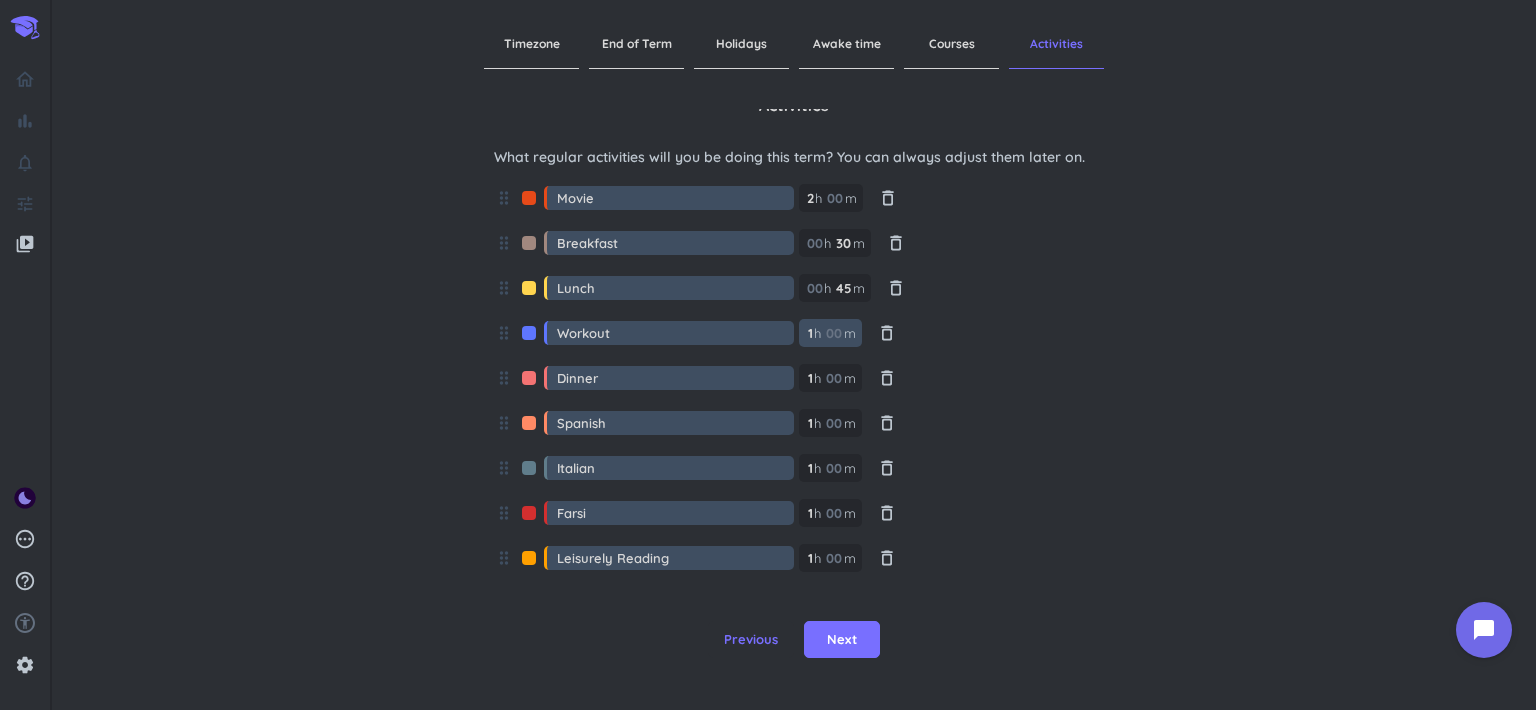 click at bounding box center [833, 333] 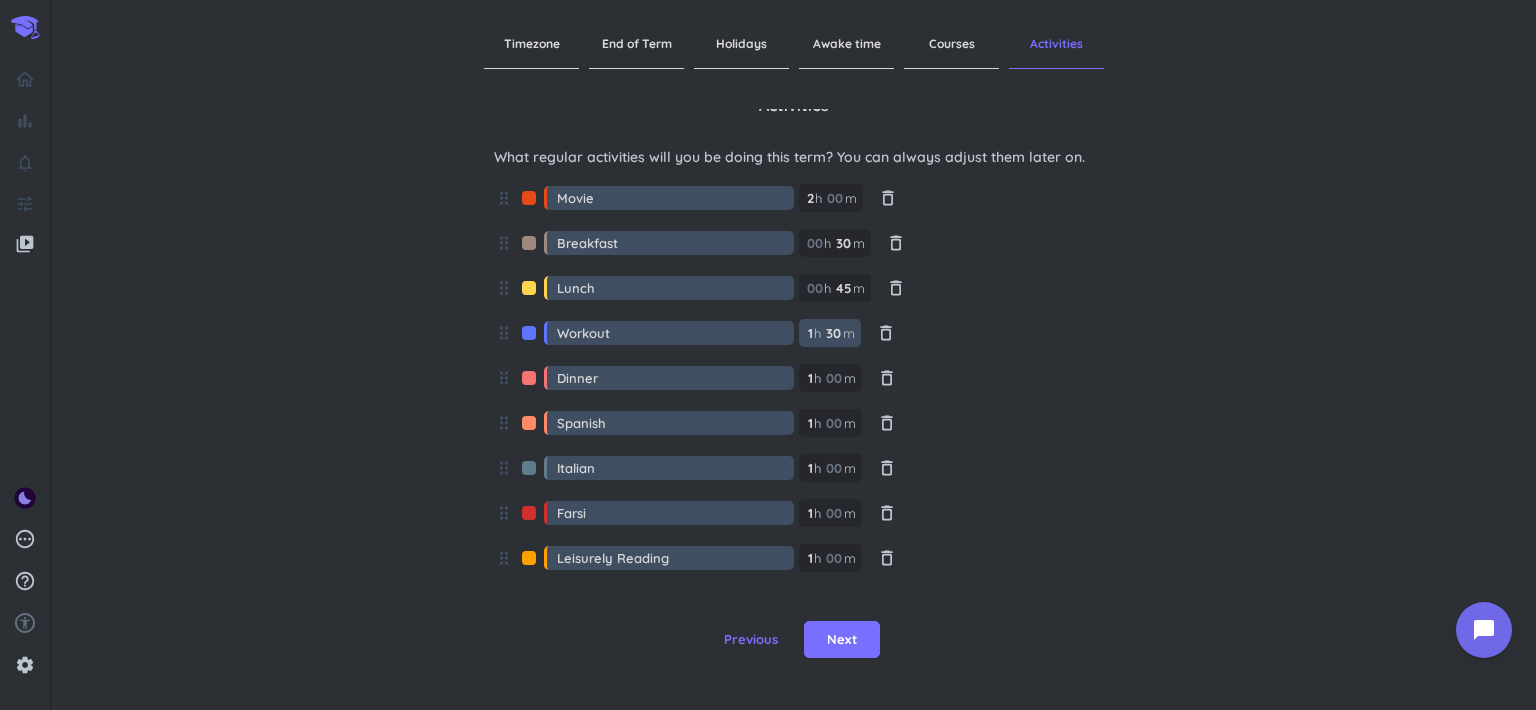 type on "30" 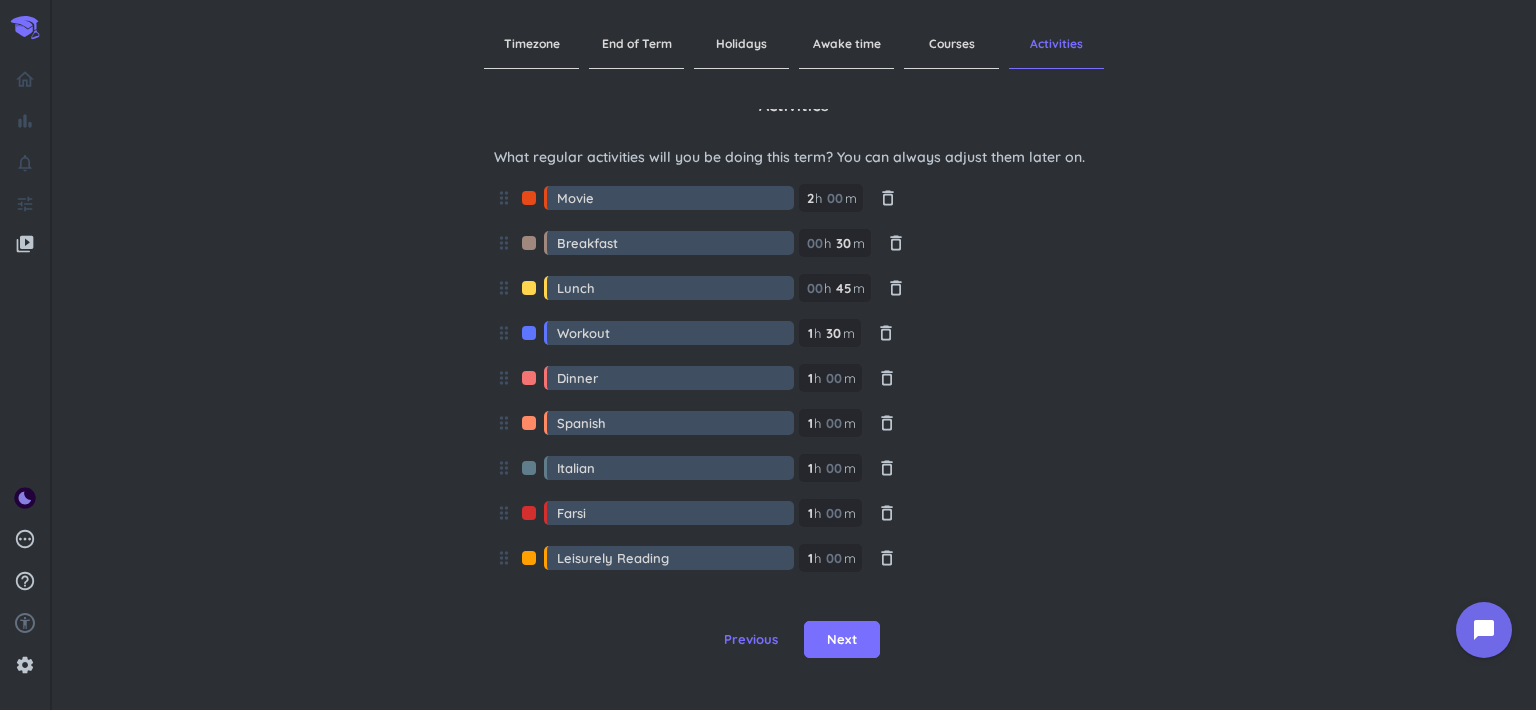 click on "Activities What regular activities will you be doing this term? You can always adjust them later on. drag_indicator Movie 2 2 00 h 00 m delete_outline drag_indicator Breakfast 00 h 30 30 00 m delete_outline drag_indicator Lunch 00 h 45 45 00 m delete_outline drag_indicator Workout 1 1 00 h 30 30 00 m delete_outline drag_indicator Dinner 1 1 00 h 00 m delete_outline drag_indicator Spanish 1 1 00 h 00 m delete_outline drag_indicator Italian 1 1 00 h 00 m delete_outline drag_indicator Farsi 1 1 00 h 00 m delete_outline drag_indicator Leisurely Reading 1 1 00 h 00 m delete_outline +  Add another Activity" at bounding box center (794, 344) 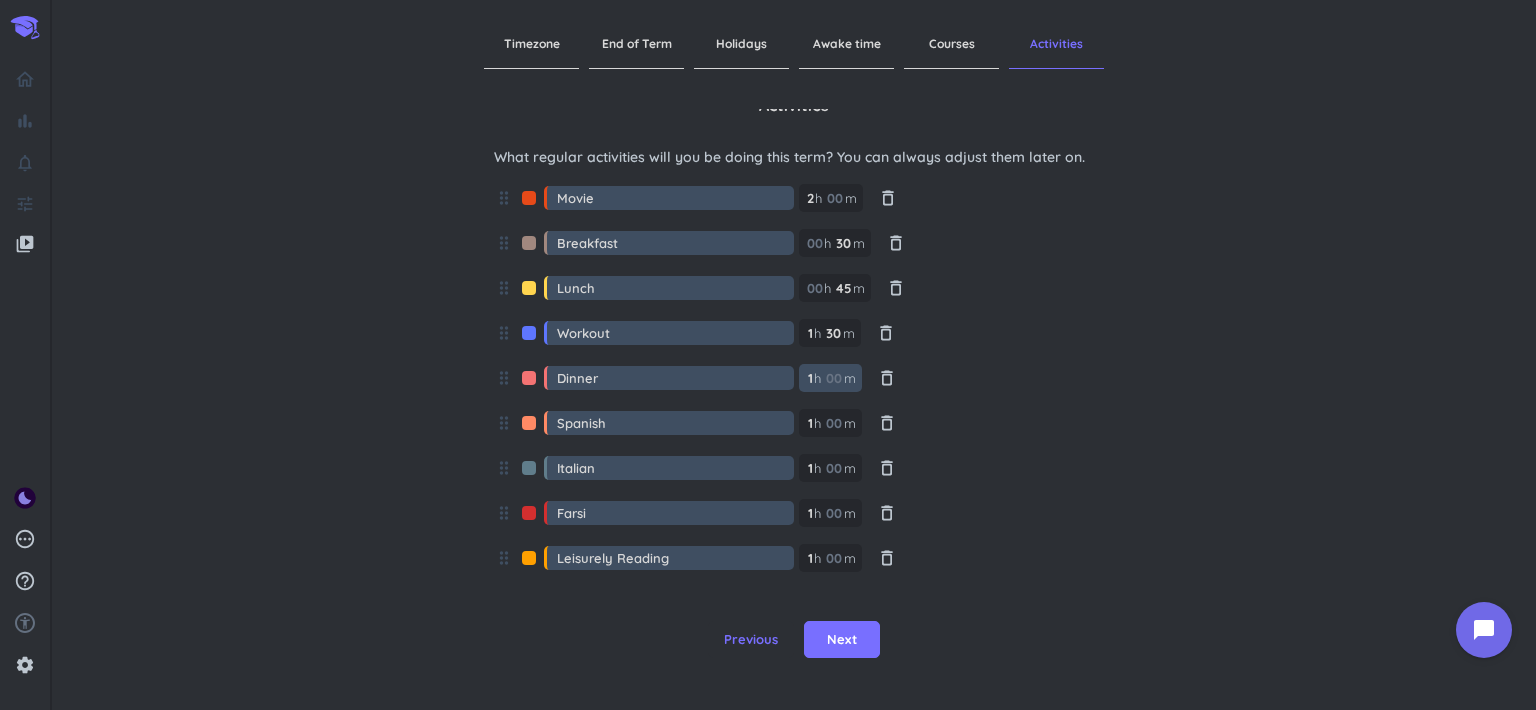 click at bounding box center [833, 378] 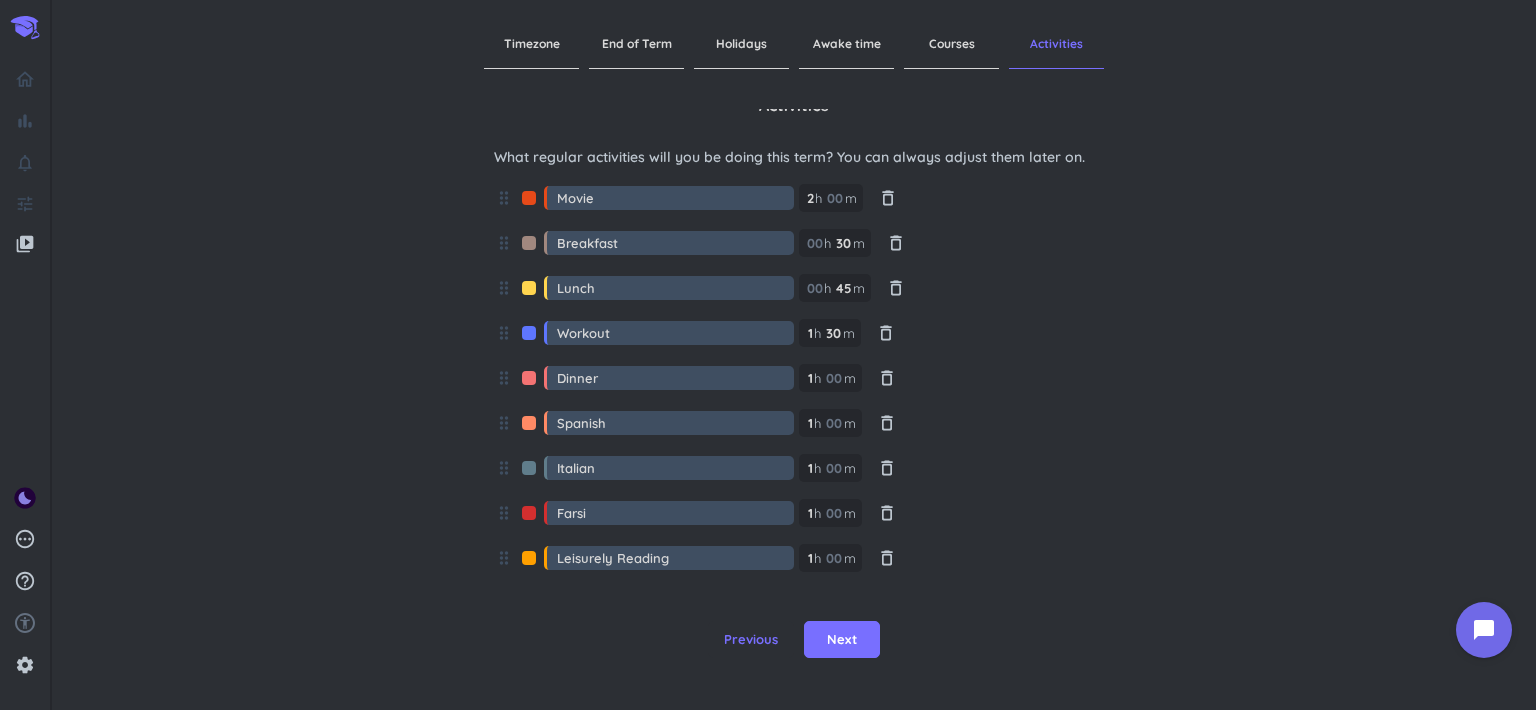 click on "Activities What regular activities will you be doing this term? You can always adjust them later on. drag_indicator Movie 2 2 00 h 00 m delete_outline drag_indicator Breakfast 00 h 30 30 00 m delete_outline drag_indicator Lunch 00 h 45 45 00 m delete_outline drag_indicator Workout 1 1 00 h 30 30 00 m delete_outline drag_indicator Dinner 1 1 00 h 00 m delete_outline drag_indicator Spanish 1 1 00 h 00 m delete_outline drag_indicator Italian 1 1 00 h 00 m delete_outline drag_indicator Farsi 1 1 00 h 00 m delete_outline drag_indicator Leisurely Reading 1 1 00 h 00 m delete_outline +  Add another Activity" at bounding box center (794, 344) 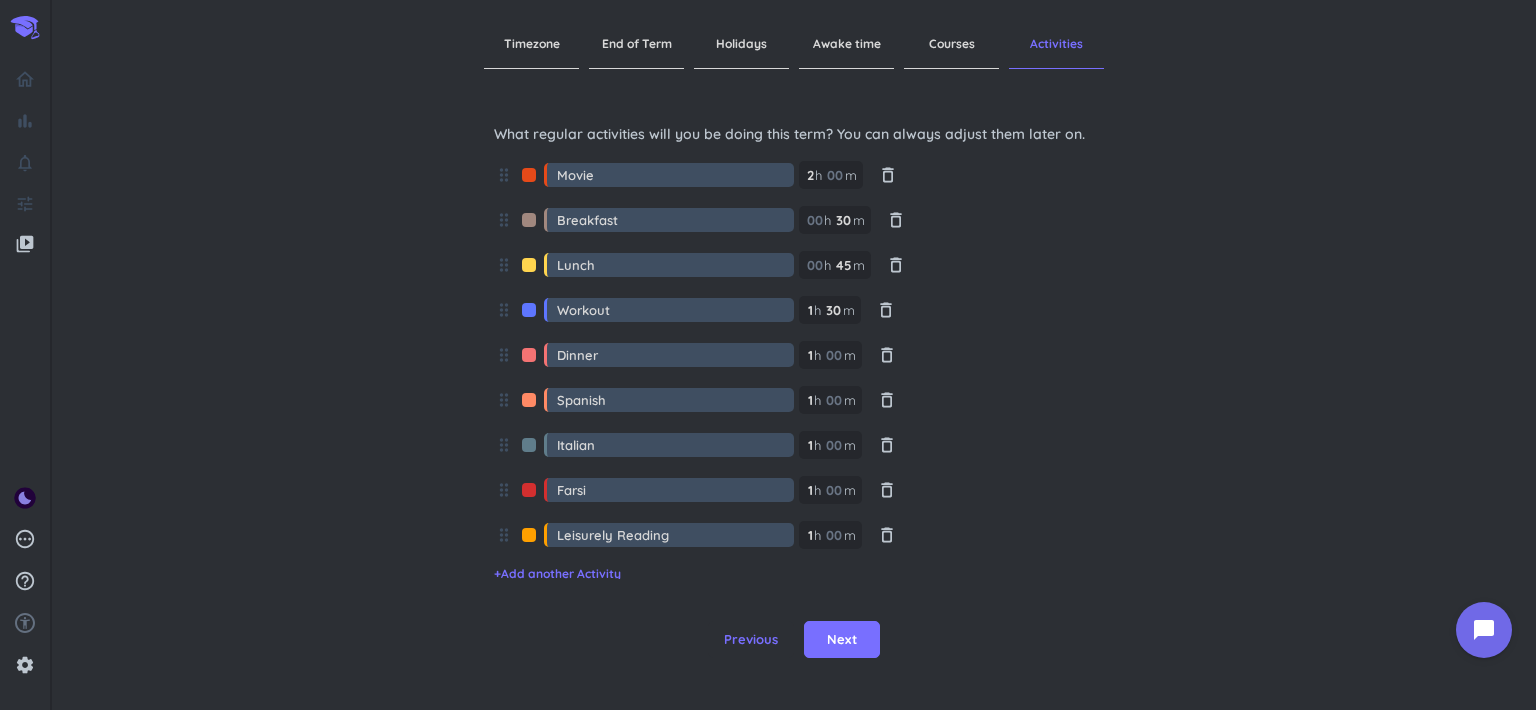 click on "Farsi" at bounding box center [675, 490] 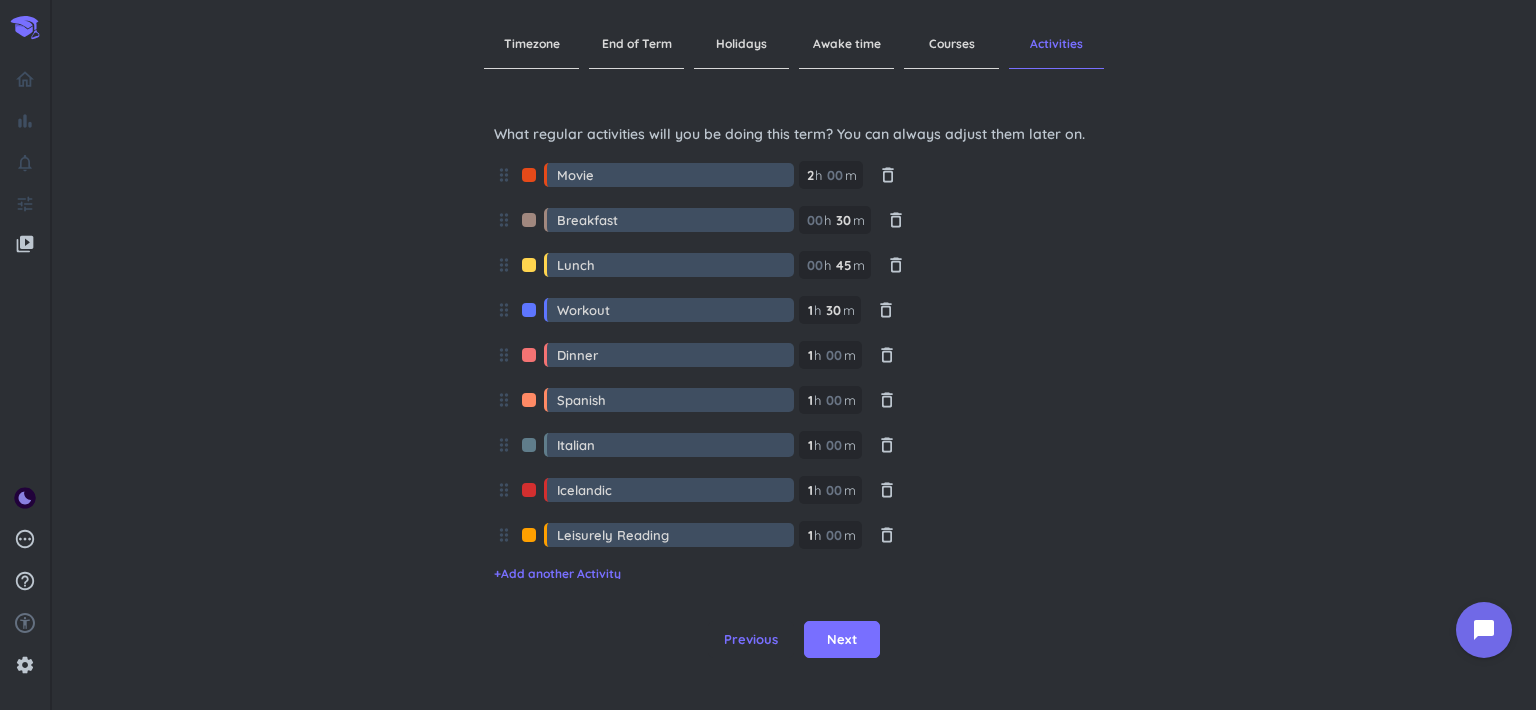 type on "Icelandic" 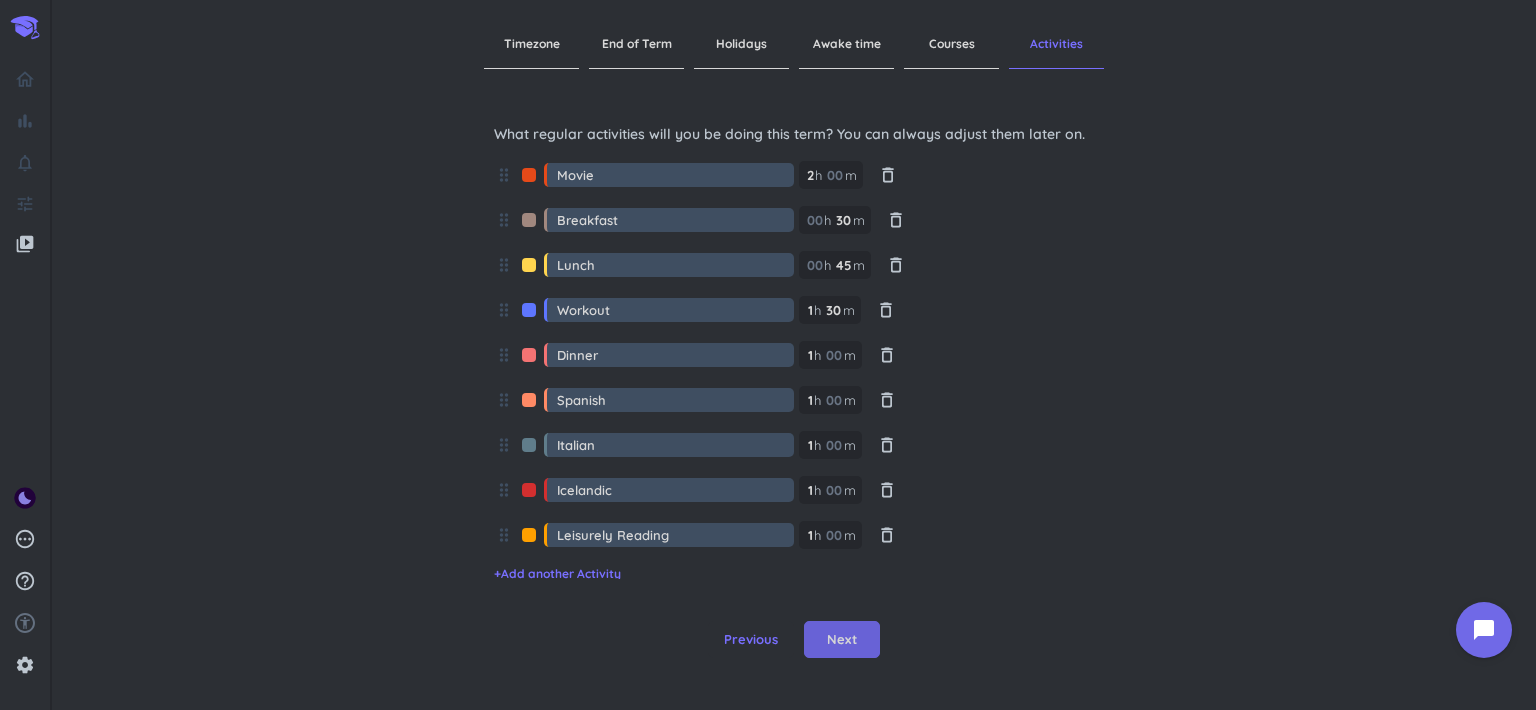 click on "Next" at bounding box center [842, 640] 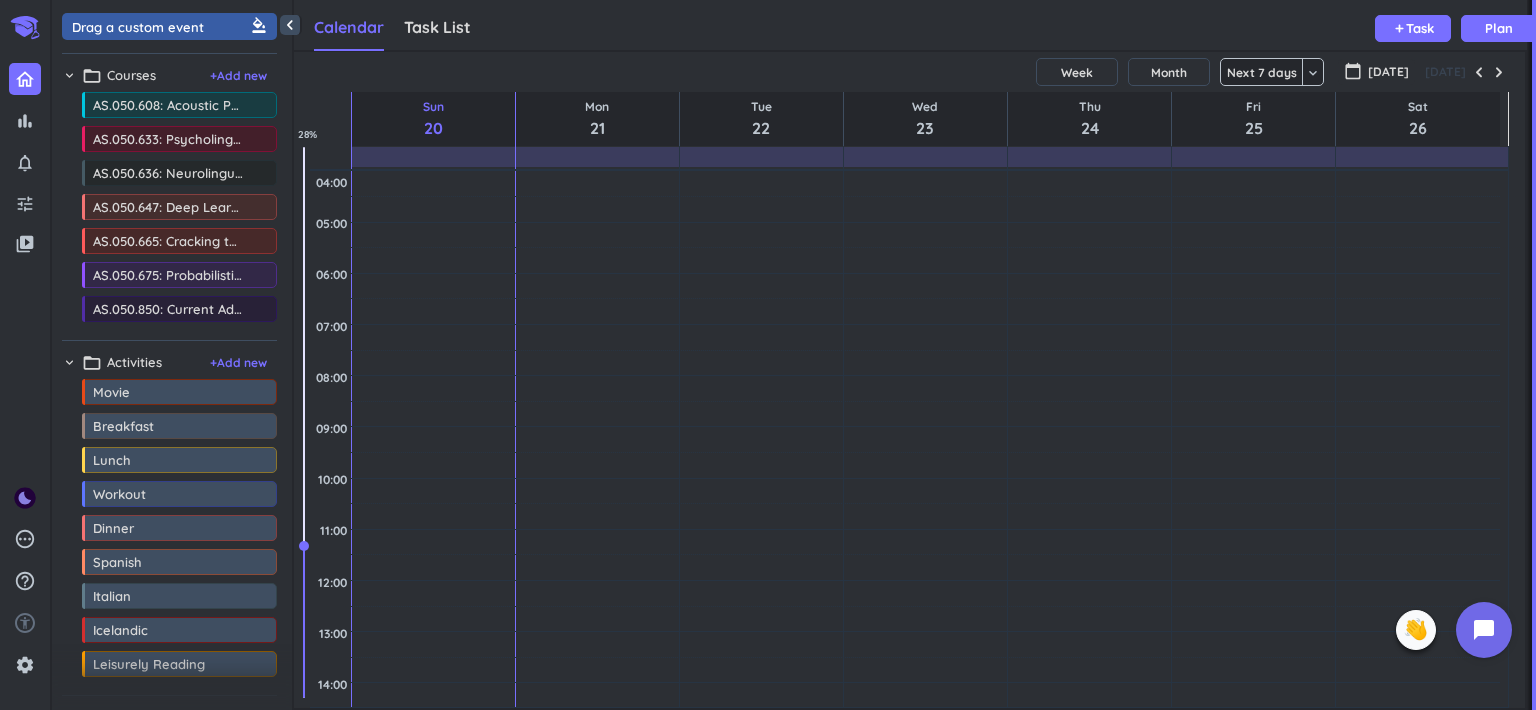 scroll, scrollTop: 8, scrollLeft: 9, axis: both 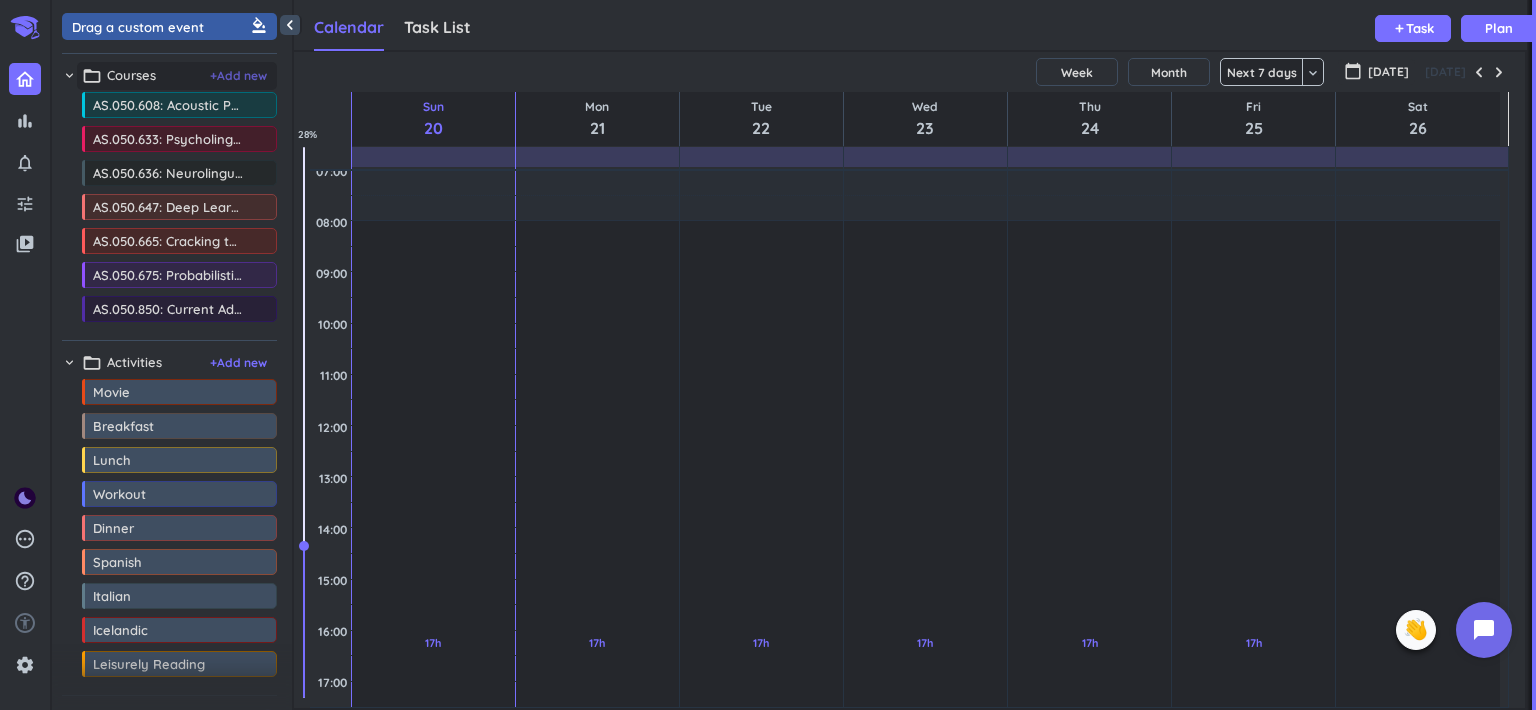 click on "+  Add new" at bounding box center [238, 76] 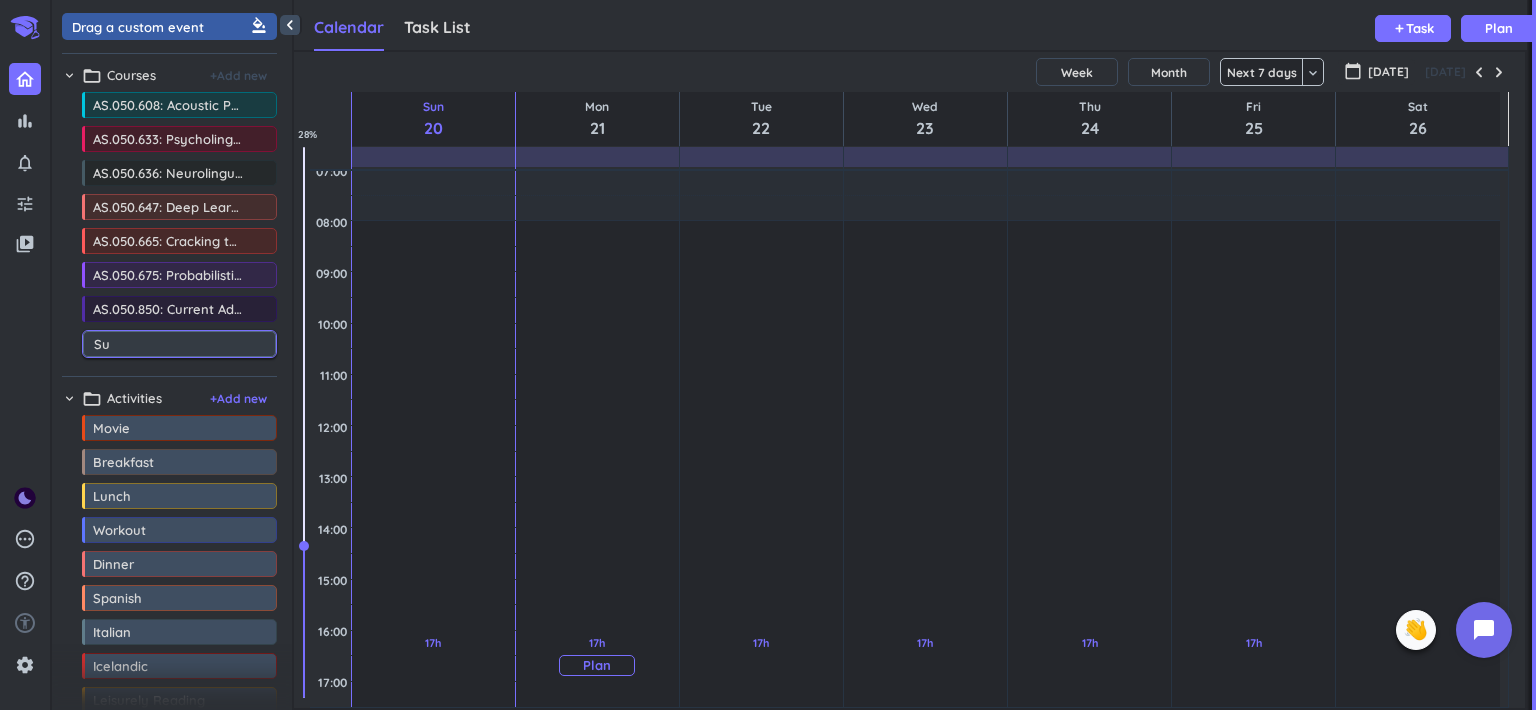 type on "S" 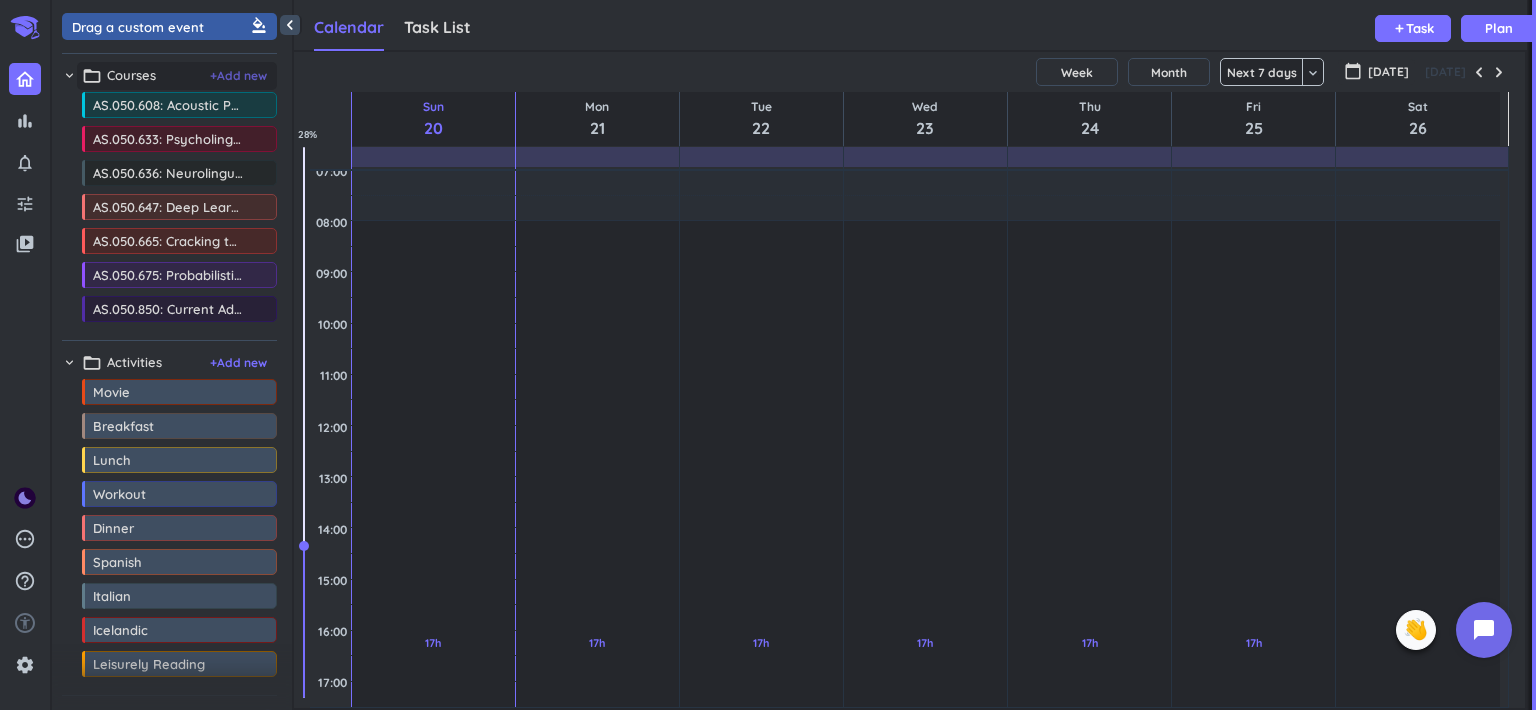 click on "+  Add new" at bounding box center (238, 76) 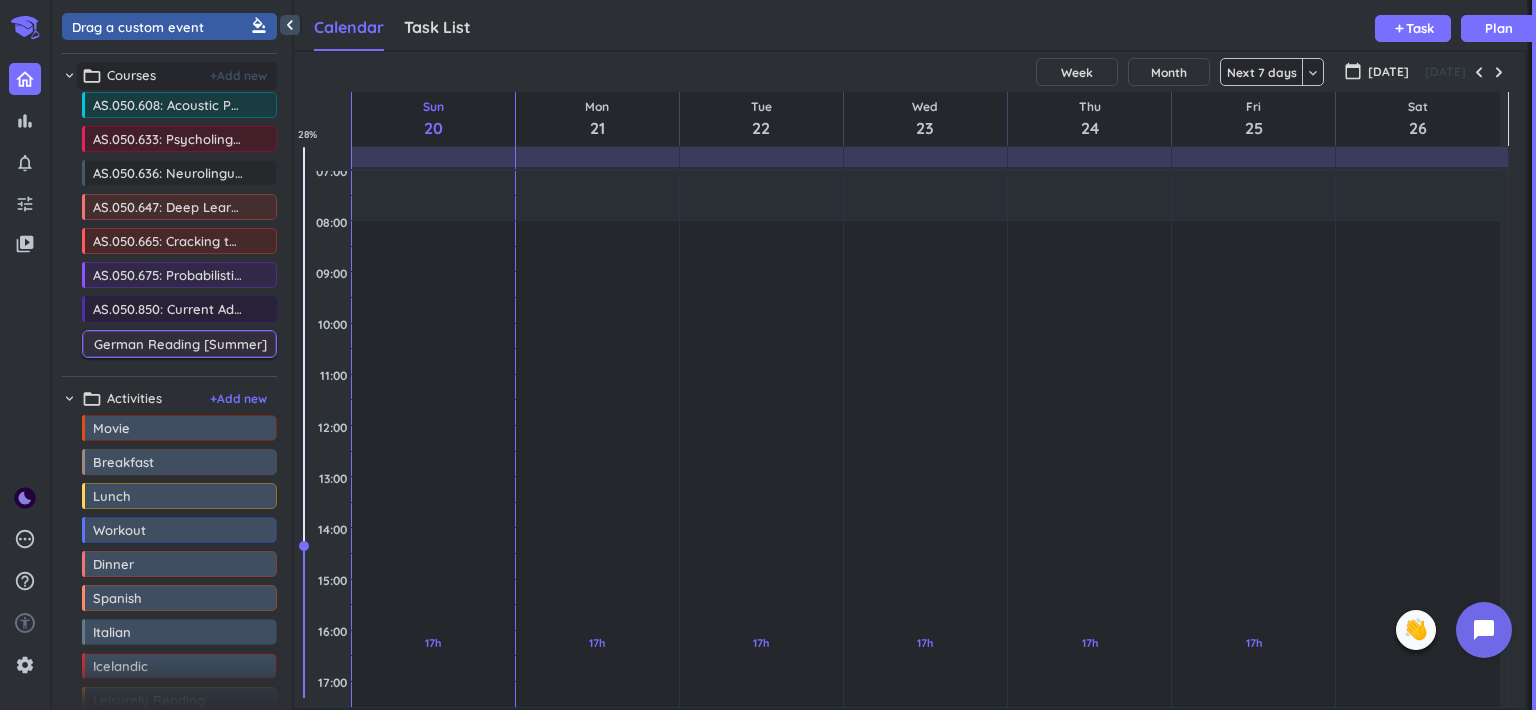 scroll, scrollTop: 0, scrollLeft: 2, axis: horizontal 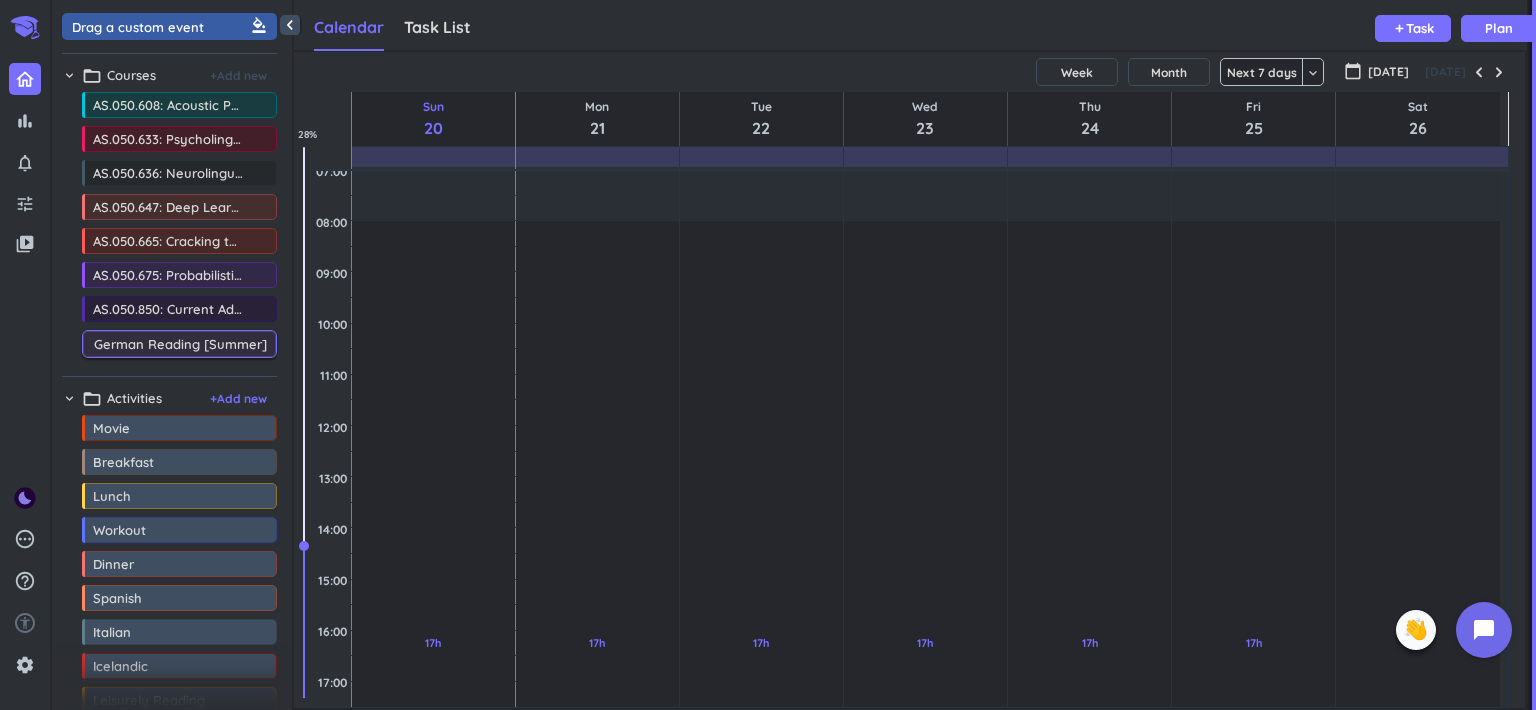 type on "German Reading [Summer]" 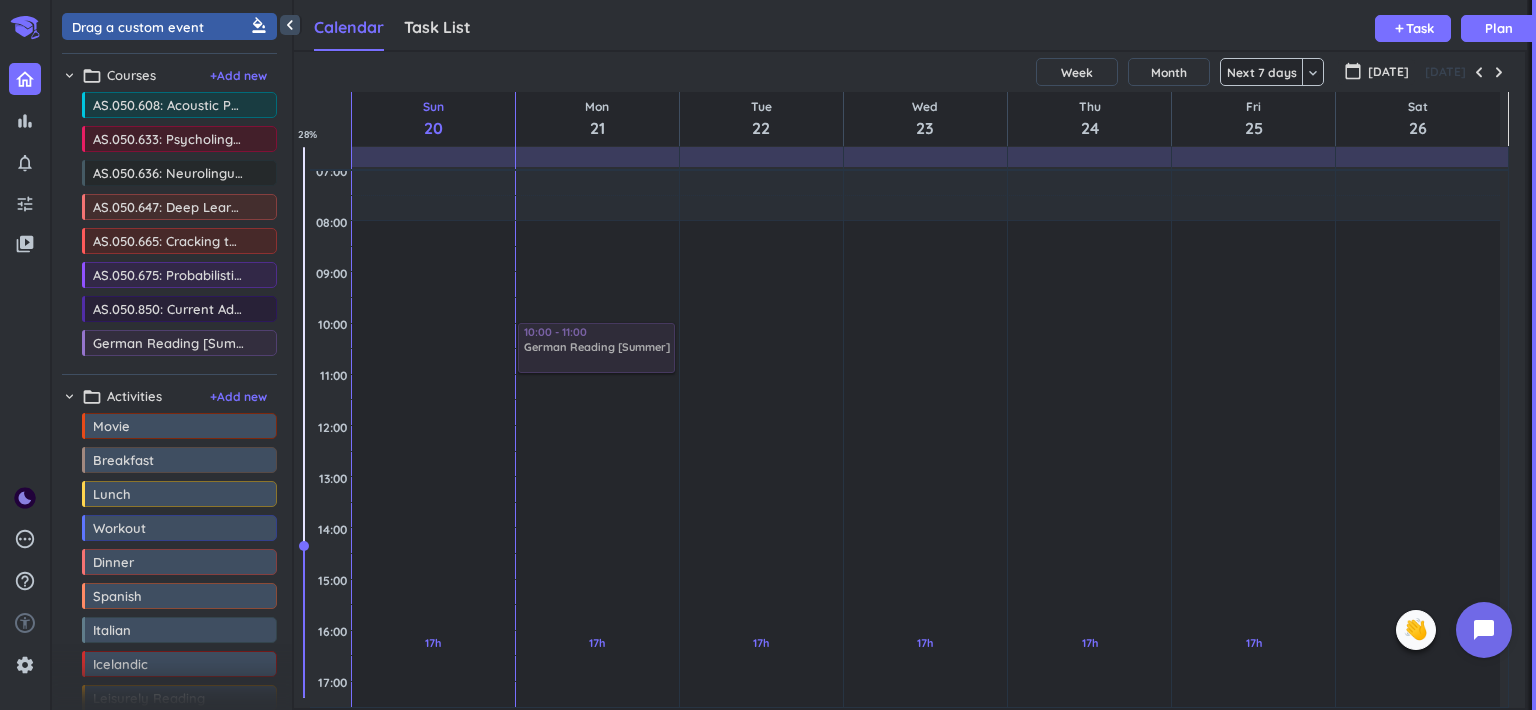 drag, startPoint x: 196, startPoint y: 345, endPoint x: 627, endPoint y: 327, distance: 431.3757 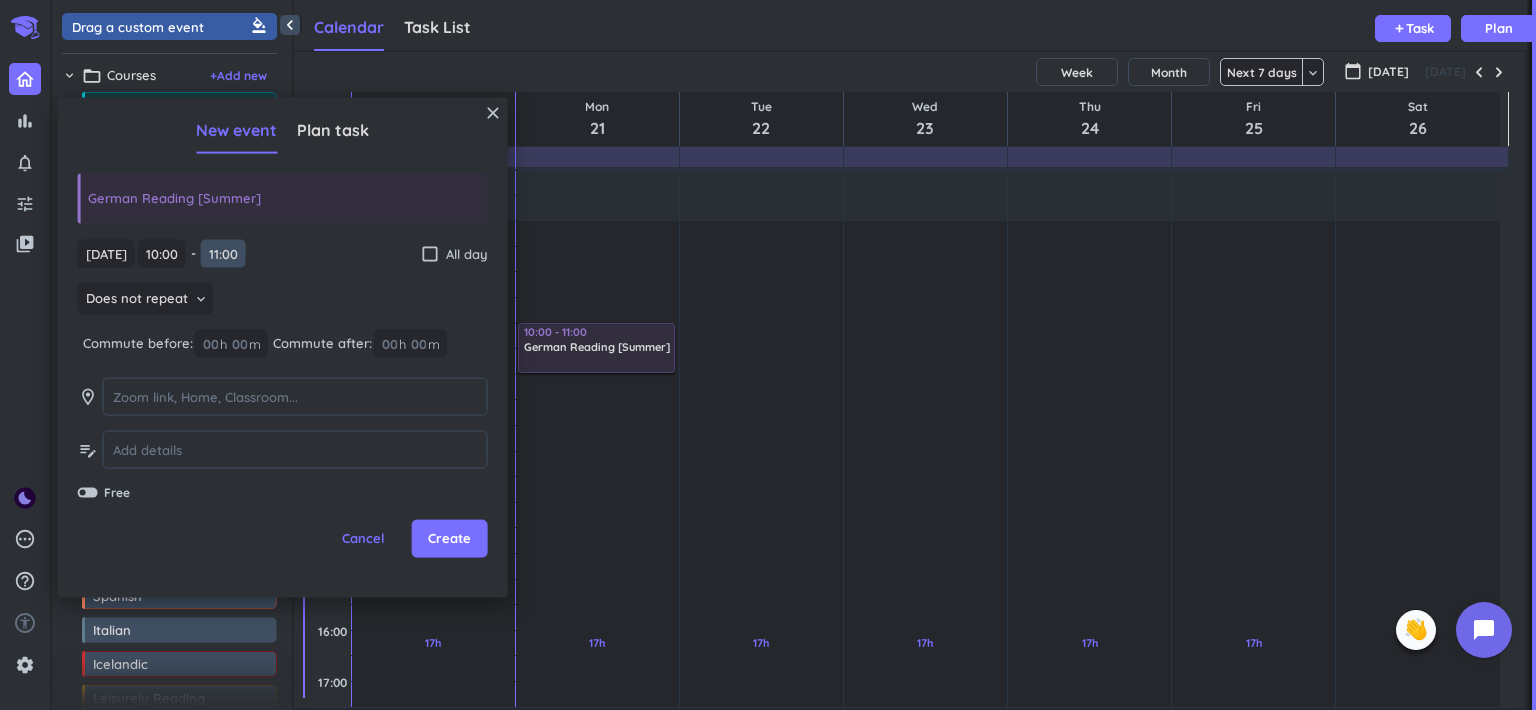 click on "11:00" at bounding box center [223, 253] 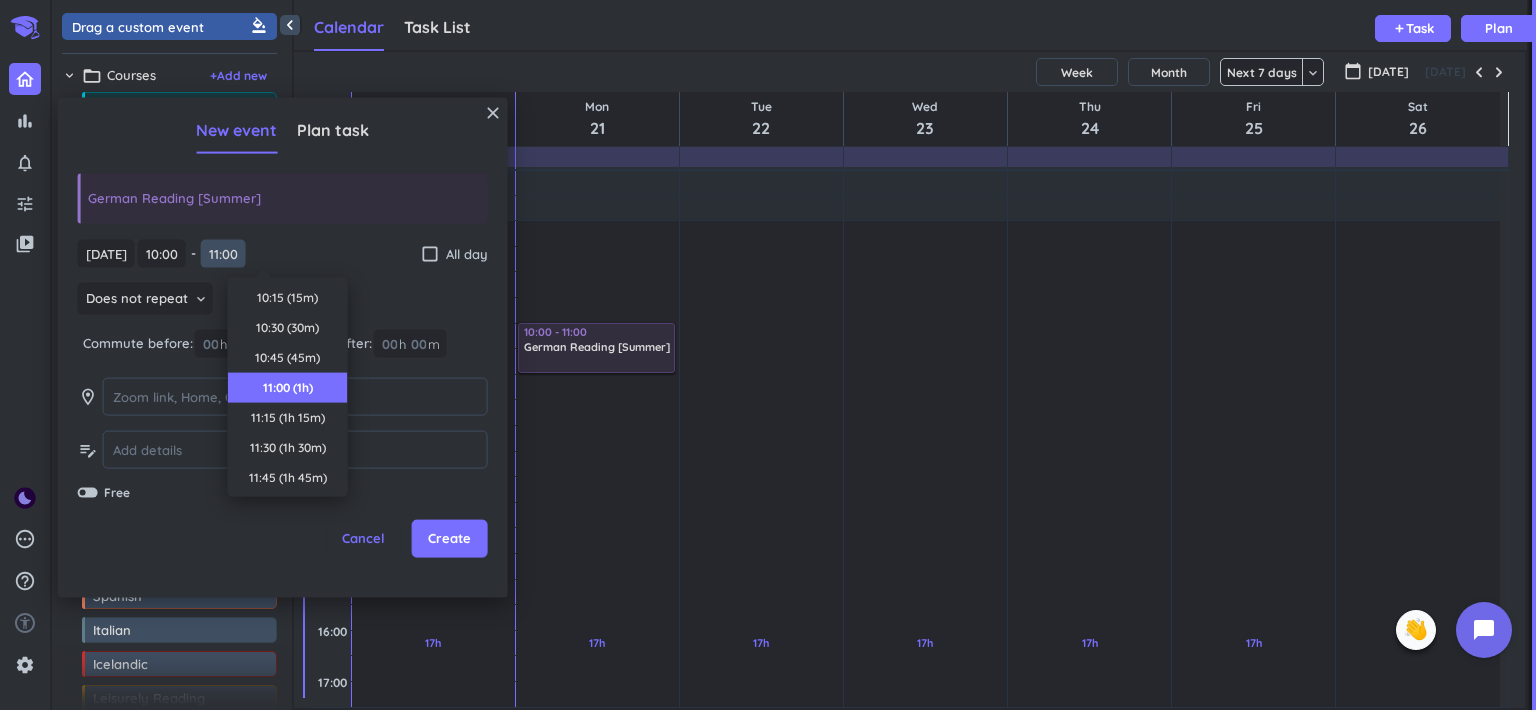 scroll, scrollTop: 90, scrollLeft: 0, axis: vertical 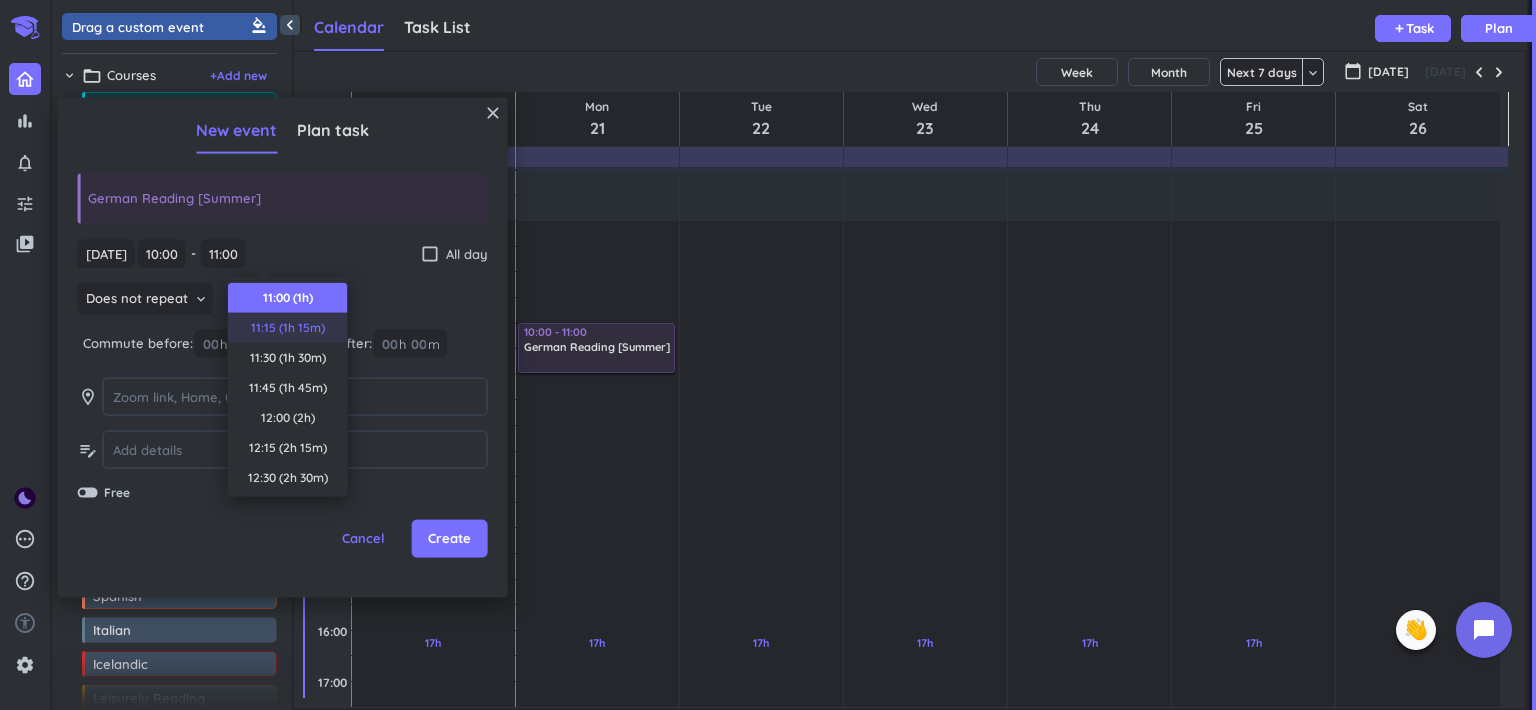click on "11:15 (1h 15m)" at bounding box center (288, 328) 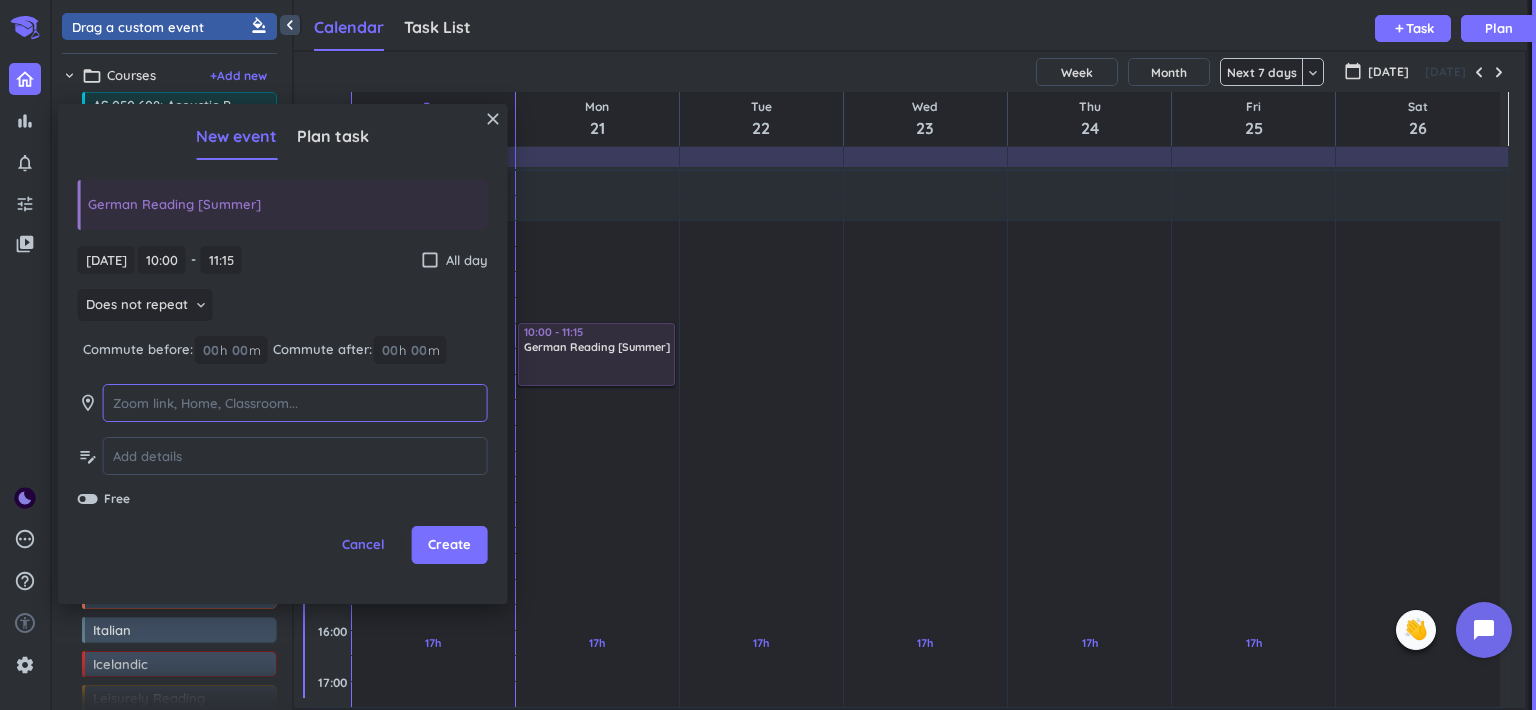 click at bounding box center [295, 403] 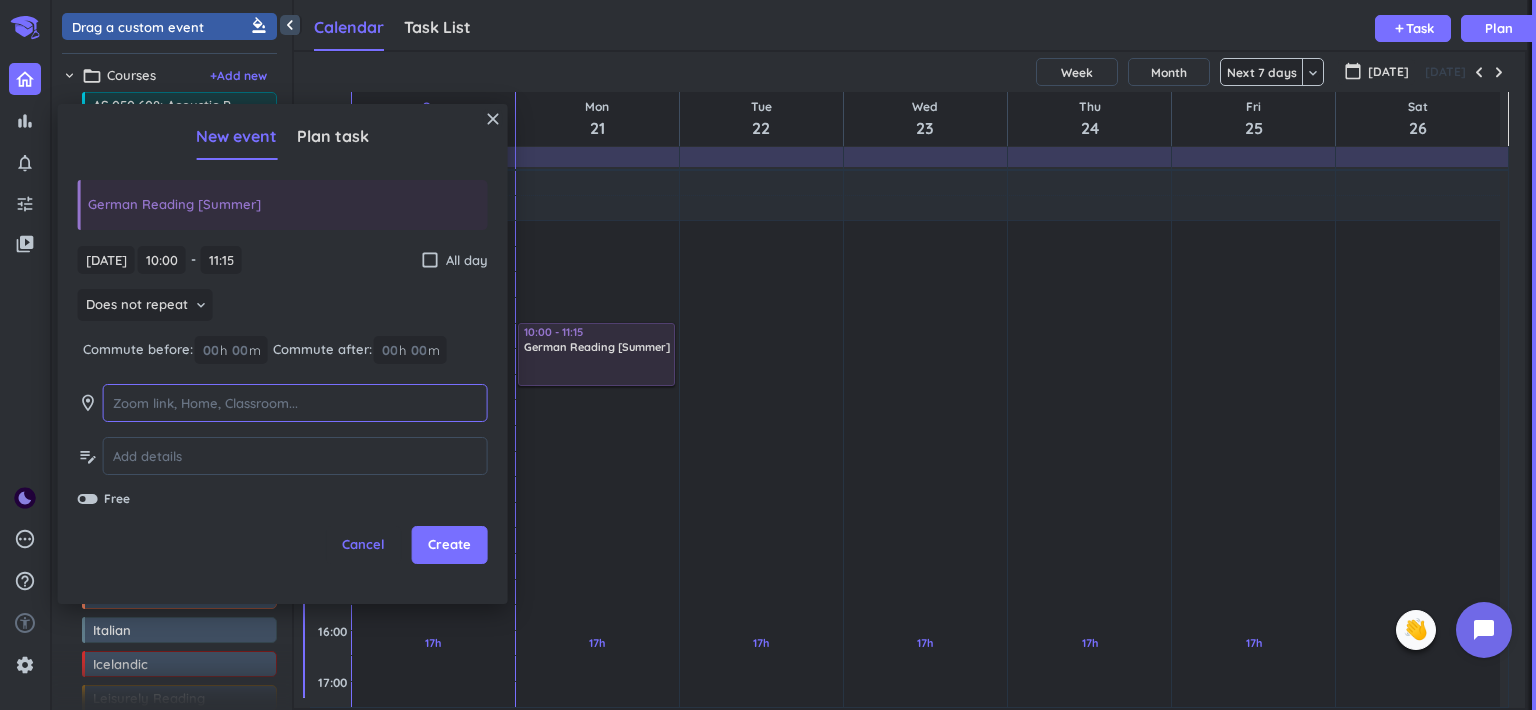 paste on "[URL][DOMAIN_NAME][SECURITY_DATA]" 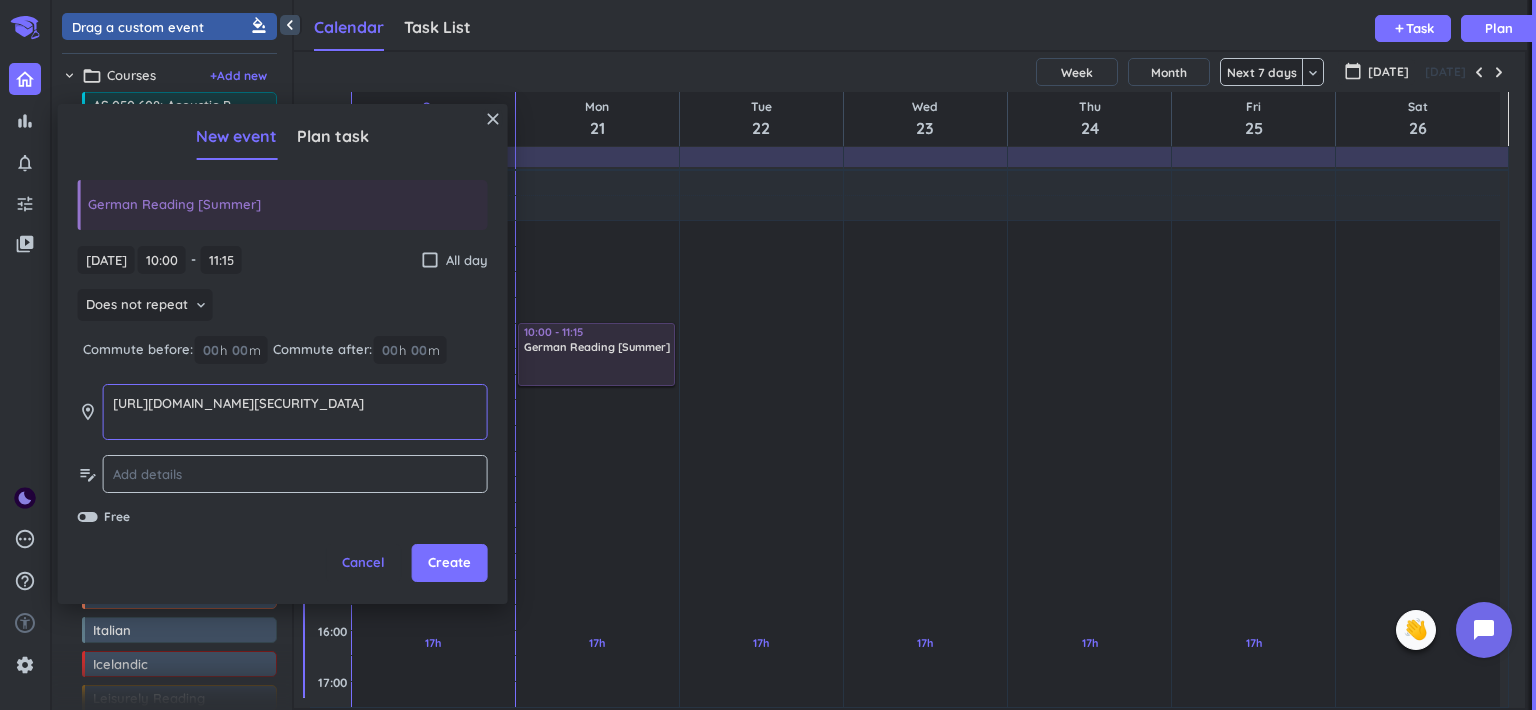 type on "[URL][DOMAIN_NAME][SECURITY_DATA]" 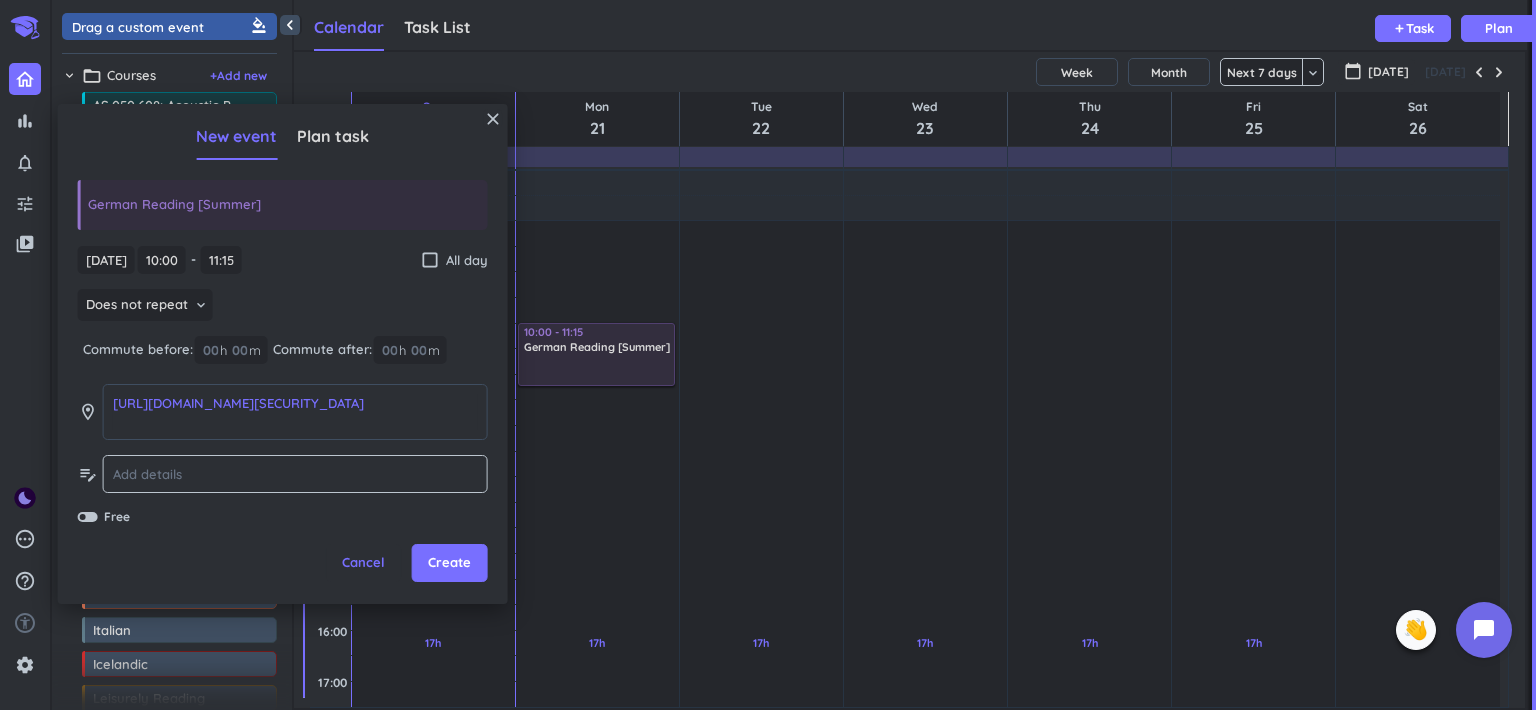 click 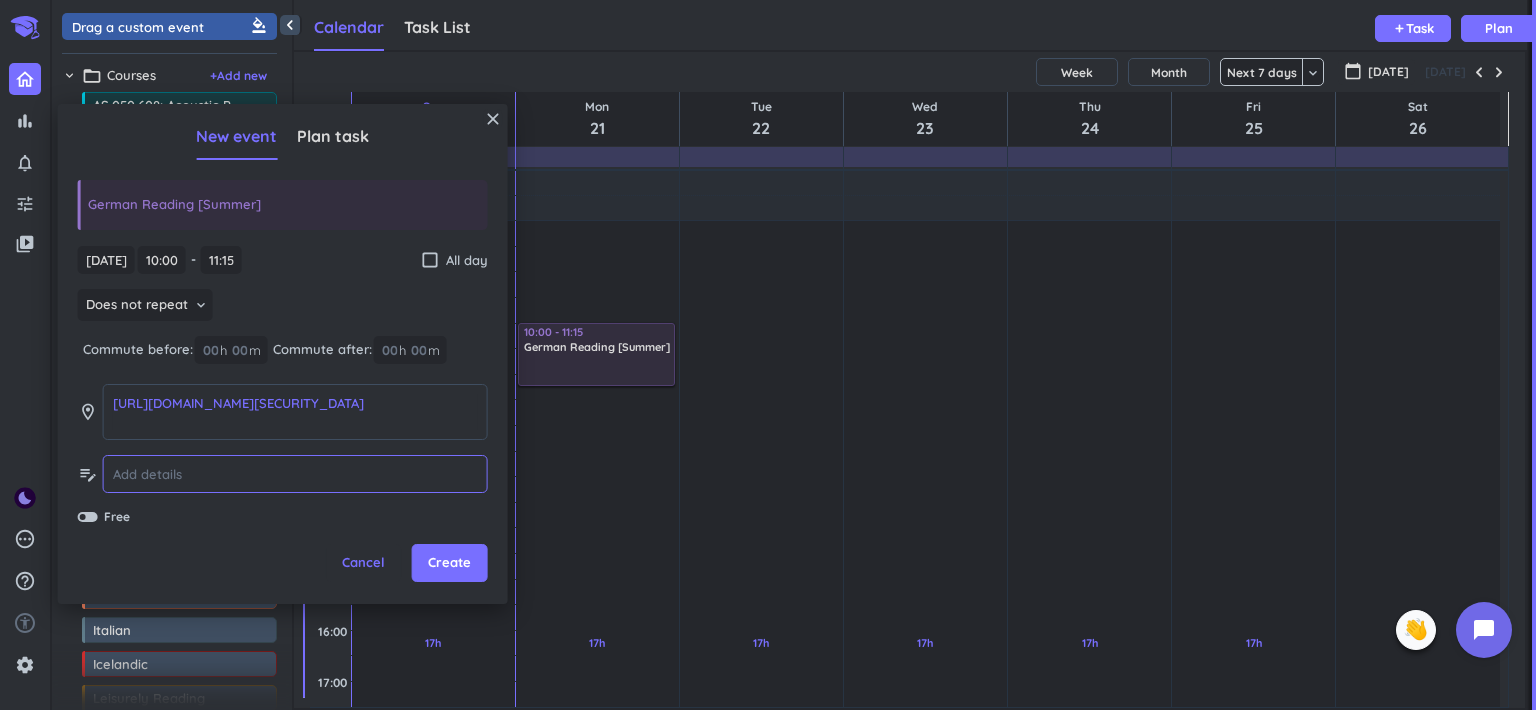 click at bounding box center (295, 474) 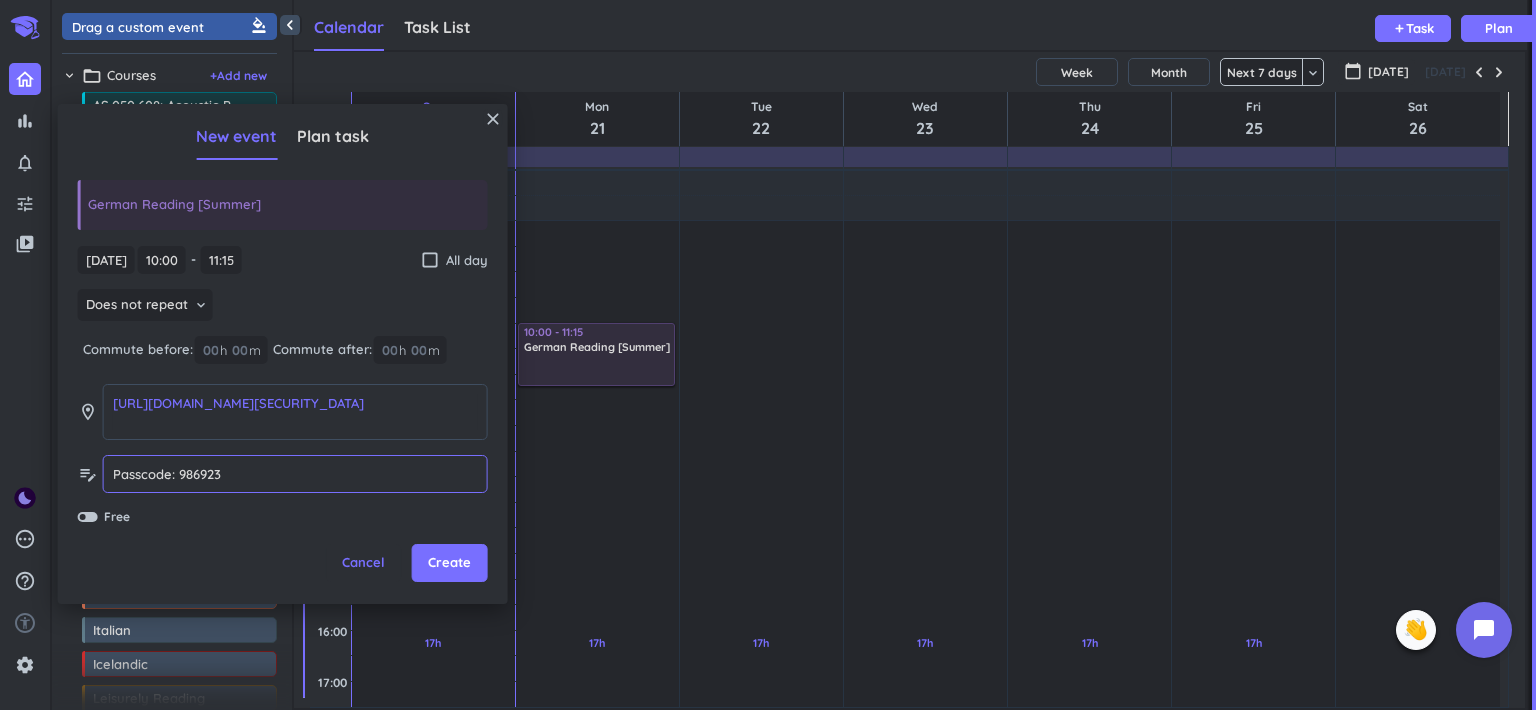 type on "Passcode: 986923" 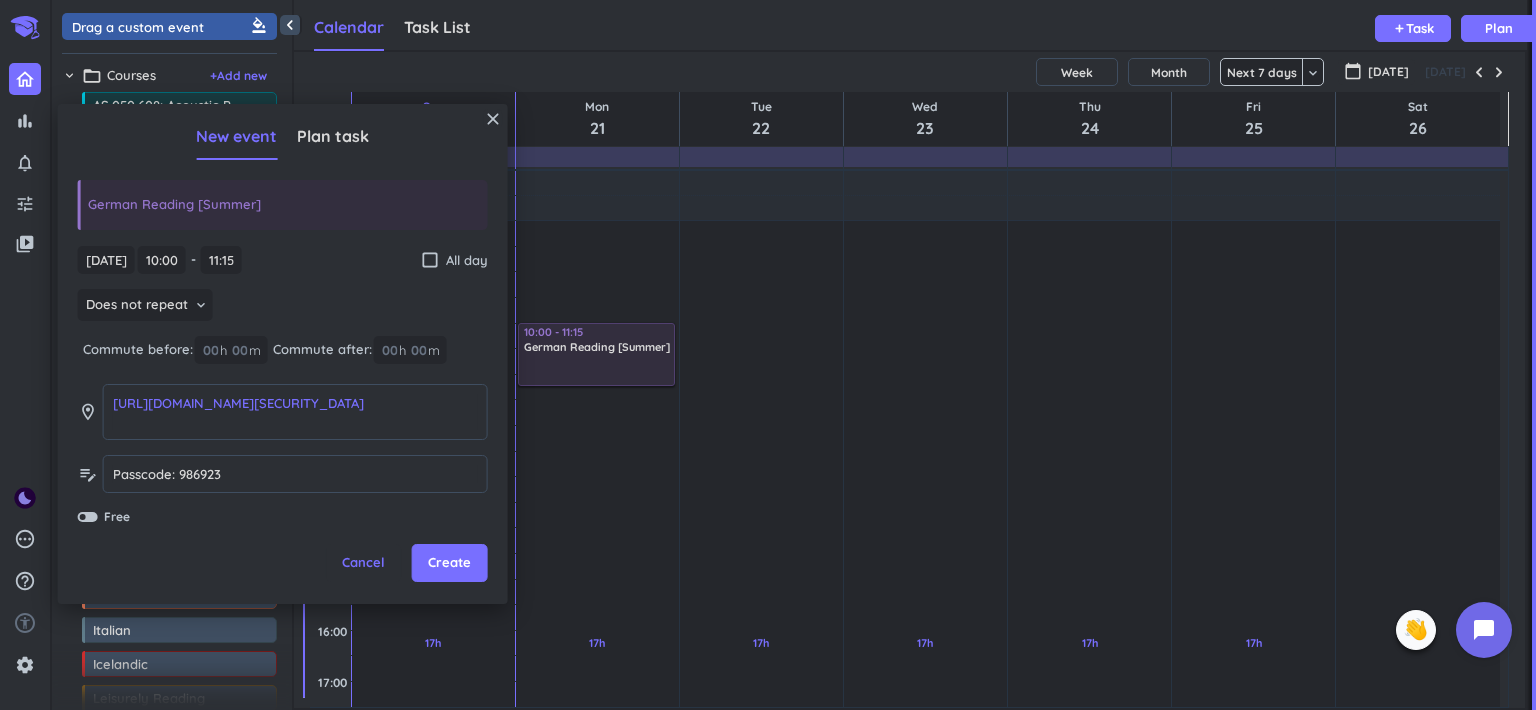 click on "close New event Plan task German Reading [Summer] [DATE] [DATE]   10:00 10:00 - 11:15 11:15 check_box_outline_blank All day Does not repeat keyboard_arrow_down Commute before: 00 h 00 m Commute after: 00 h 00 m room [URL][DOMAIN_NAME][SECURITY_DATA] [URL][DOMAIN_NAME][SECURITY_DATA] edit_note Passcode: 986923 Passcode: 986923 Free Cancel Create" at bounding box center (283, 354) 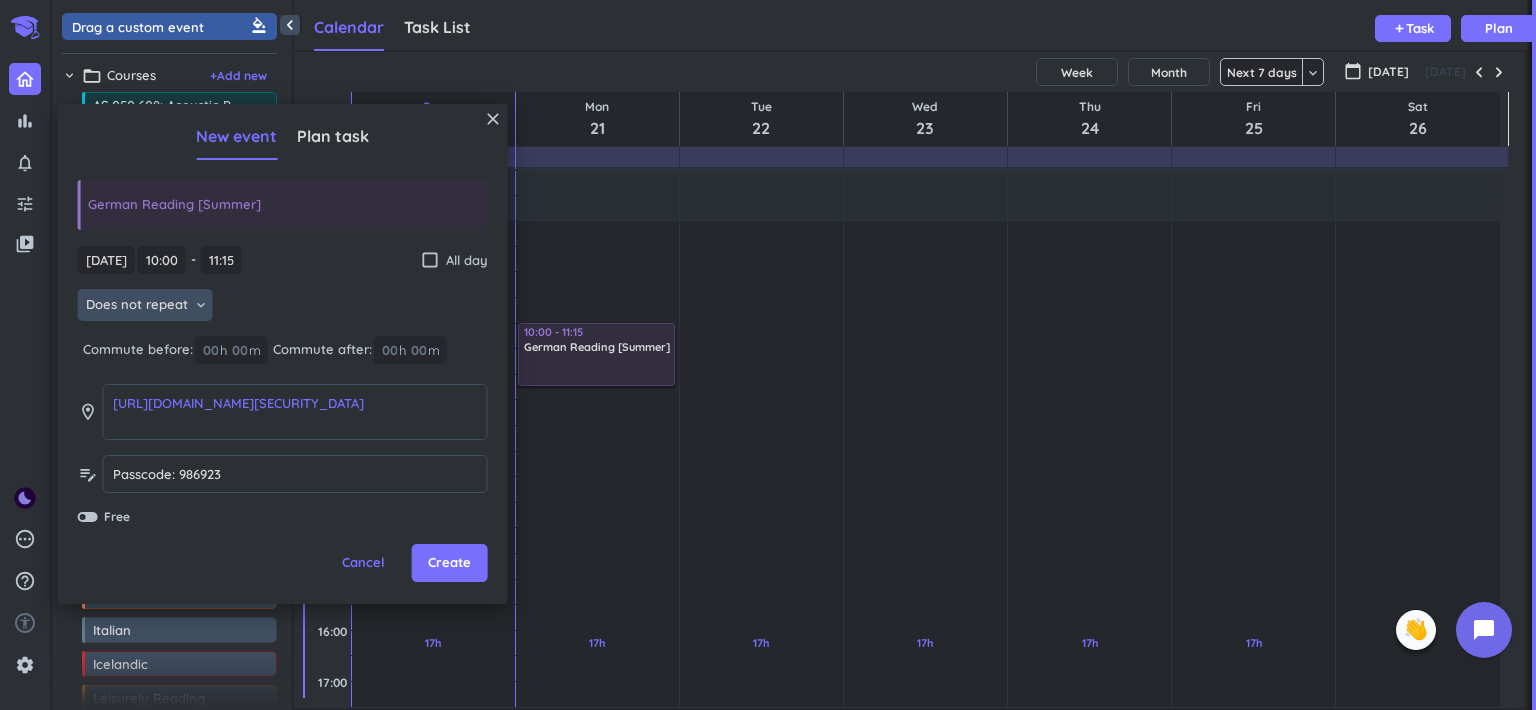 click on "Does not repeat" at bounding box center [137, 305] 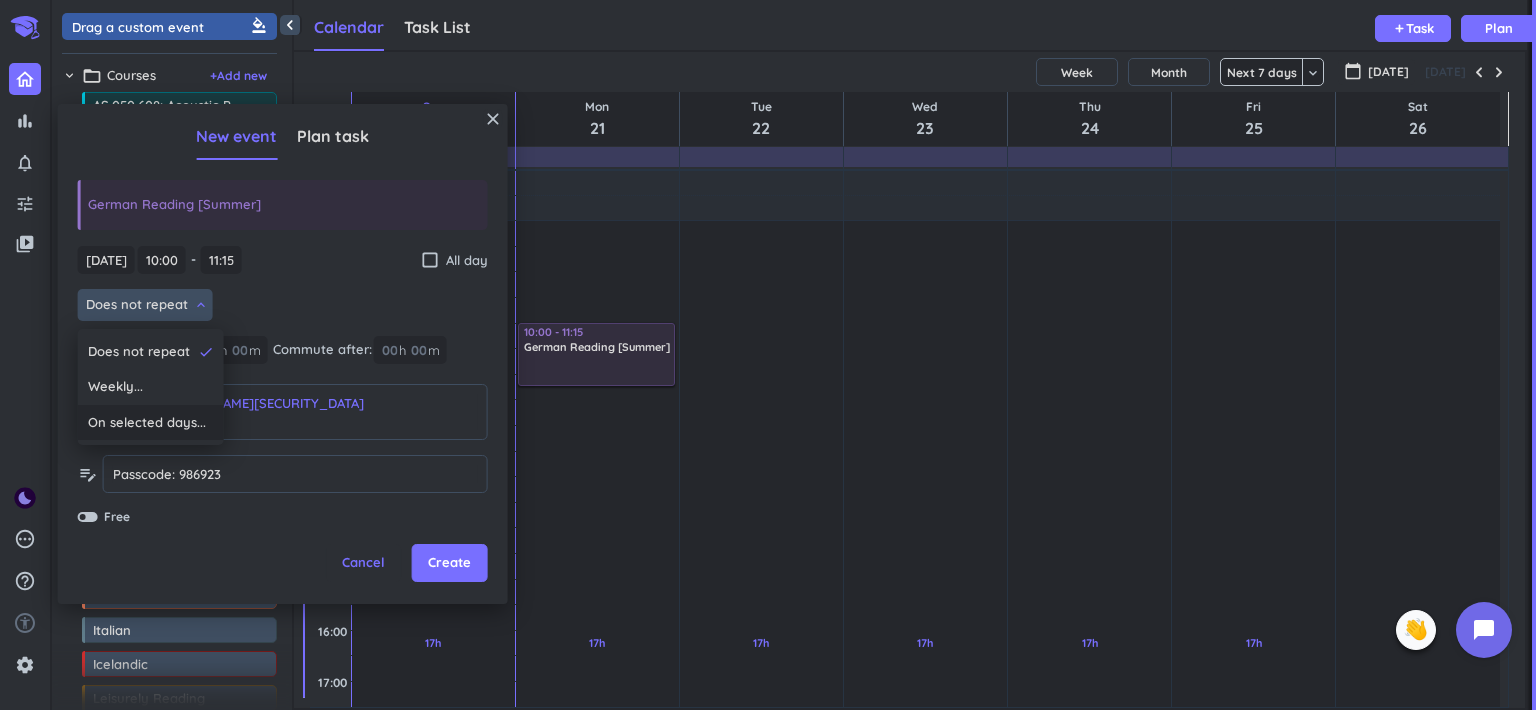 click on "On selected days..." at bounding box center (147, 423) 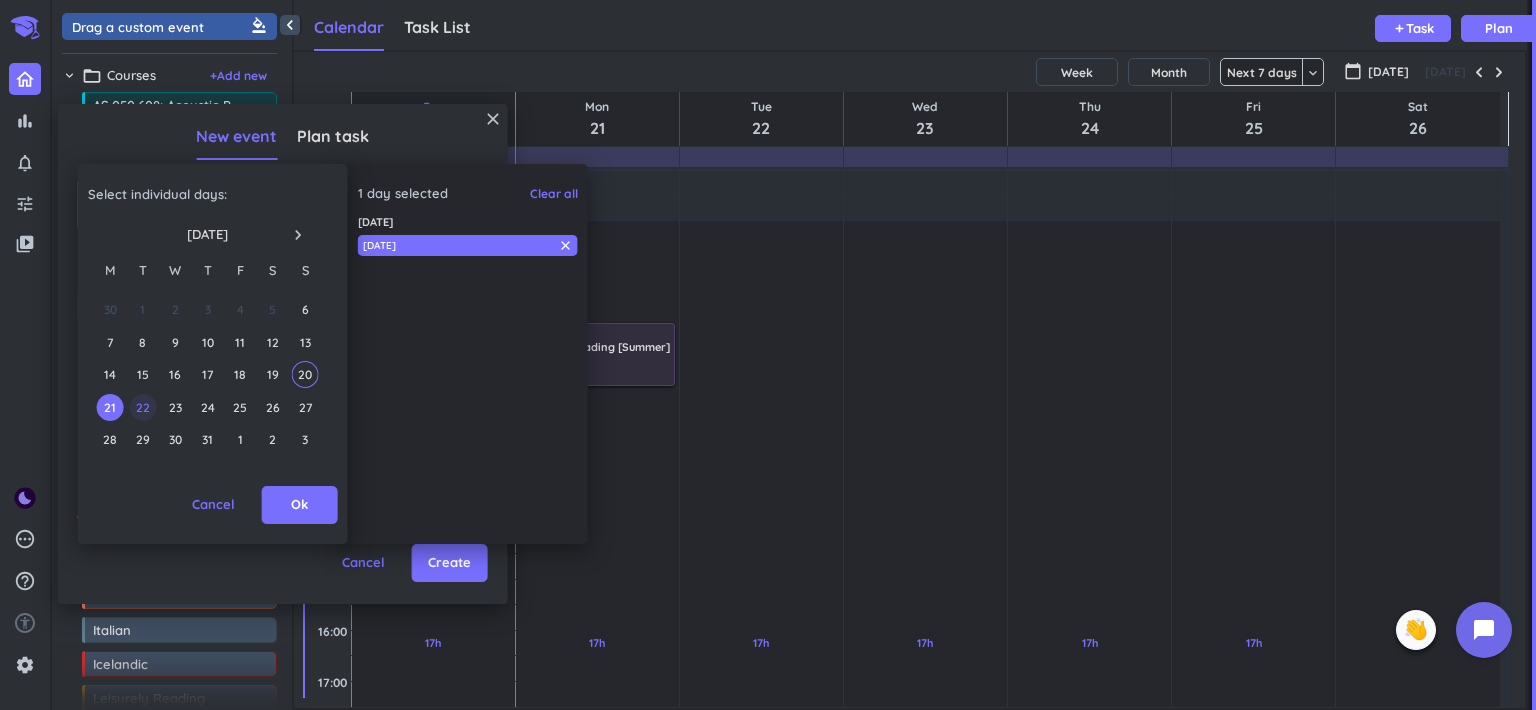 click on "22" at bounding box center [142, 407] 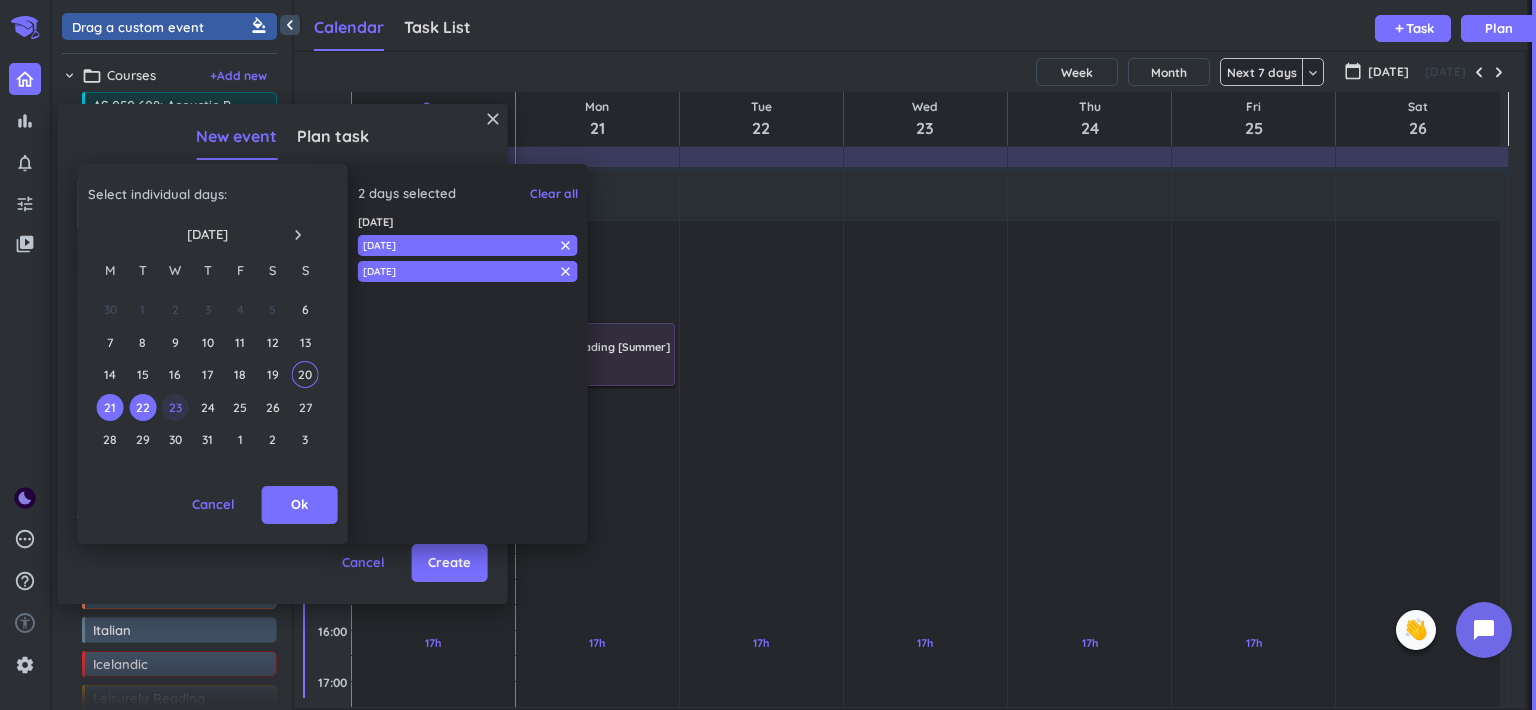 click on "23" at bounding box center [175, 407] 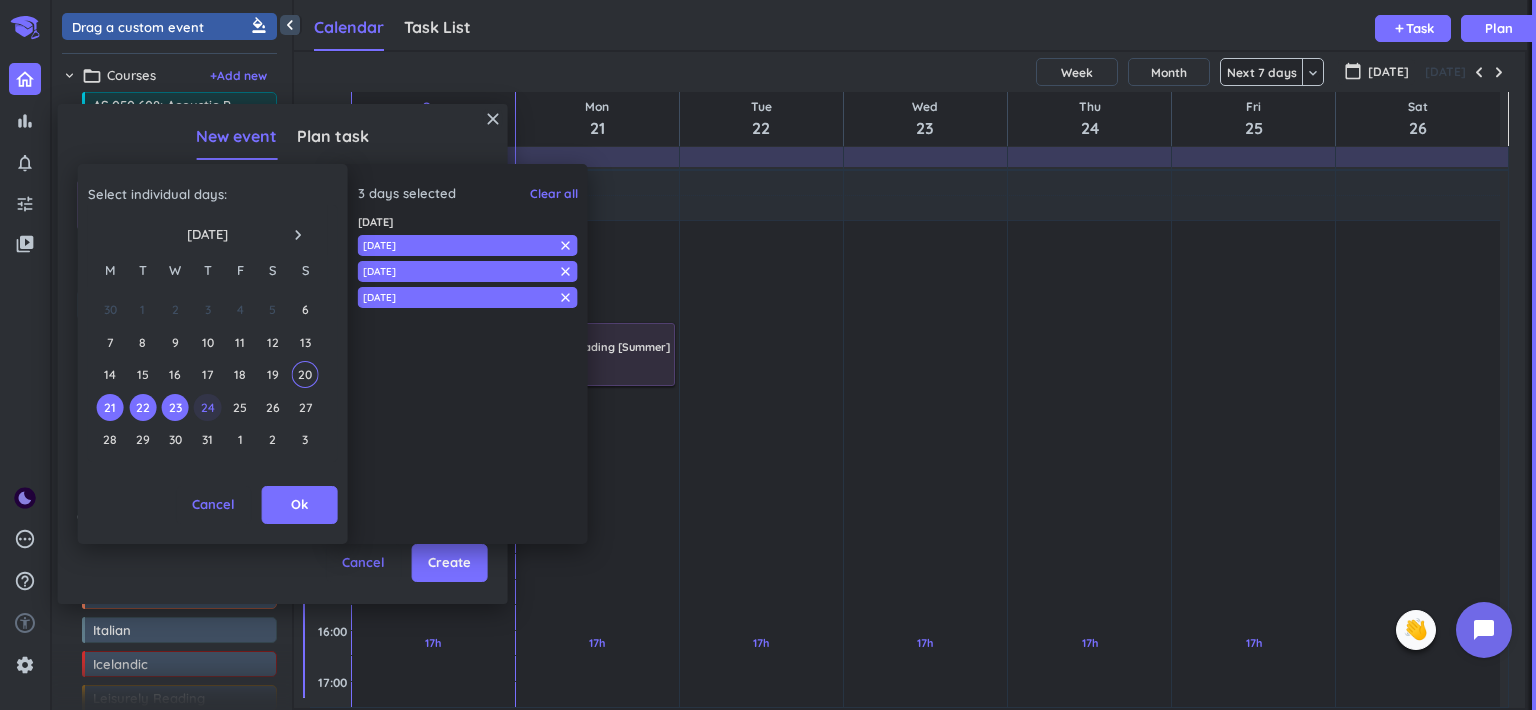 click on "24" at bounding box center (207, 407) 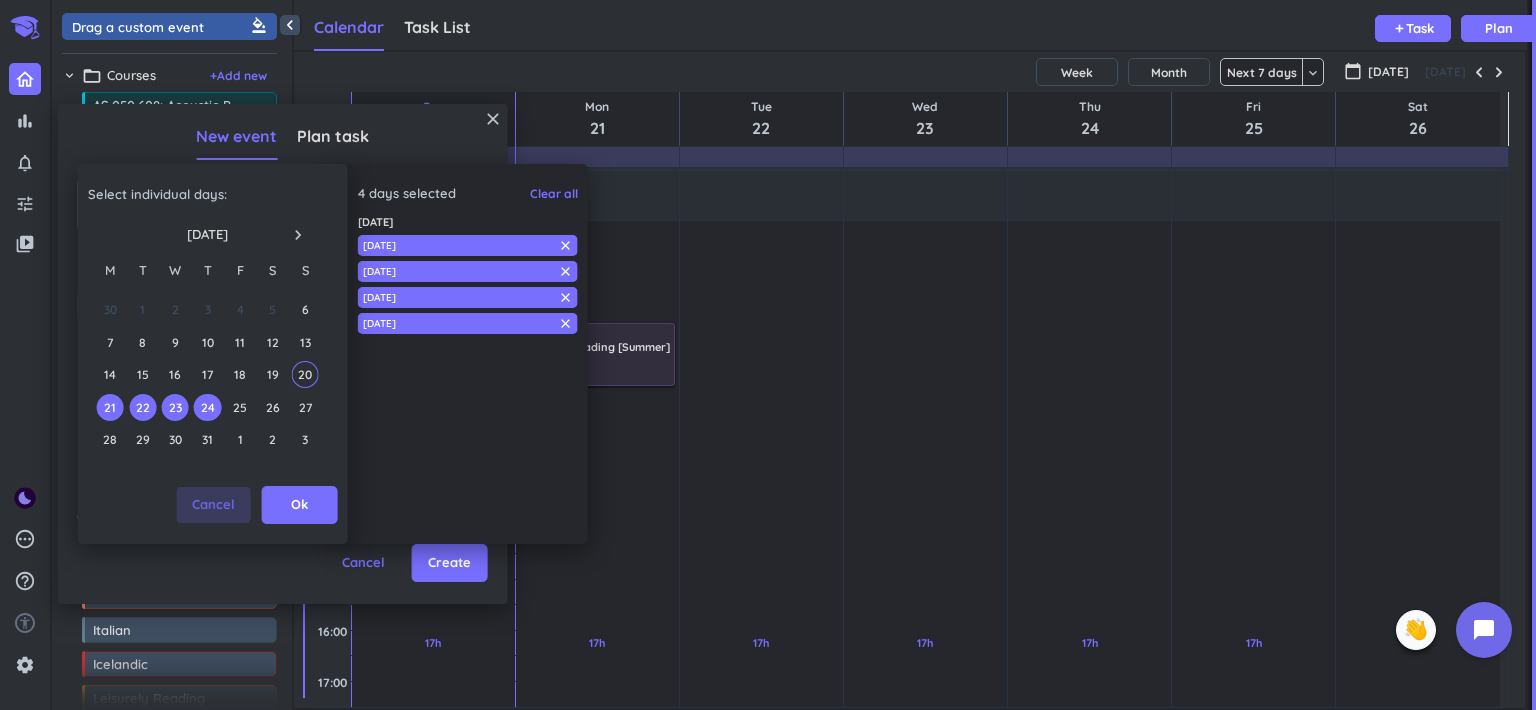 click on "Cancel" at bounding box center (213, 505) 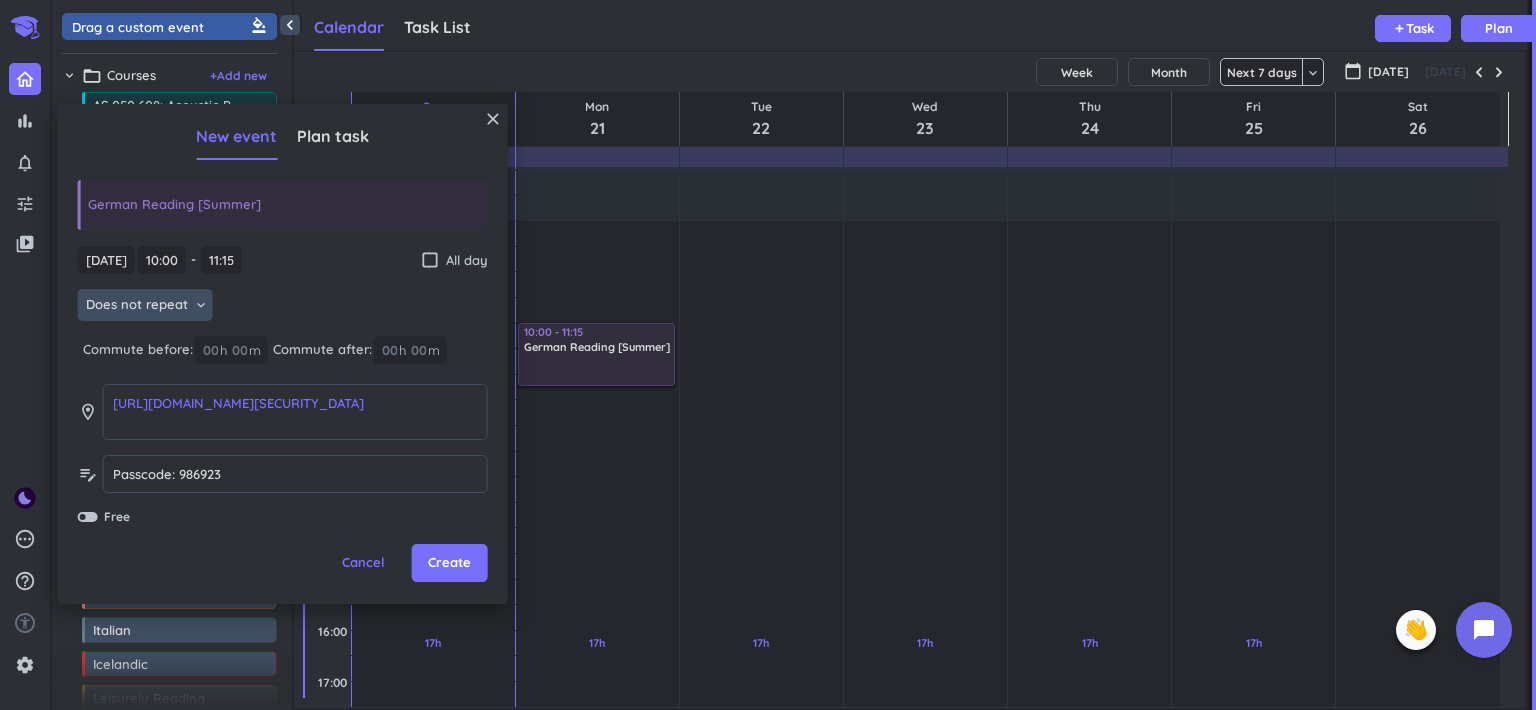 click on "Does not repeat keyboard_arrow_down" at bounding box center [145, 305] 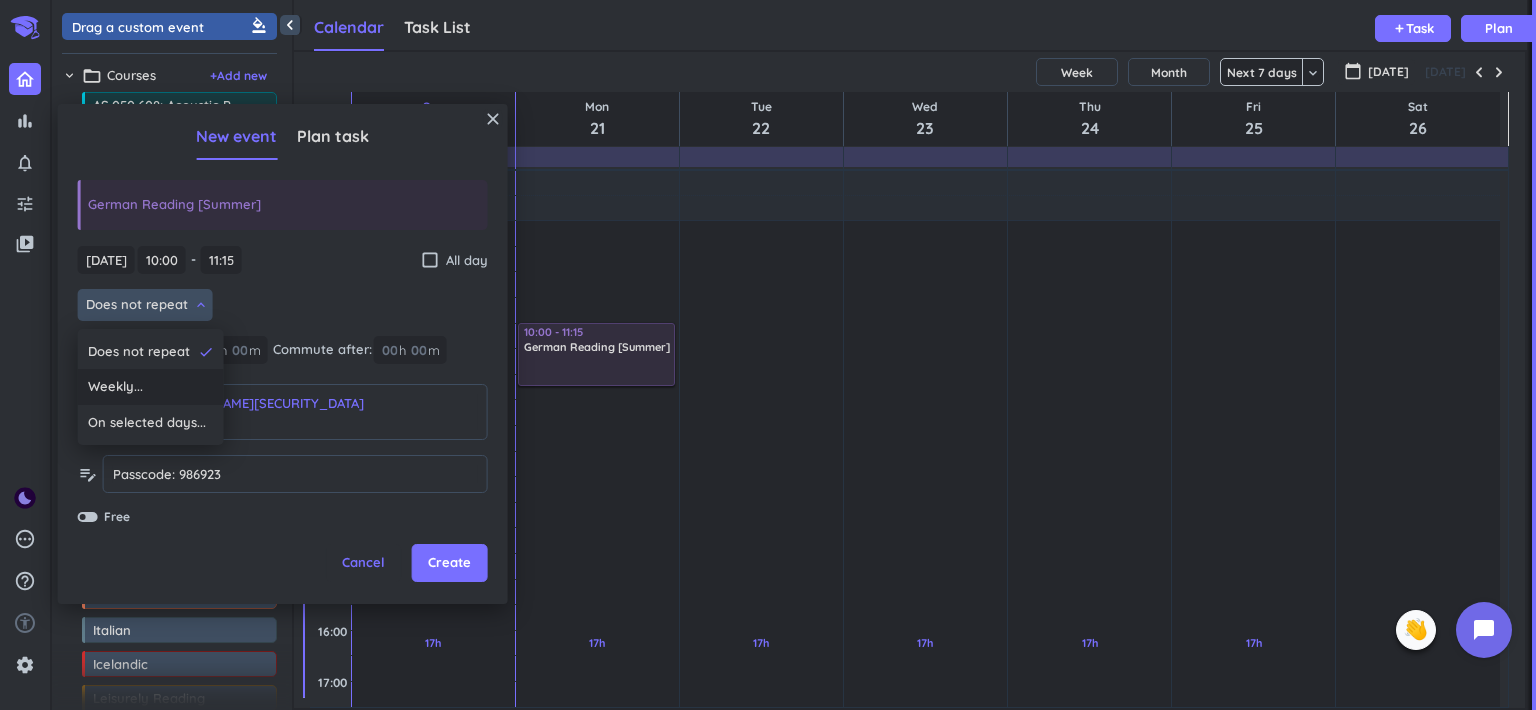 click on "Weekly..." at bounding box center [115, 387] 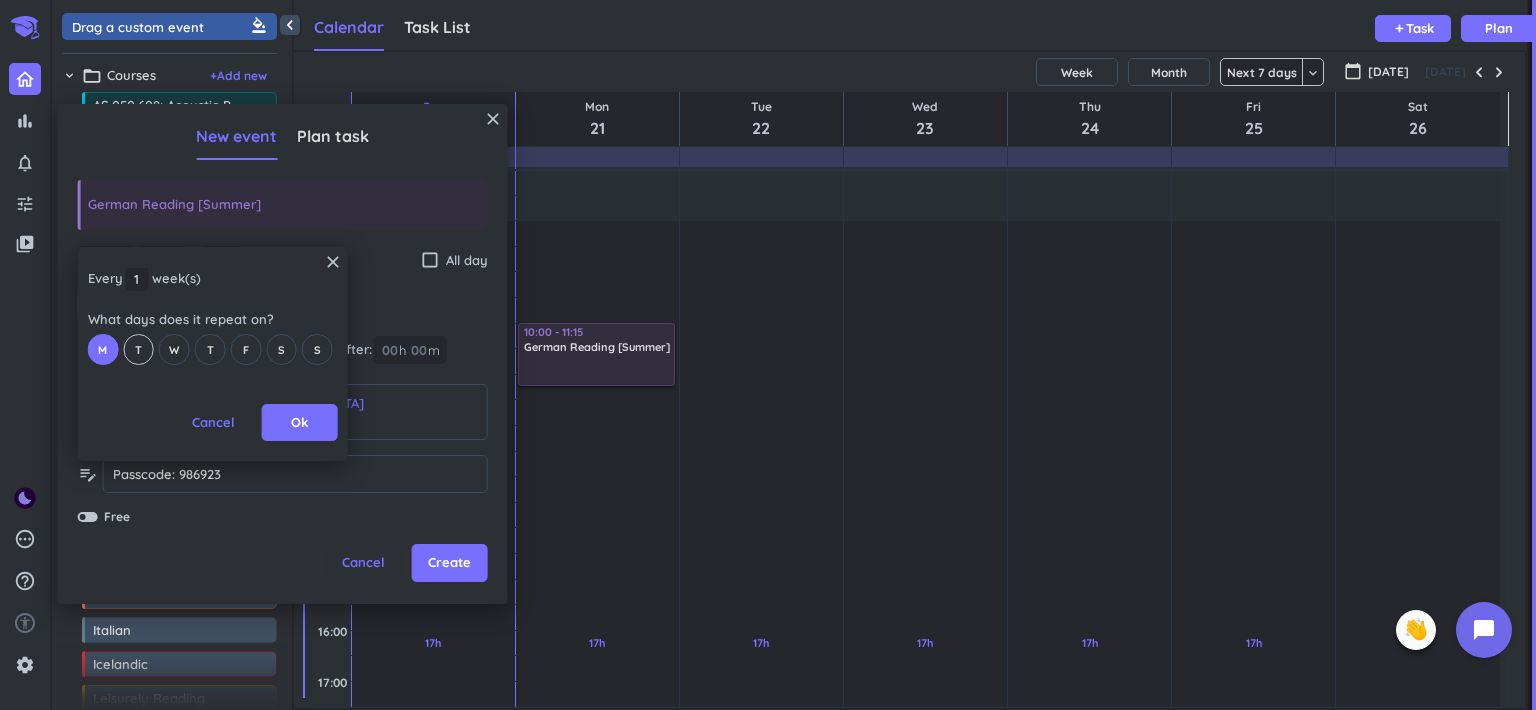click on "T" at bounding box center (138, 349) 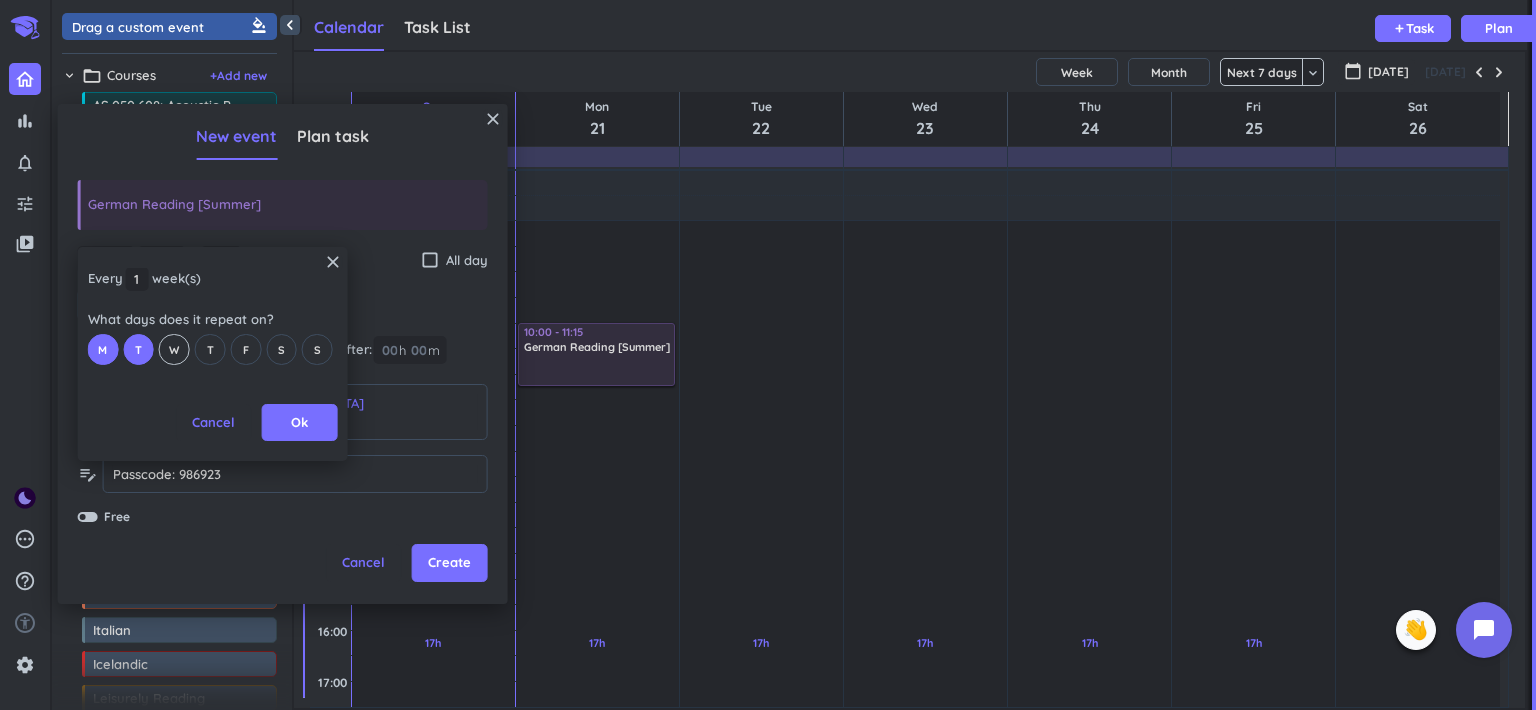 click on "W" at bounding box center [174, 350] 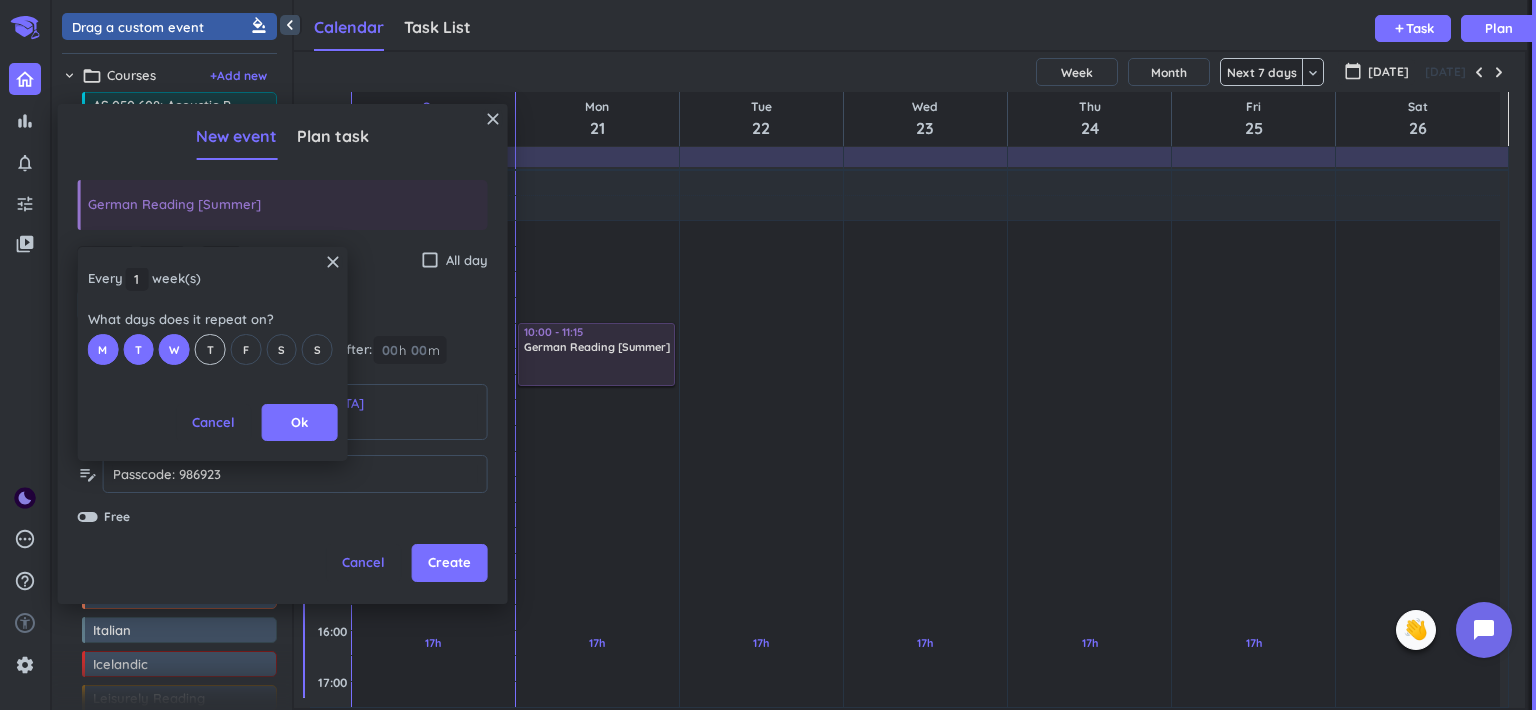 click on "T" at bounding box center [210, 349] 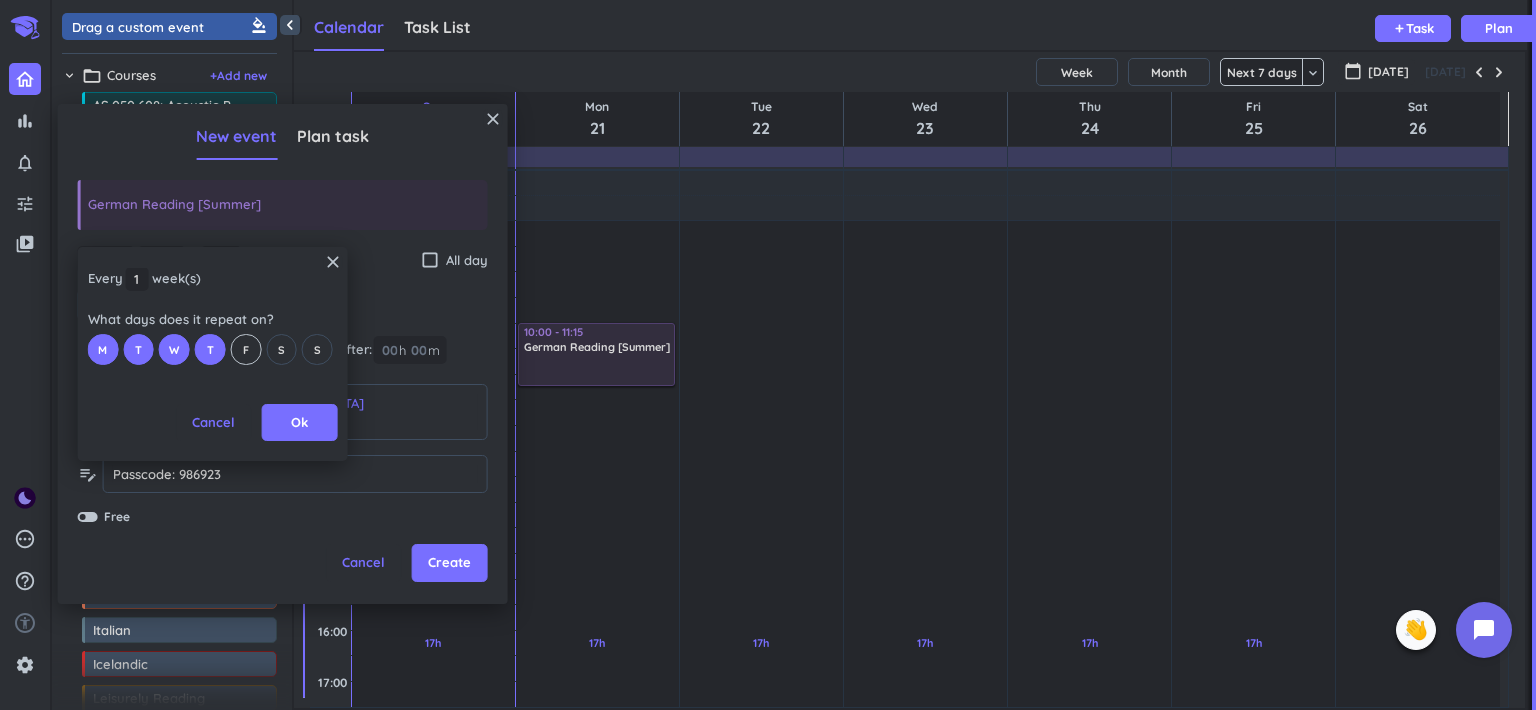 click on "F" at bounding box center (245, 349) 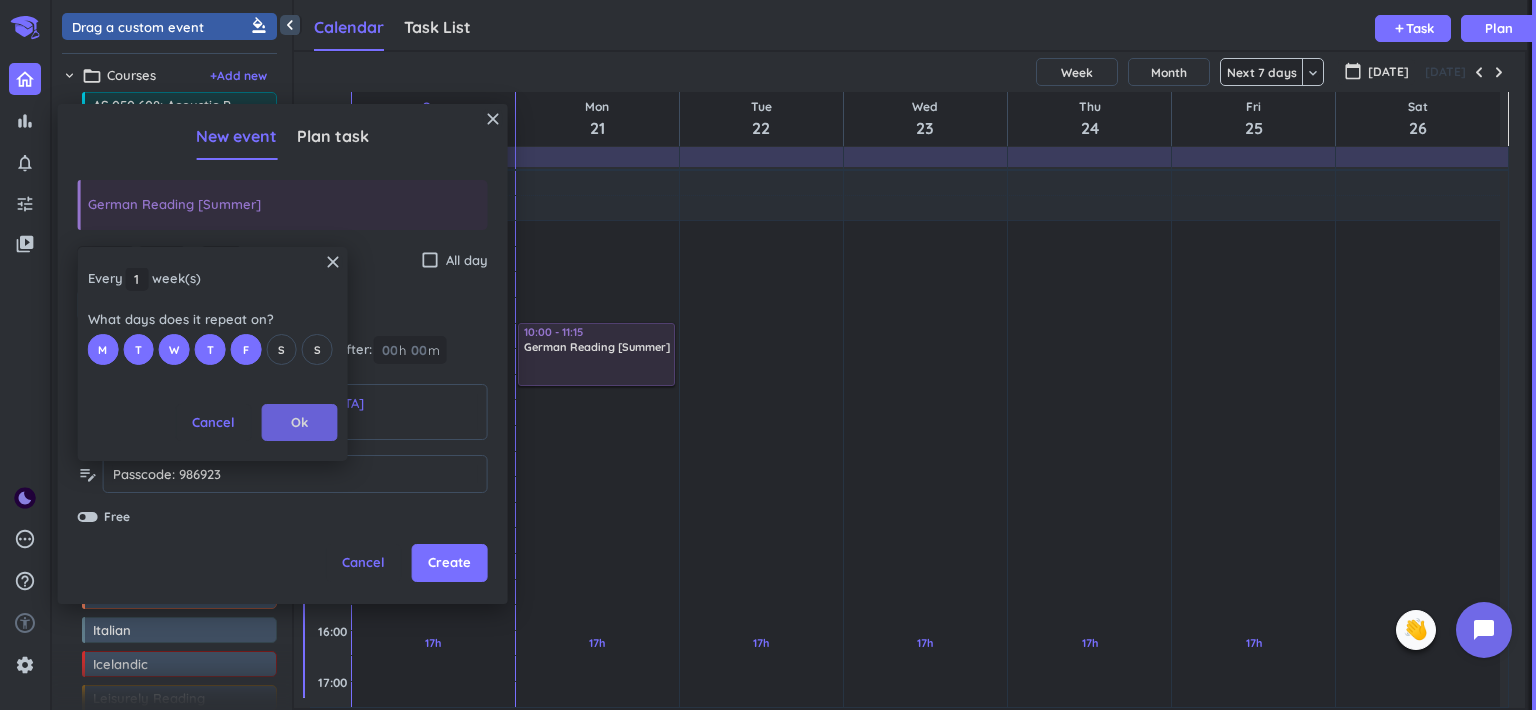 click on "Ok" at bounding box center [299, 423] 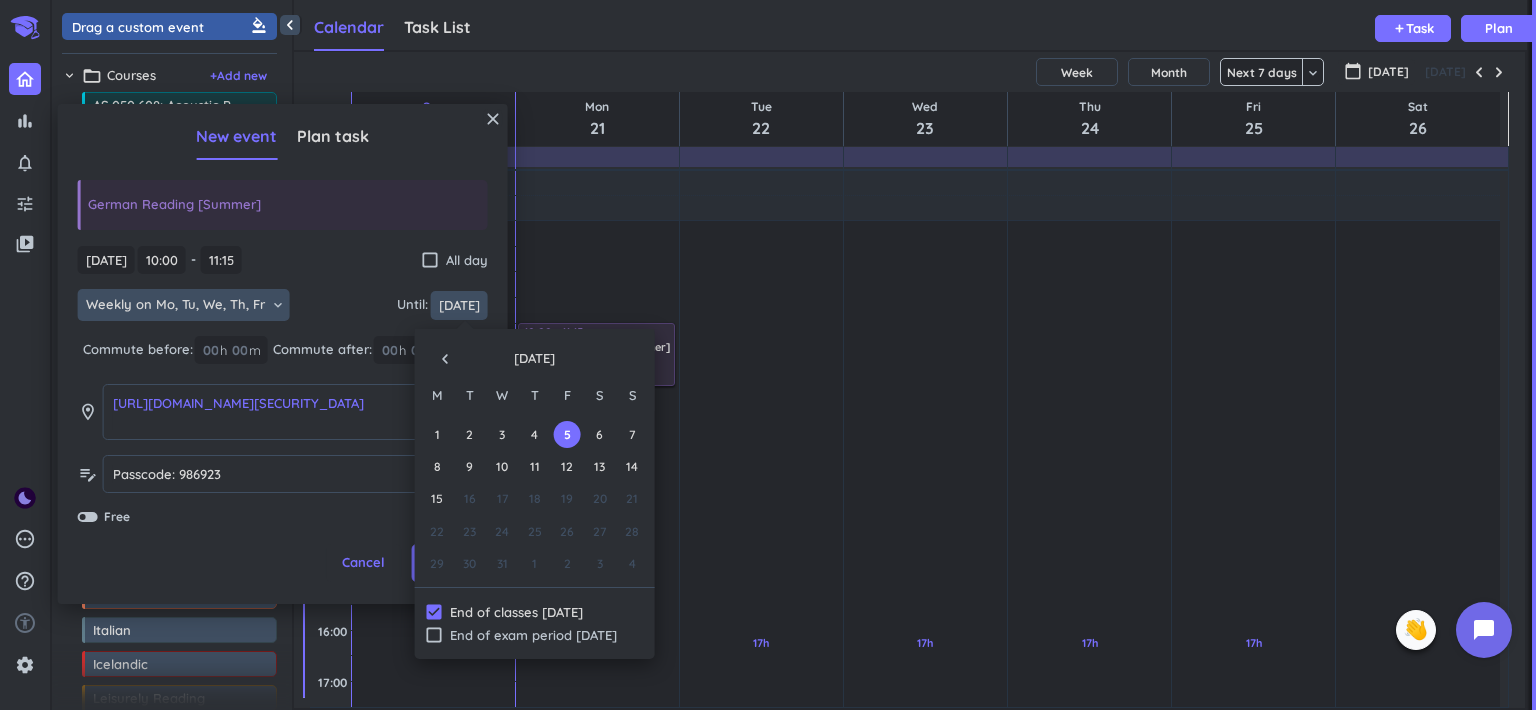 click on "[DATE]" at bounding box center (459, 305) 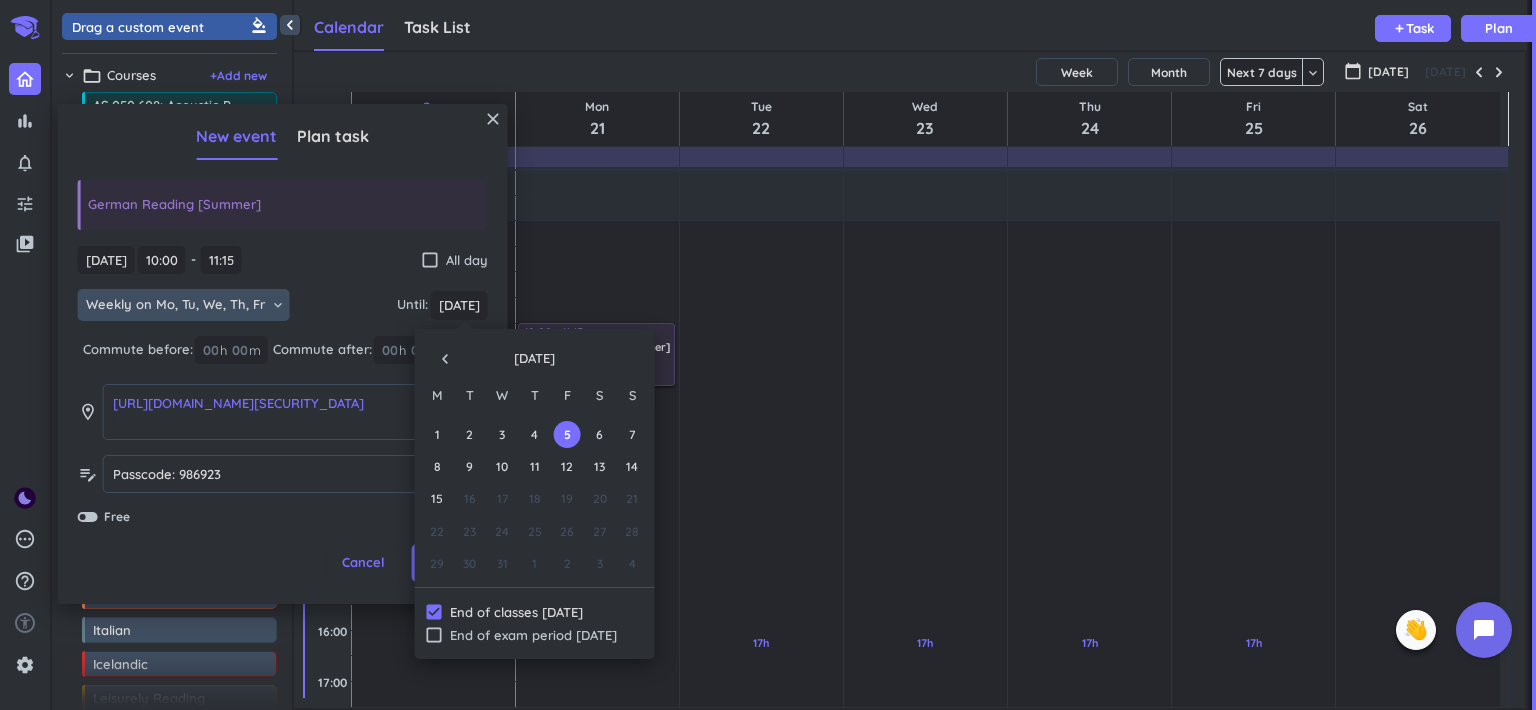 click on "navigate_before" at bounding box center [445, 359] 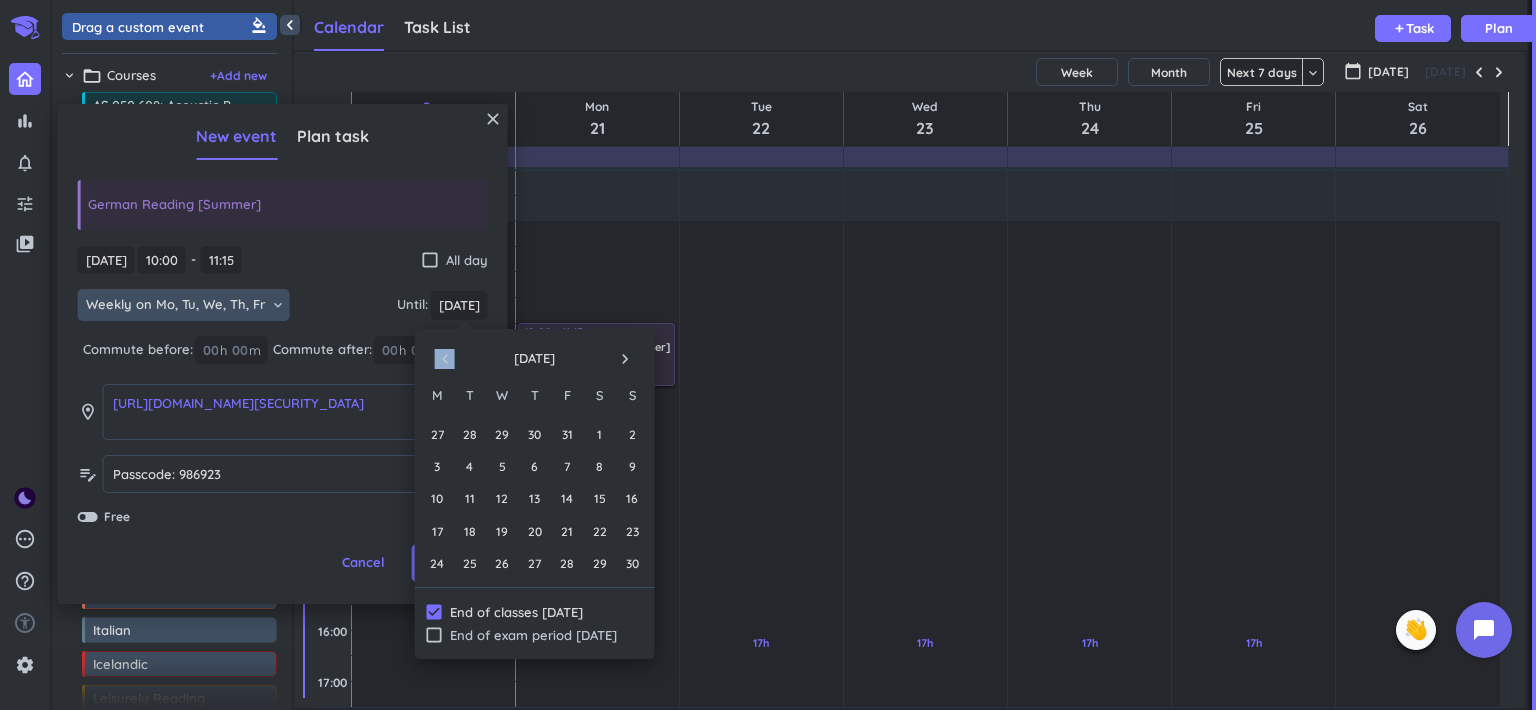 click on "navigate_before" at bounding box center [445, 359] 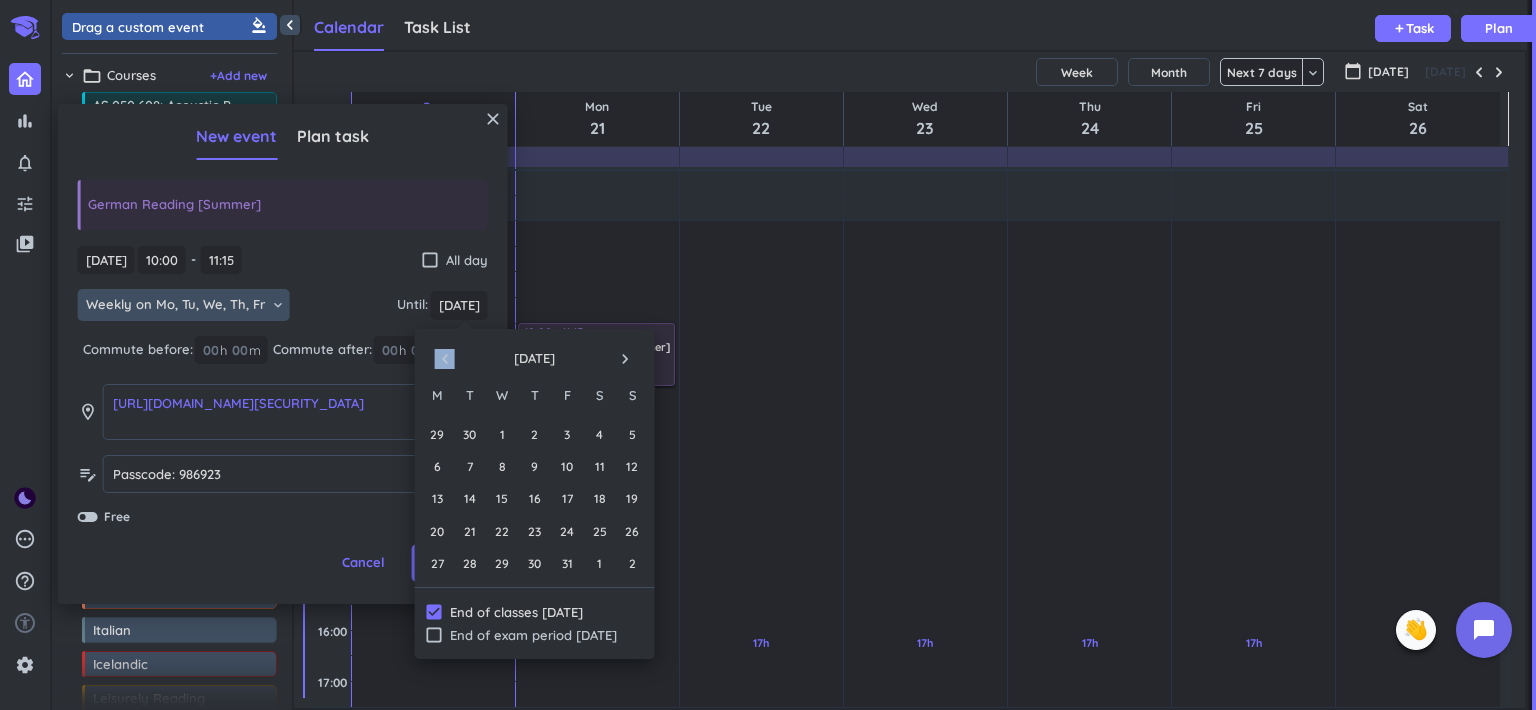 click on "navigate_before" at bounding box center [445, 359] 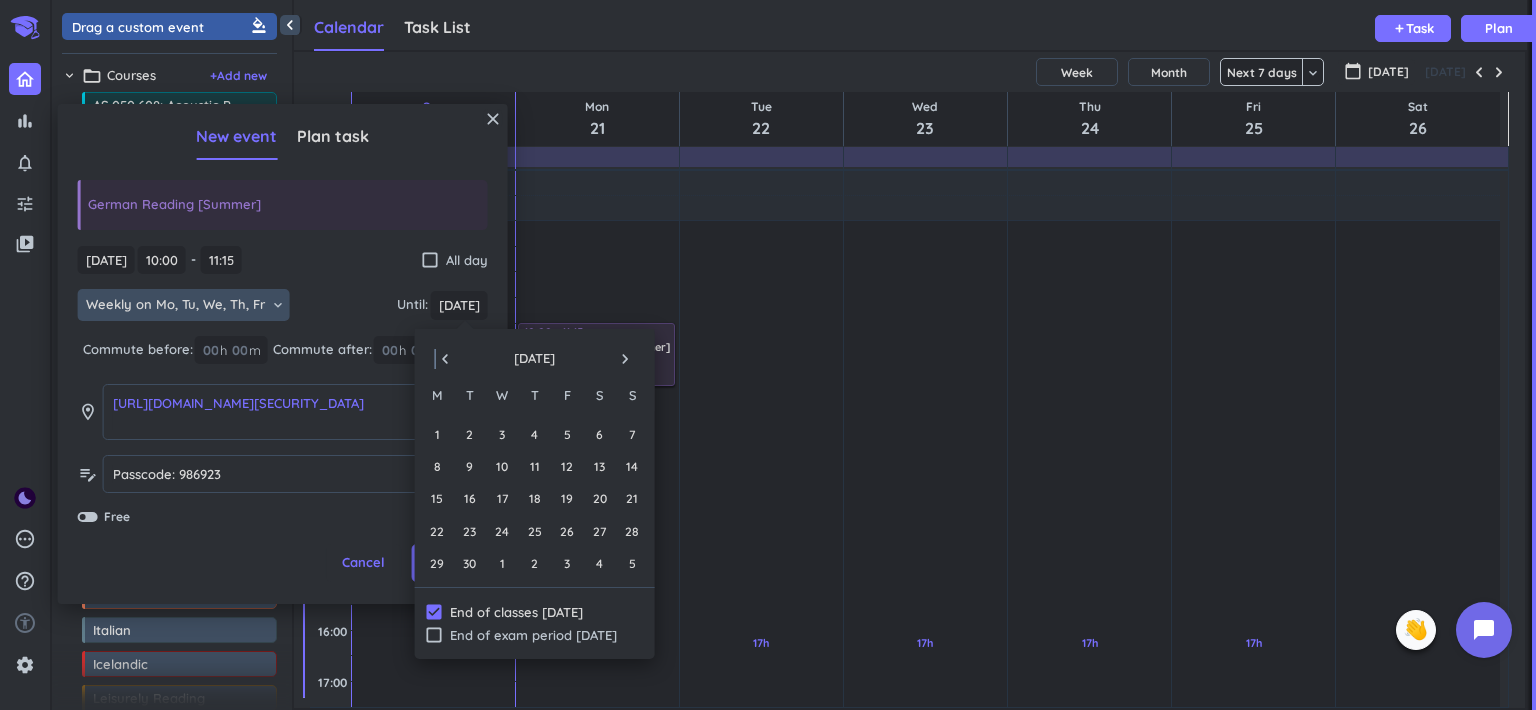 click on "navigate_before" at bounding box center [445, 359] 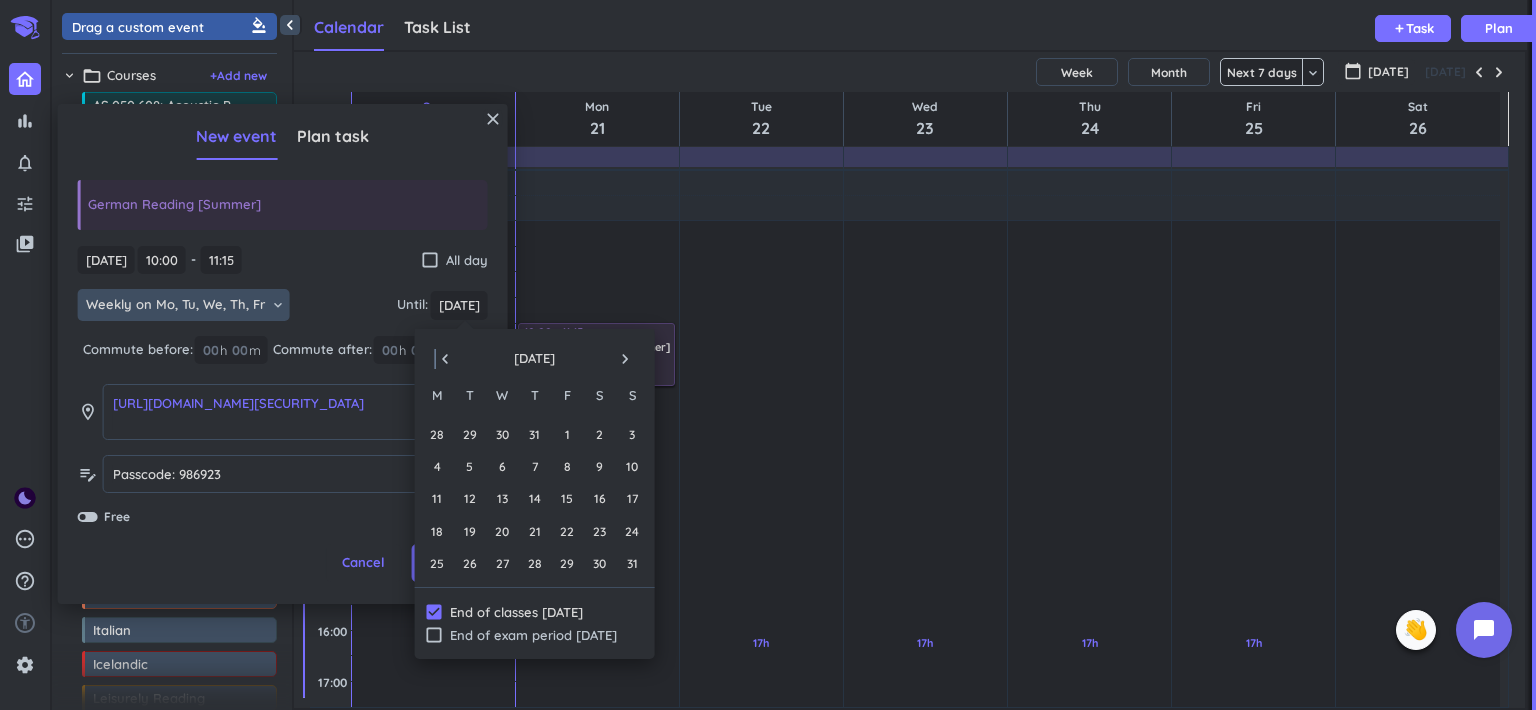 click on "navigate_before" at bounding box center [445, 359] 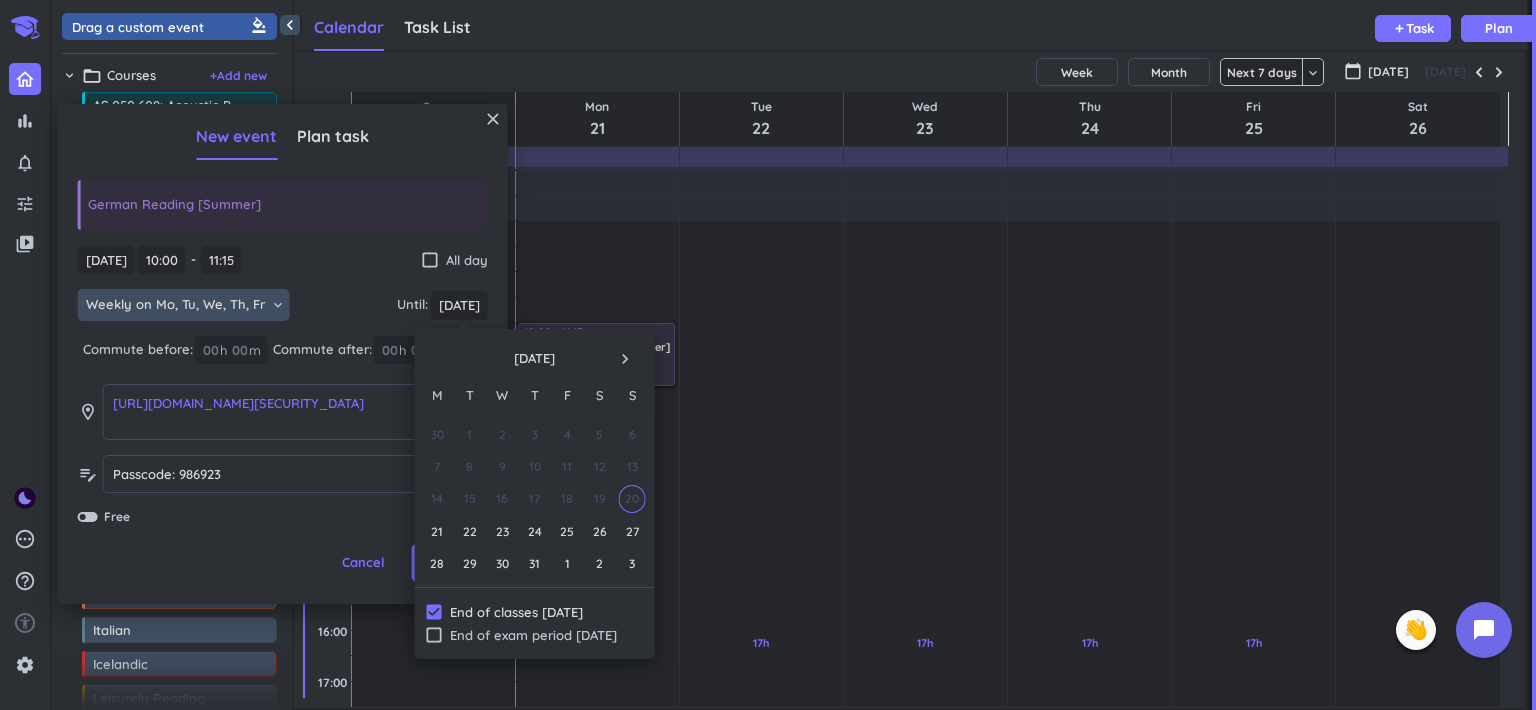 click on "navigate_next" at bounding box center (625, 359) 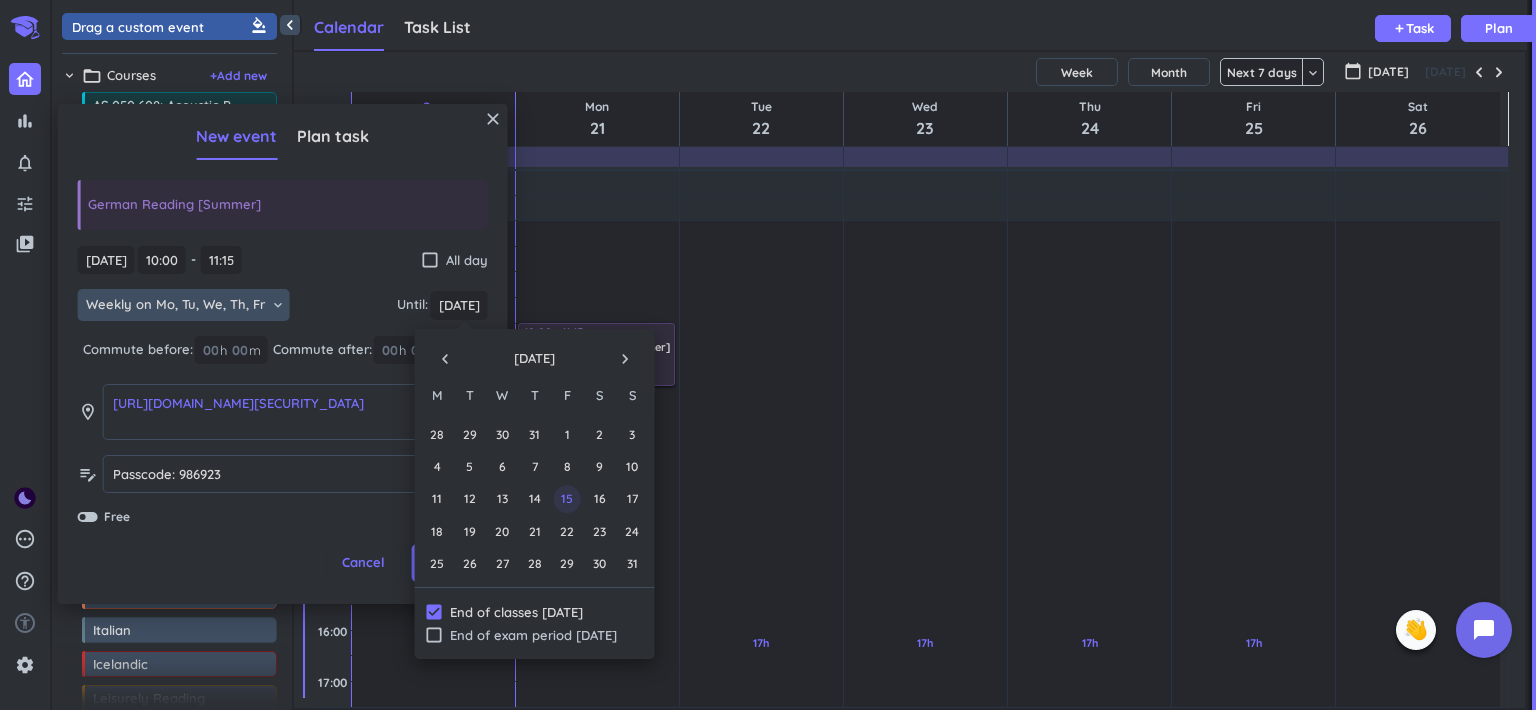 click on "15" at bounding box center (567, 498) 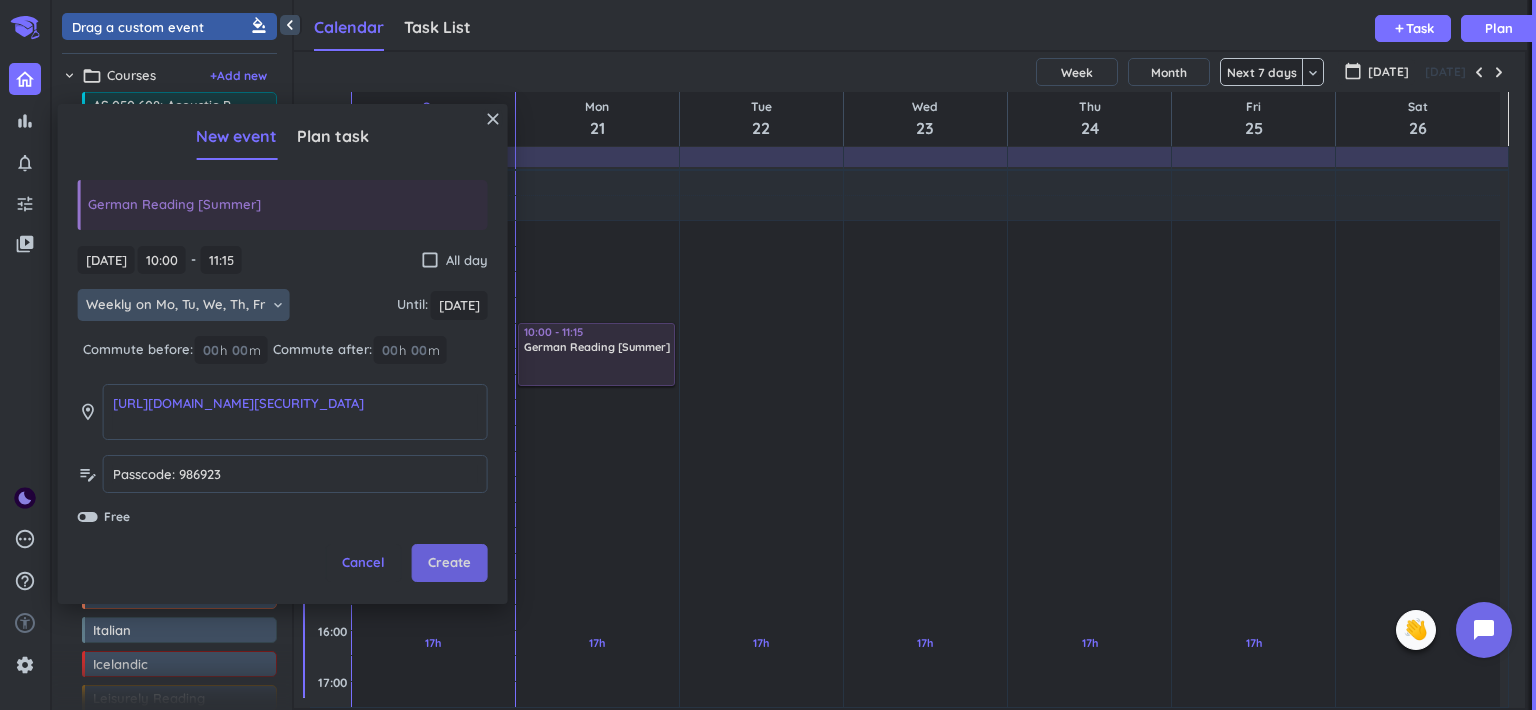 click on "Create" at bounding box center (449, 563) 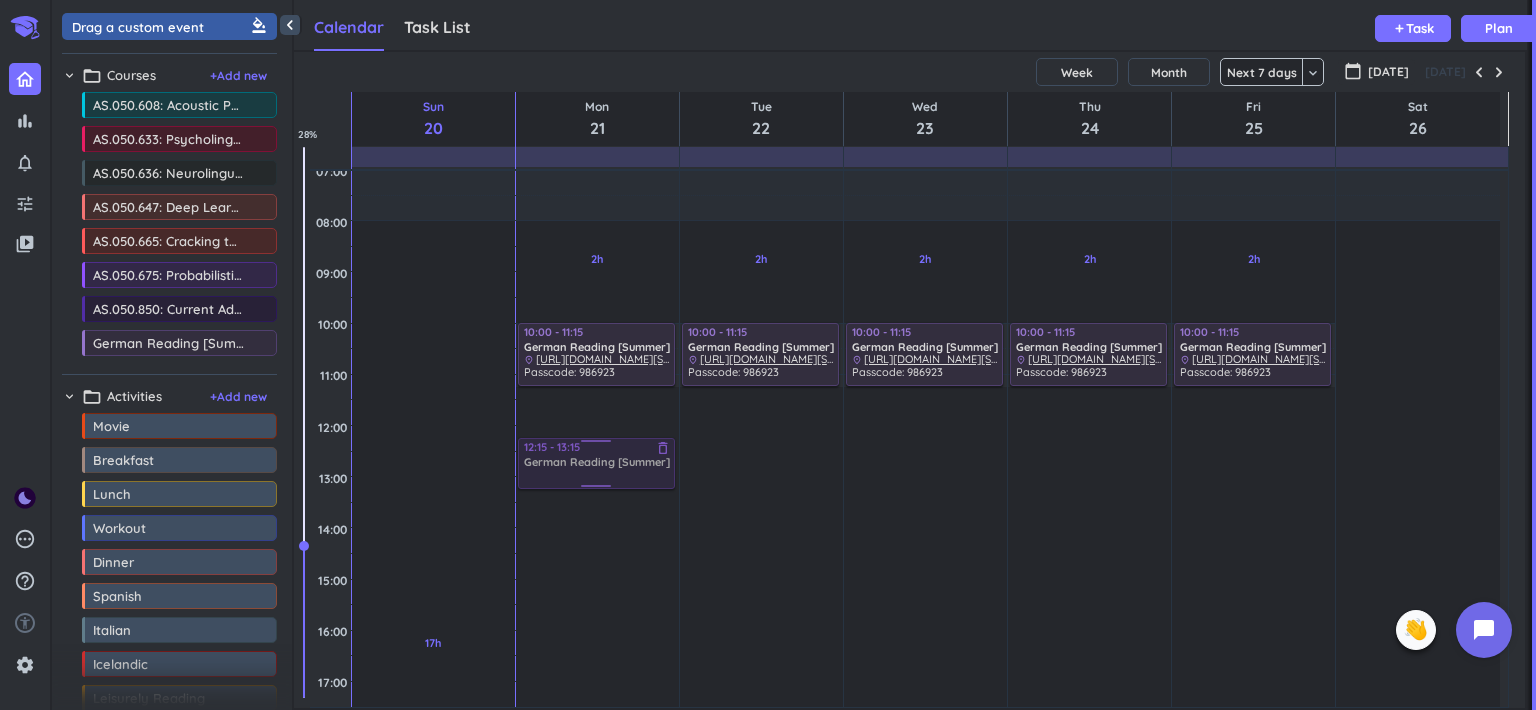 drag, startPoint x: 176, startPoint y: 345, endPoint x: 668, endPoint y: 441, distance: 501.27835 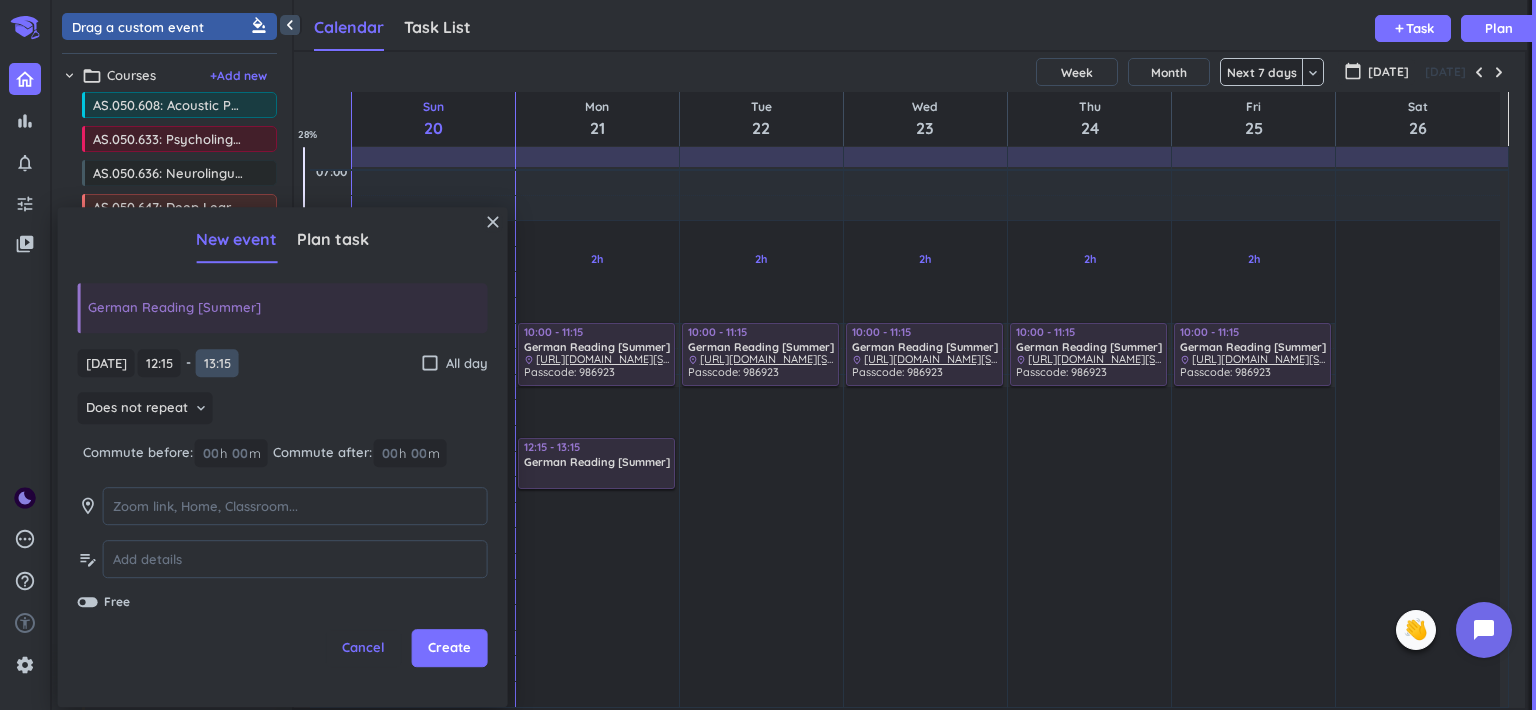 click on "13:15" at bounding box center (217, 363) 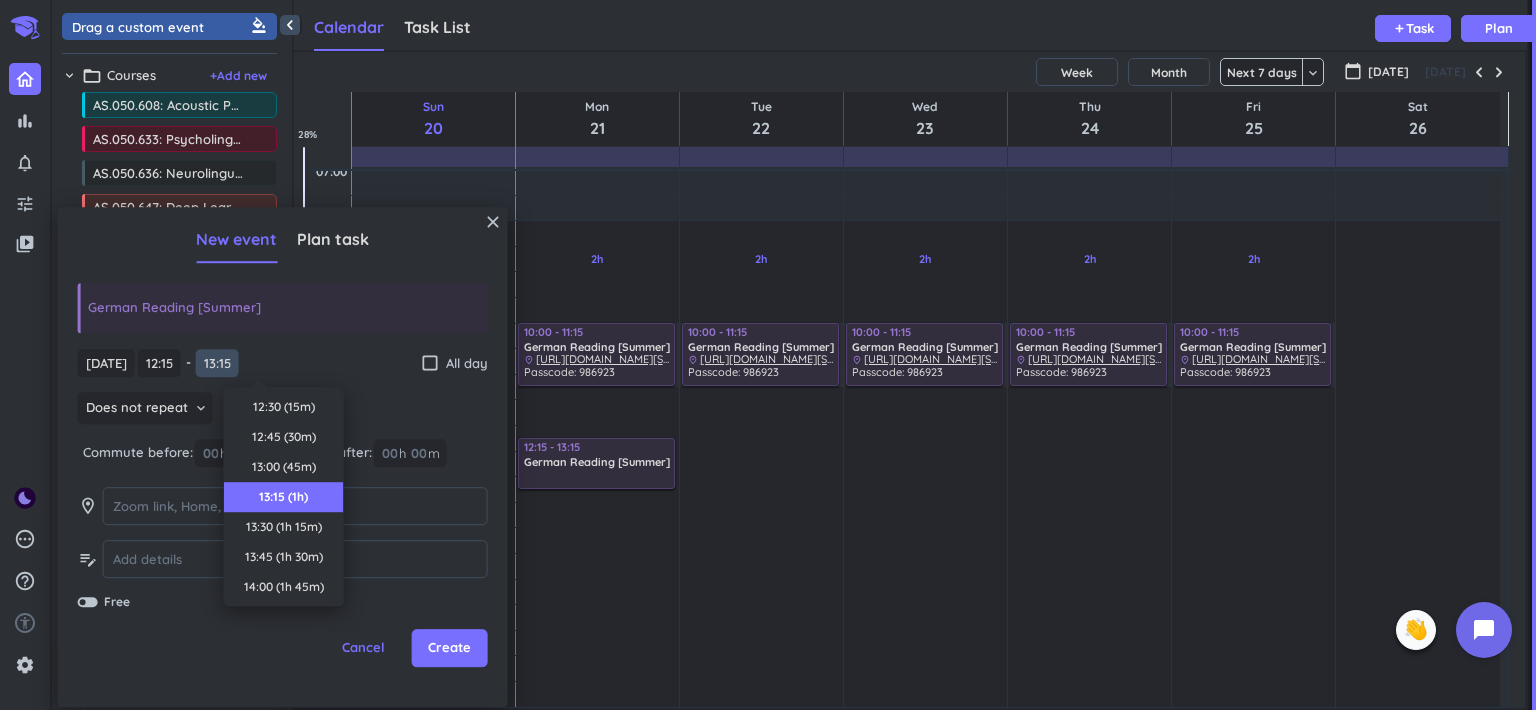 scroll, scrollTop: 90, scrollLeft: 0, axis: vertical 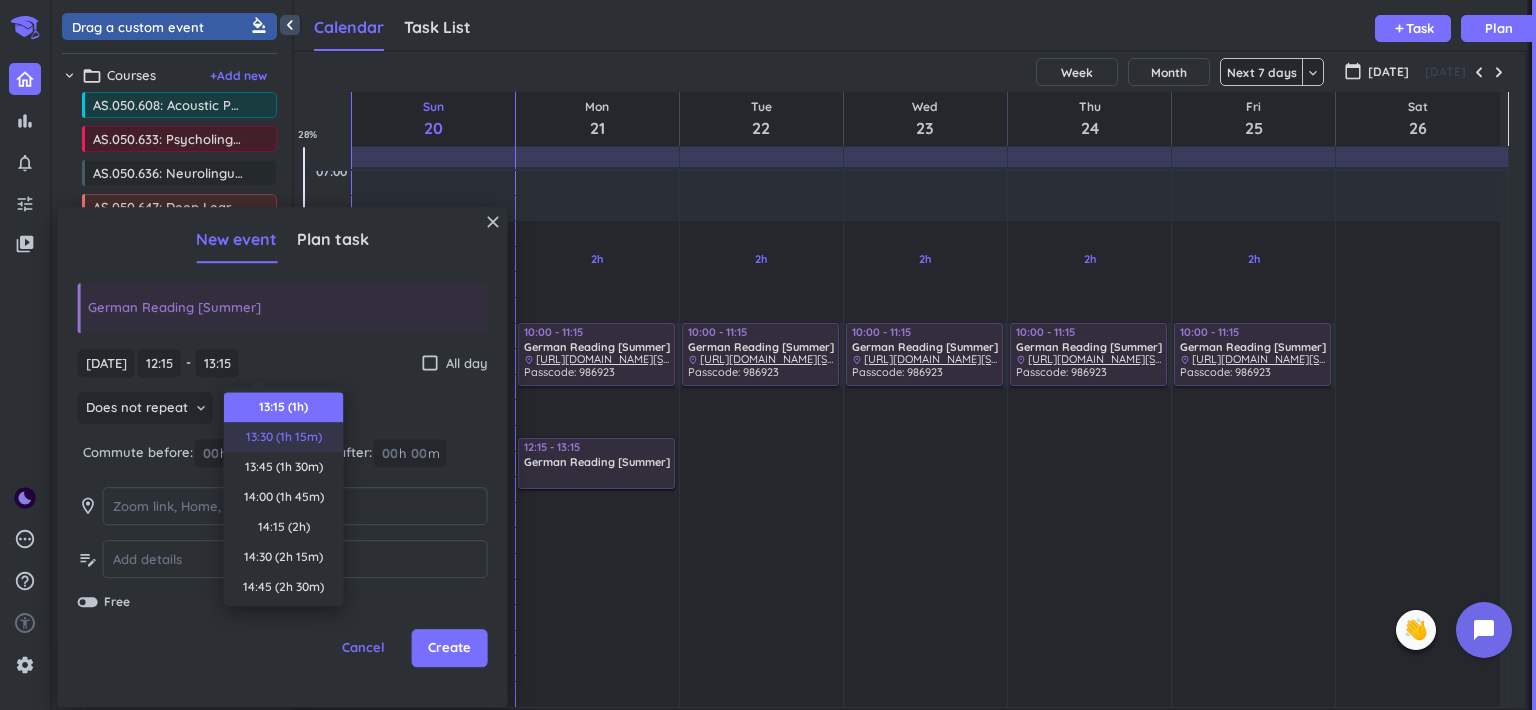 click on "13:30 (1h 15m)" at bounding box center [284, 437] 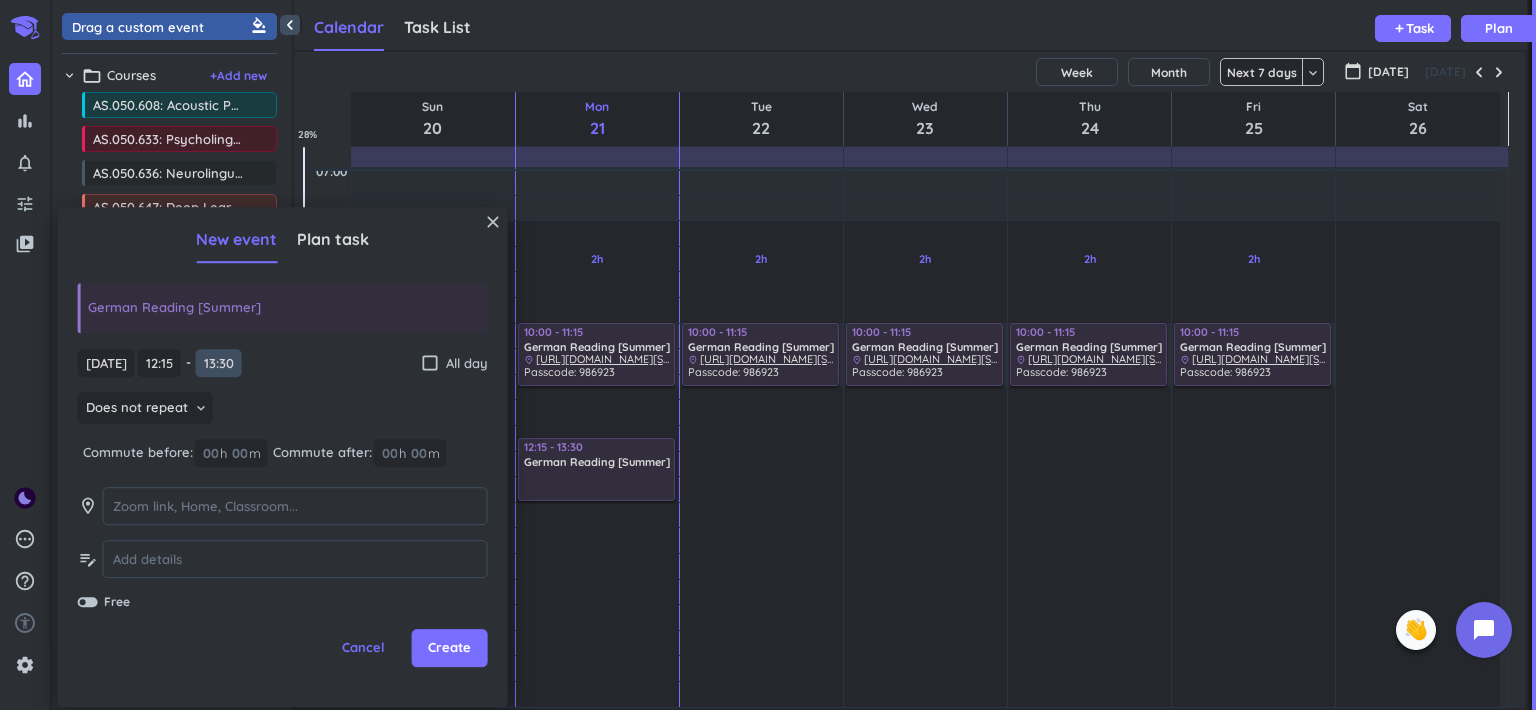 click on "13:30" at bounding box center [219, 363] 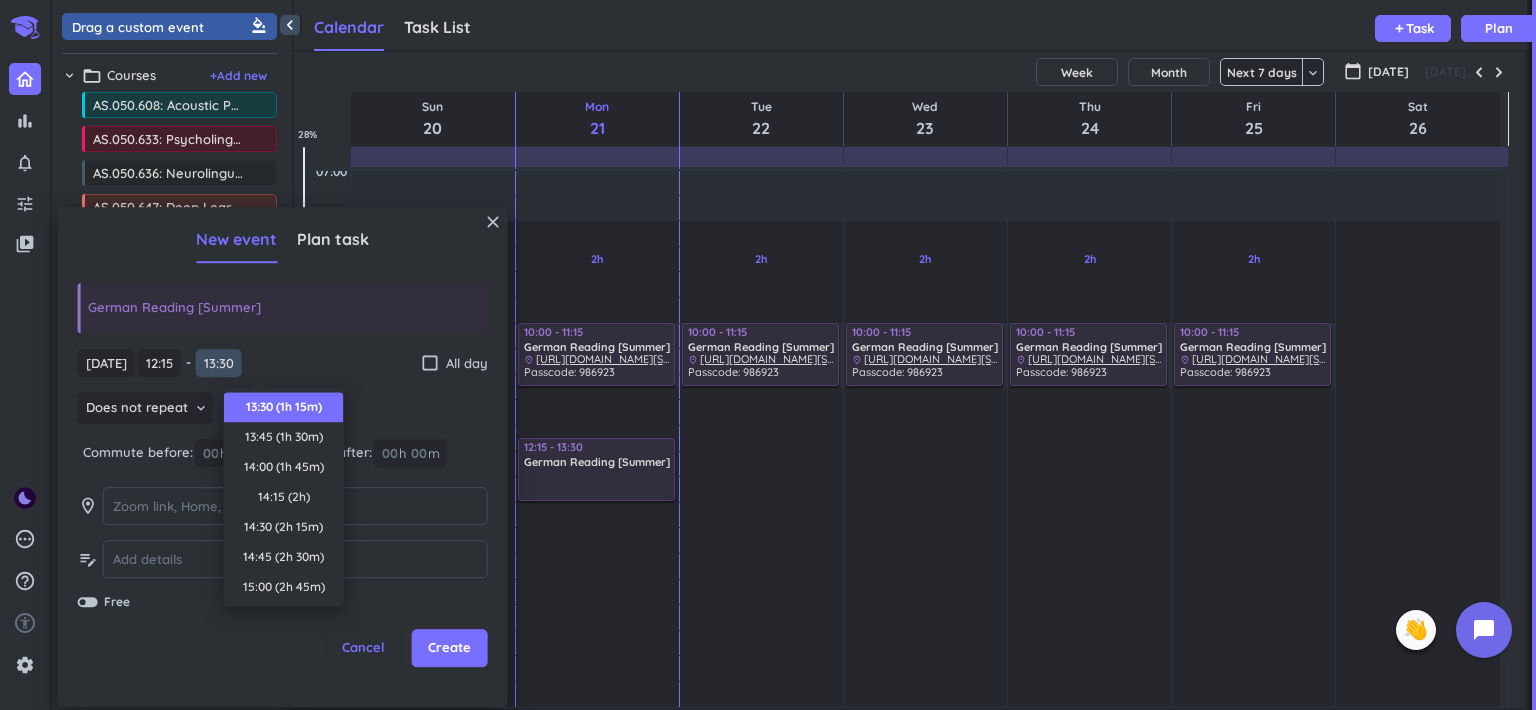 scroll, scrollTop: 0, scrollLeft: 0, axis: both 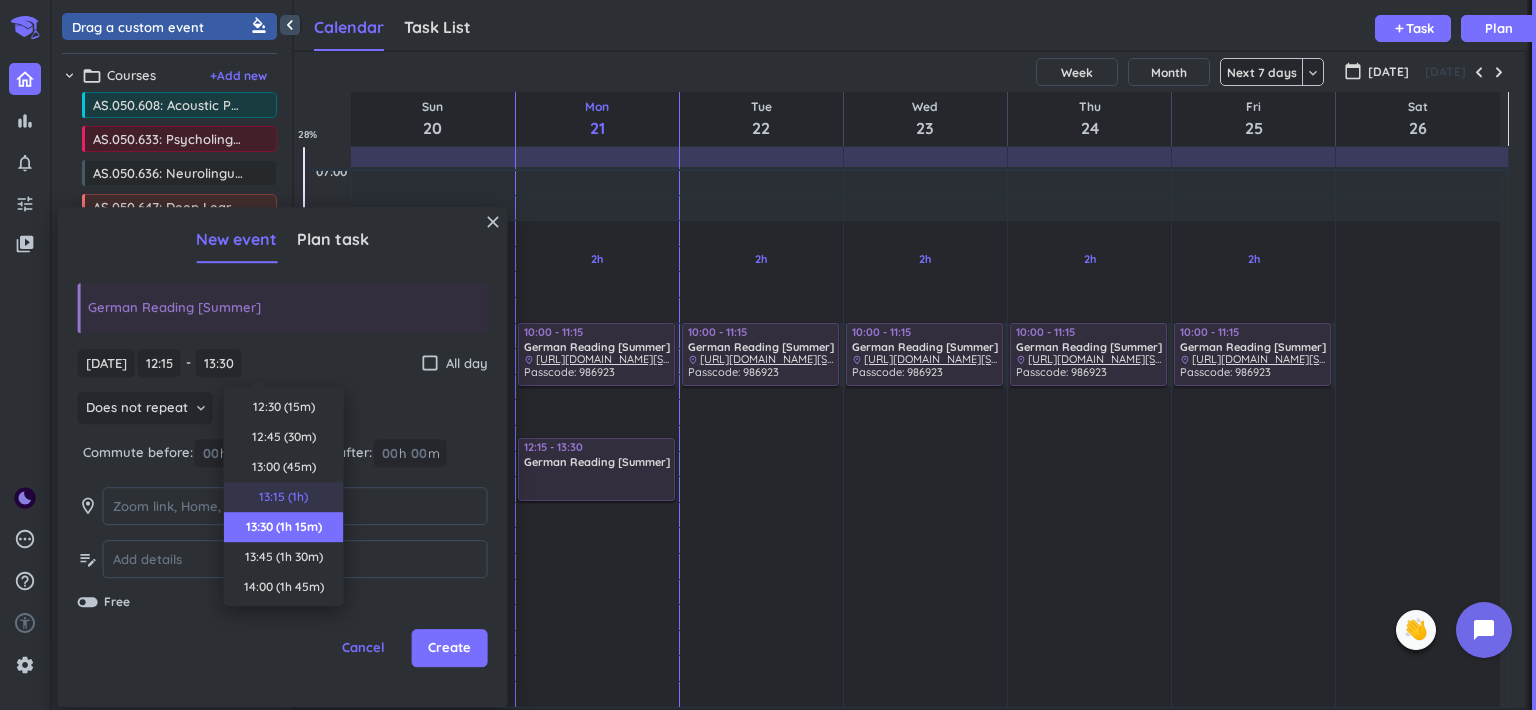 click on "13:15 (1h)" at bounding box center (284, 497) 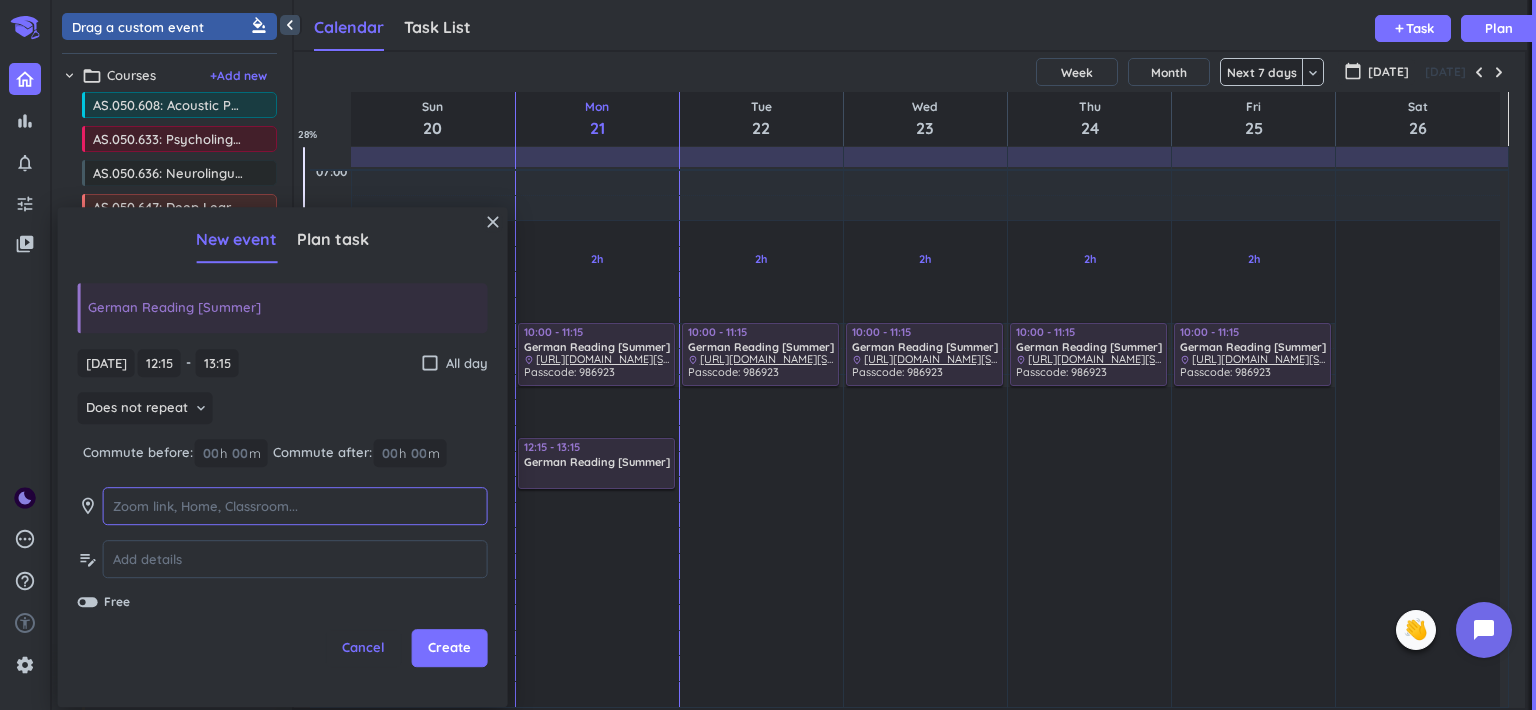 click at bounding box center [295, 506] 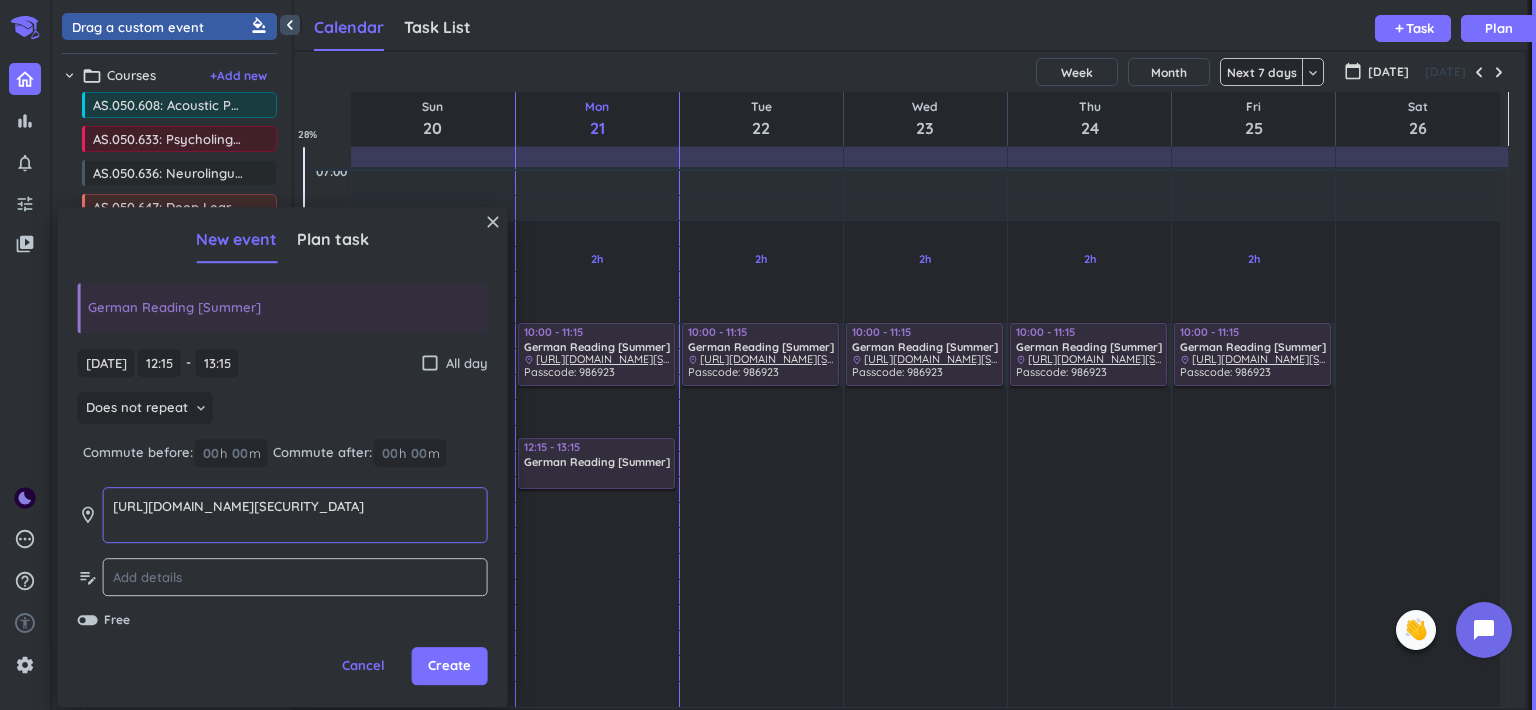 type on "[URL][DOMAIN_NAME][SECURITY_DATA]" 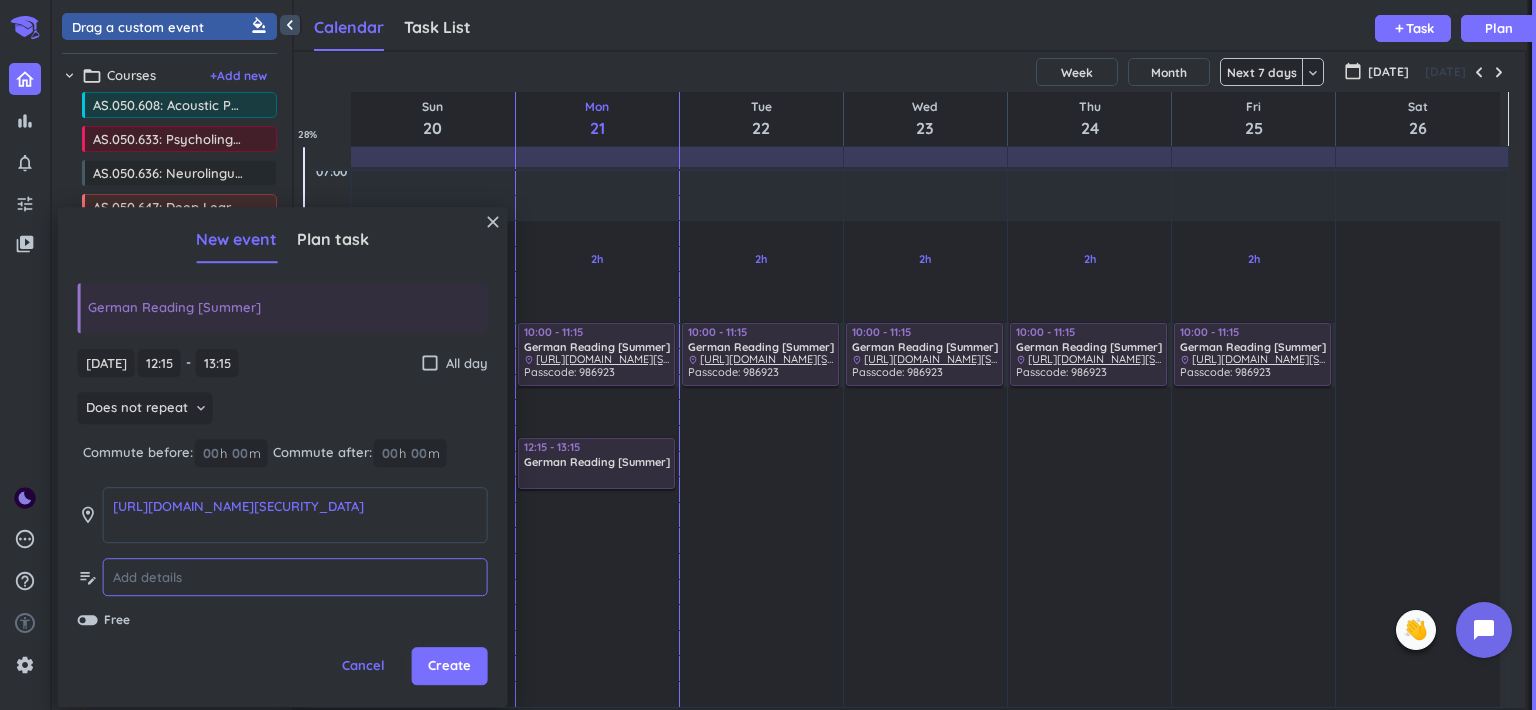 click at bounding box center [295, 577] 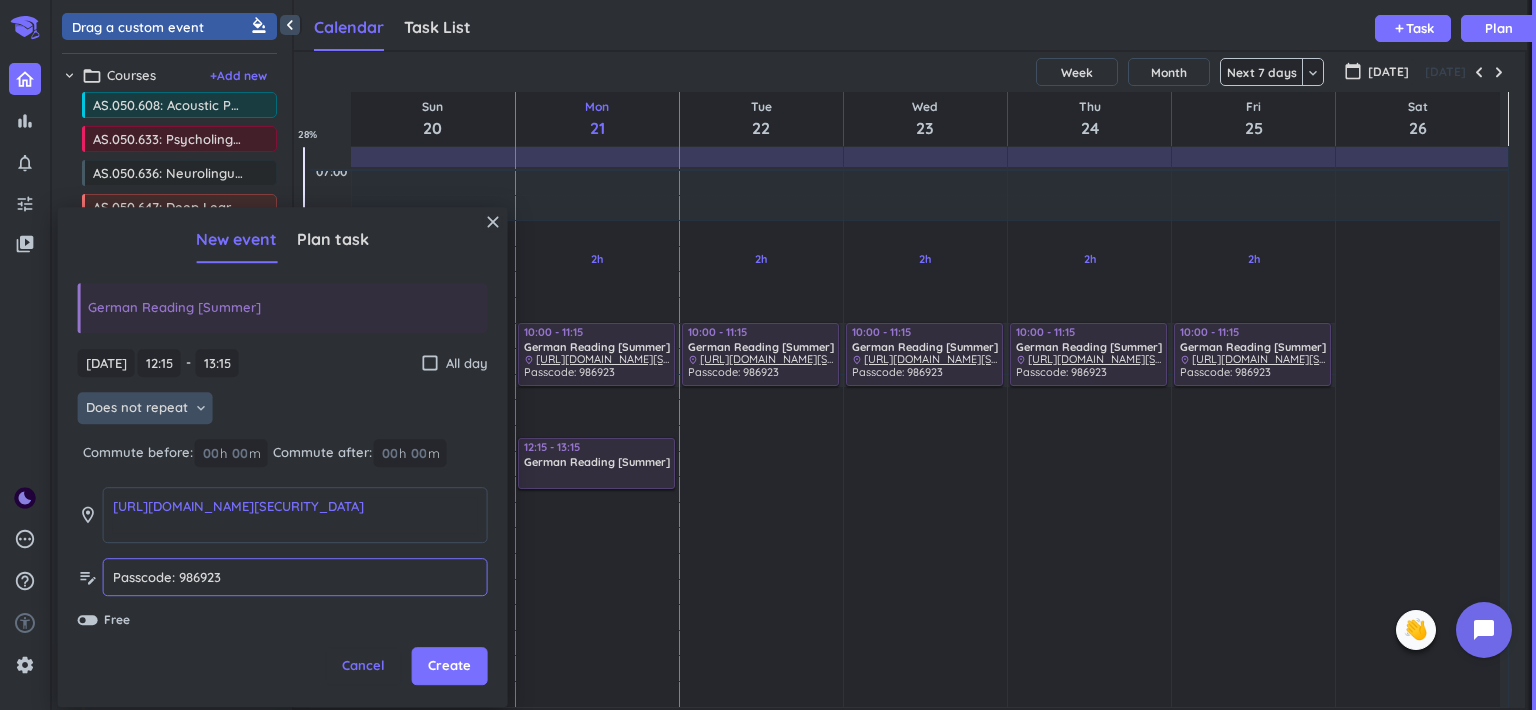 type on "Passcode: 986923" 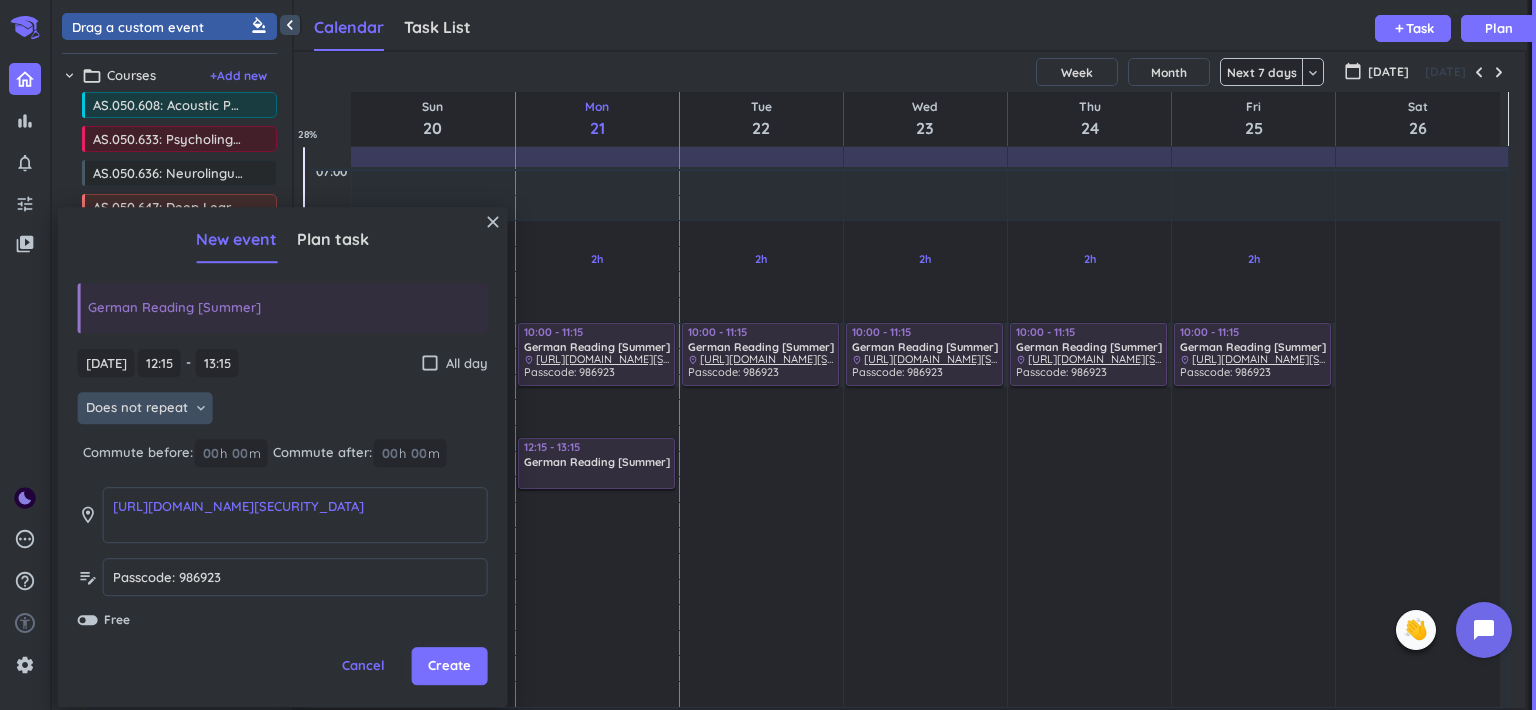 click on "Does not repeat" at bounding box center (137, 409) 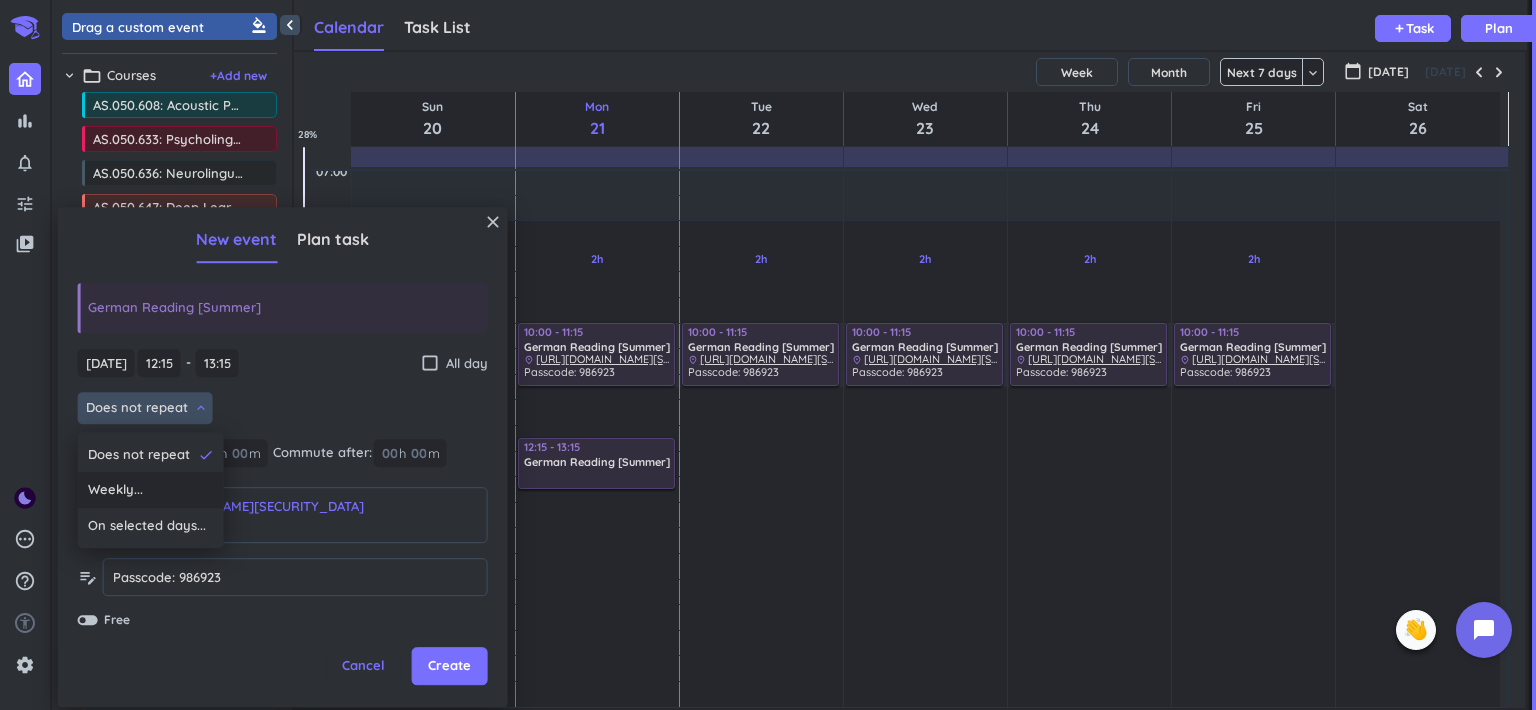 click on "Weekly..." at bounding box center [151, 491] 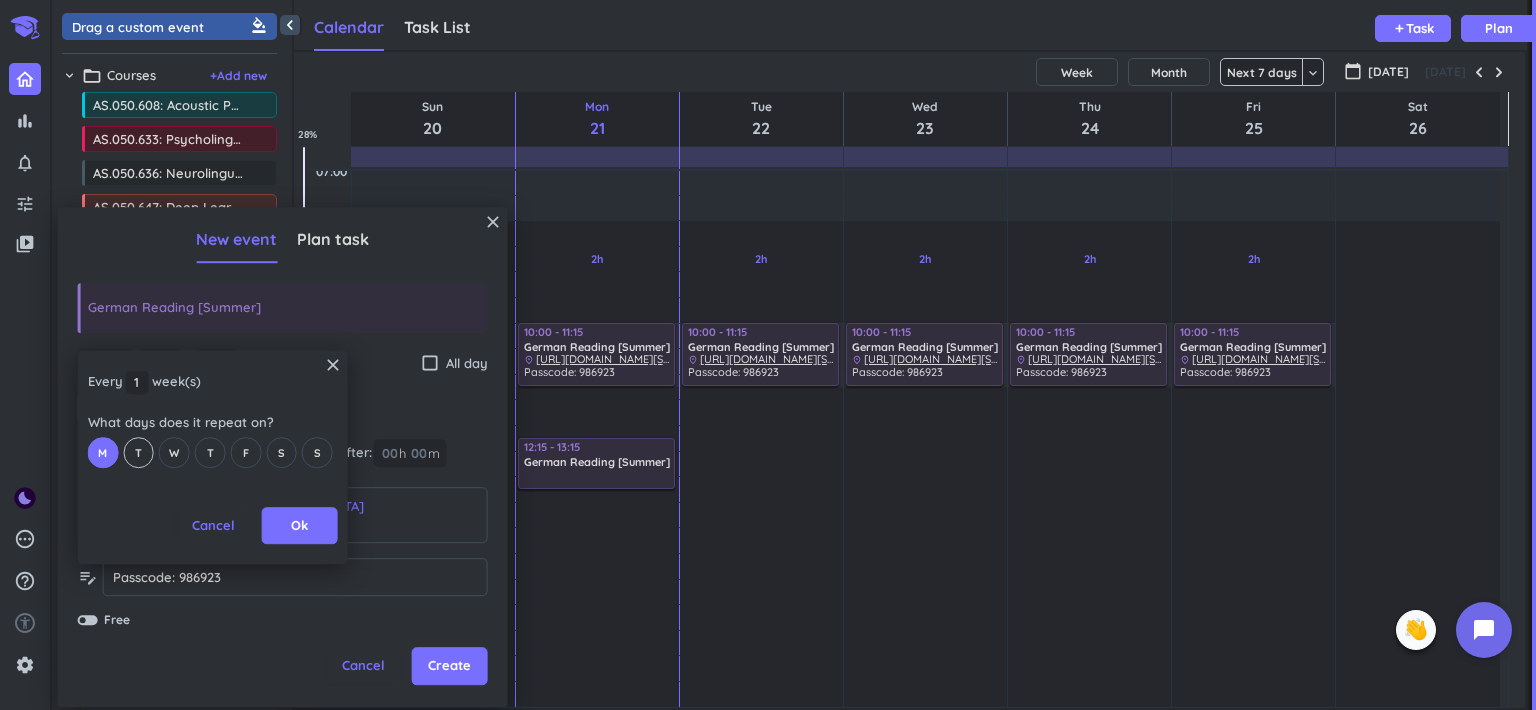 click on "T" at bounding box center (138, 452) 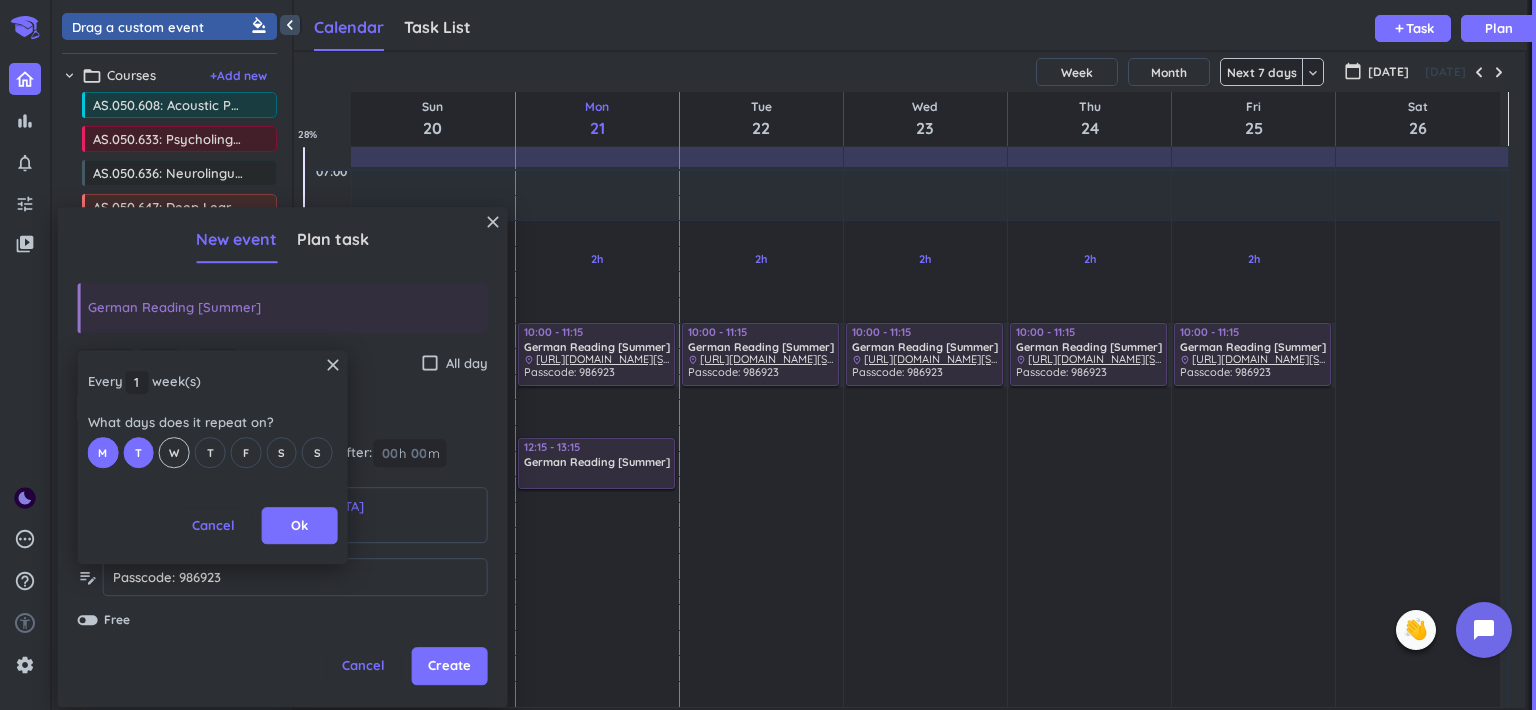 click on "W" at bounding box center (174, 452) 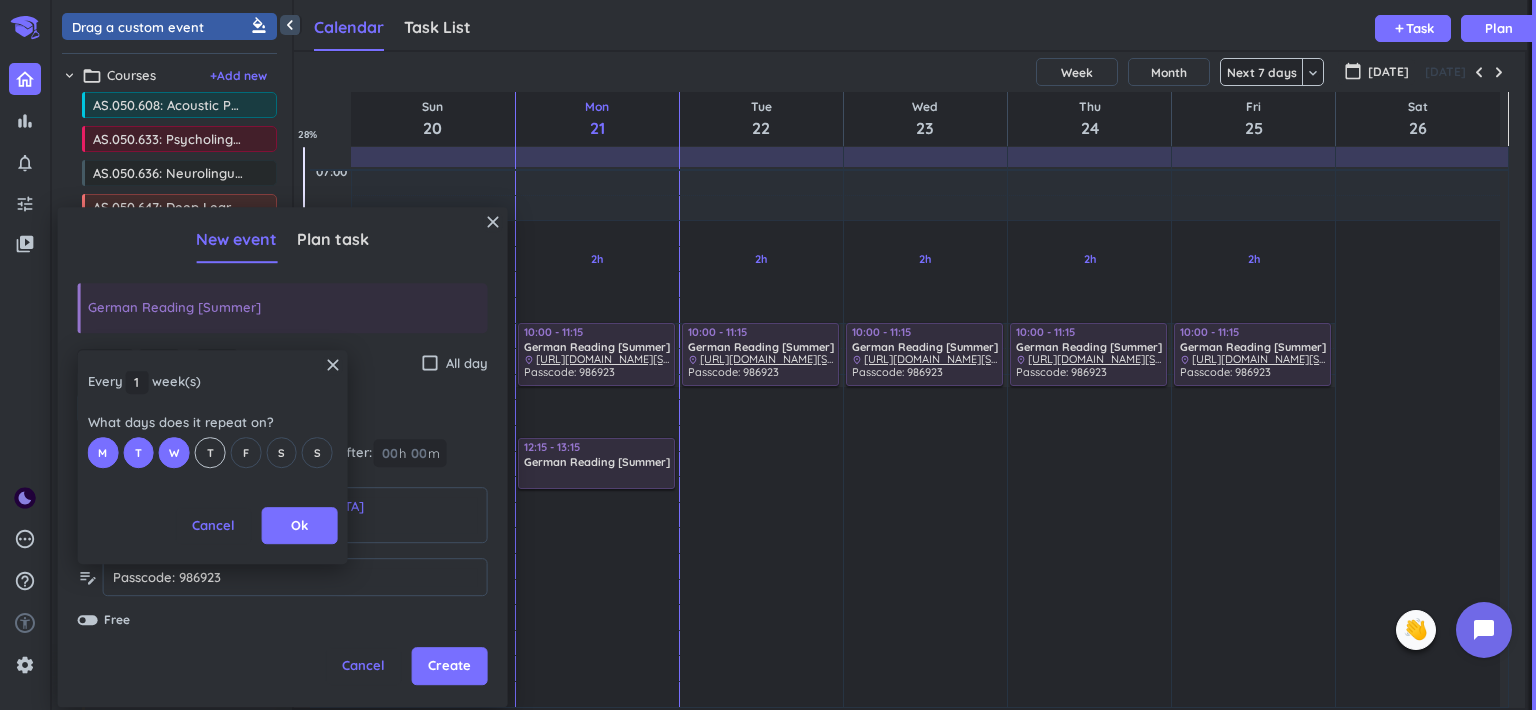 click on "T" at bounding box center [210, 453] 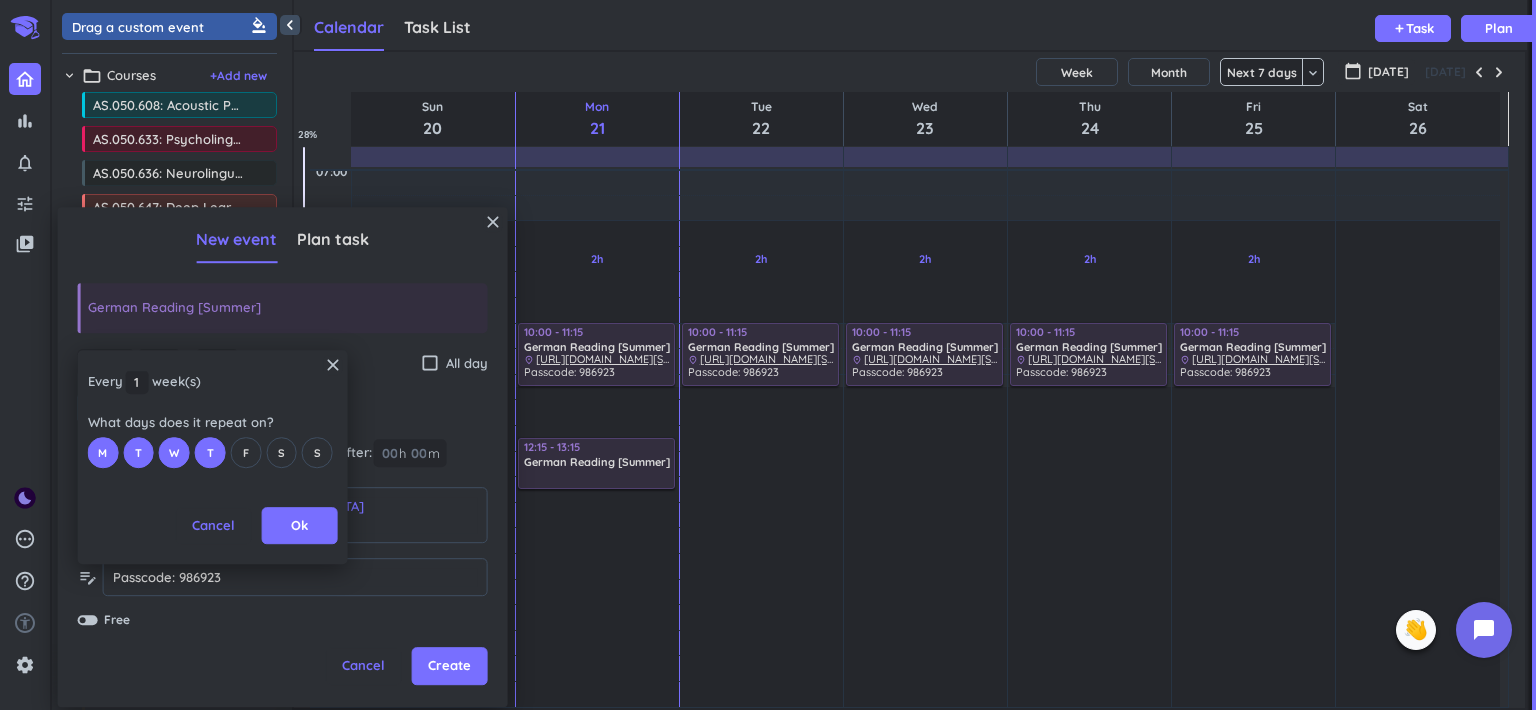 click on "M T W T F S S" at bounding box center [213, 452] 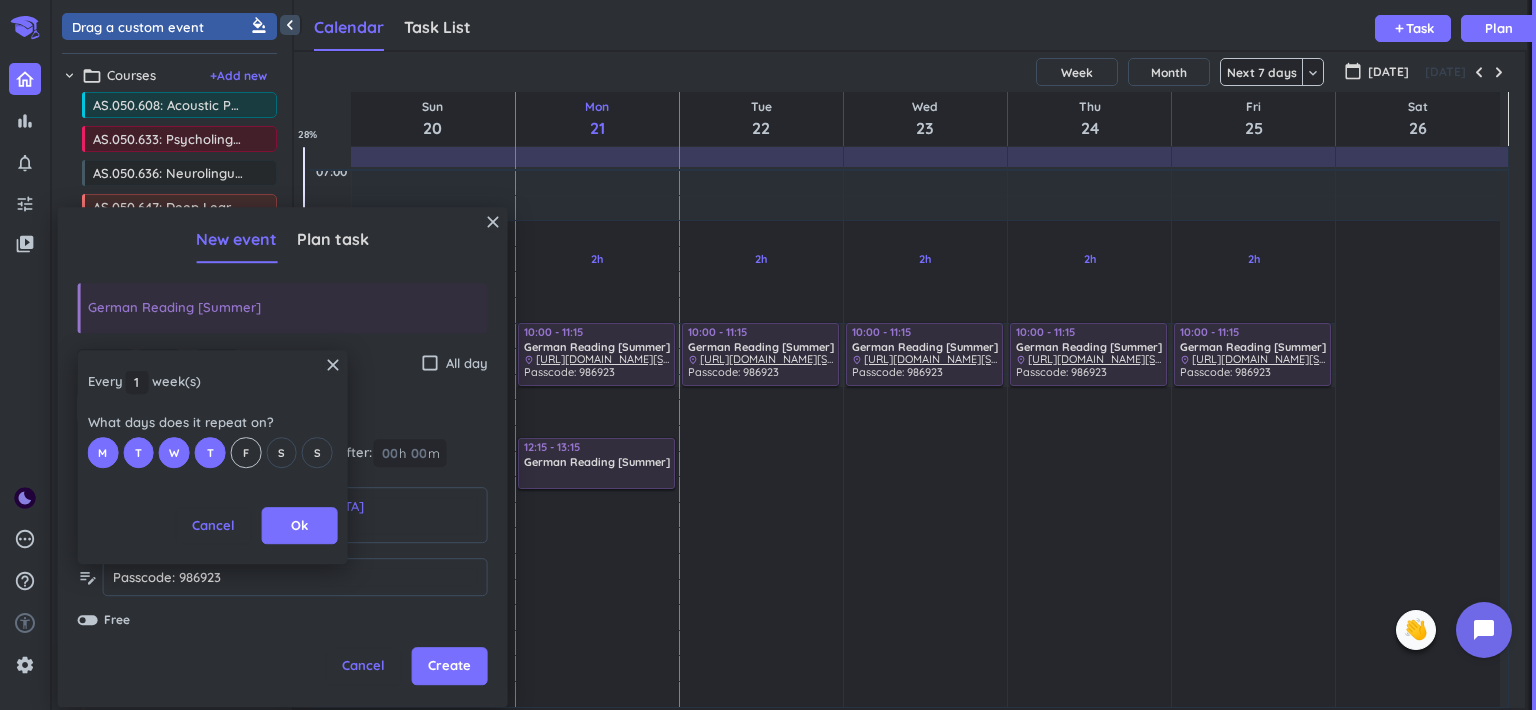 click on "F" at bounding box center [245, 452] 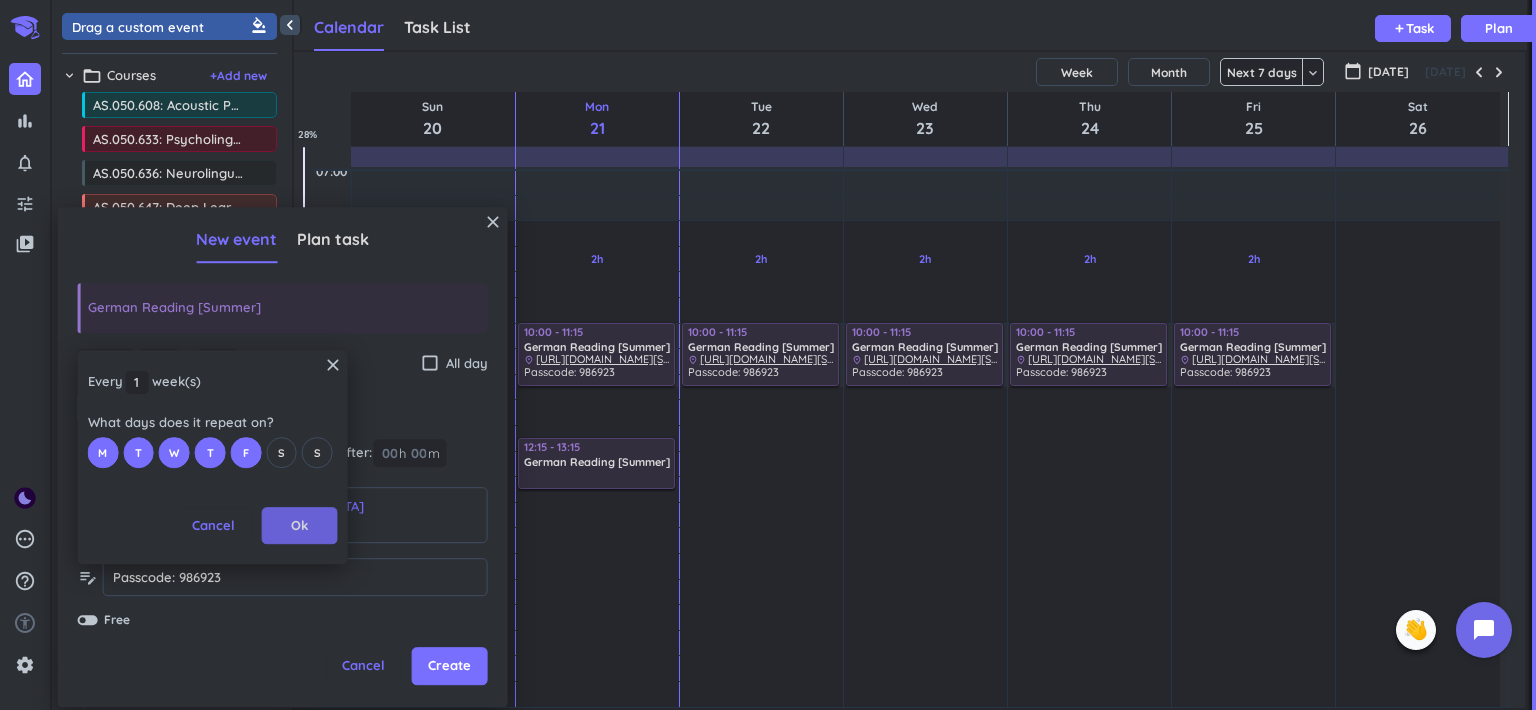click on "Ok" at bounding box center (299, 526) 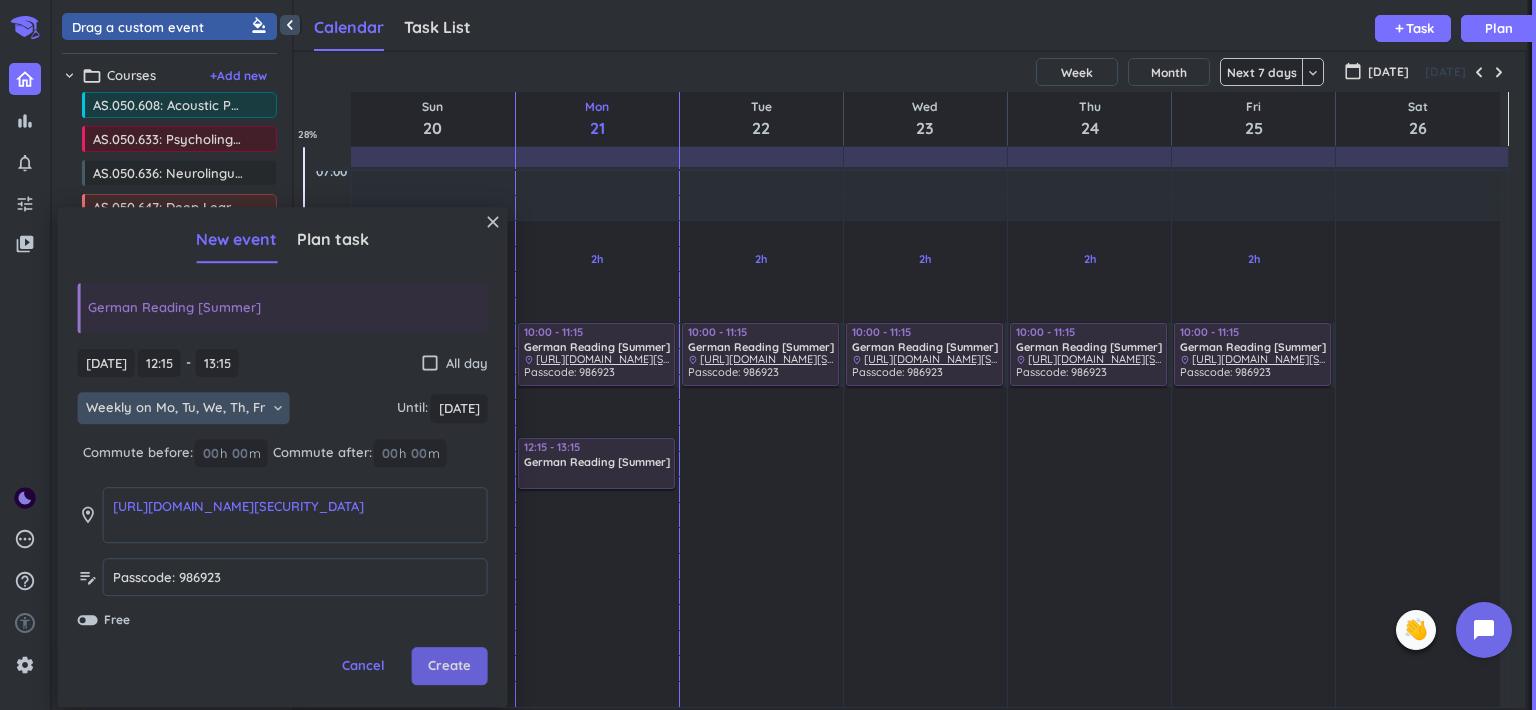 click on "Create" at bounding box center (449, 667) 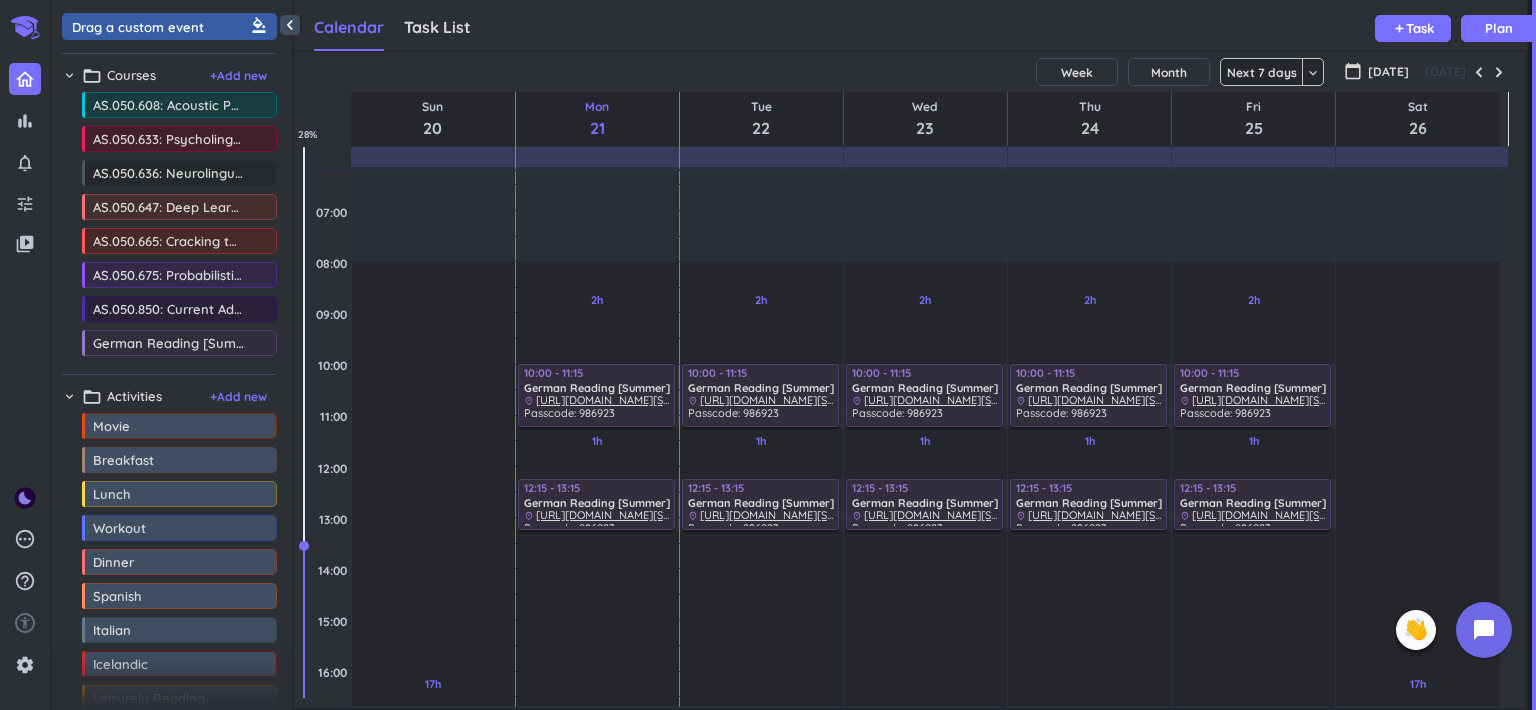 scroll, scrollTop: 120, scrollLeft: 0, axis: vertical 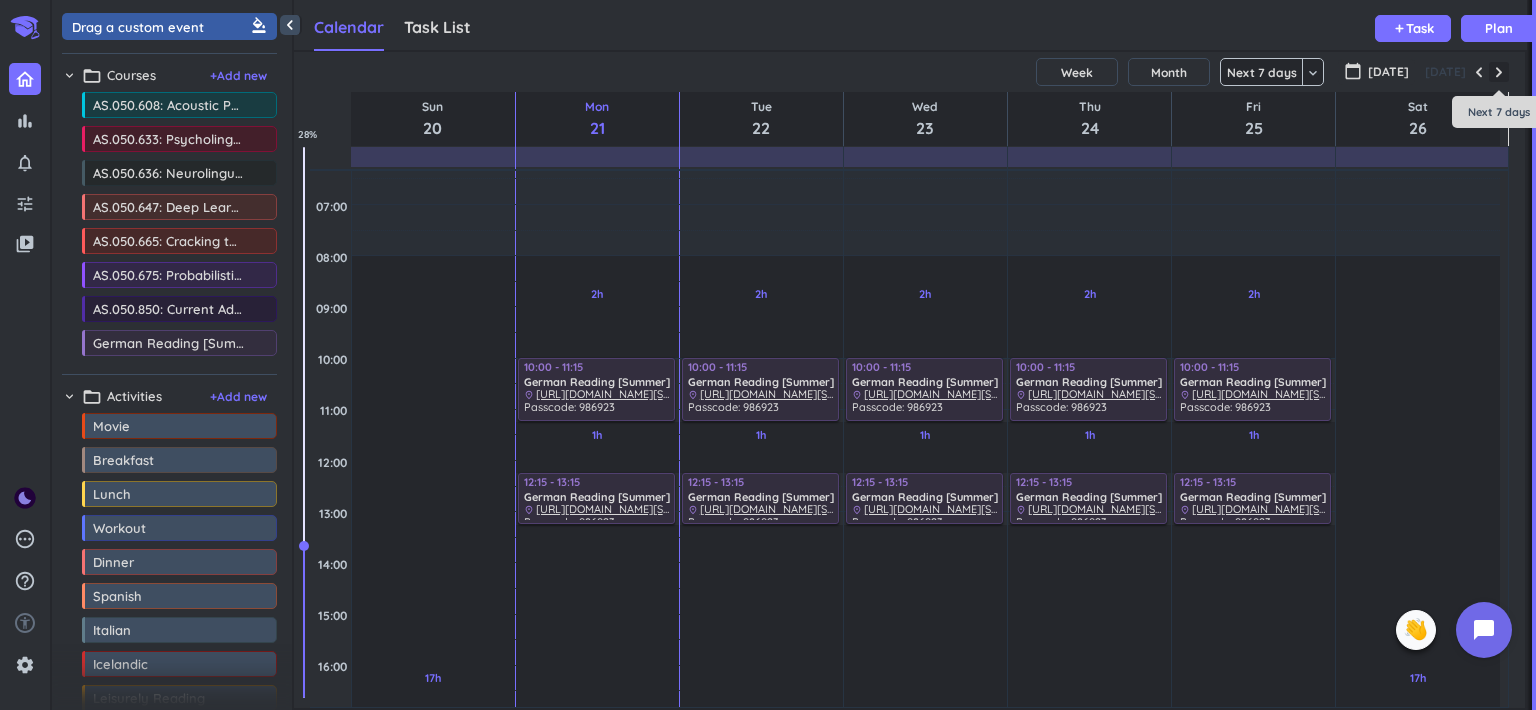 click at bounding box center (1499, 72) 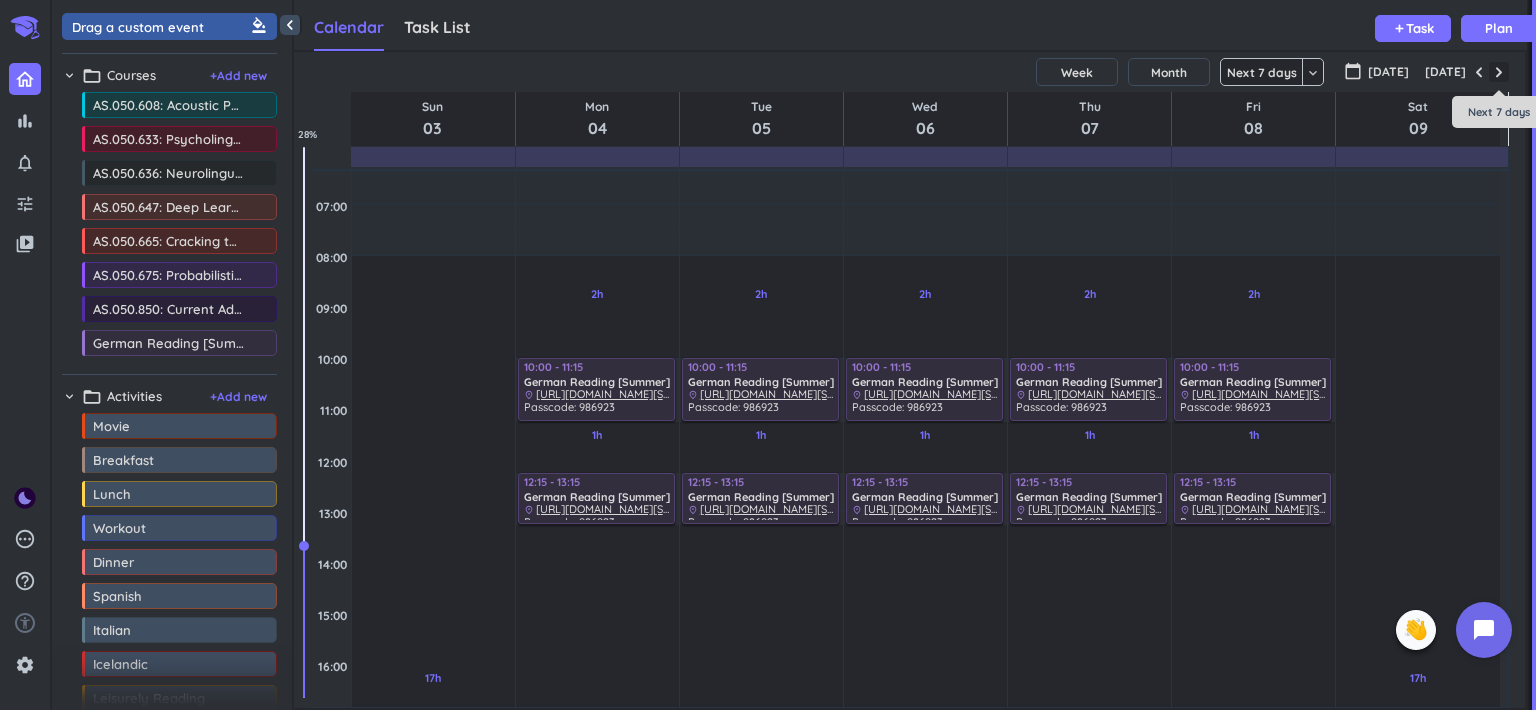scroll, scrollTop: 155, scrollLeft: 0, axis: vertical 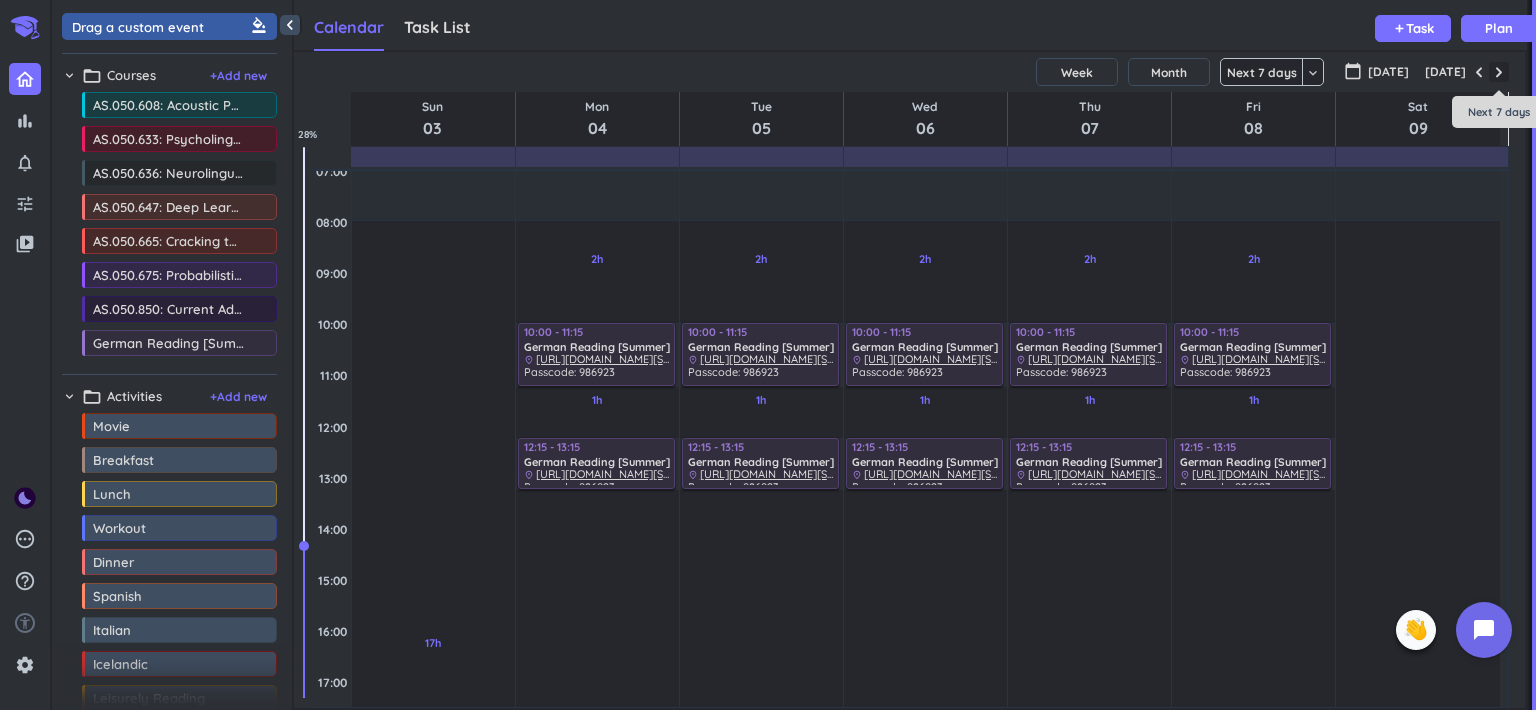 click at bounding box center (1499, 72) 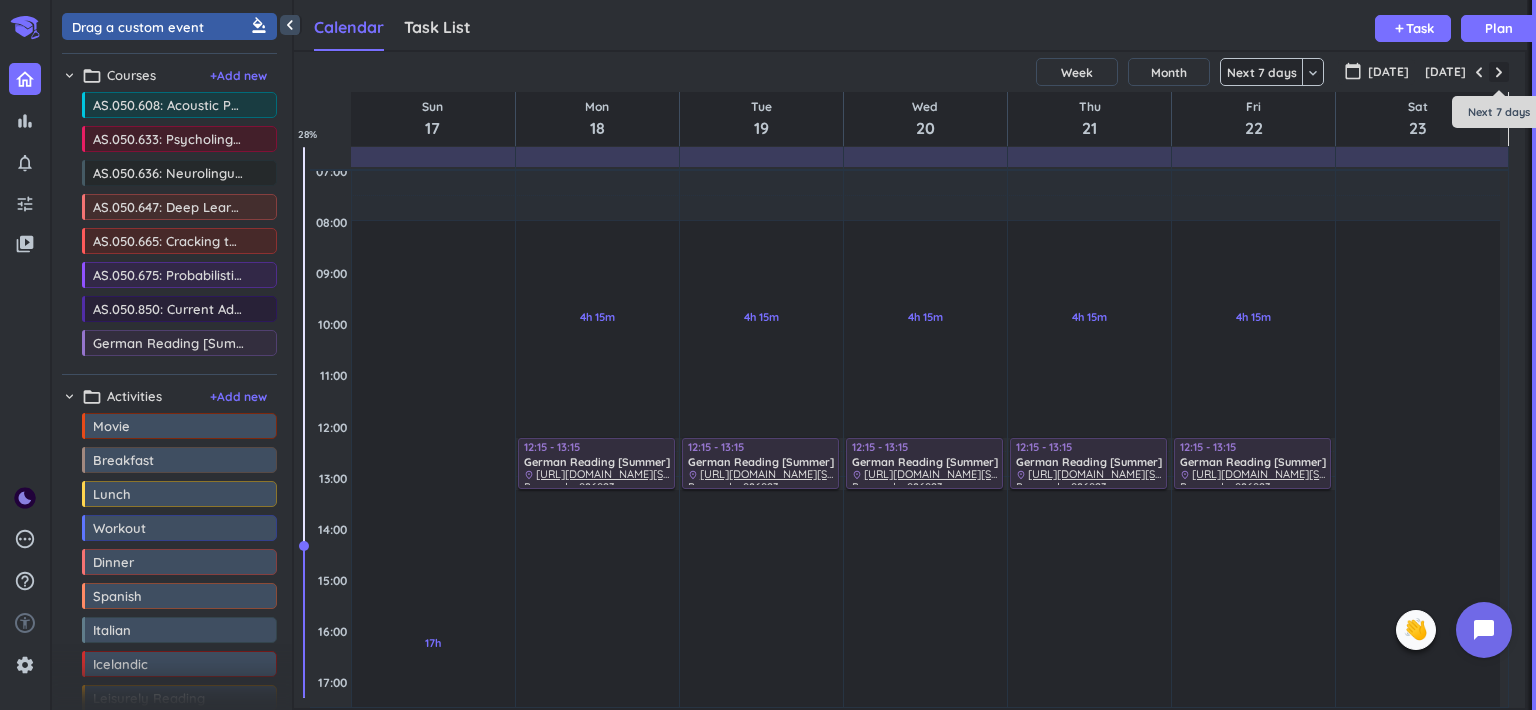 click at bounding box center [1499, 72] 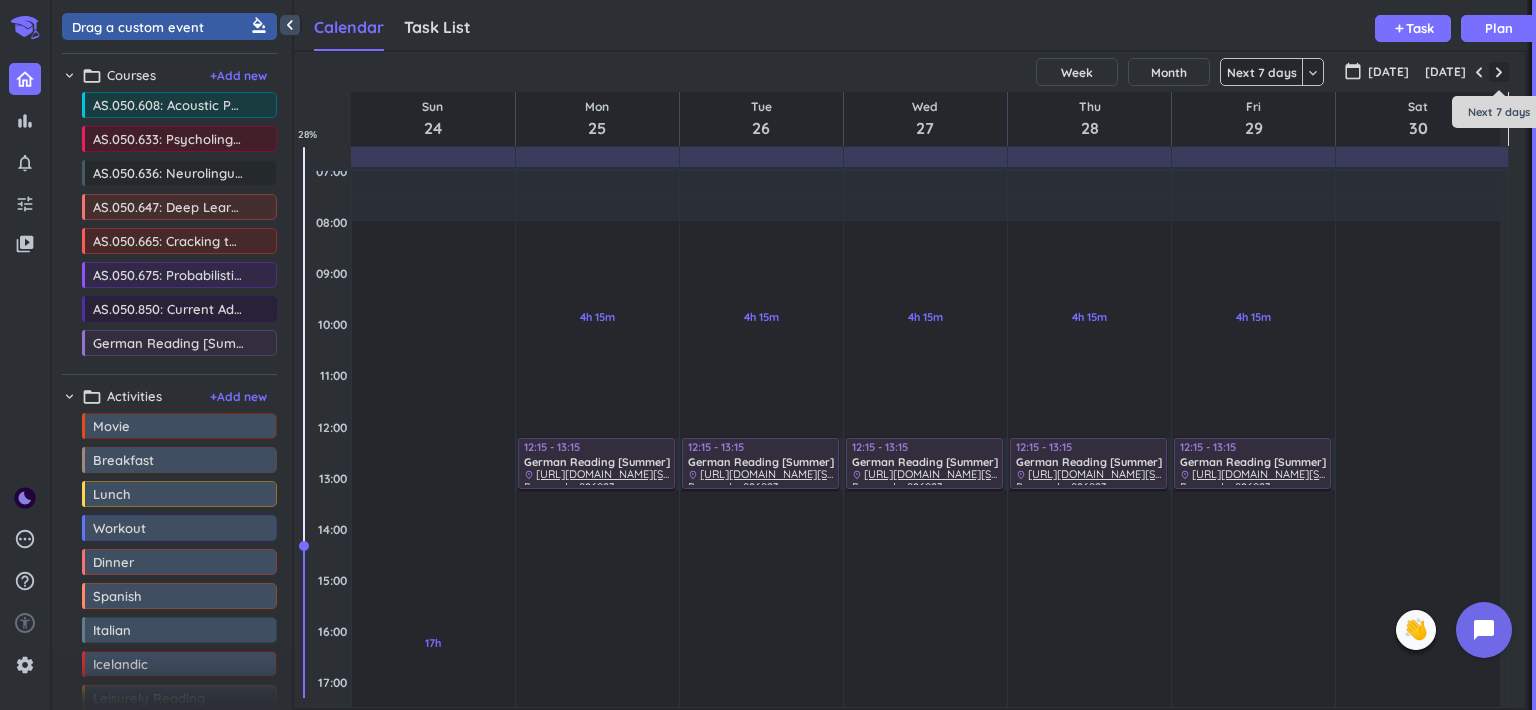 click at bounding box center [1499, 72] 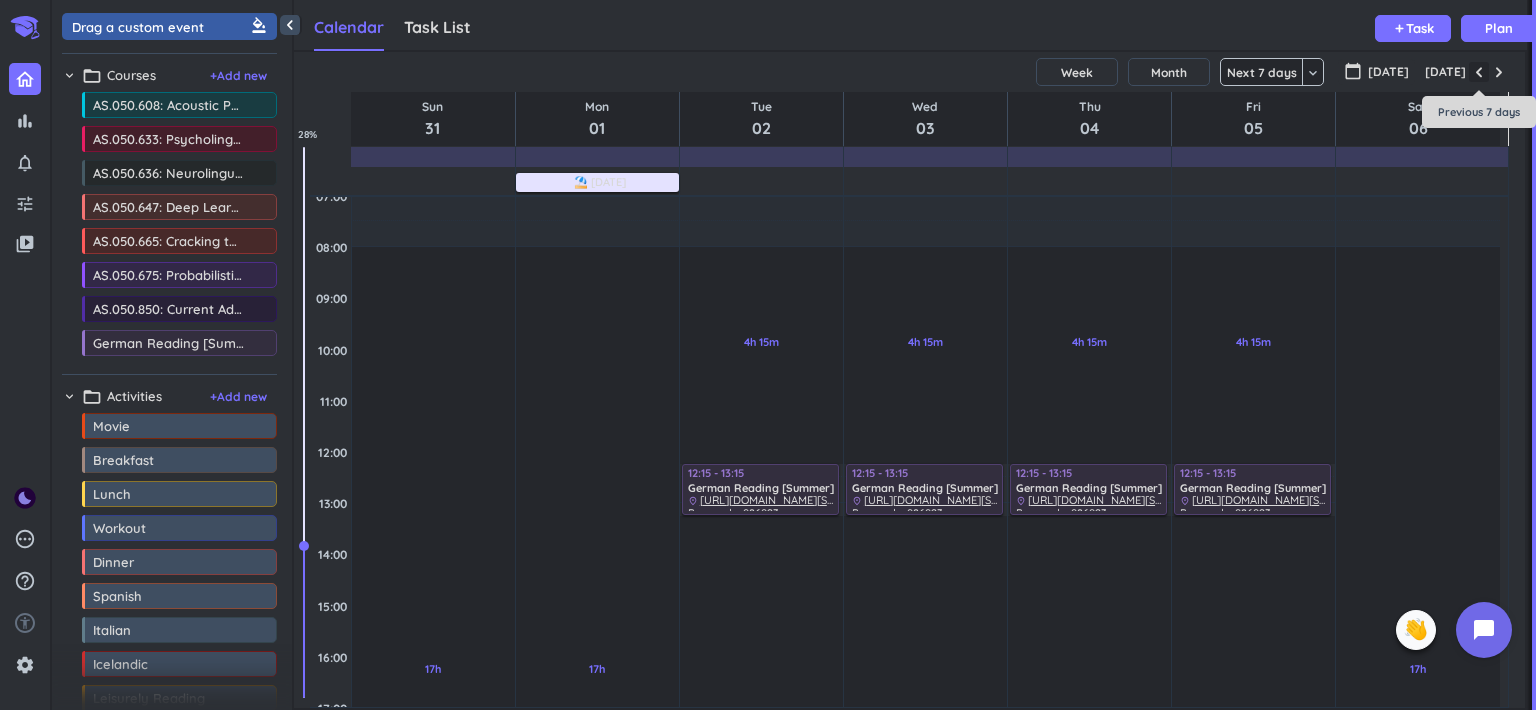 click at bounding box center [1479, 72] 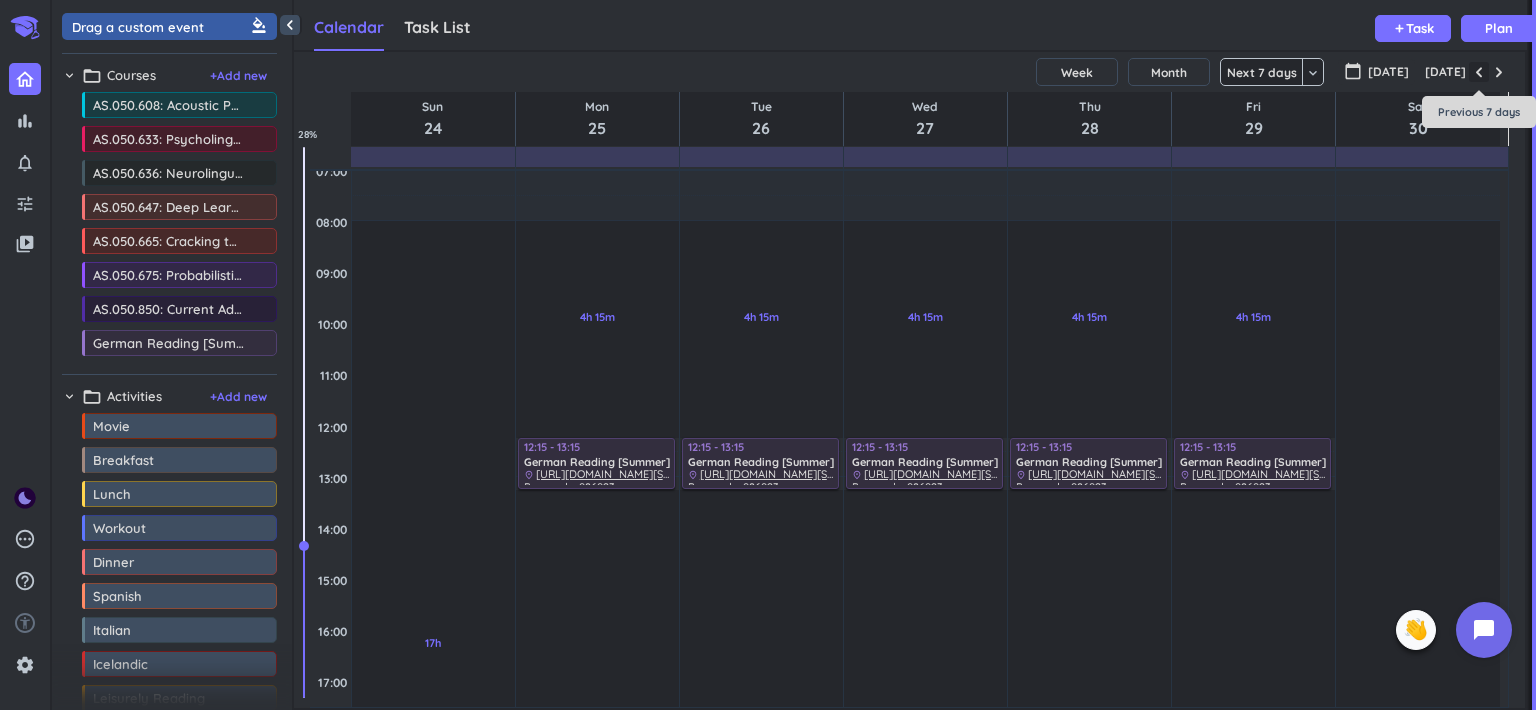 click at bounding box center (1479, 72) 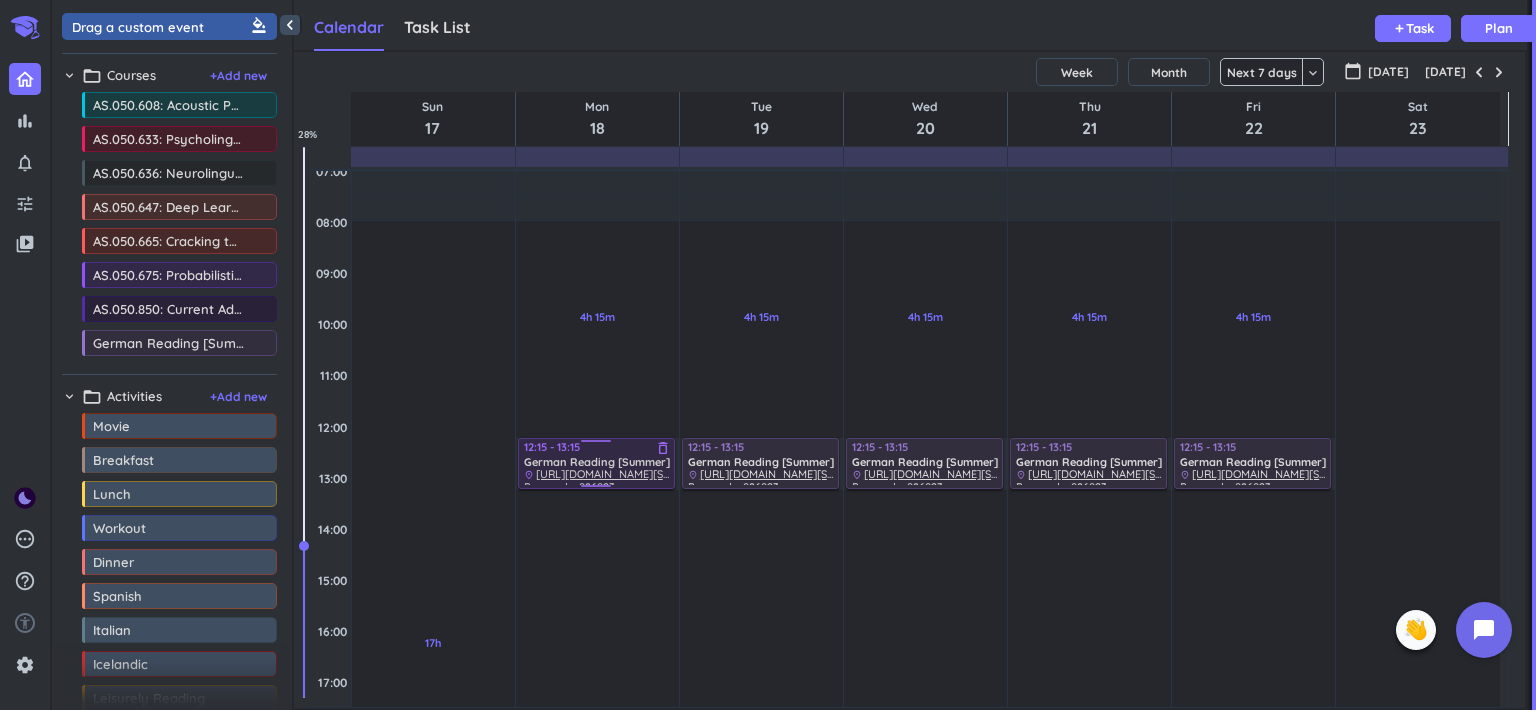 click at bounding box center (596, 444) 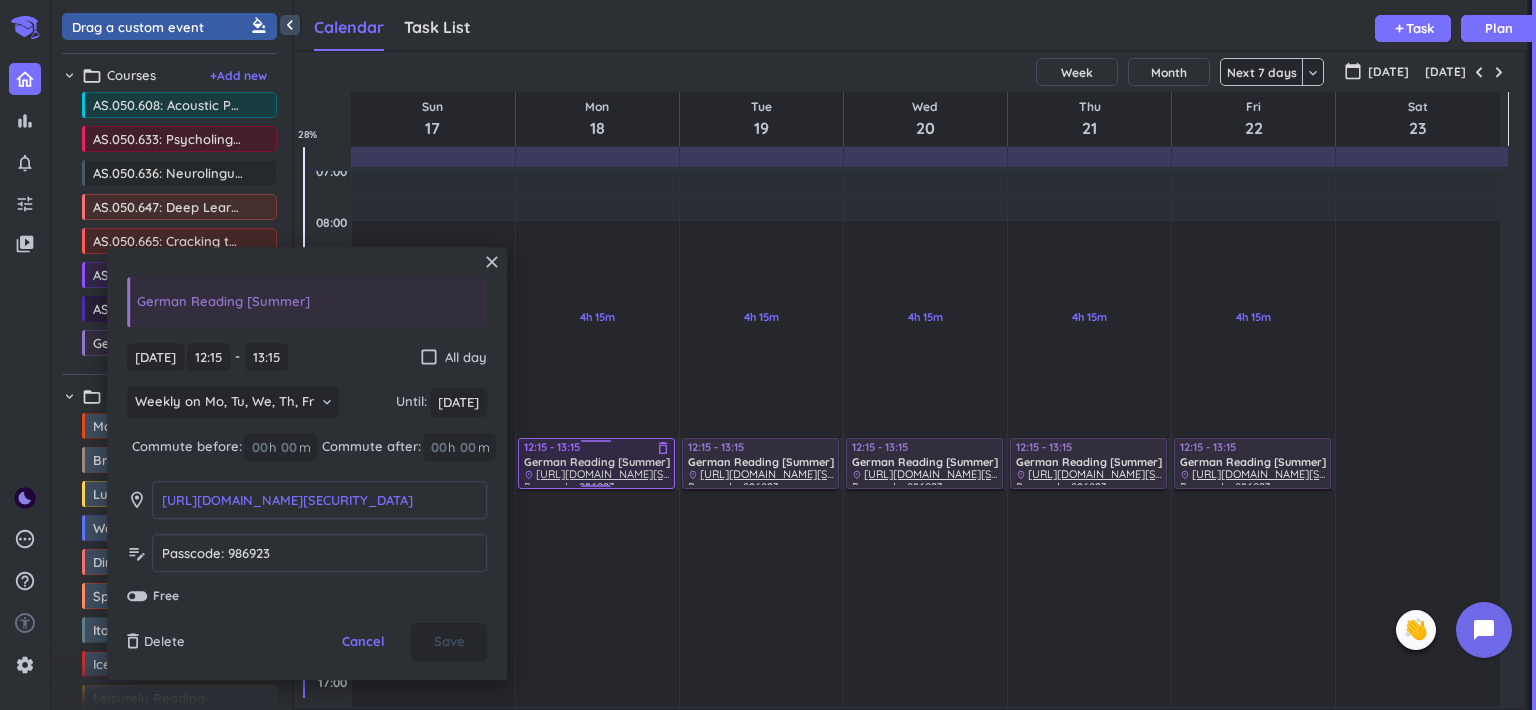 click at bounding box center (596, 444) 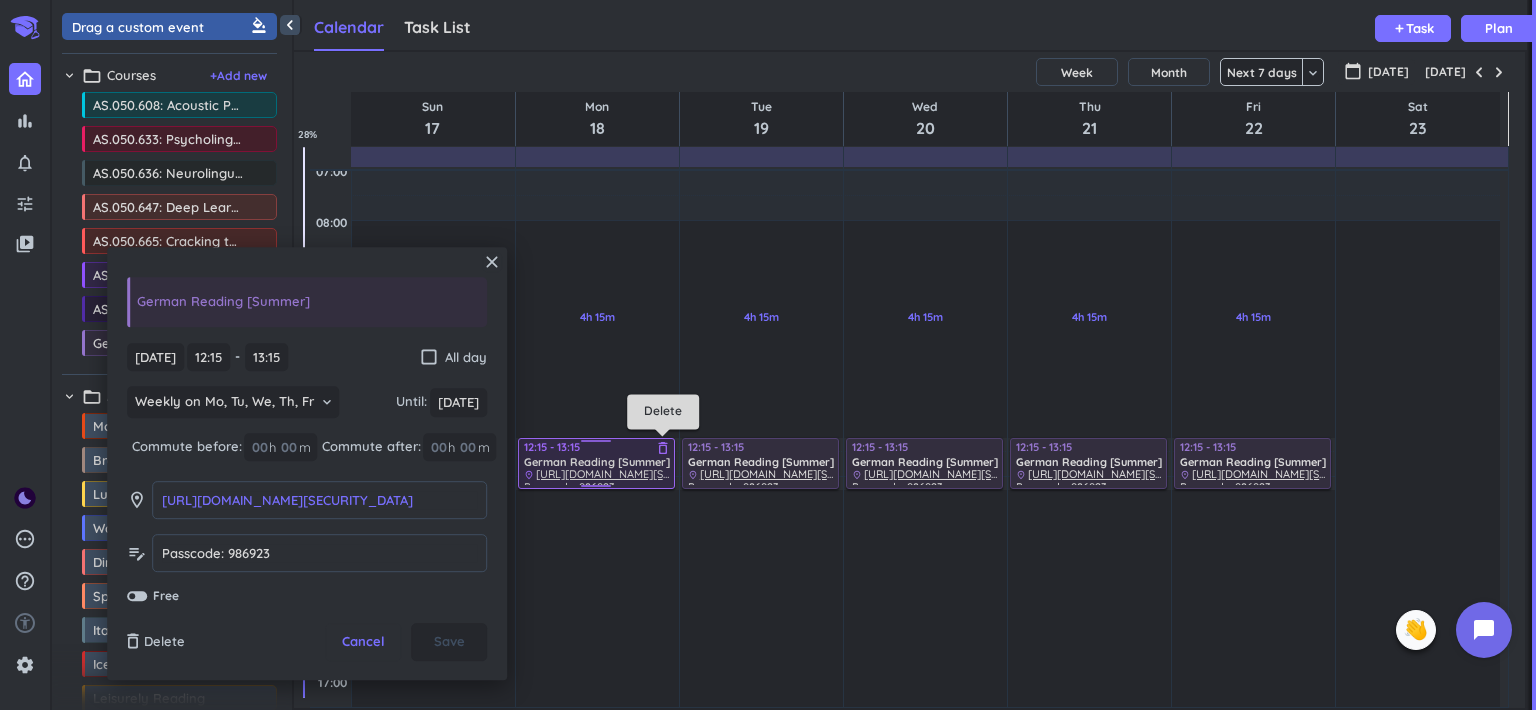 click on "delete_outline" at bounding box center (663, 448) 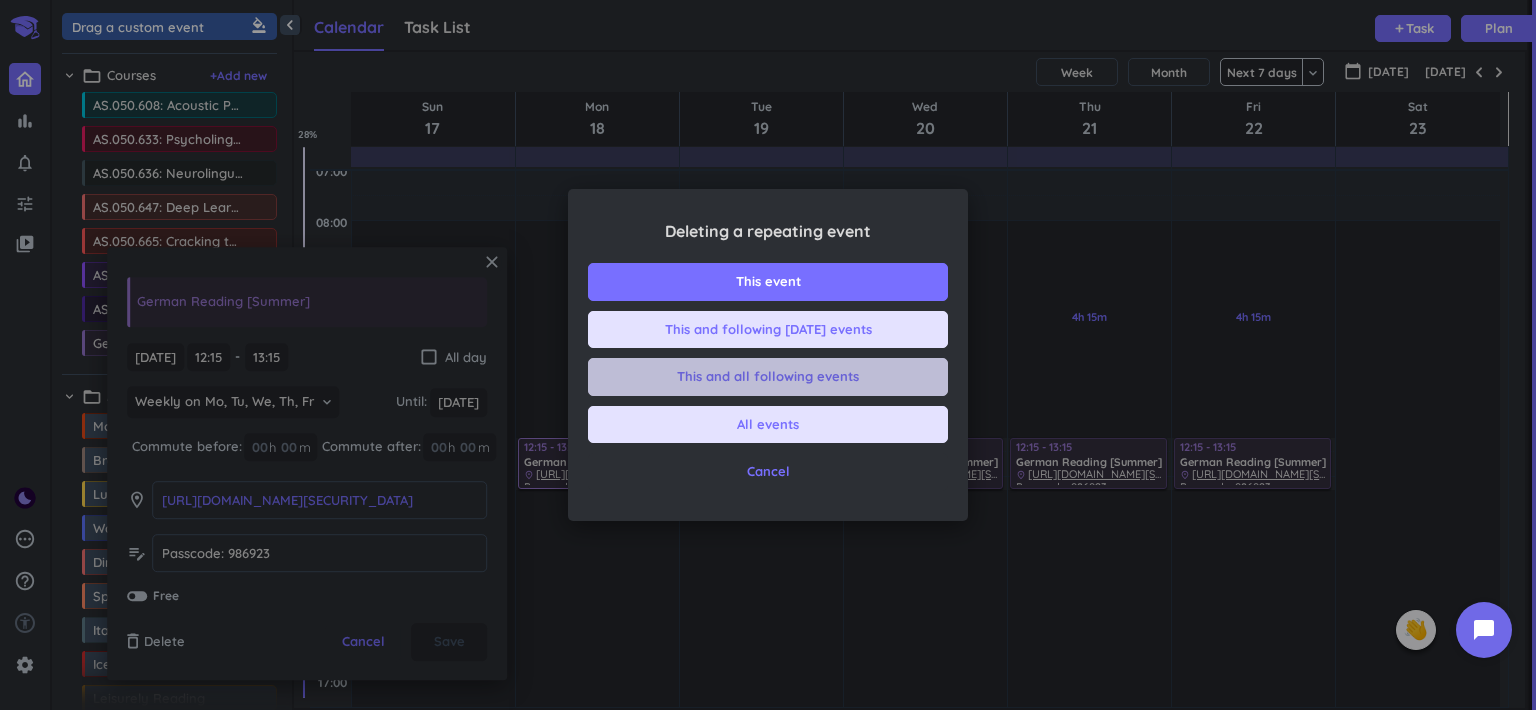 click on "This and all following events" at bounding box center [768, 377] 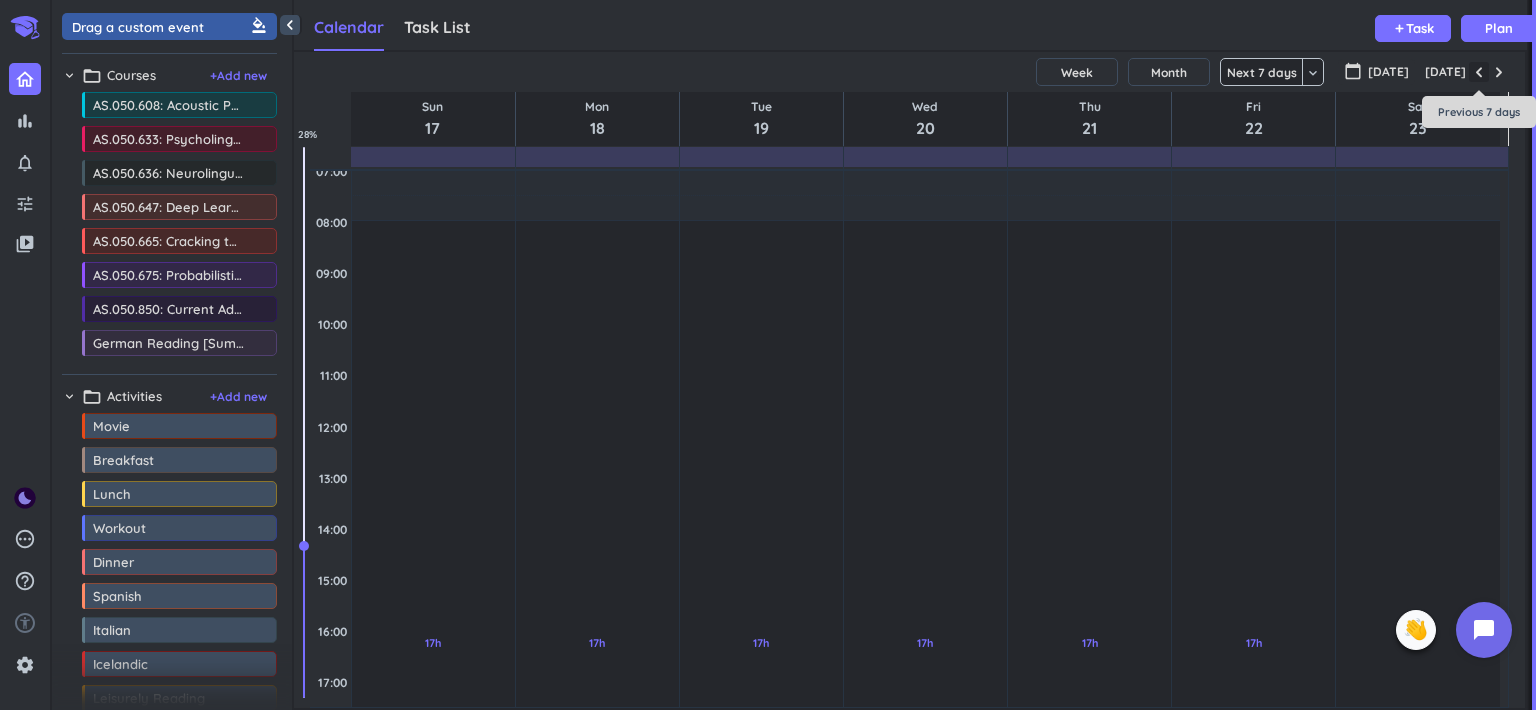click at bounding box center (1479, 72) 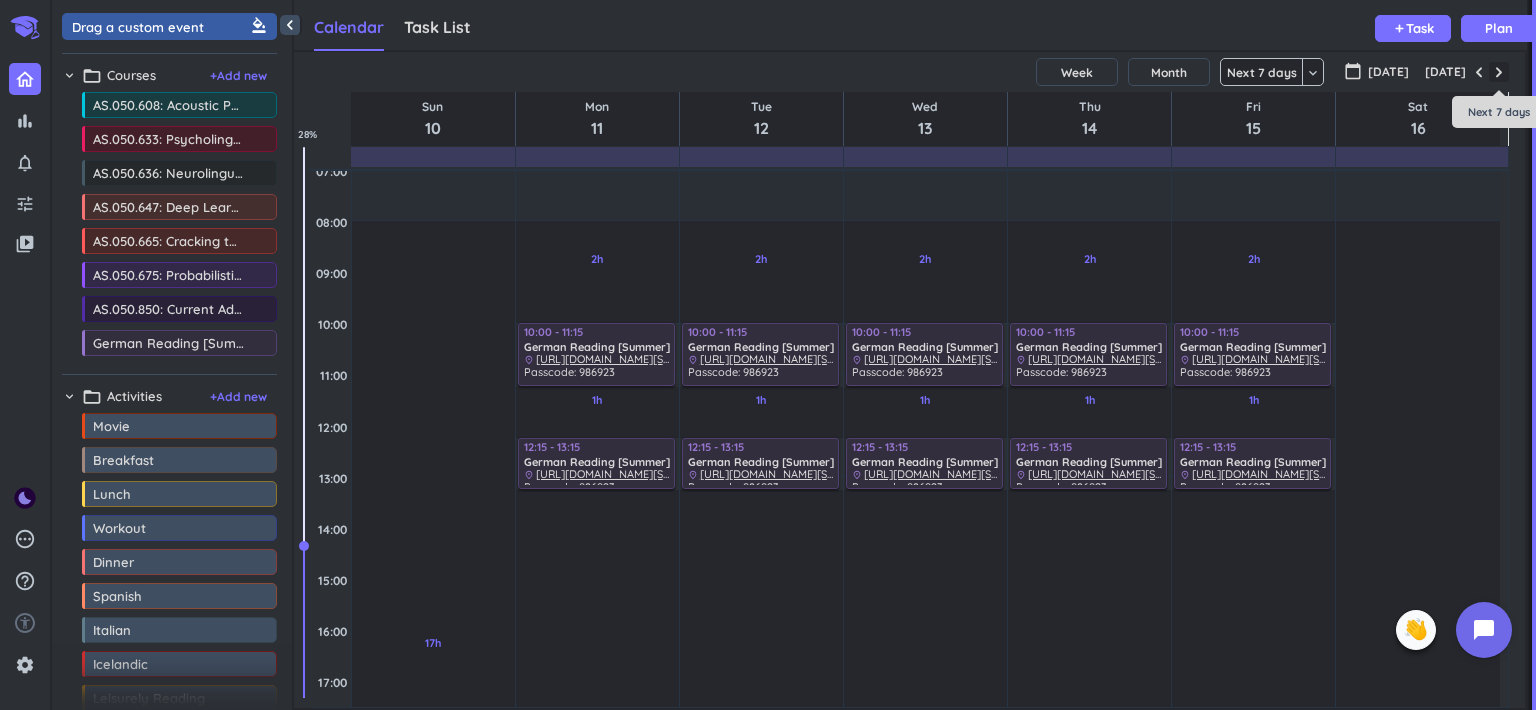 click at bounding box center (1499, 72) 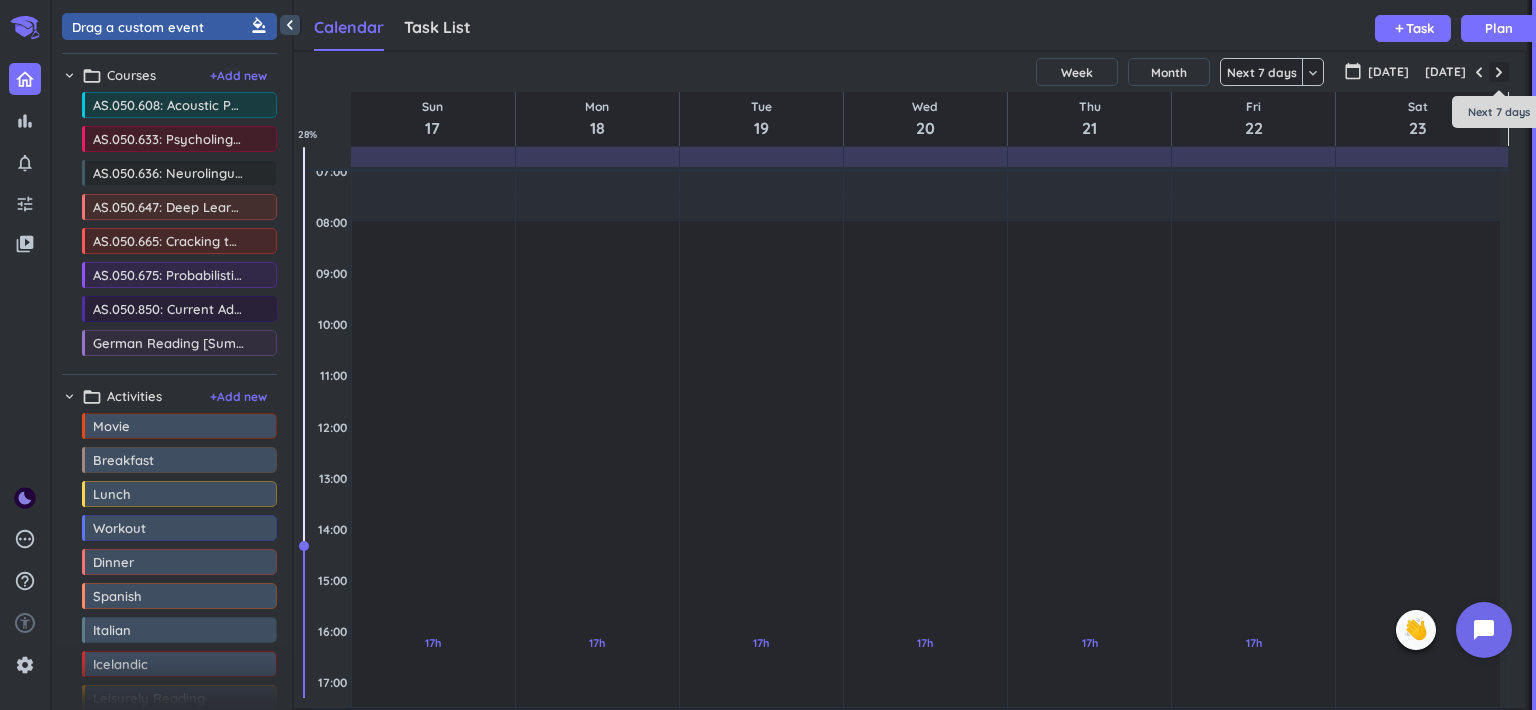 click at bounding box center [1499, 72] 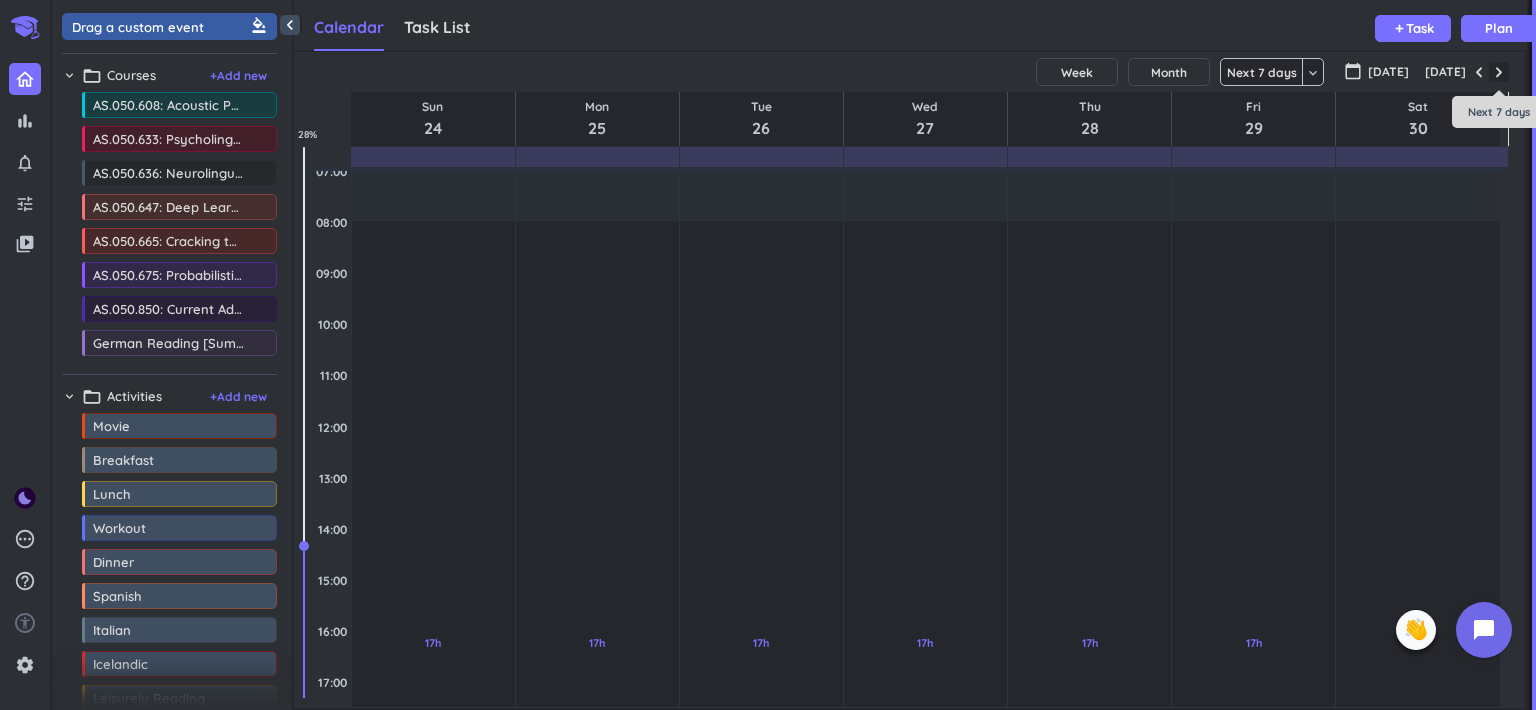 click at bounding box center (1499, 72) 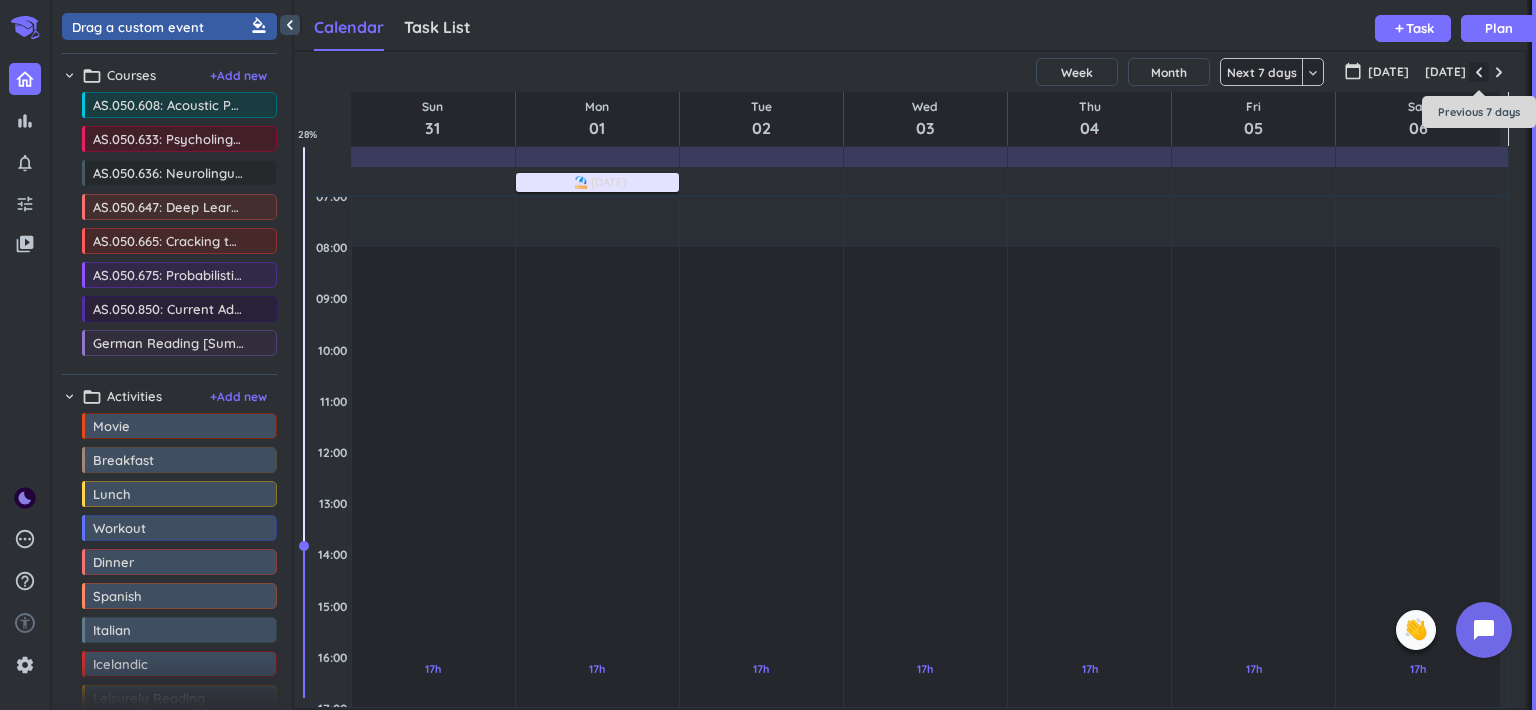 click at bounding box center [1479, 72] 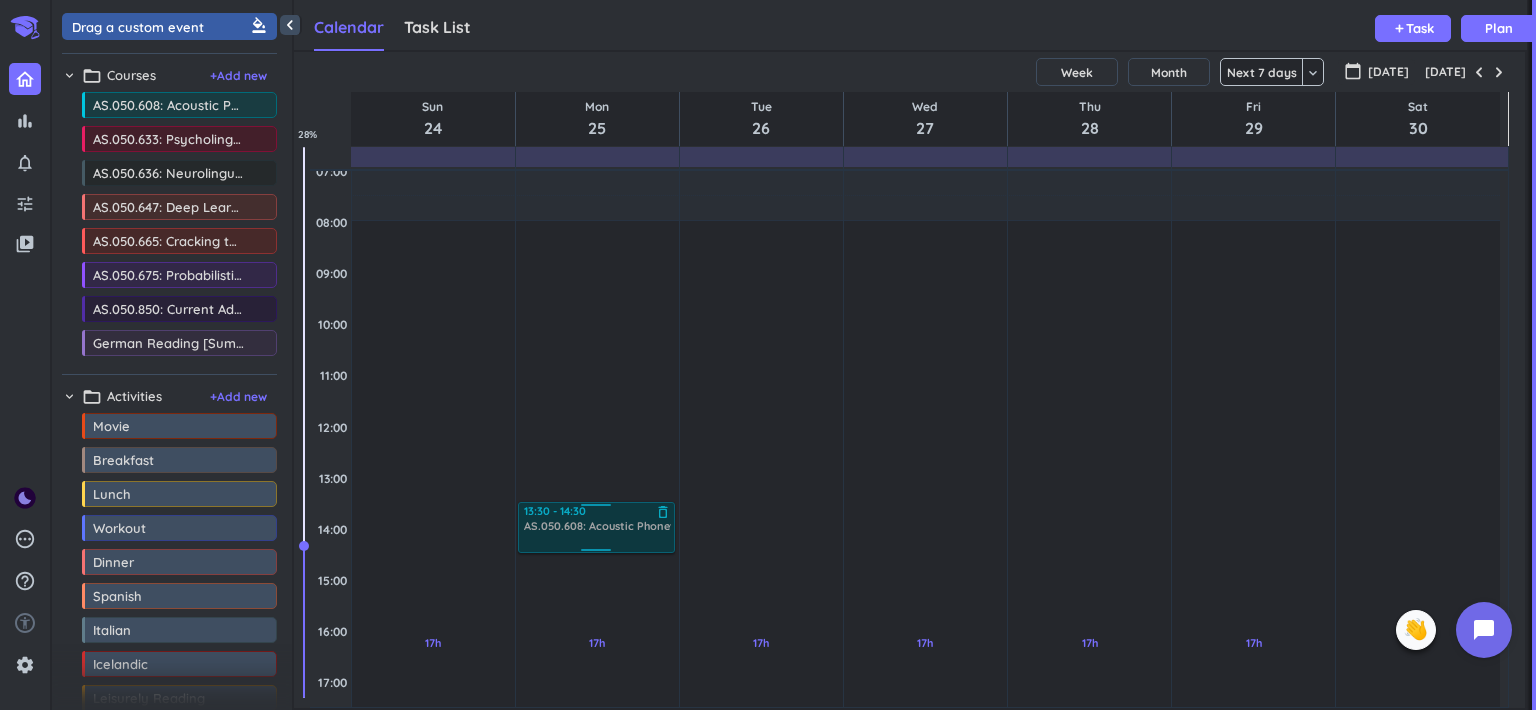 drag, startPoint x: 141, startPoint y: 111, endPoint x: 625, endPoint y: 505, distance: 624.09296 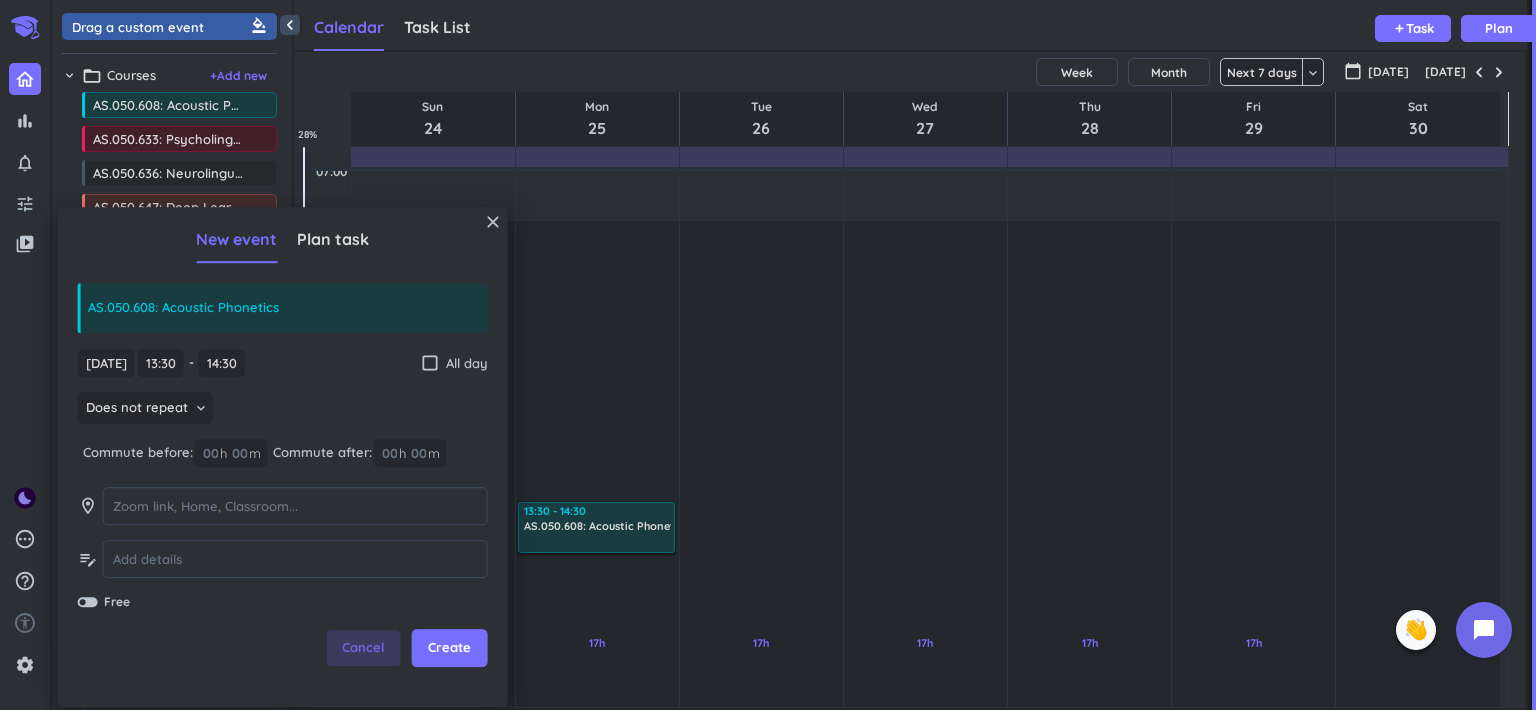click on "Cancel" at bounding box center (363, 649) 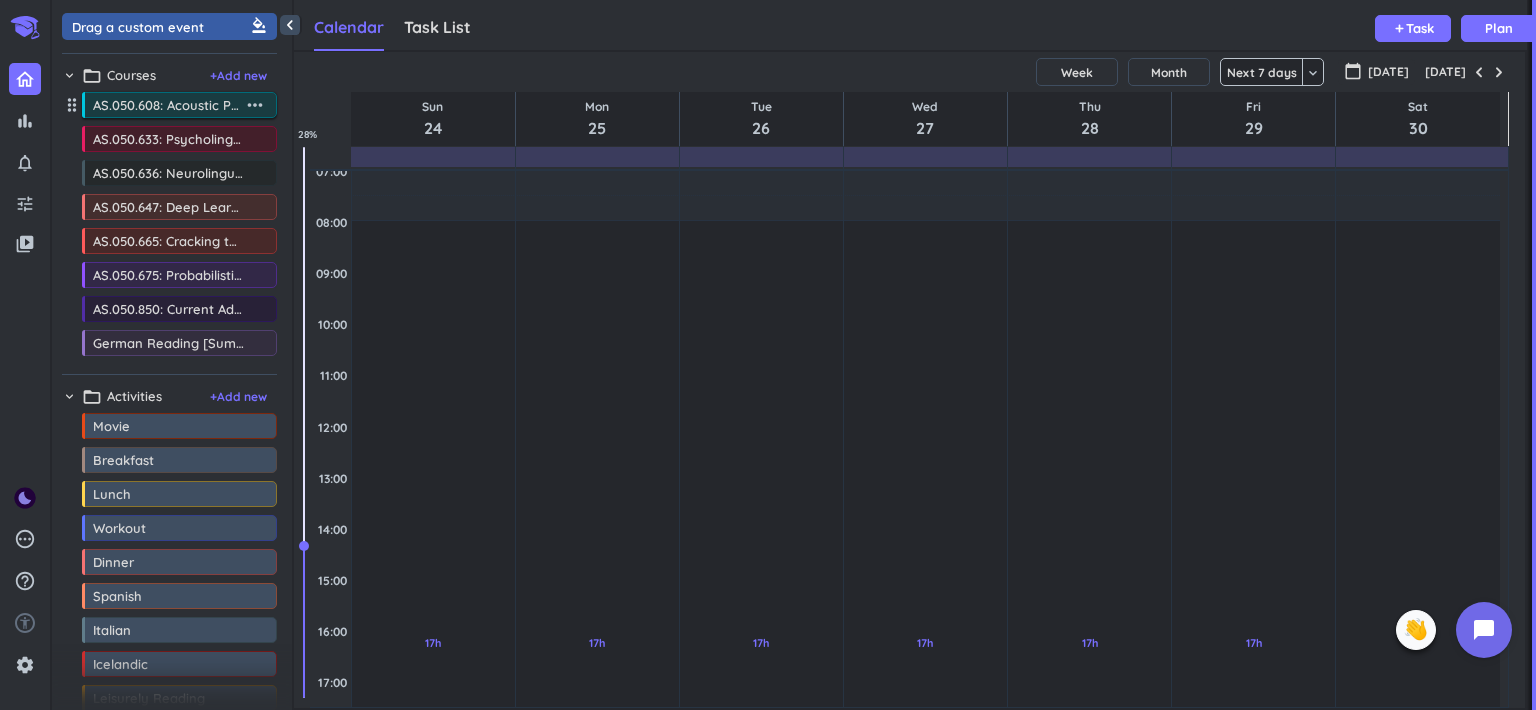 drag, startPoint x: 189, startPoint y: 109, endPoint x: 243, endPoint y: 103, distance: 54.33231 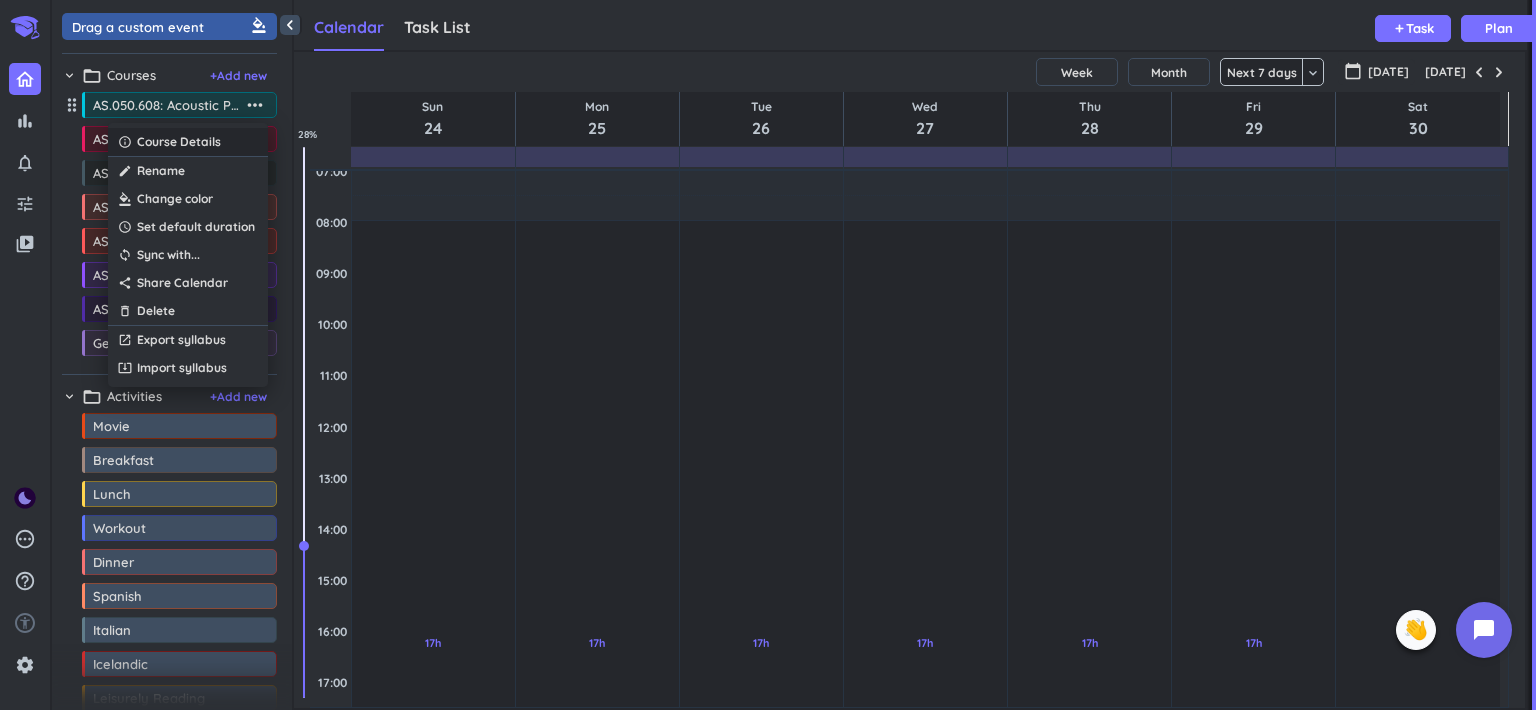 click on "Course Details" at bounding box center (179, 142) 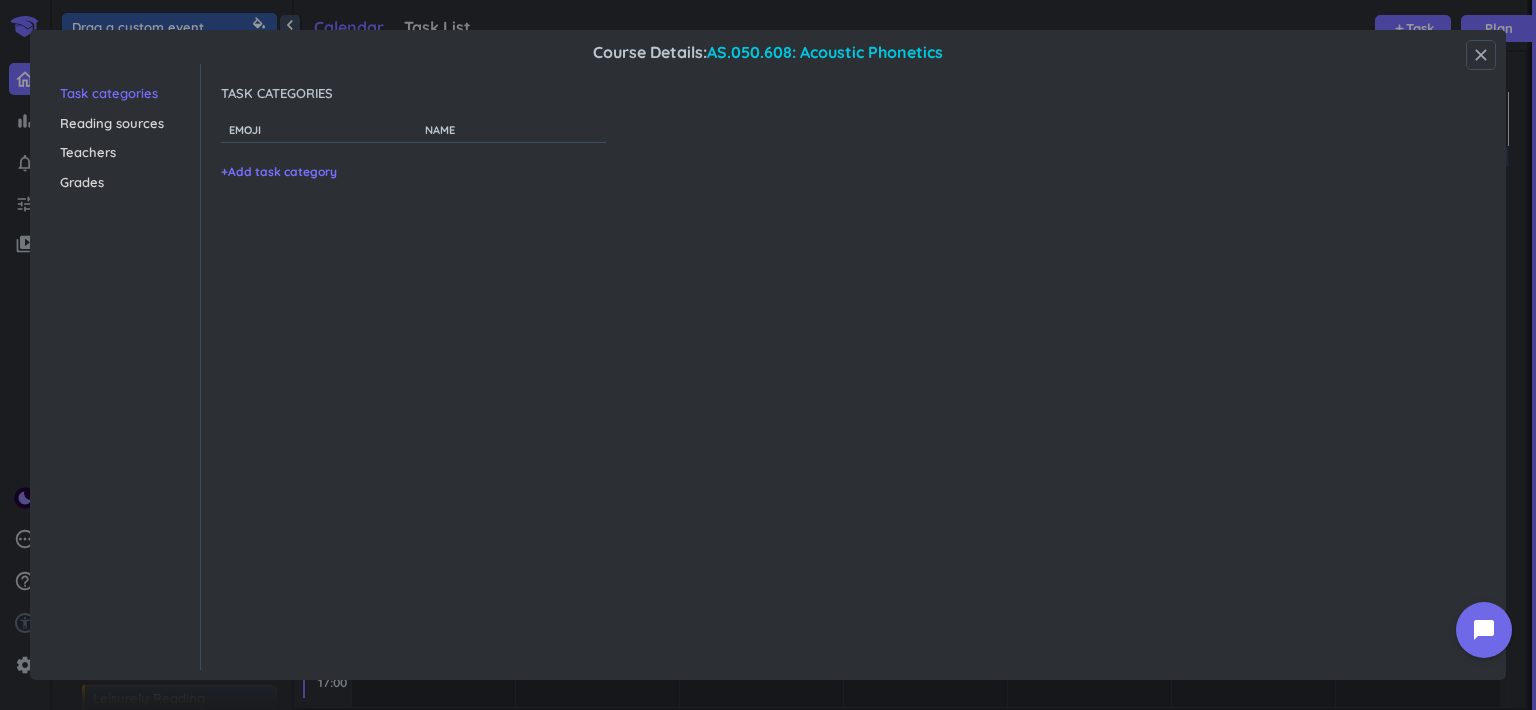 click on "close" at bounding box center (1481, 55) 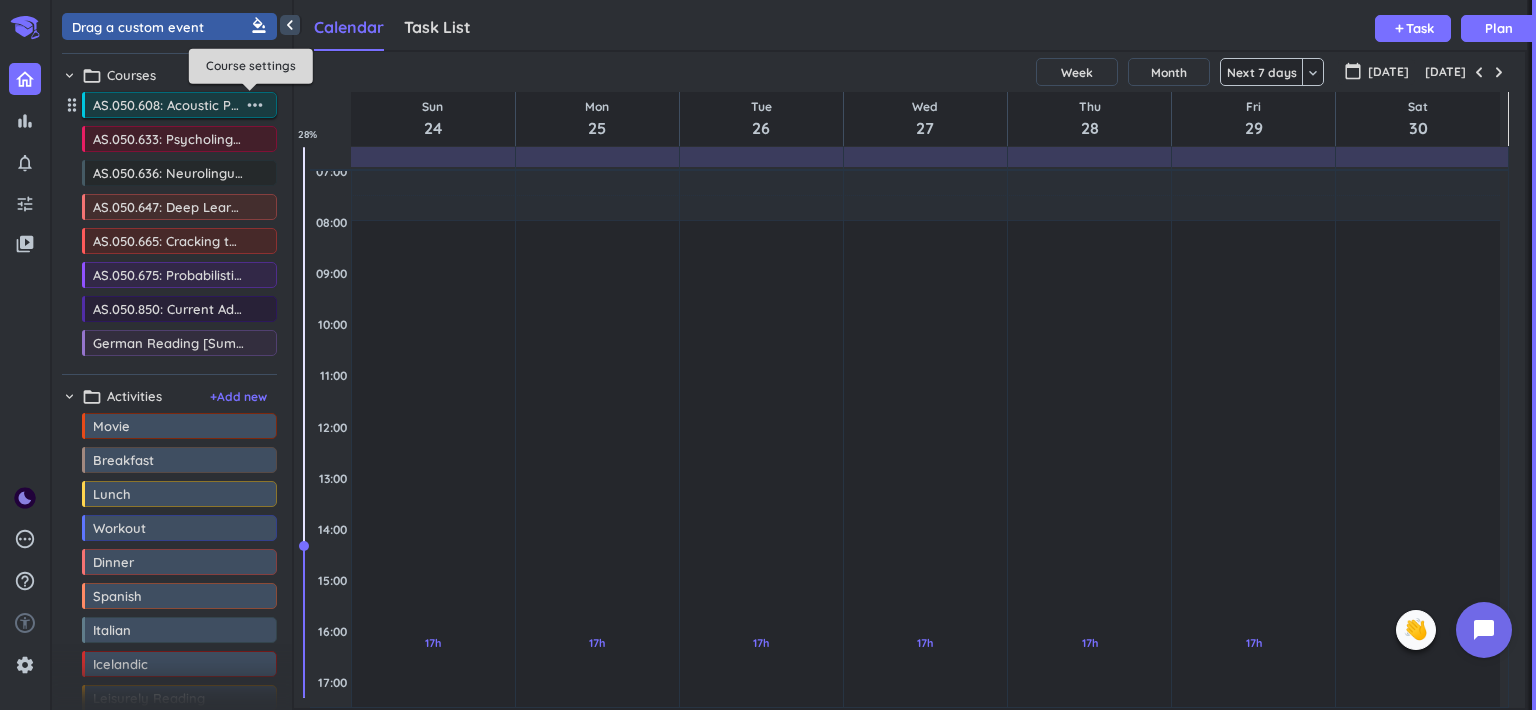 click on "more_horiz" at bounding box center [255, 105] 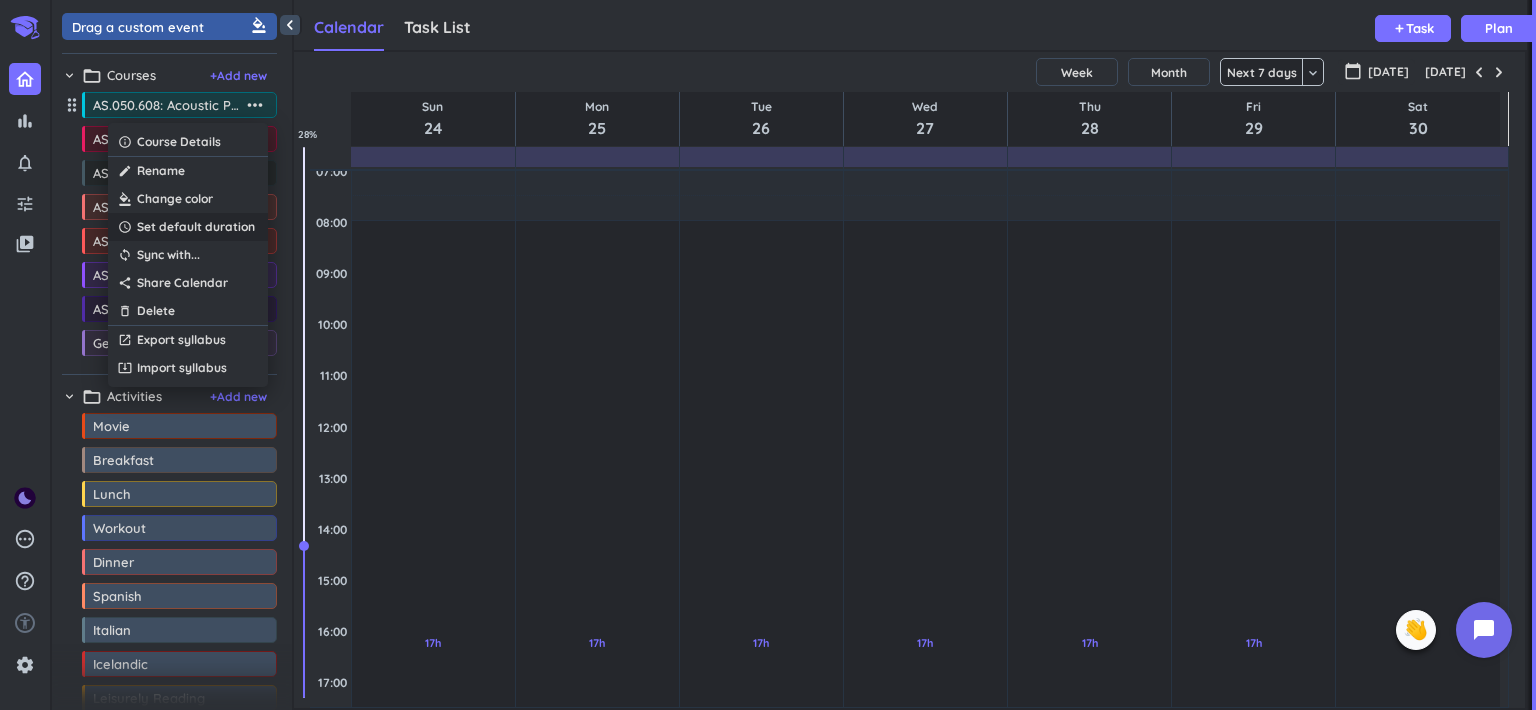 click on "Set default duration" at bounding box center [196, 227] 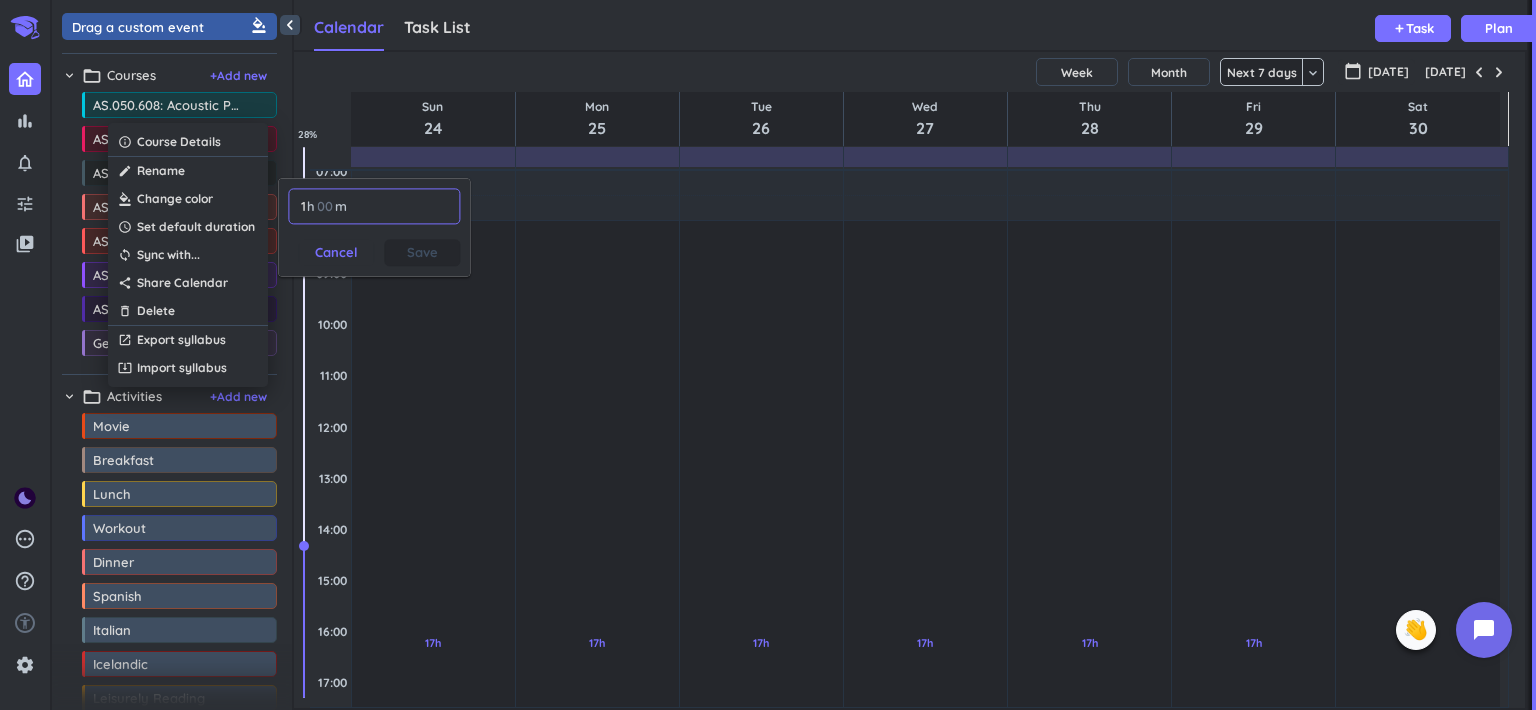 click at bounding box center (325, 206) 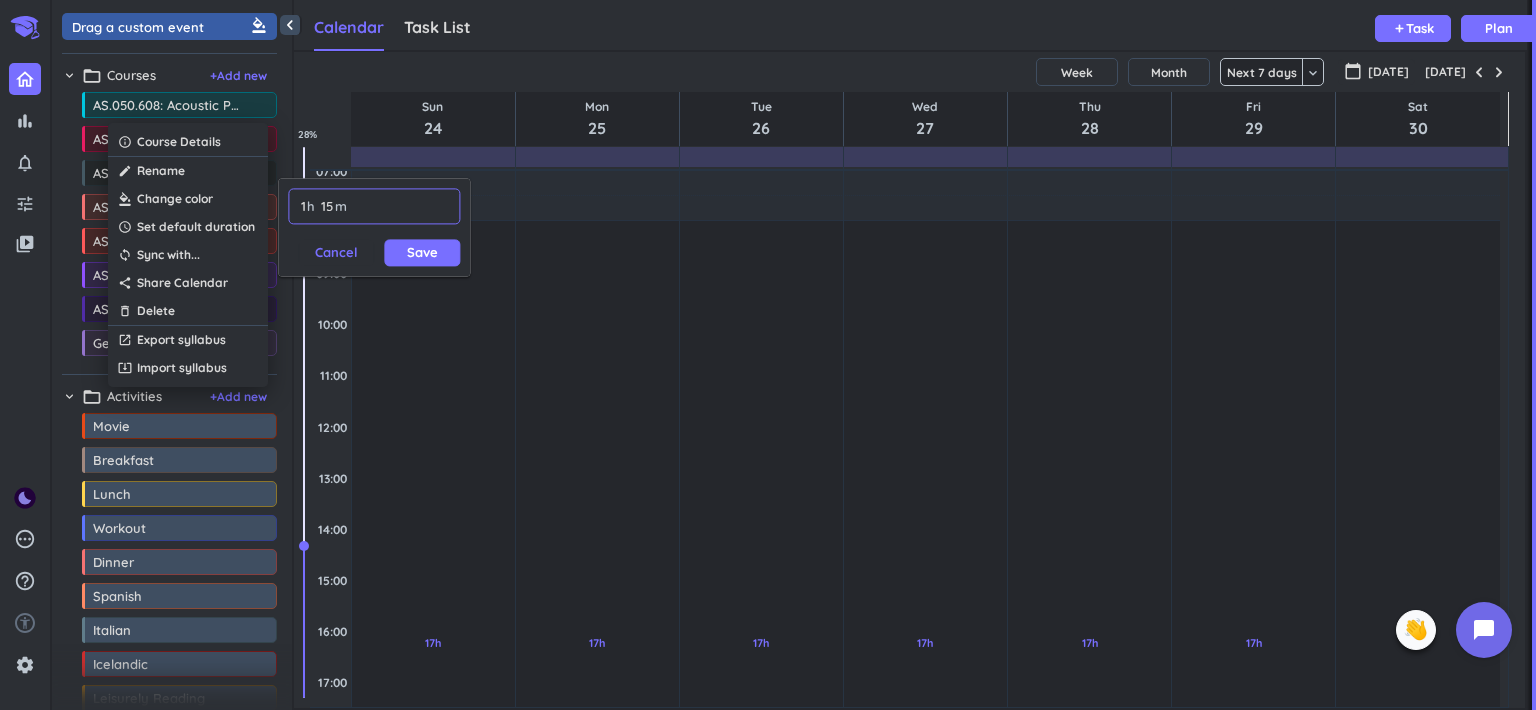 type on "15" 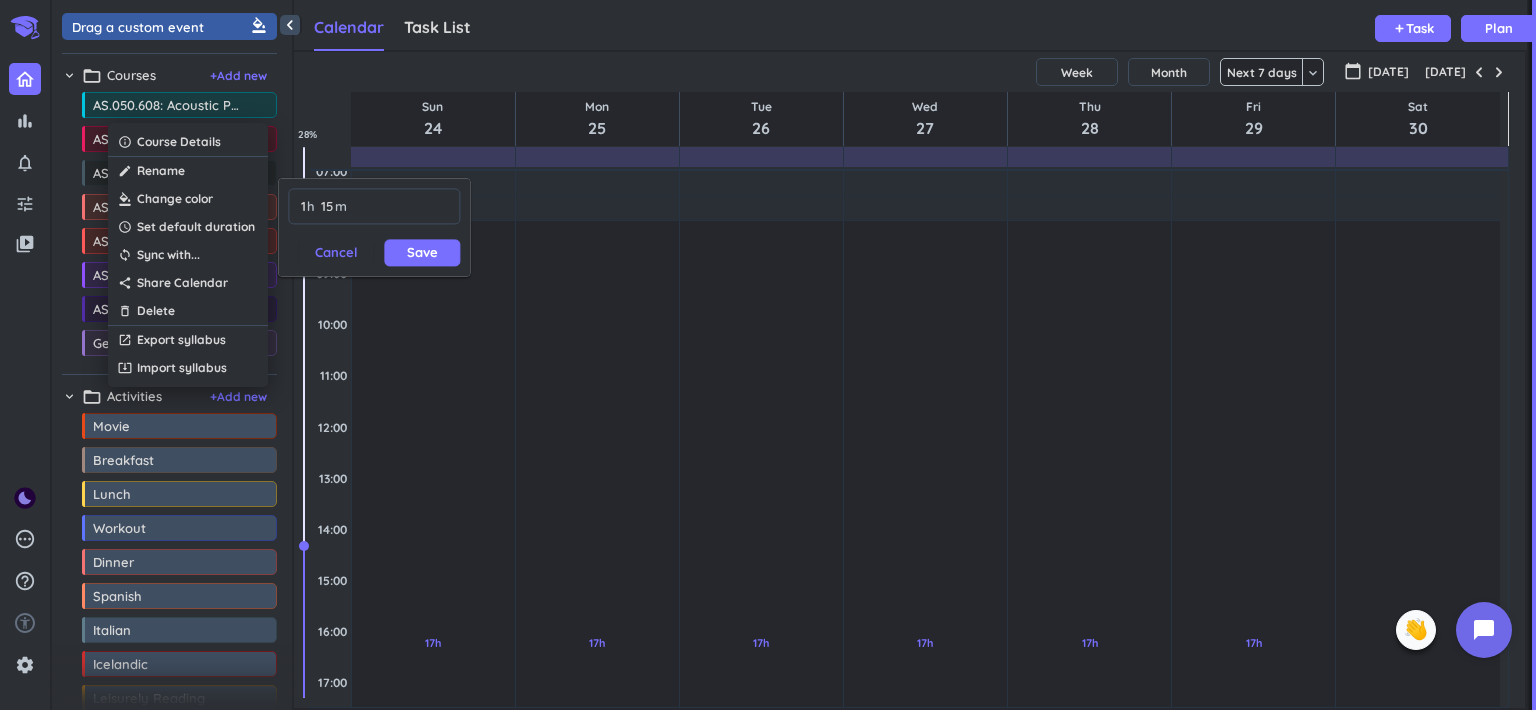 click on "1 1 00 h 15 15 00 m Cancel Save" at bounding box center (374, 227) 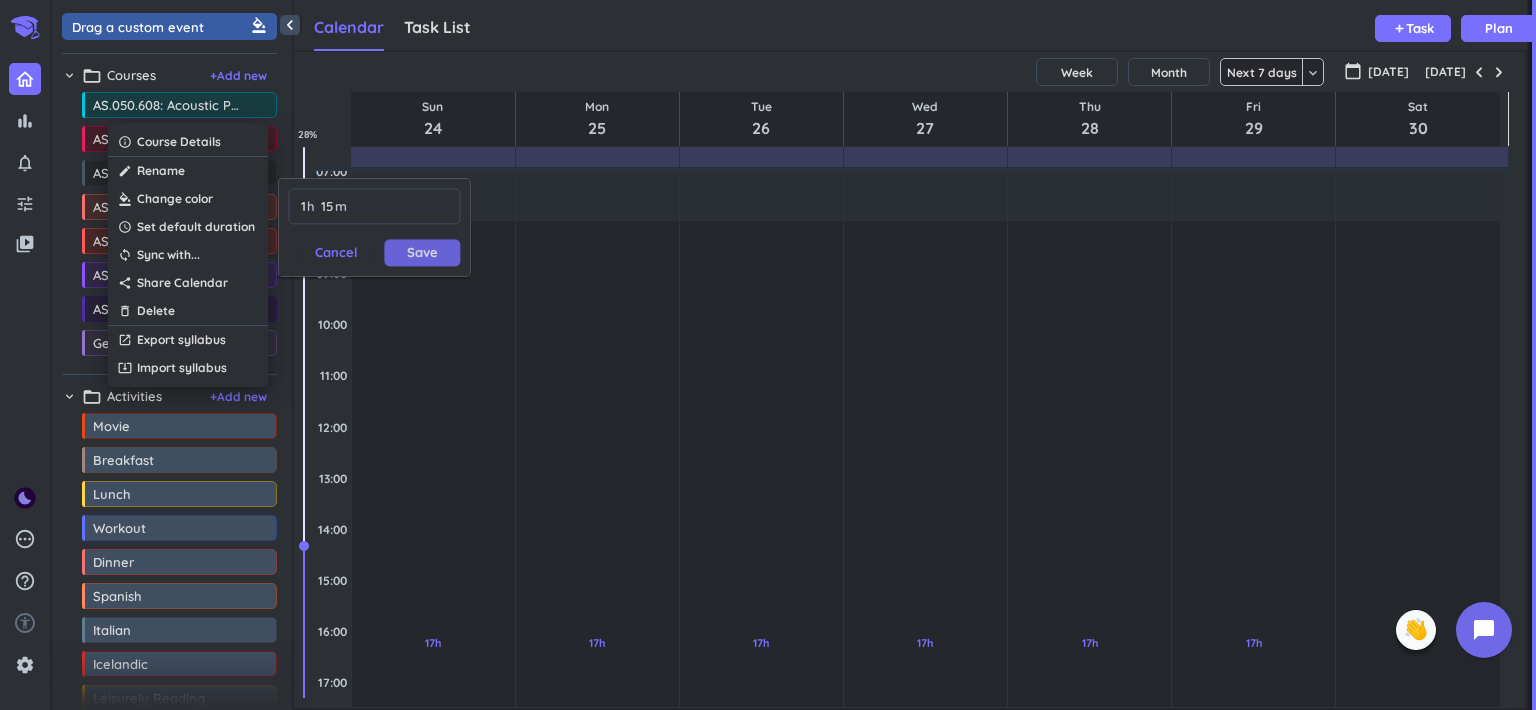 click on "Save" at bounding box center [422, 252] 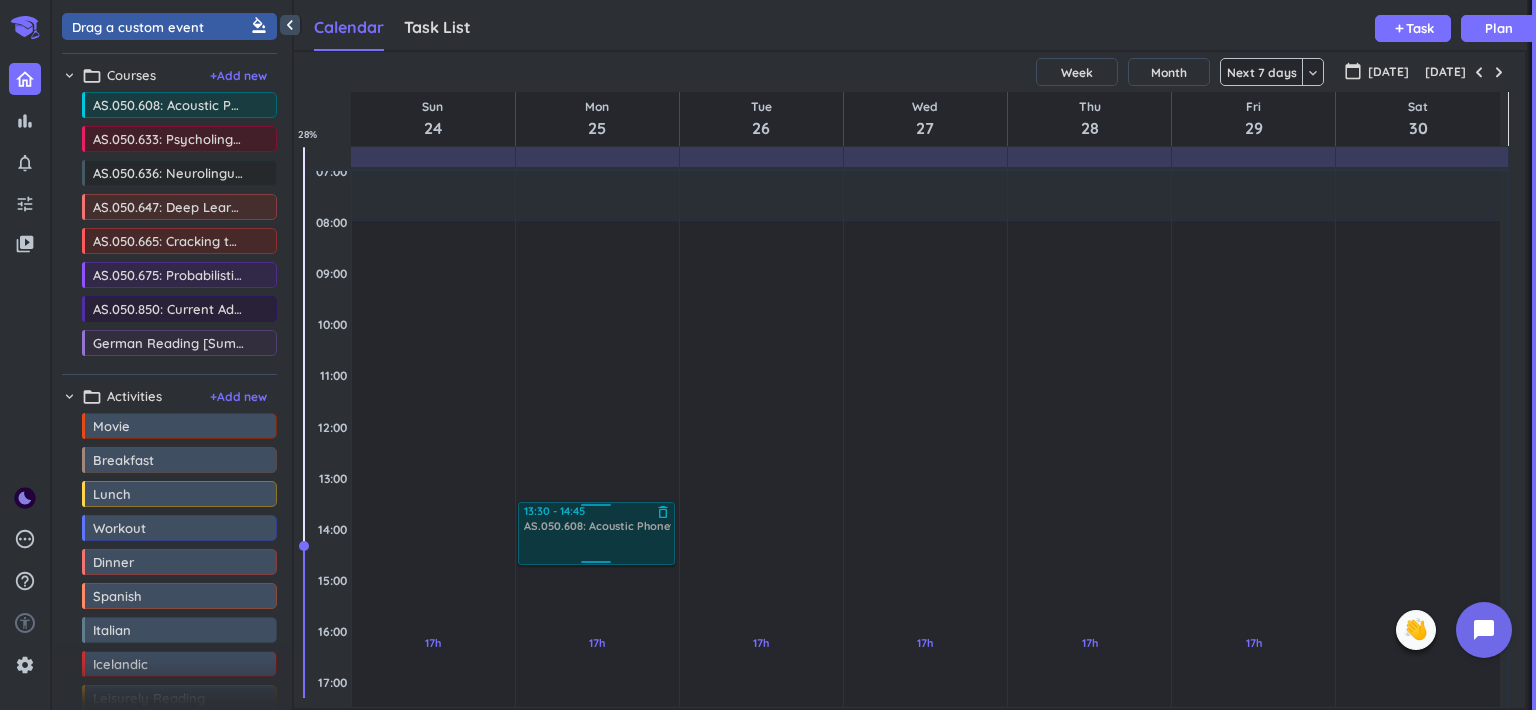 drag, startPoint x: 148, startPoint y: 115, endPoint x: 593, endPoint y: 503, distance: 590.39734 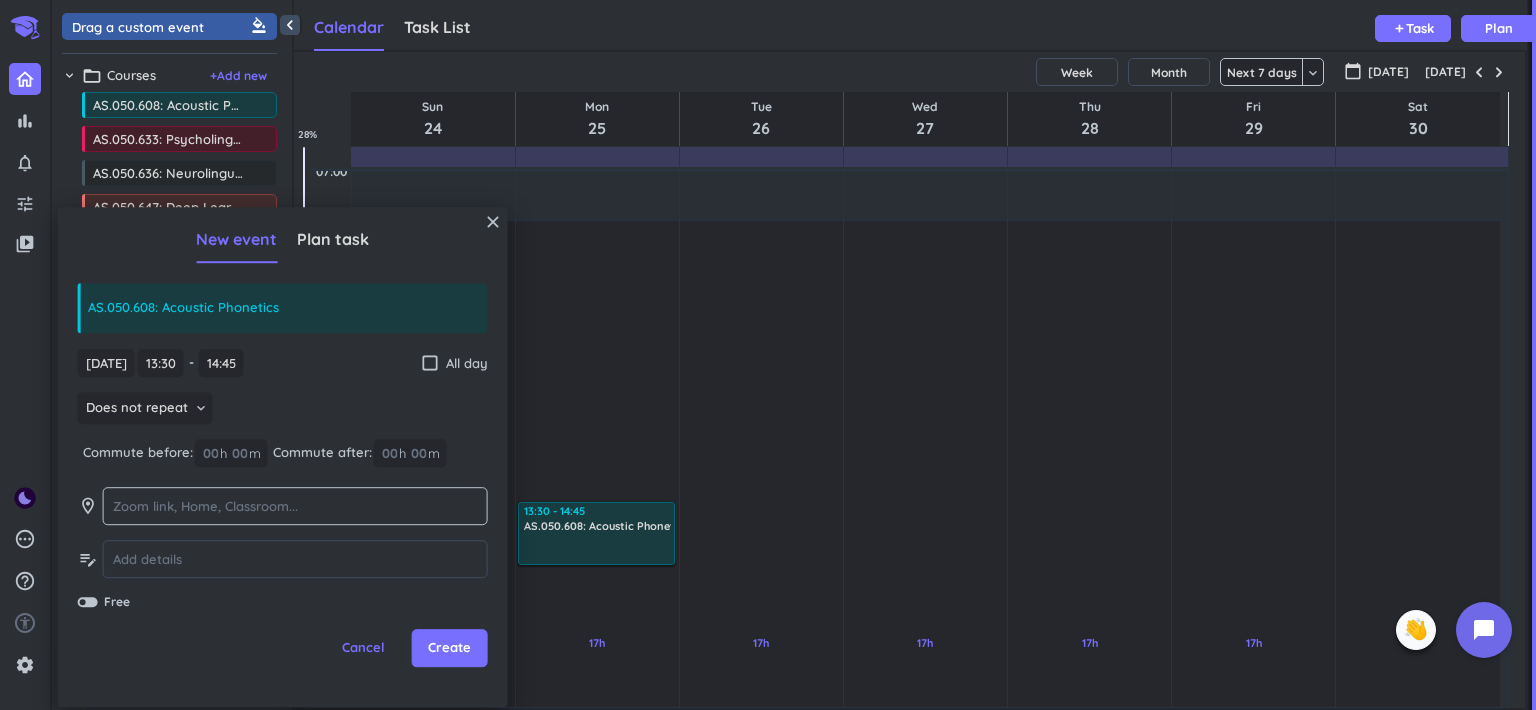click 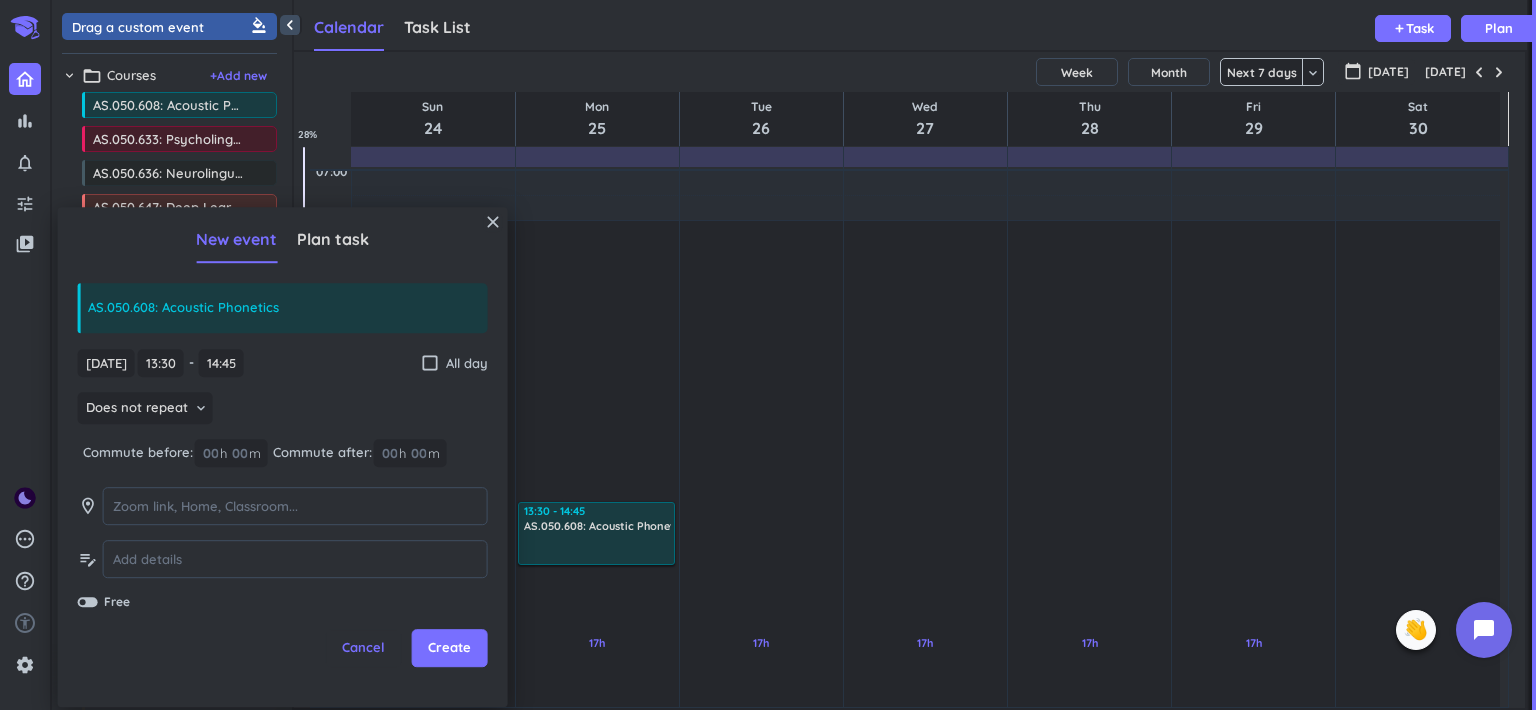 click on "[DATE] [DATE]   13:30 13:30 - 14:45 14:45 check_box_outline_blank All day Does not repeat keyboard_arrow_down Commute before: 00 h 00 m Commute after: 00 h 00 m room edit_note Free" at bounding box center (283, 480) 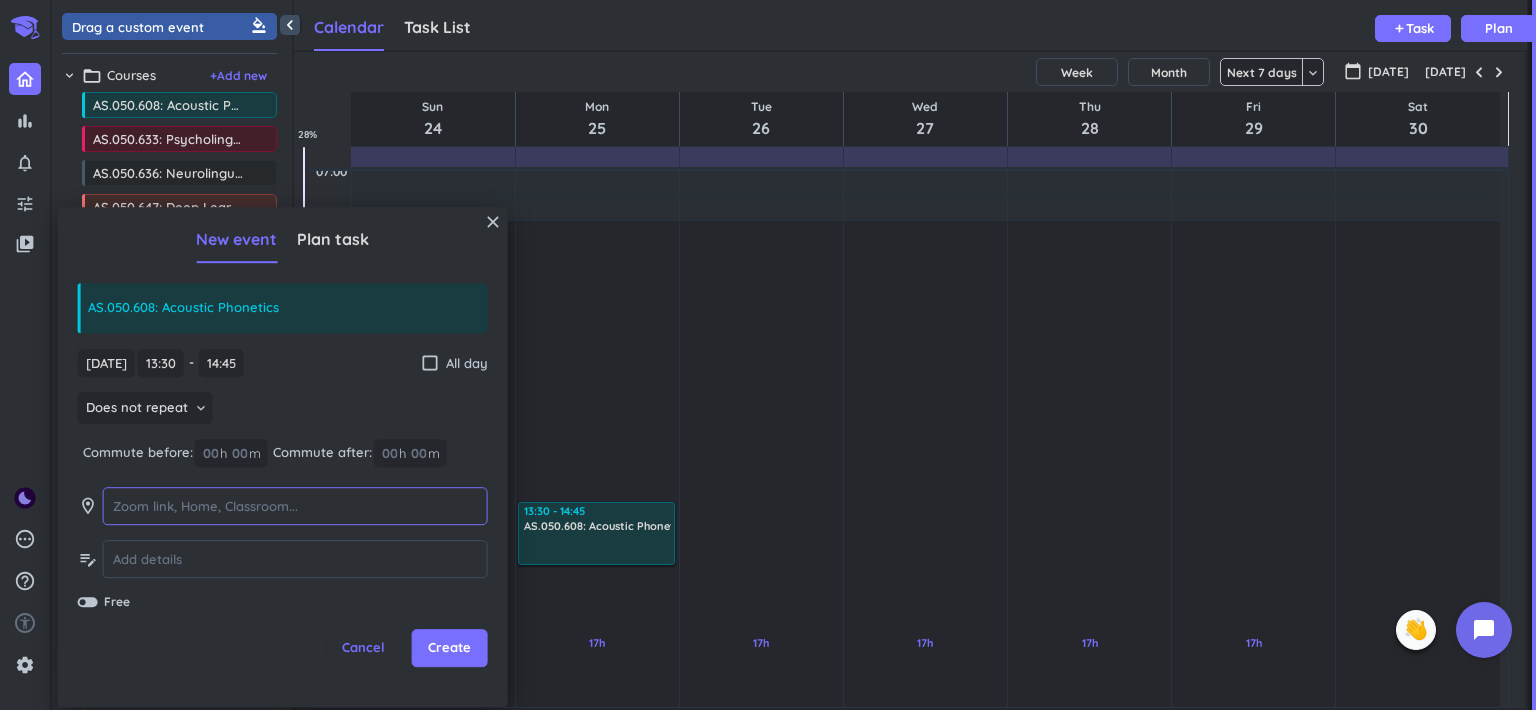 click at bounding box center [295, 506] 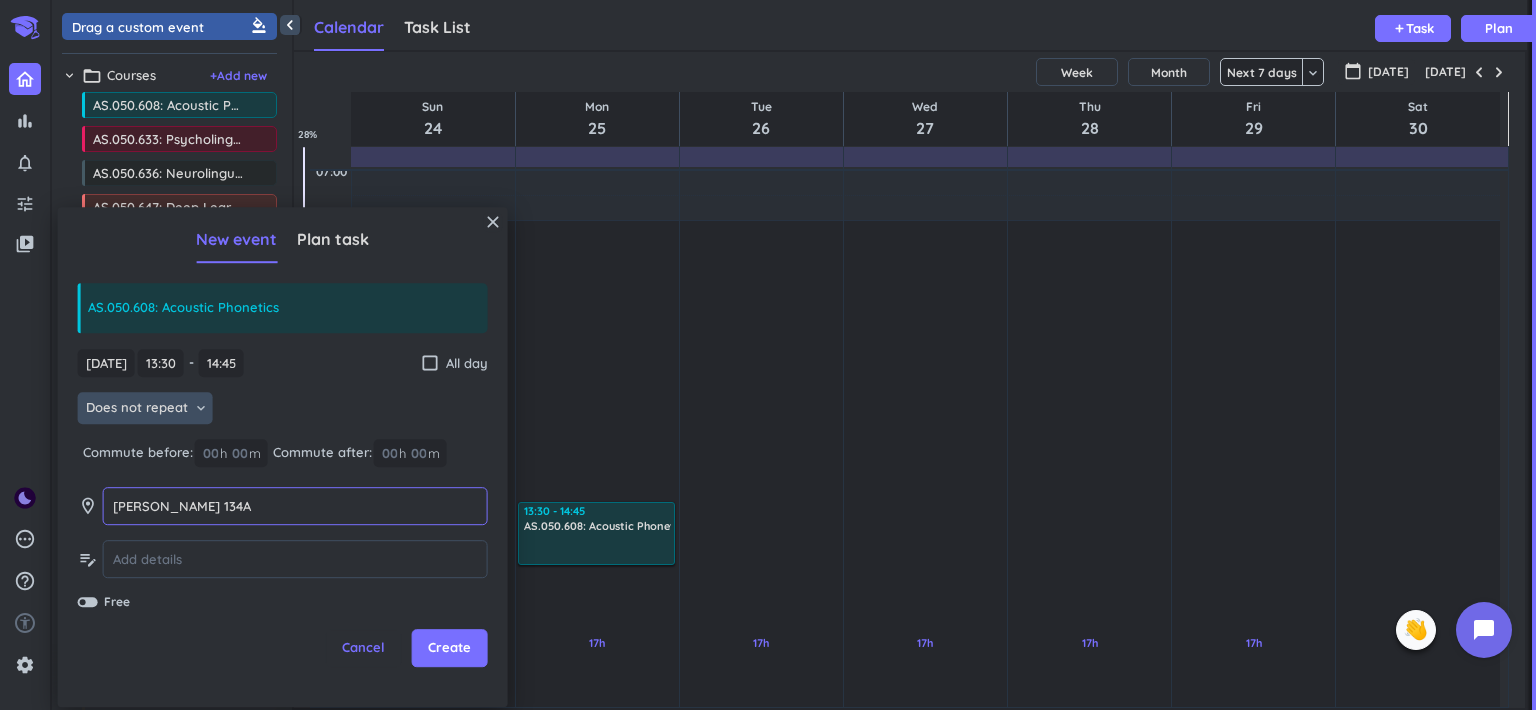type on "[PERSON_NAME] 134A" 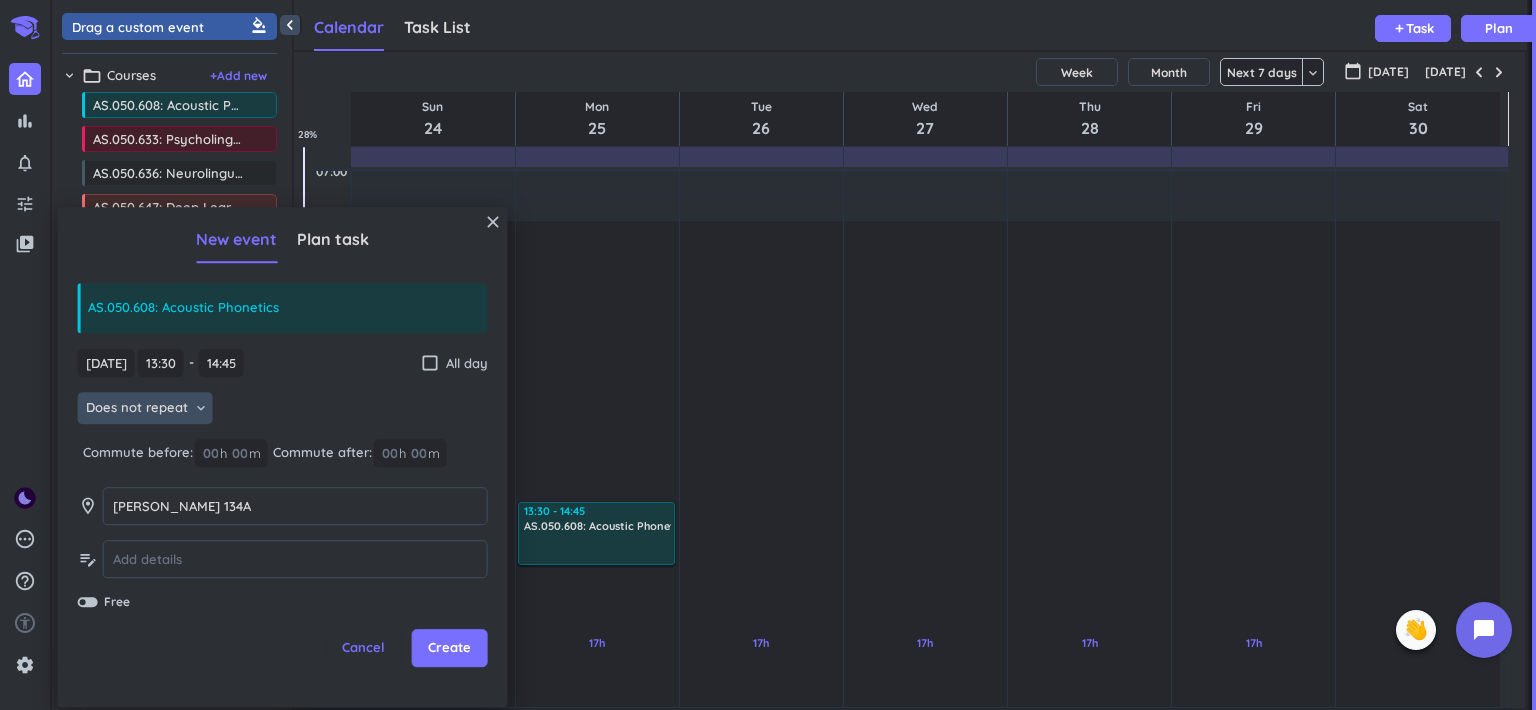 click on "Does not repeat" at bounding box center (137, 409) 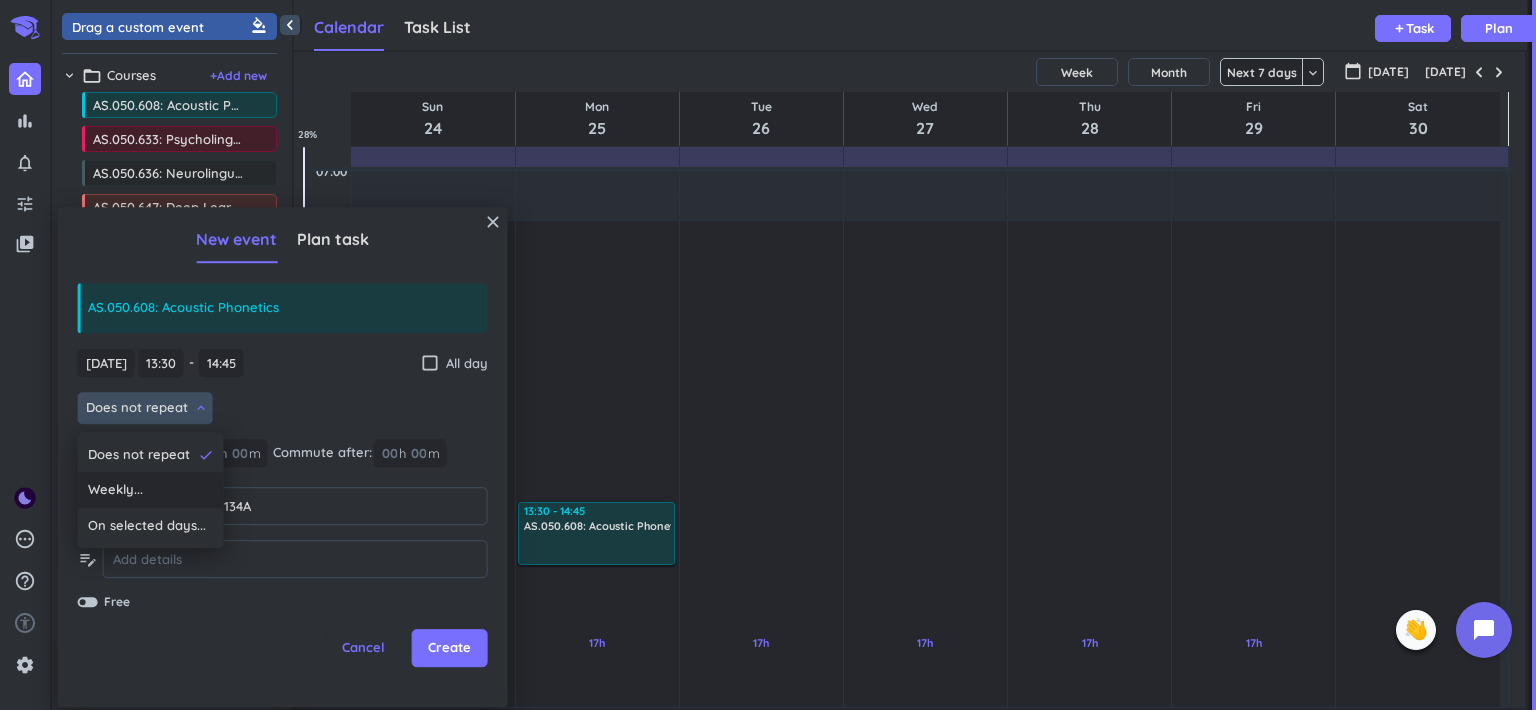 click on "Weekly..." at bounding box center (115, 491) 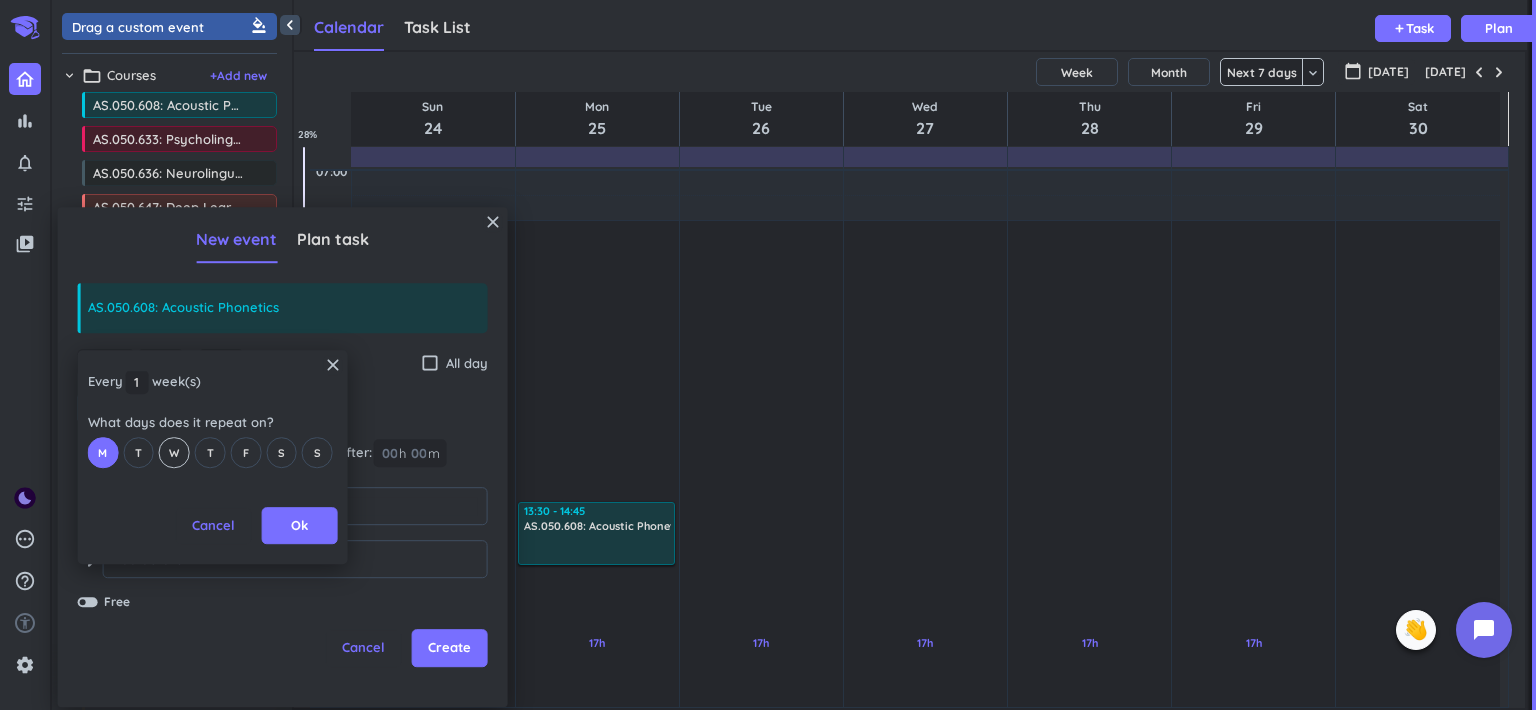 click on "W" at bounding box center (174, 453) 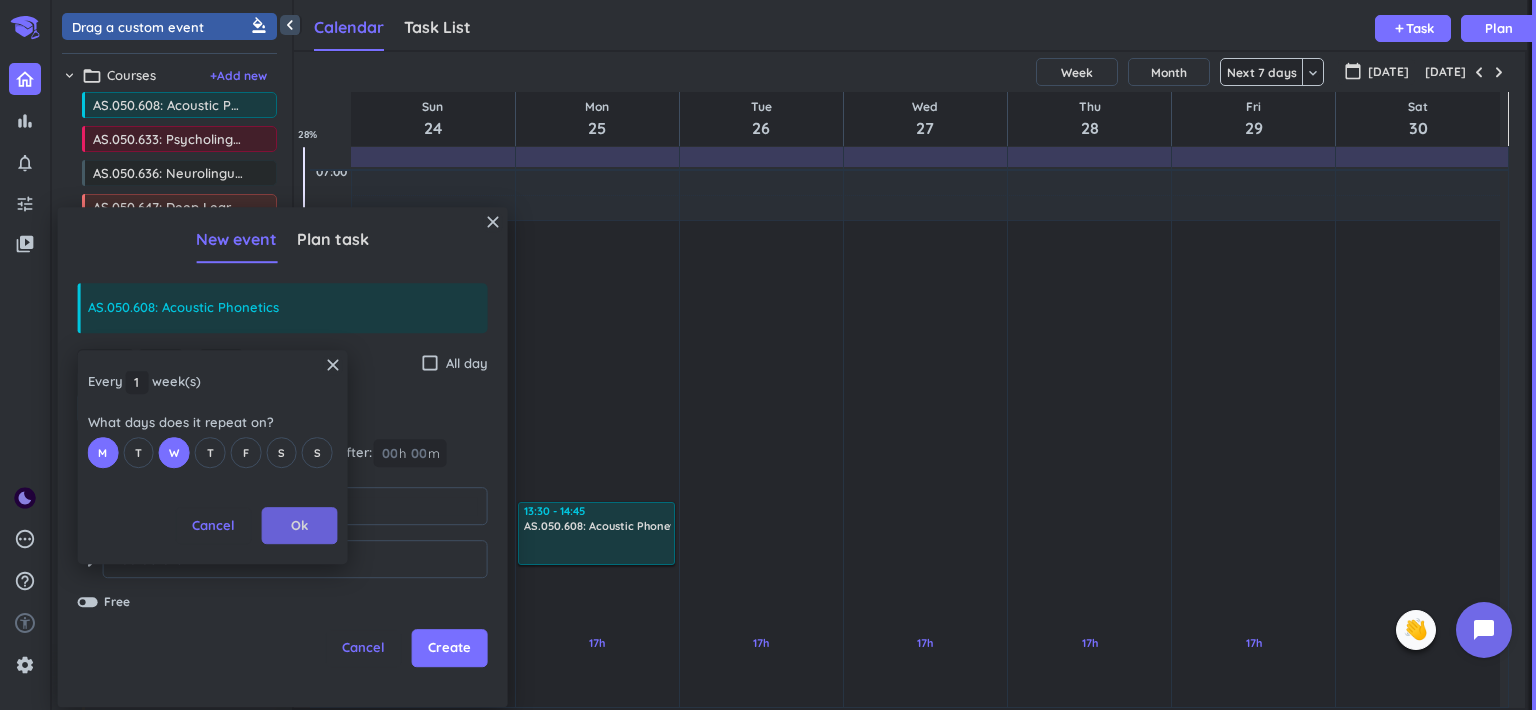 click on "Ok" at bounding box center [299, 526] 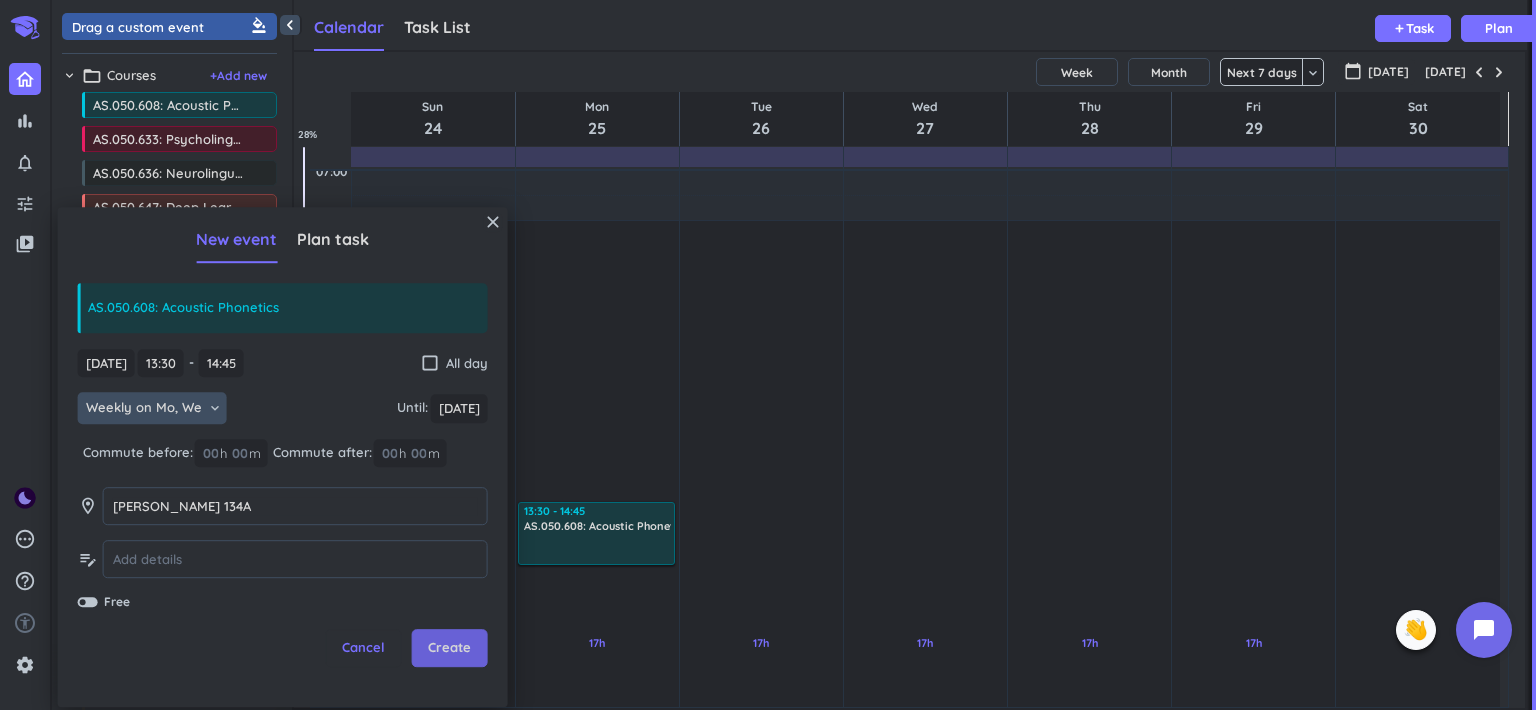 click on "Create" at bounding box center (449, 649) 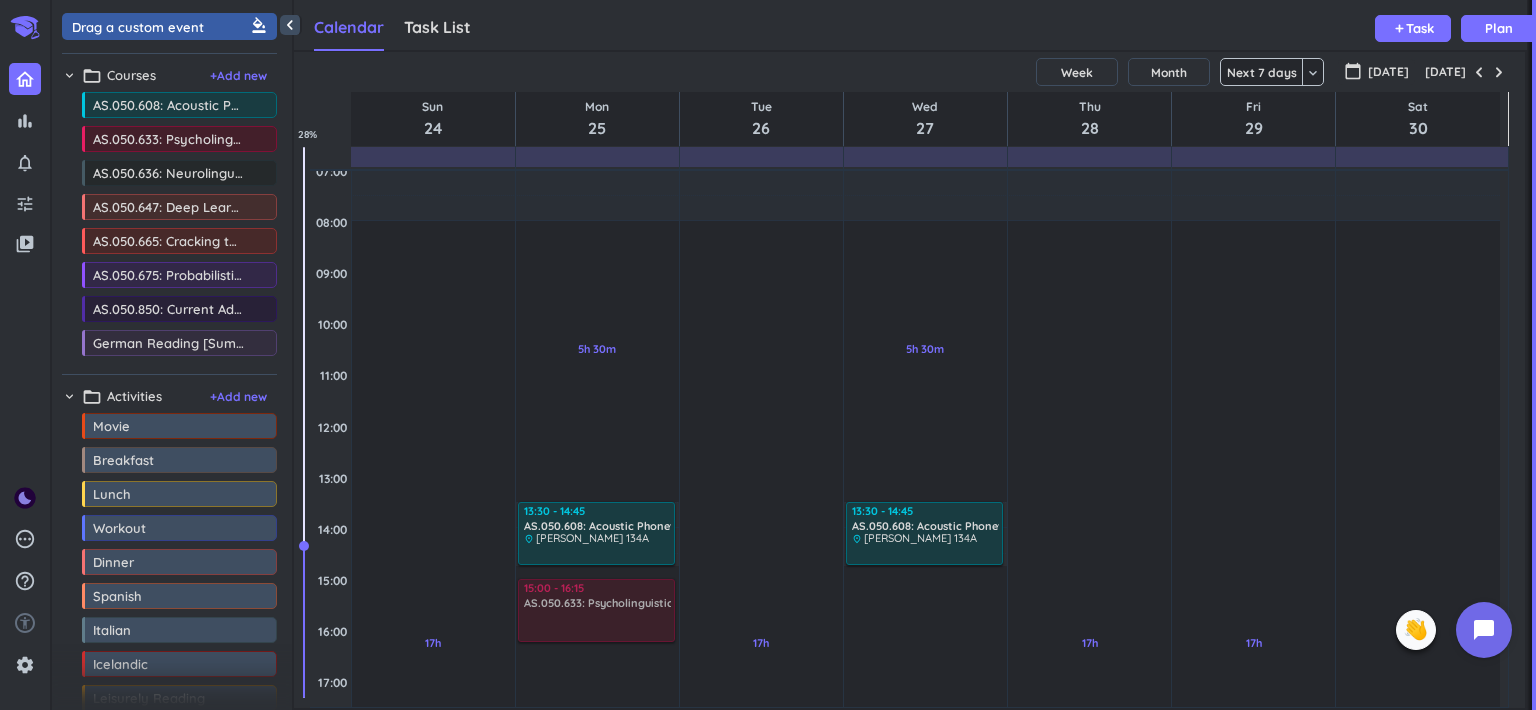 drag, startPoint x: 176, startPoint y: 148, endPoint x: 591, endPoint y: 583, distance: 601.2071 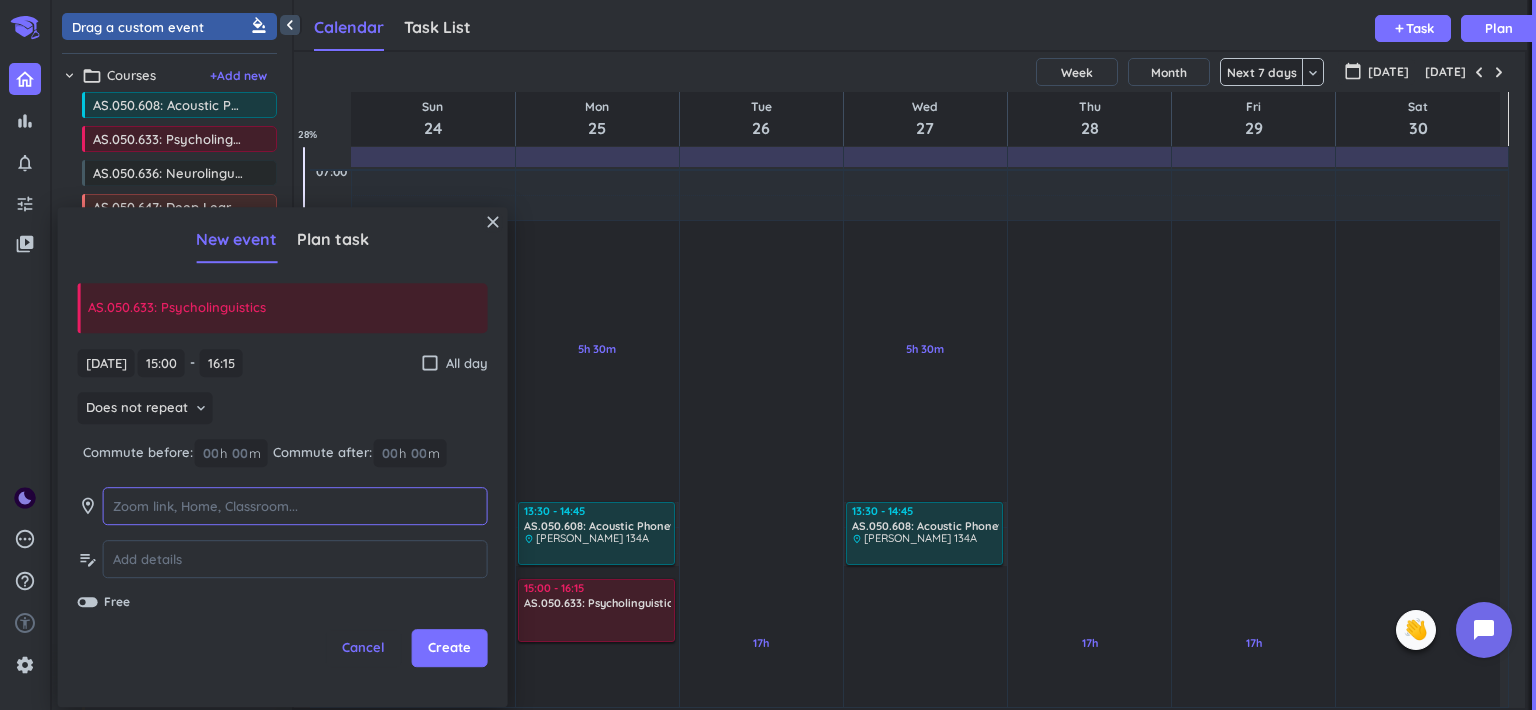 click at bounding box center [295, 506] 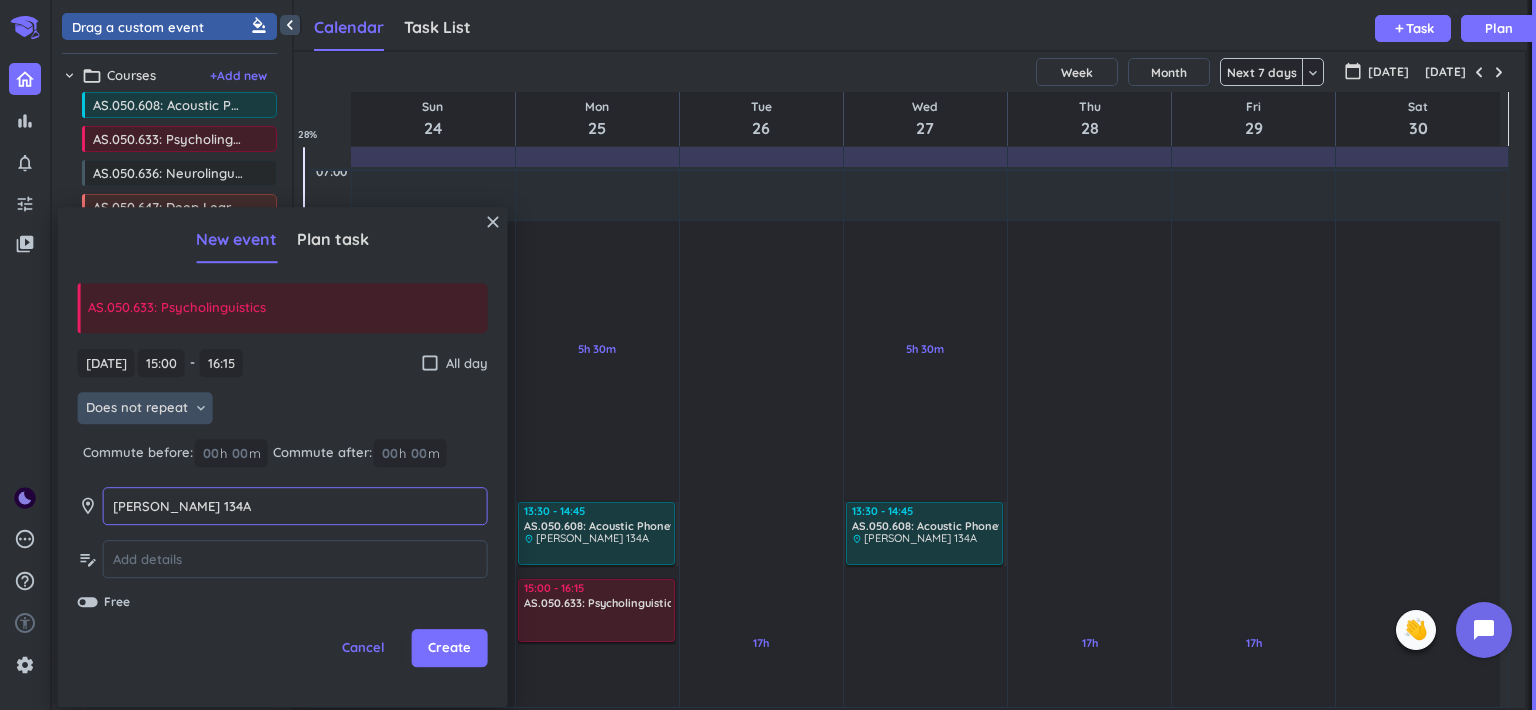 type on "[PERSON_NAME] 134A" 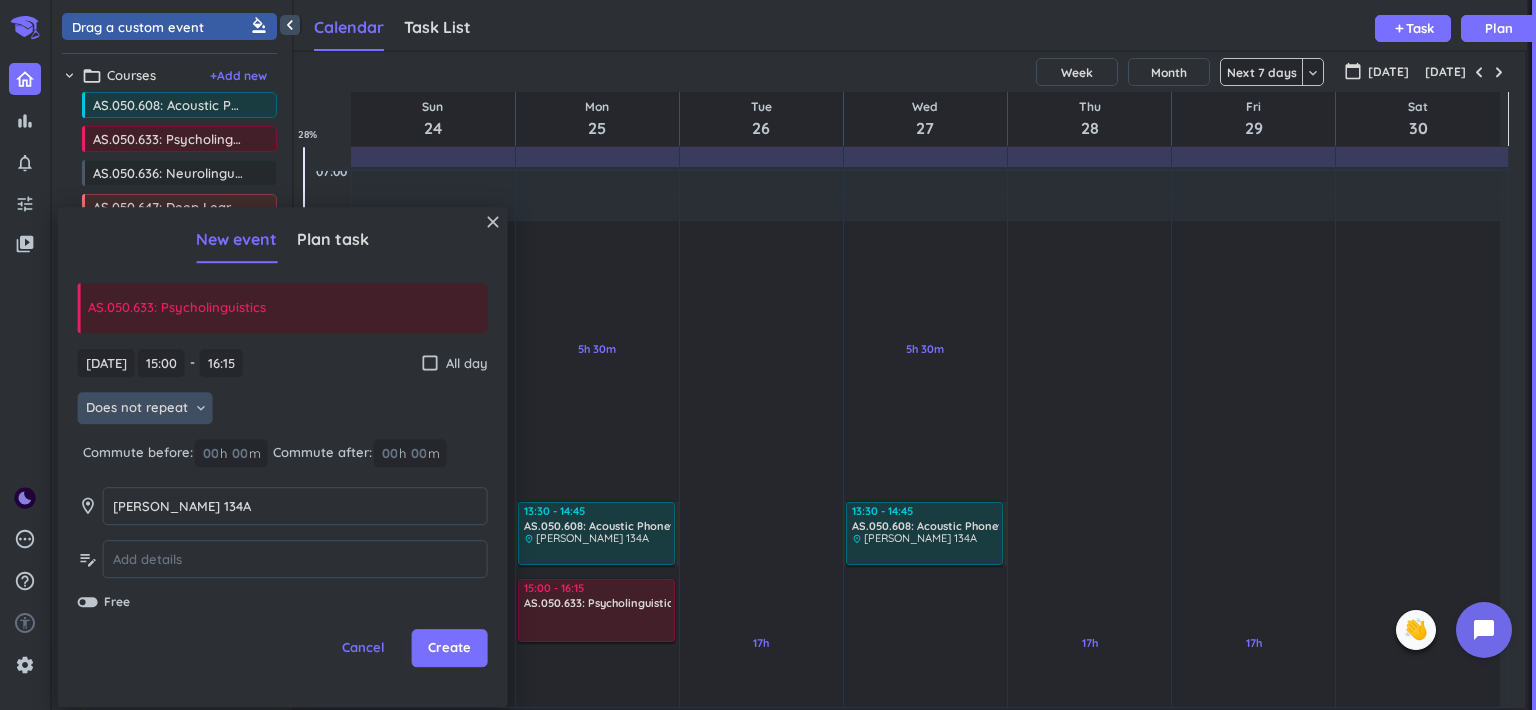 click on "Does not repeat" at bounding box center (137, 409) 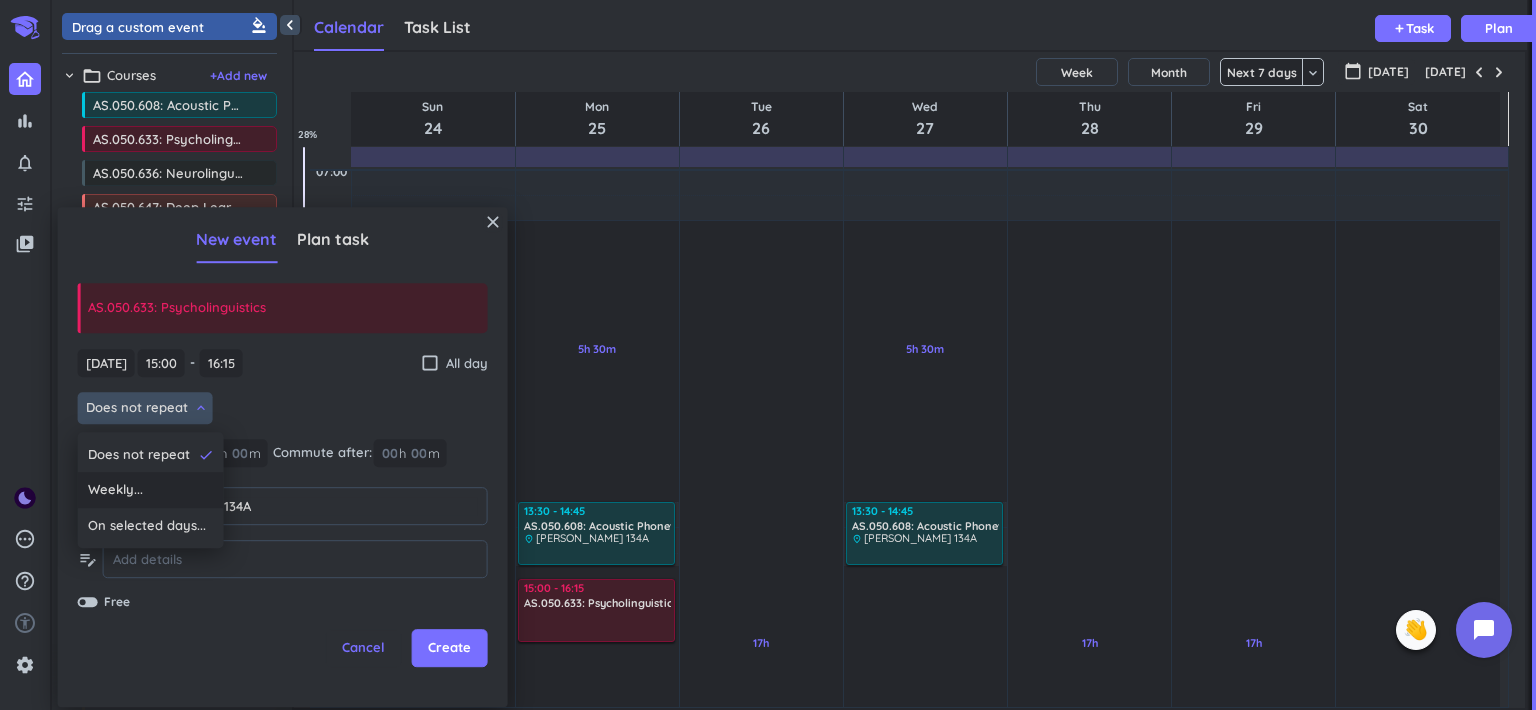 click on "Weekly..." at bounding box center (151, 491) 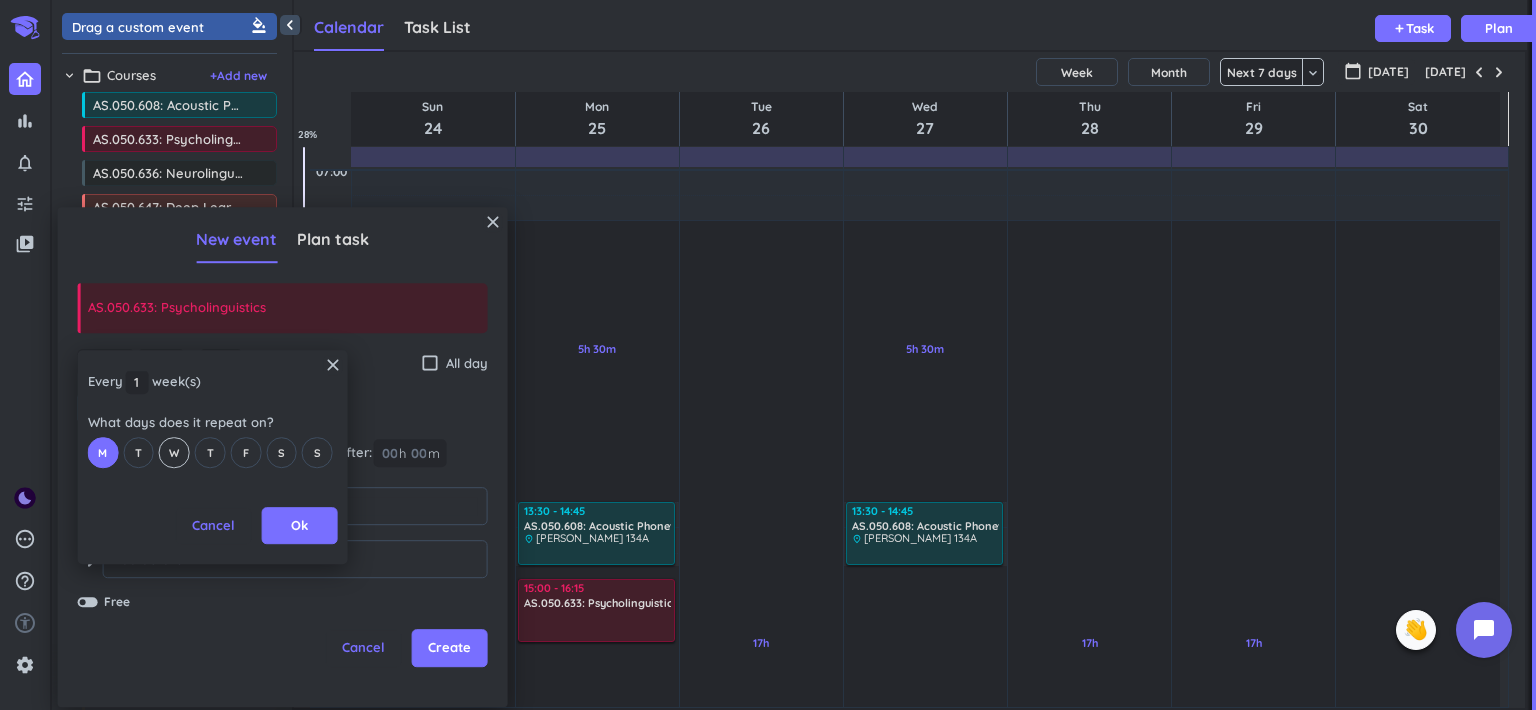 click on "W" at bounding box center [174, 453] 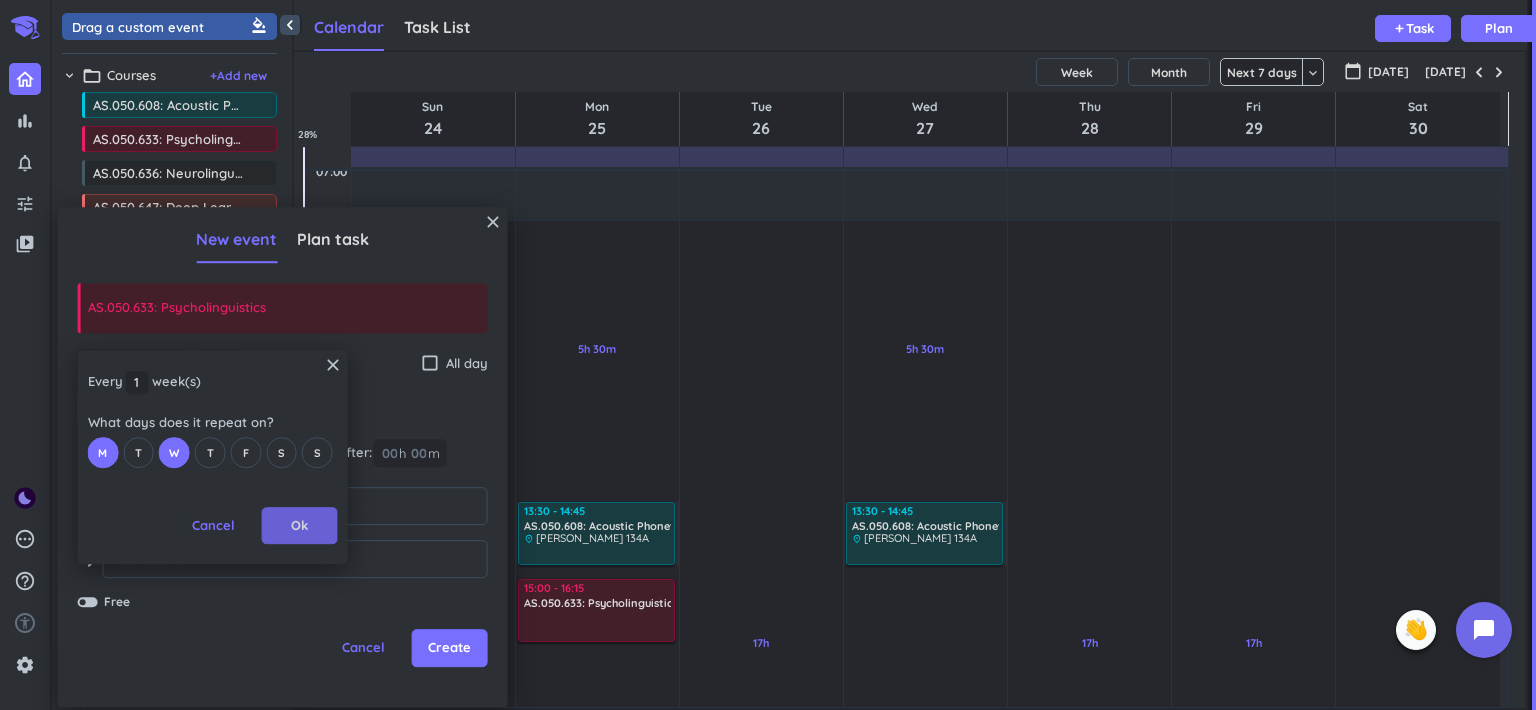 click on "Ok" at bounding box center (300, 526) 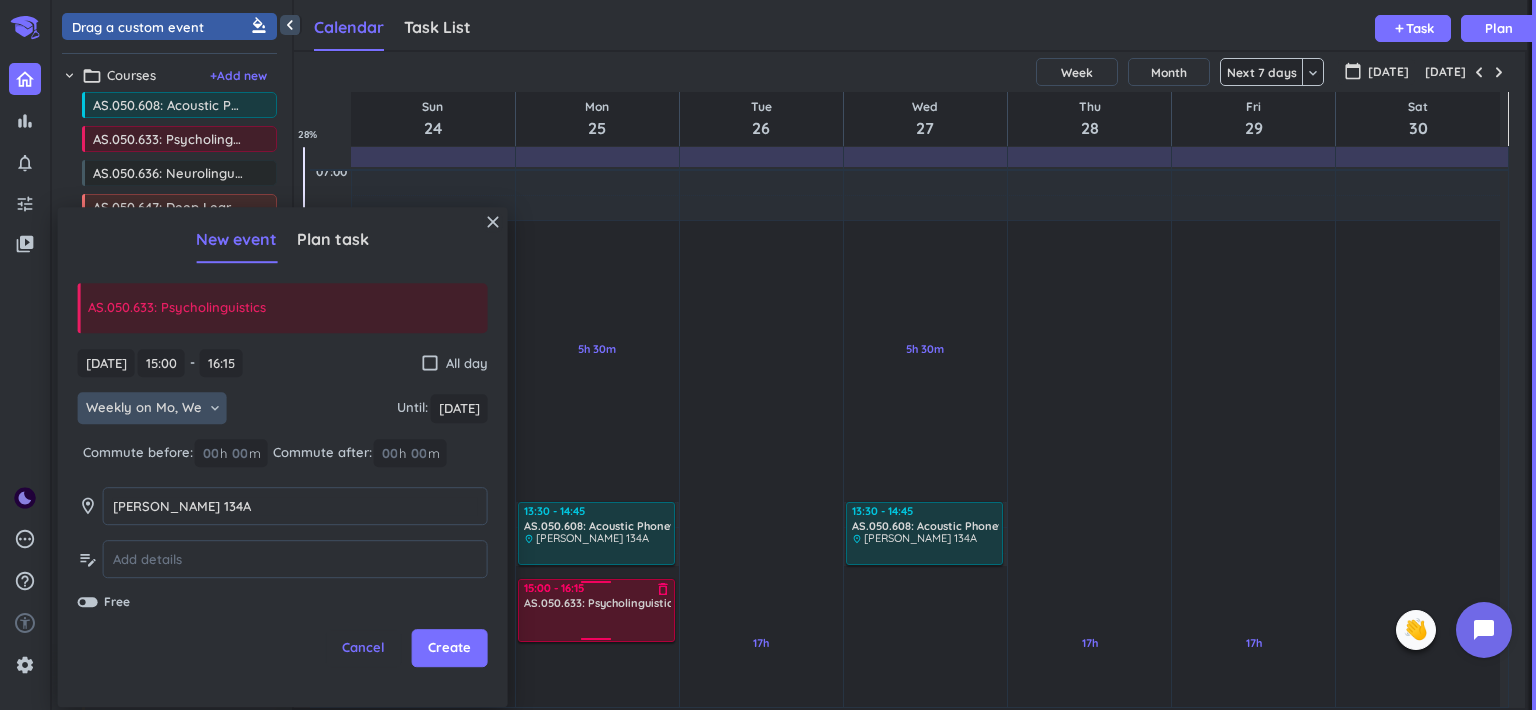 click on "Create" at bounding box center [449, 649] 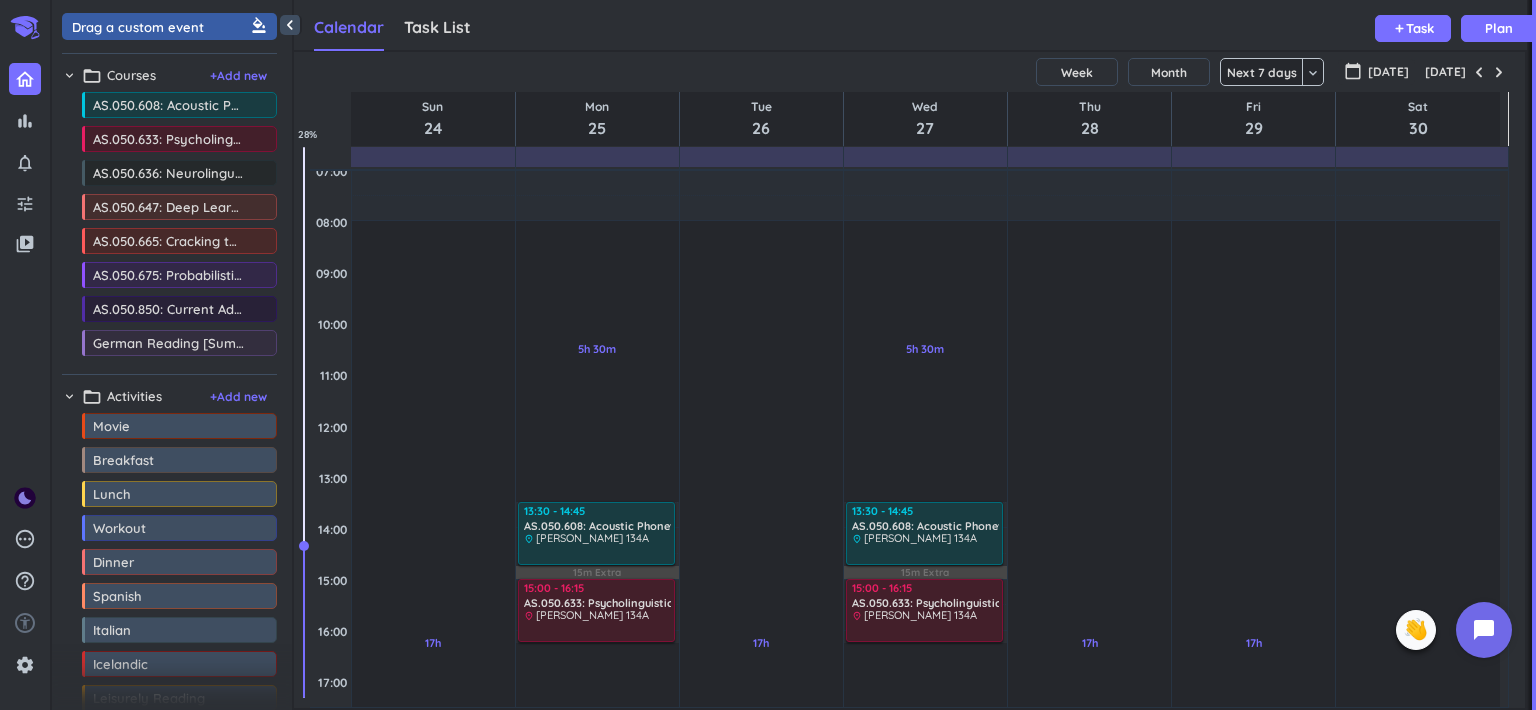click on "drag_indicator AS.050.608: Acoustic Phonetics more_horiz drag_indicator AS.050.633: Psycholinguistics more_horiz drag_indicator AS.050.636: Neurolinguistics more_horiz drag_indicator AS.050.647: Deep Learning more_horiz drag_indicator AS.050.665: Cracking the Code more_horiz drag_indicator AS.050.675: Probabilistic V1 more_horiz drag_indicator AS.050.850: Current Advances more_horiz drag_indicator German Reading [Summer] more_horiz" at bounding box center [169, 228] 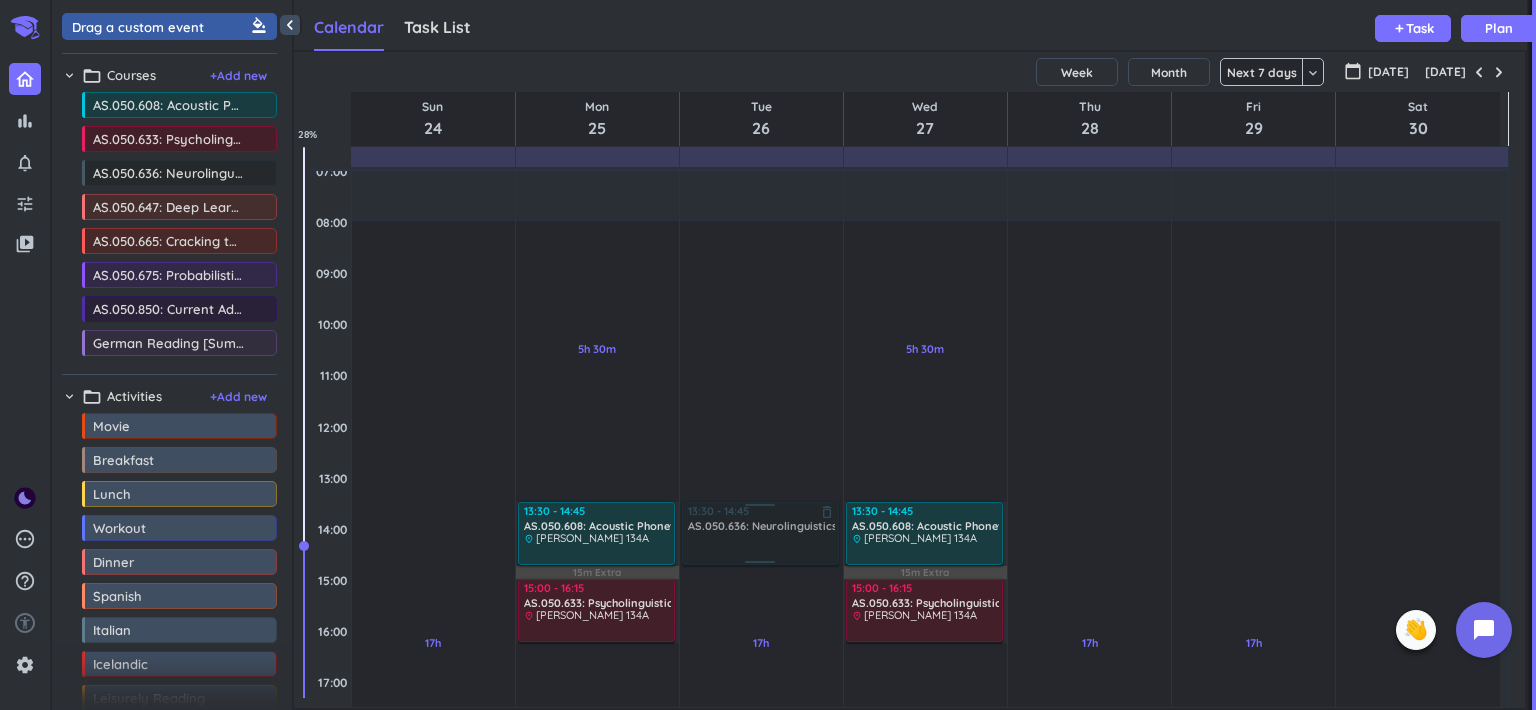 drag, startPoint x: 155, startPoint y: 176, endPoint x: 787, endPoint y: 506, distance: 712.96844 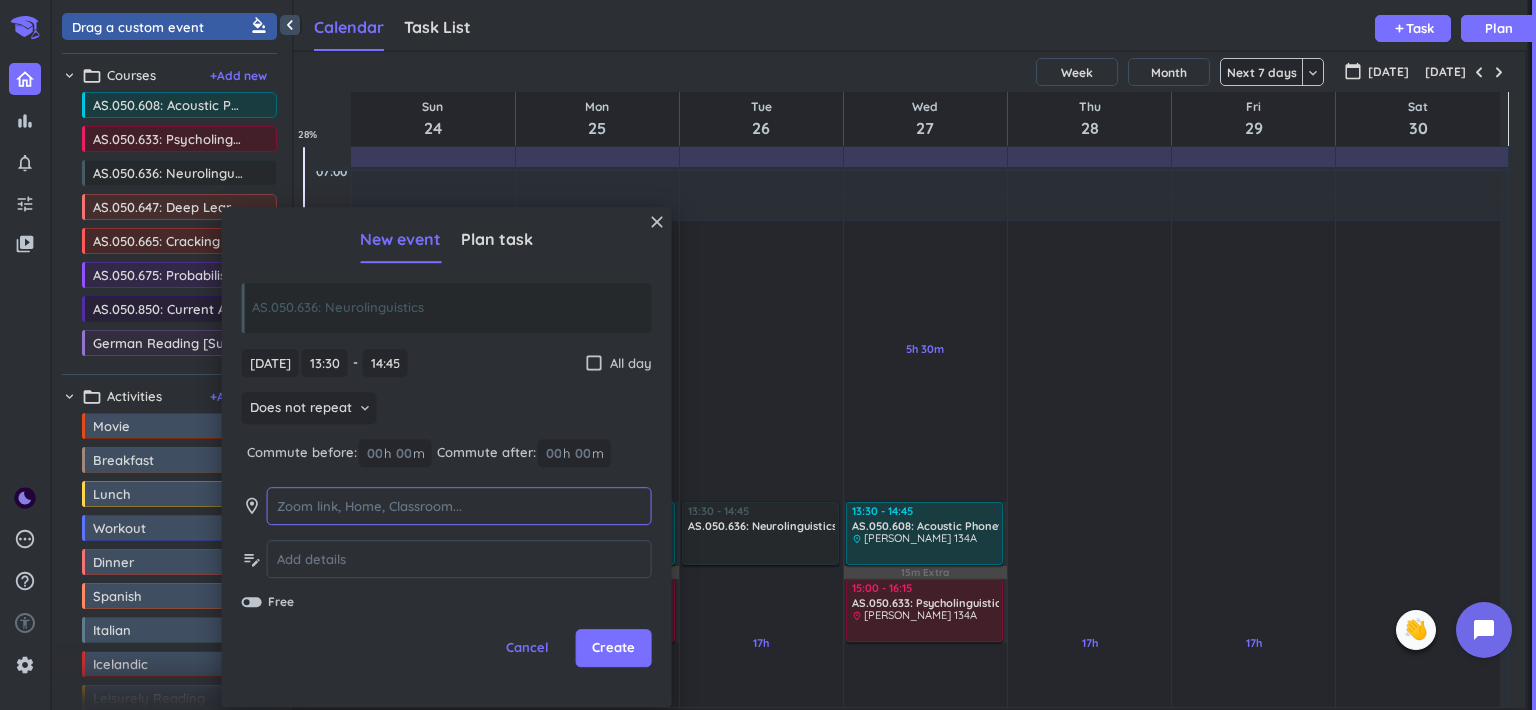 click at bounding box center [459, 506] 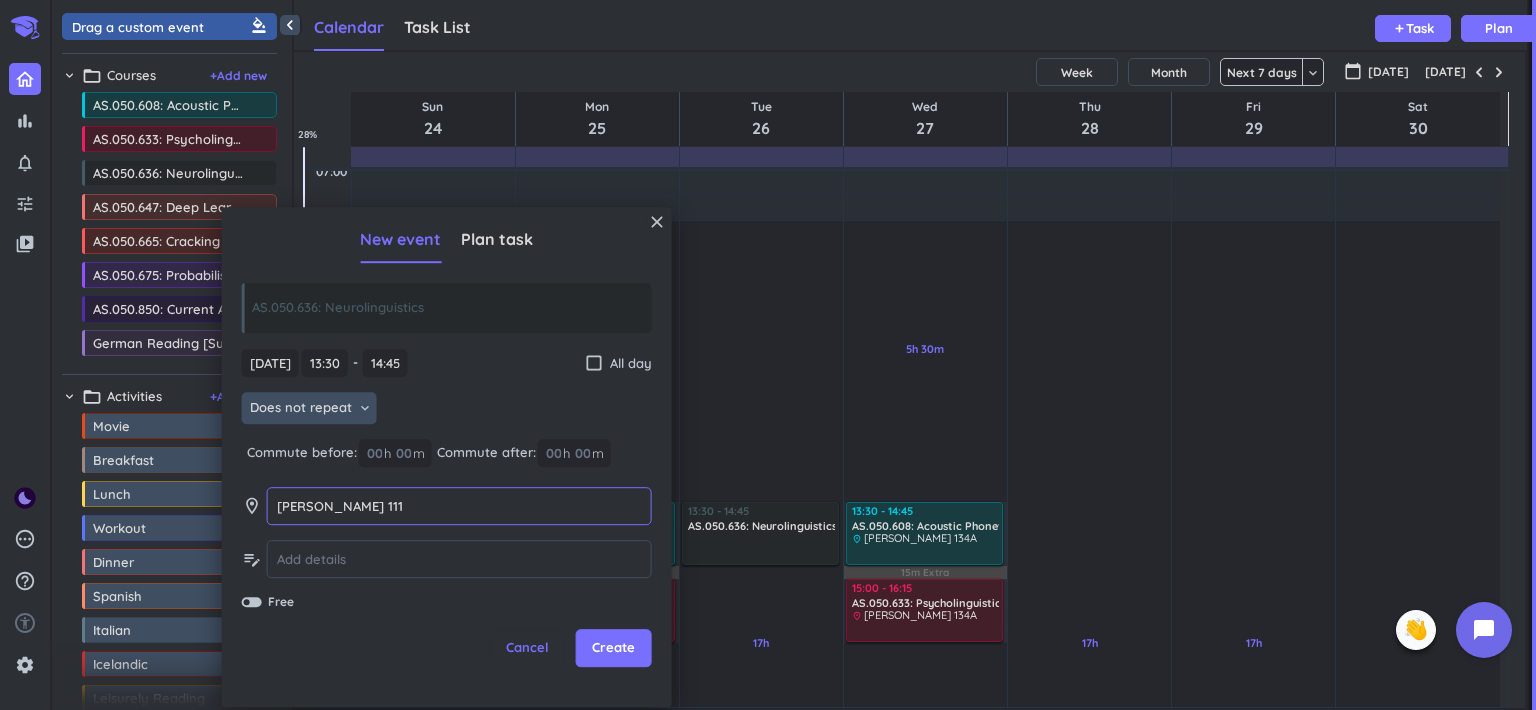 type on "[PERSON_NAME] 111" 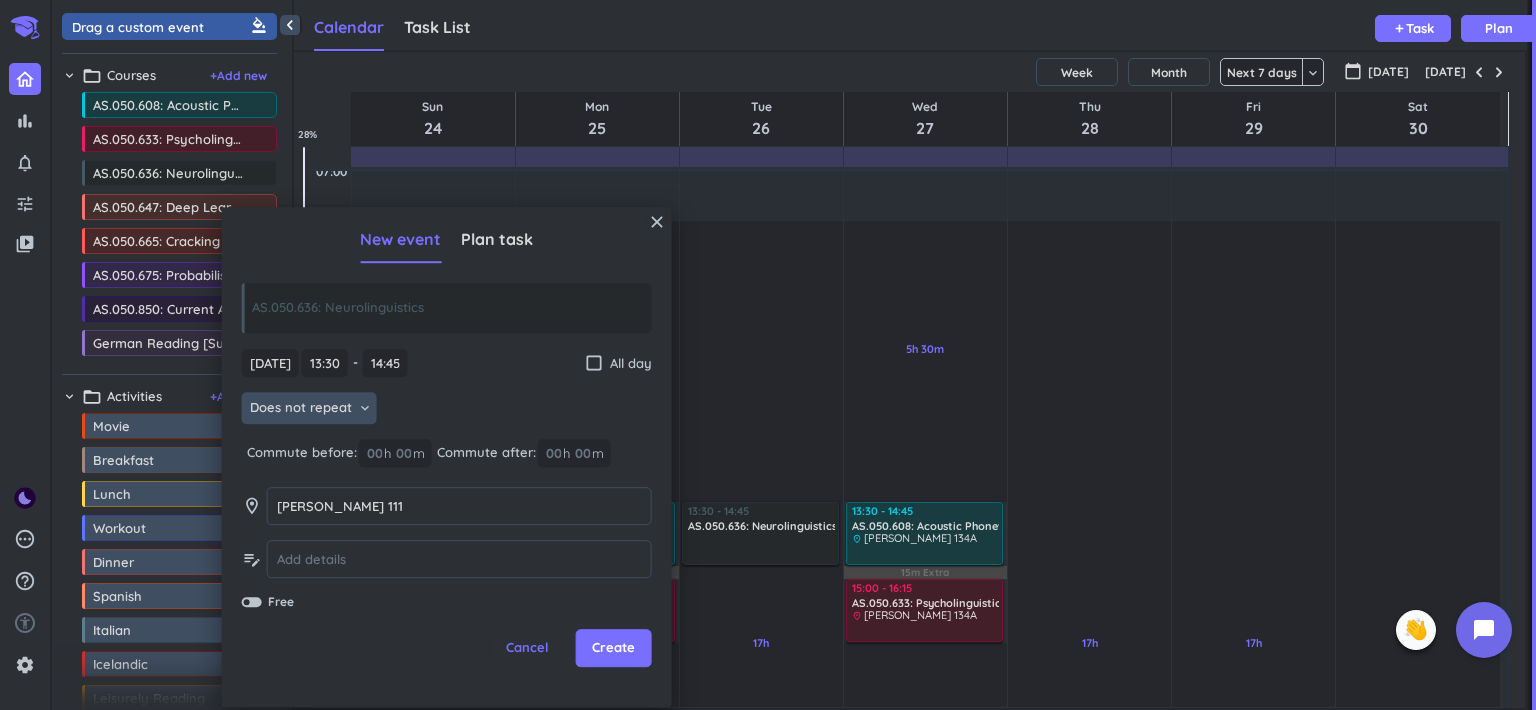 click on "Does not repeat" at bounding box center [301, 409] 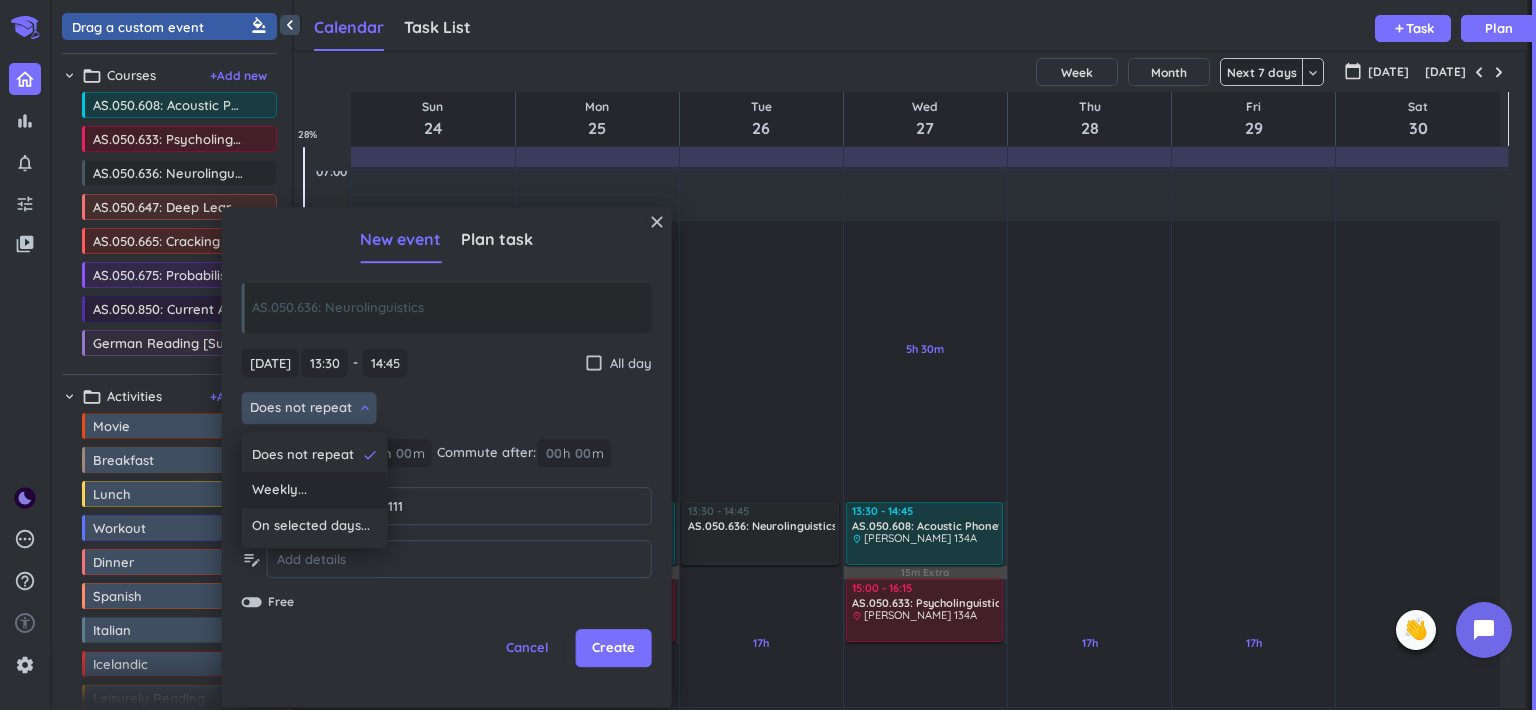 click on "Weekly..." at bounding box center [315, 491] 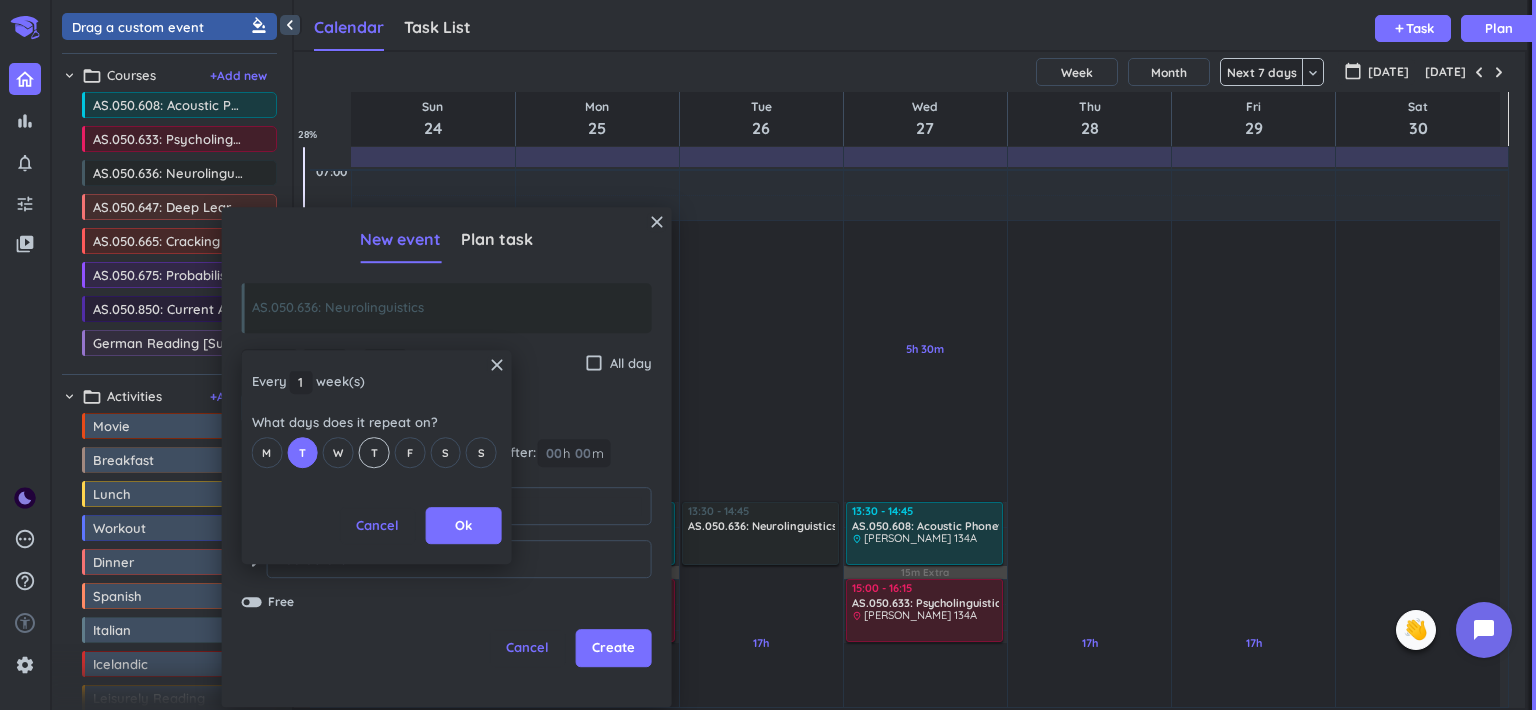 click on "T" at bounding box center (374, 452) 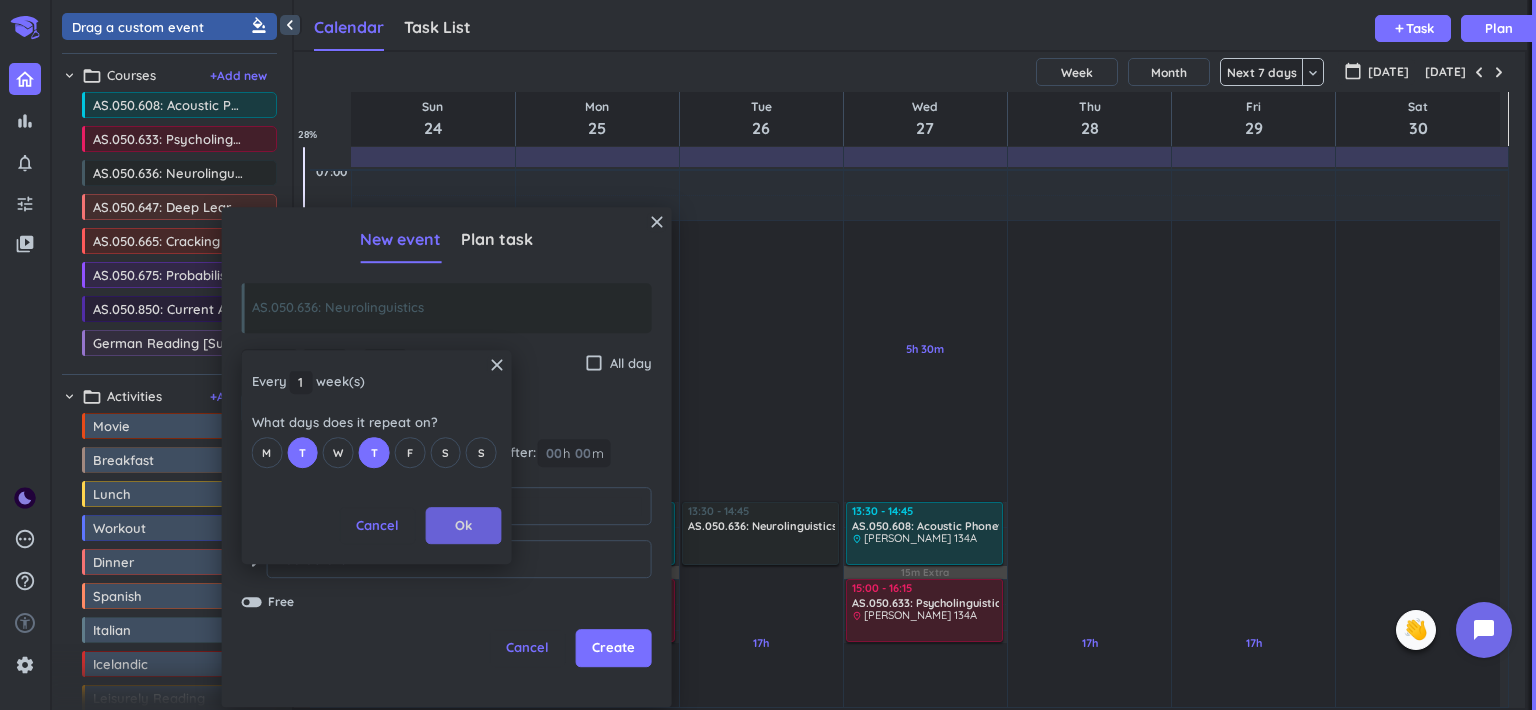 click on "Ok" at bounding box center (464, 526) 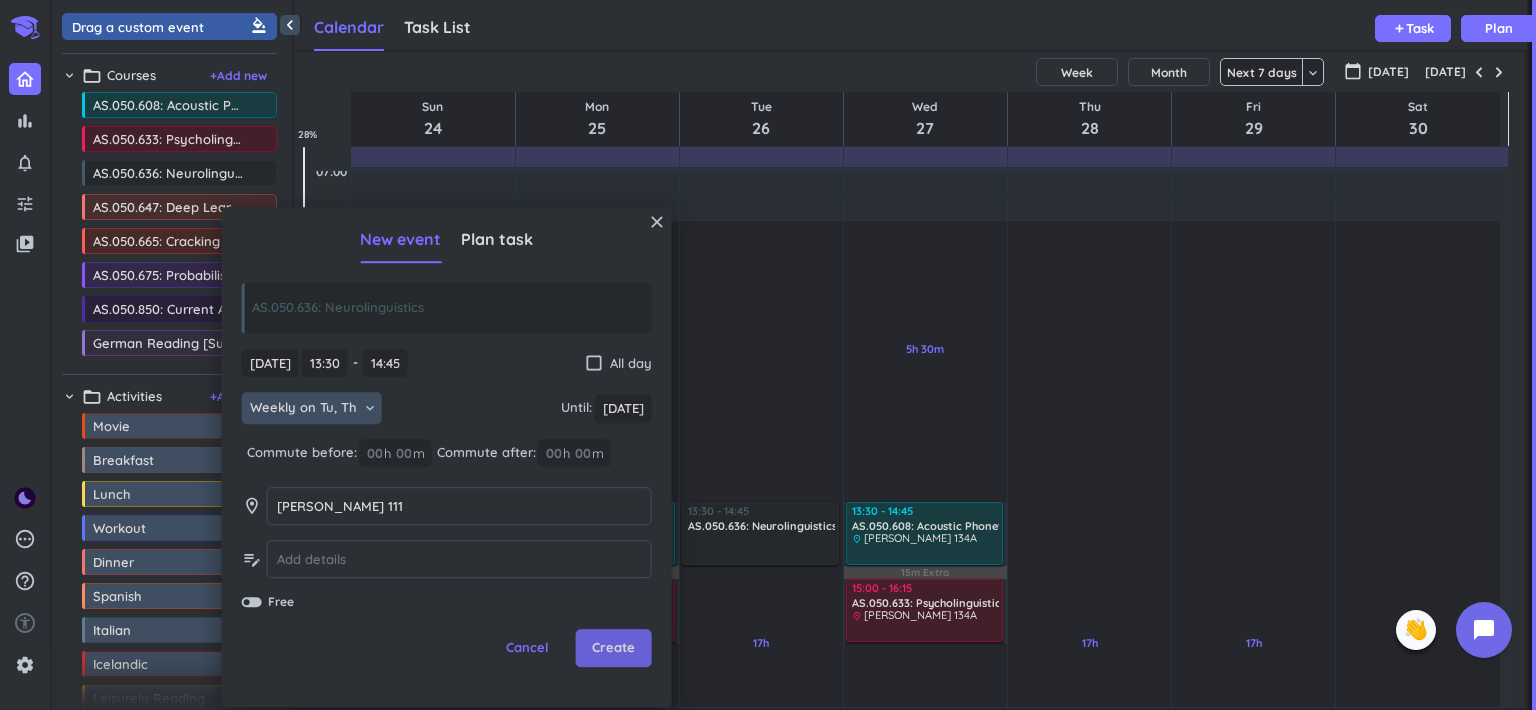 click on "Create" at bounding box center (613, 649) 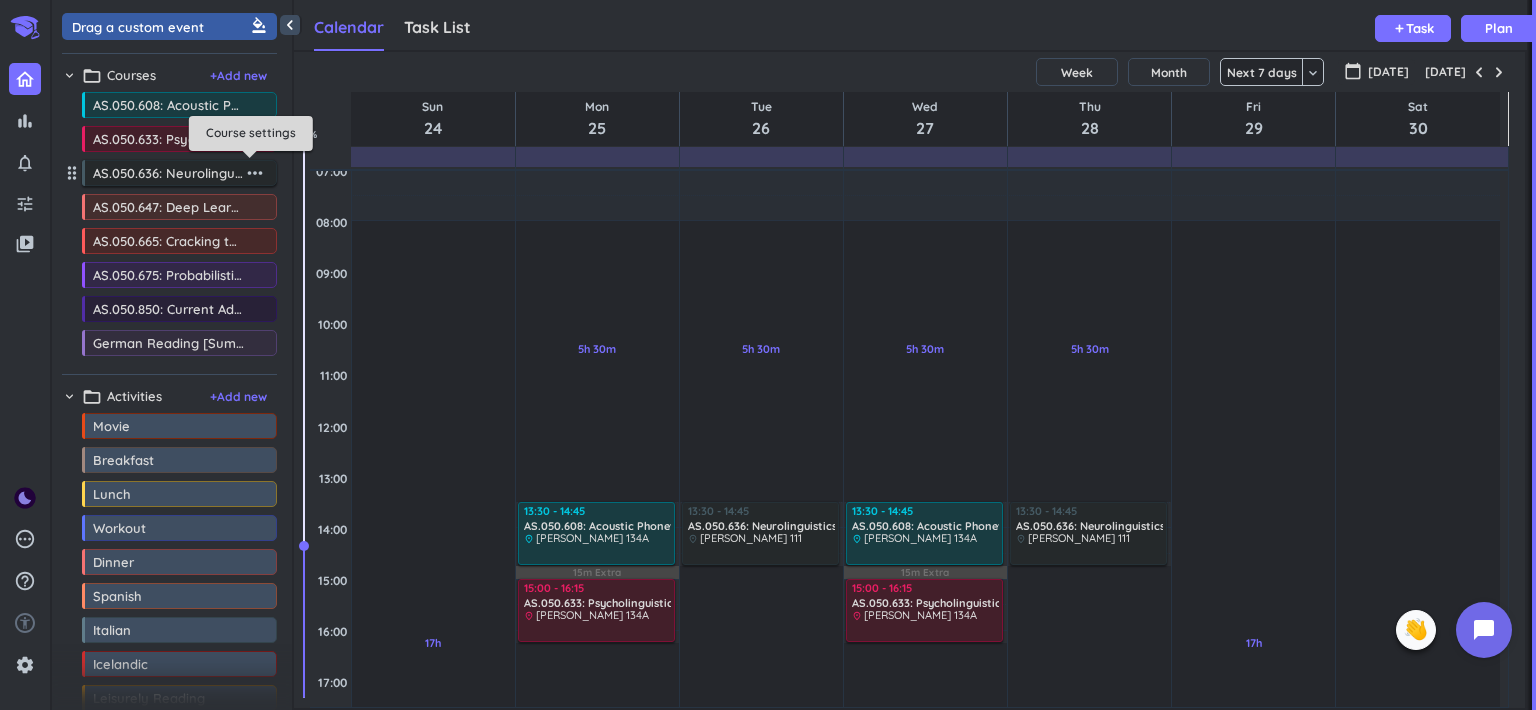 click on "more_horiz" at bounding box center (255, 173) 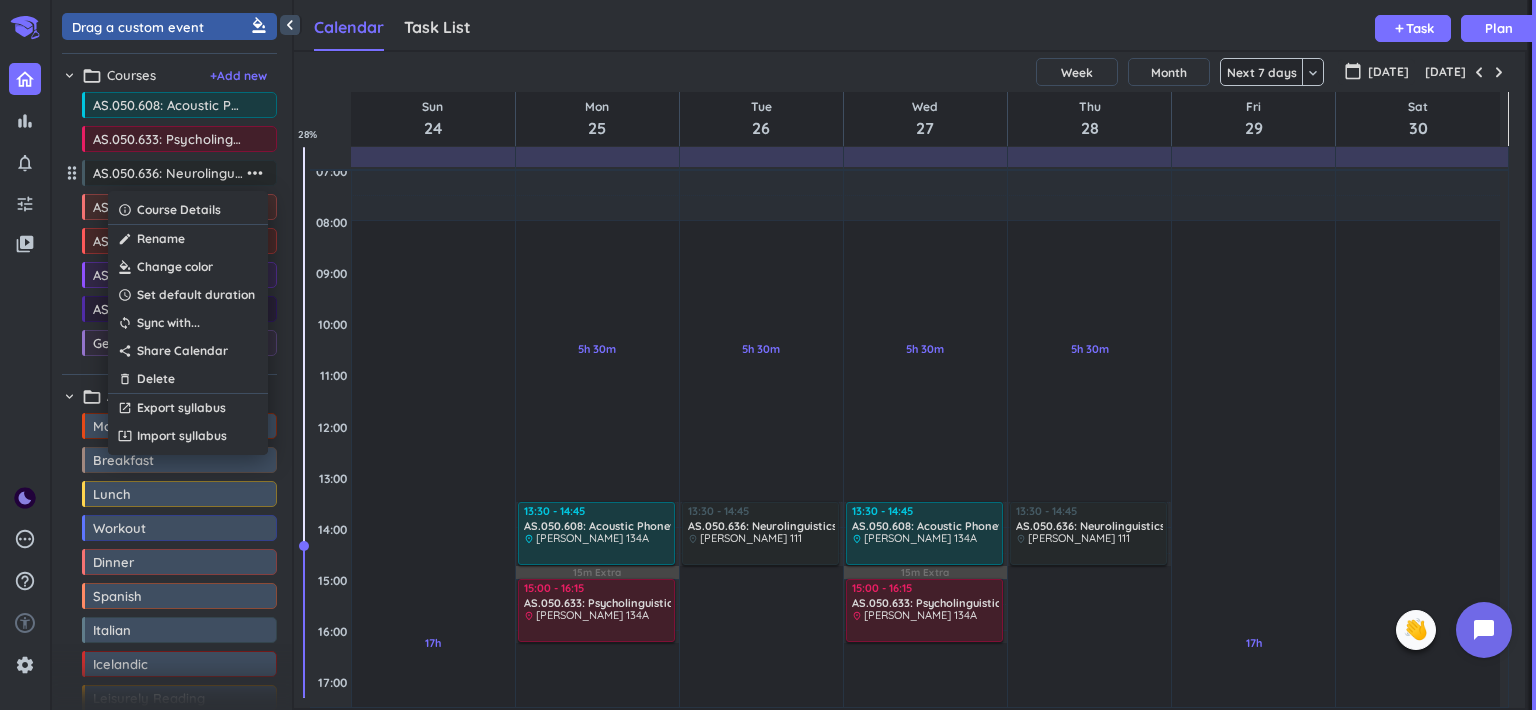 click at bounding box center (188, 267) 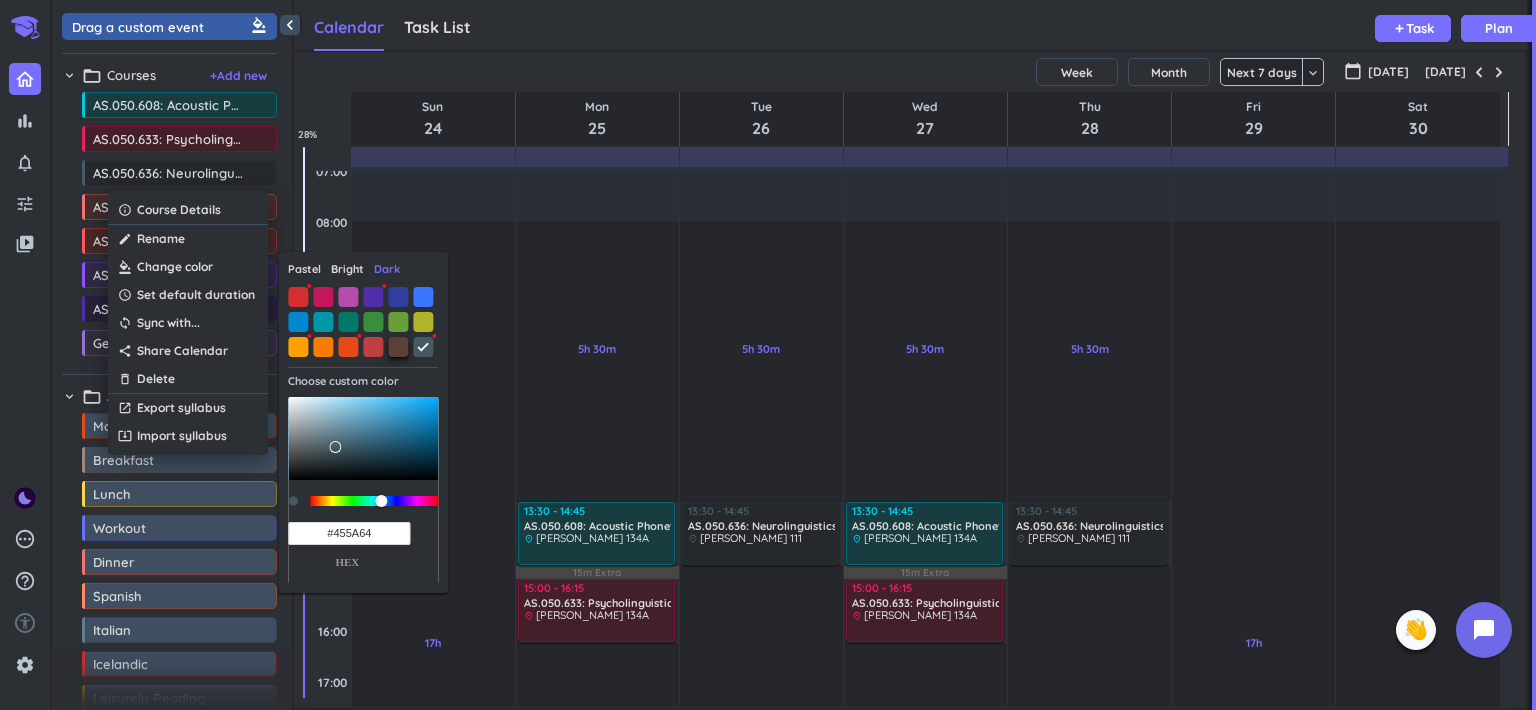 click at bounding box center [398, 347] 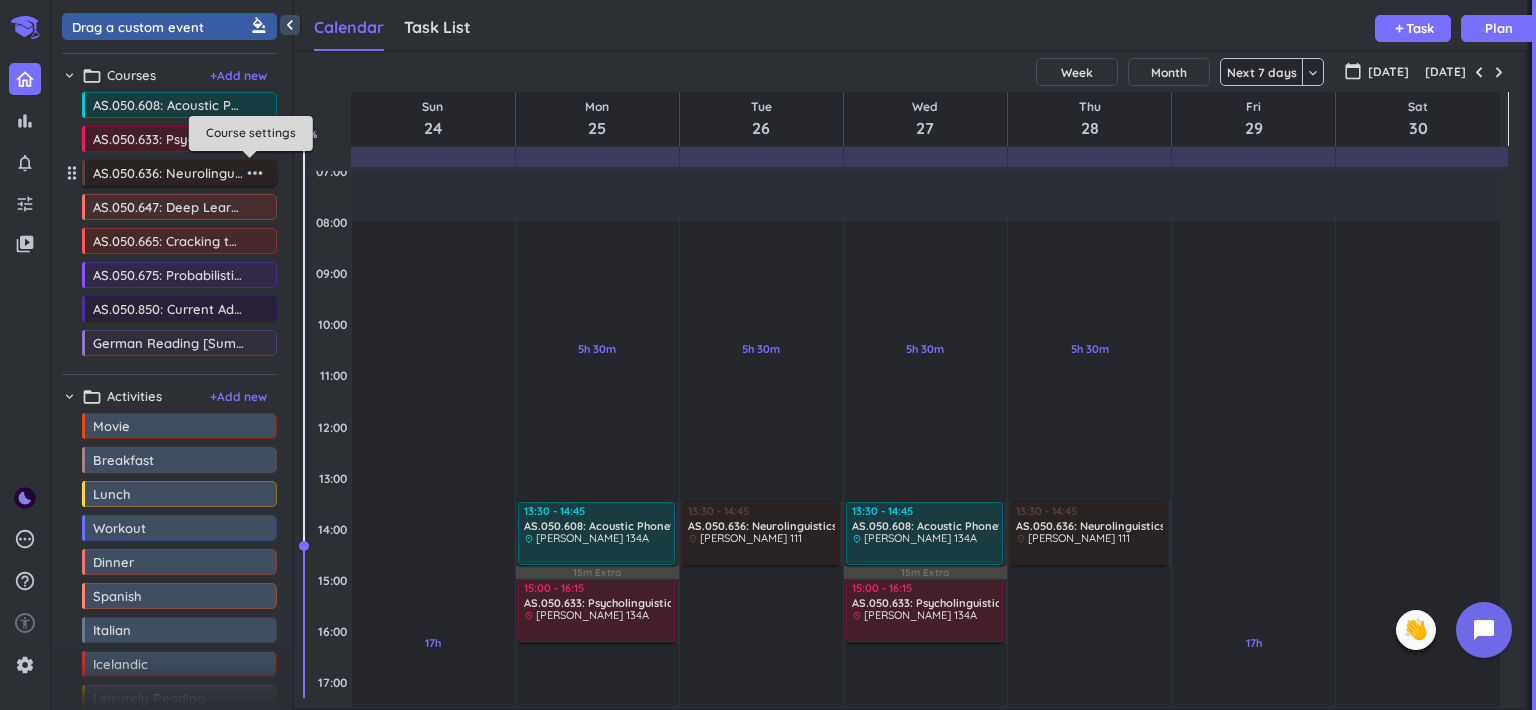 click on "more_horiz" at bounding box center [255, 173] 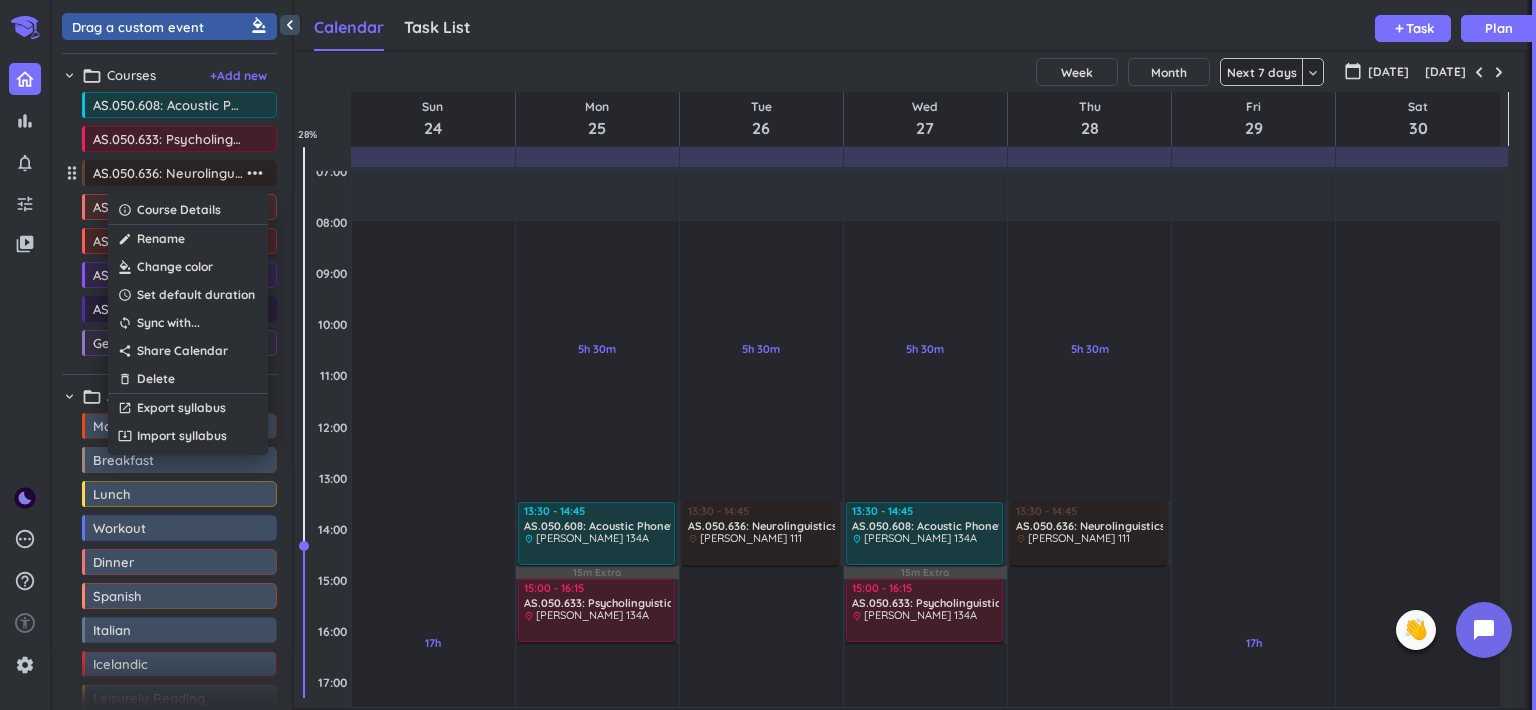 click at bounding box center [188, 267] 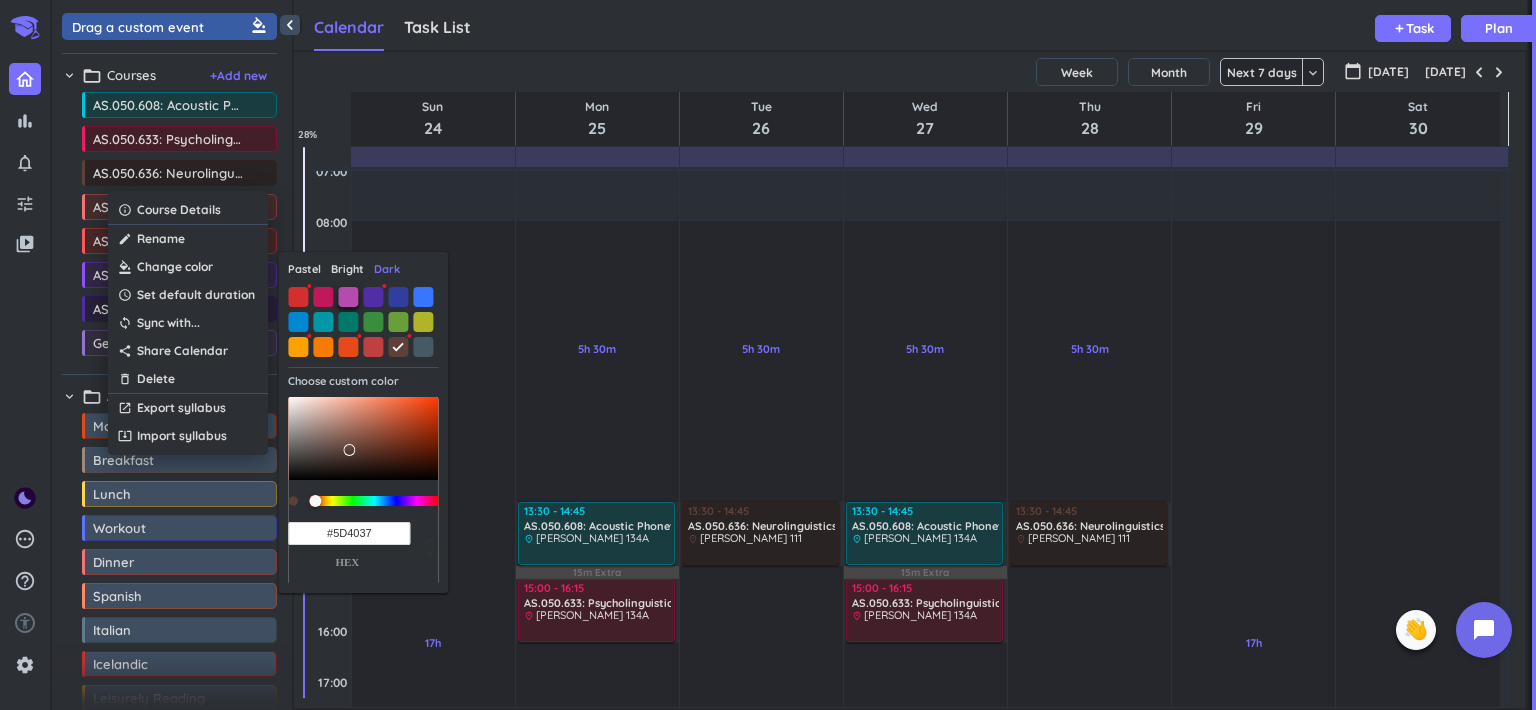 click at bounding box center [348, 297] 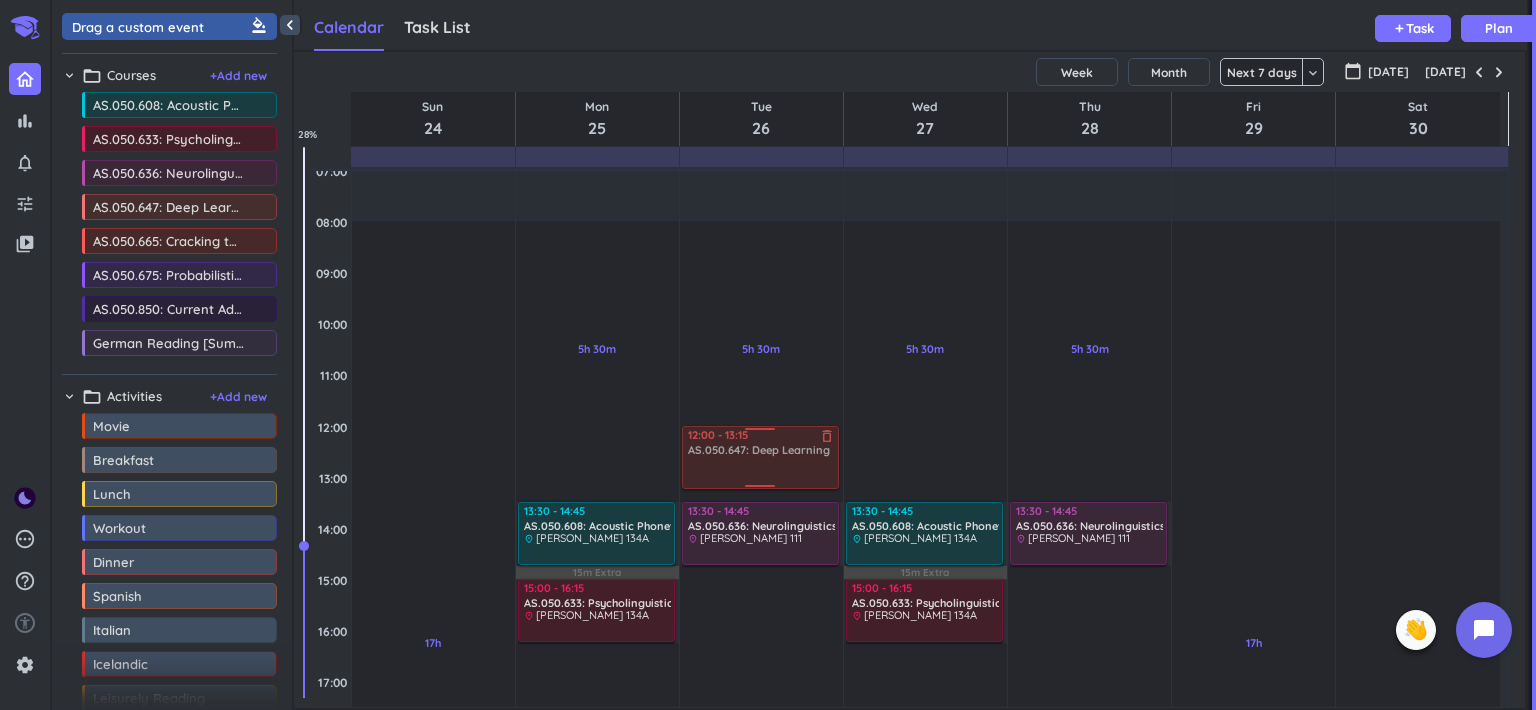 drag, startPoint x: 180, startPoint y: 213, endPoint x: 745, endPoint y: 429, distance: 604.881 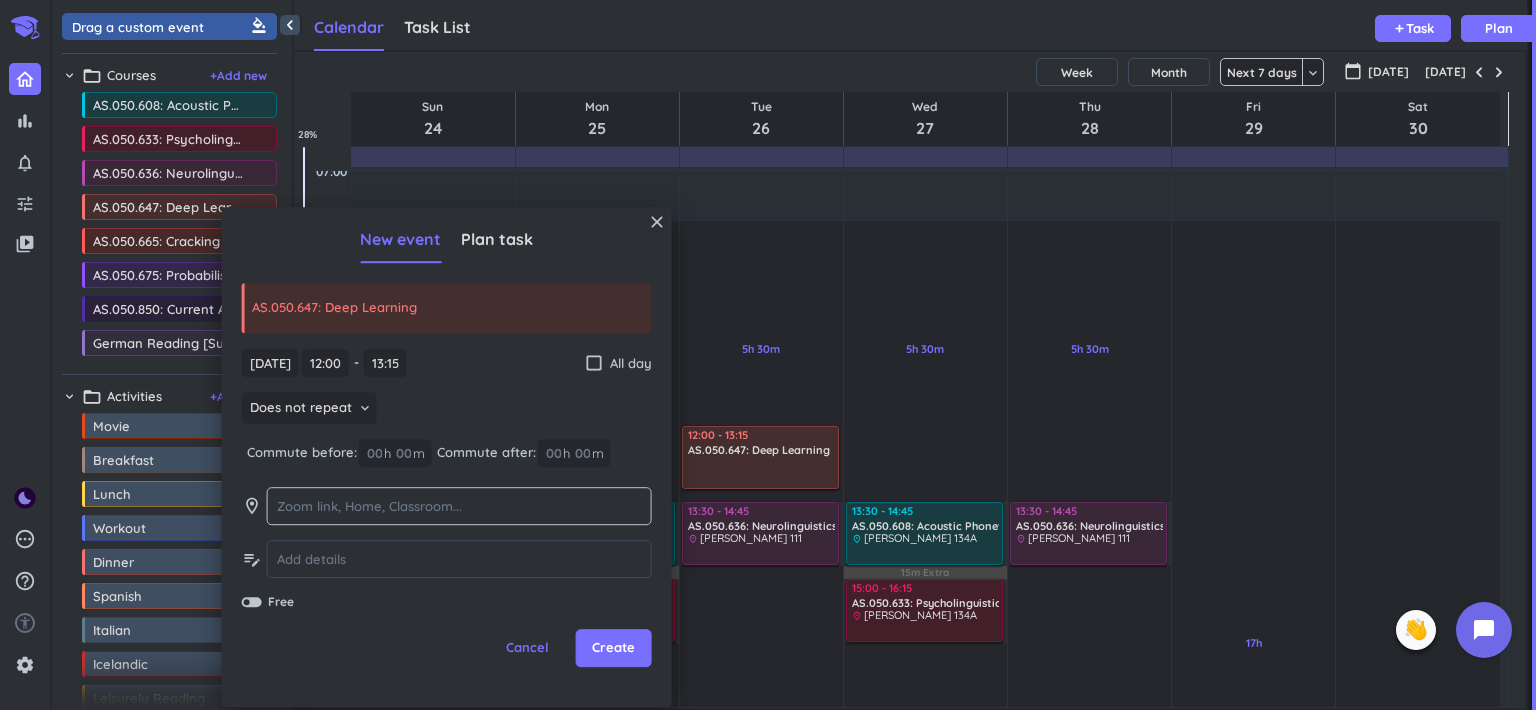 click 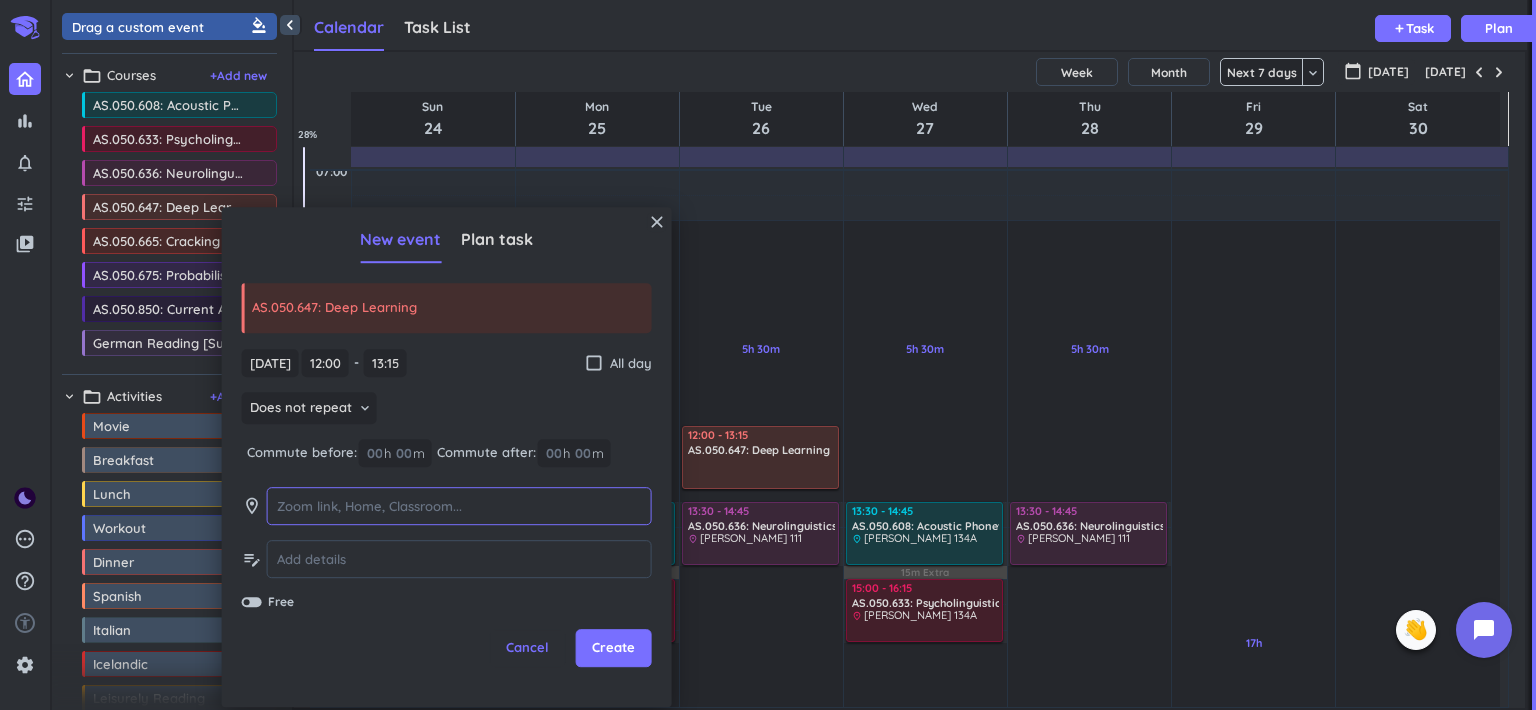 click at bounding box center (459, 506) 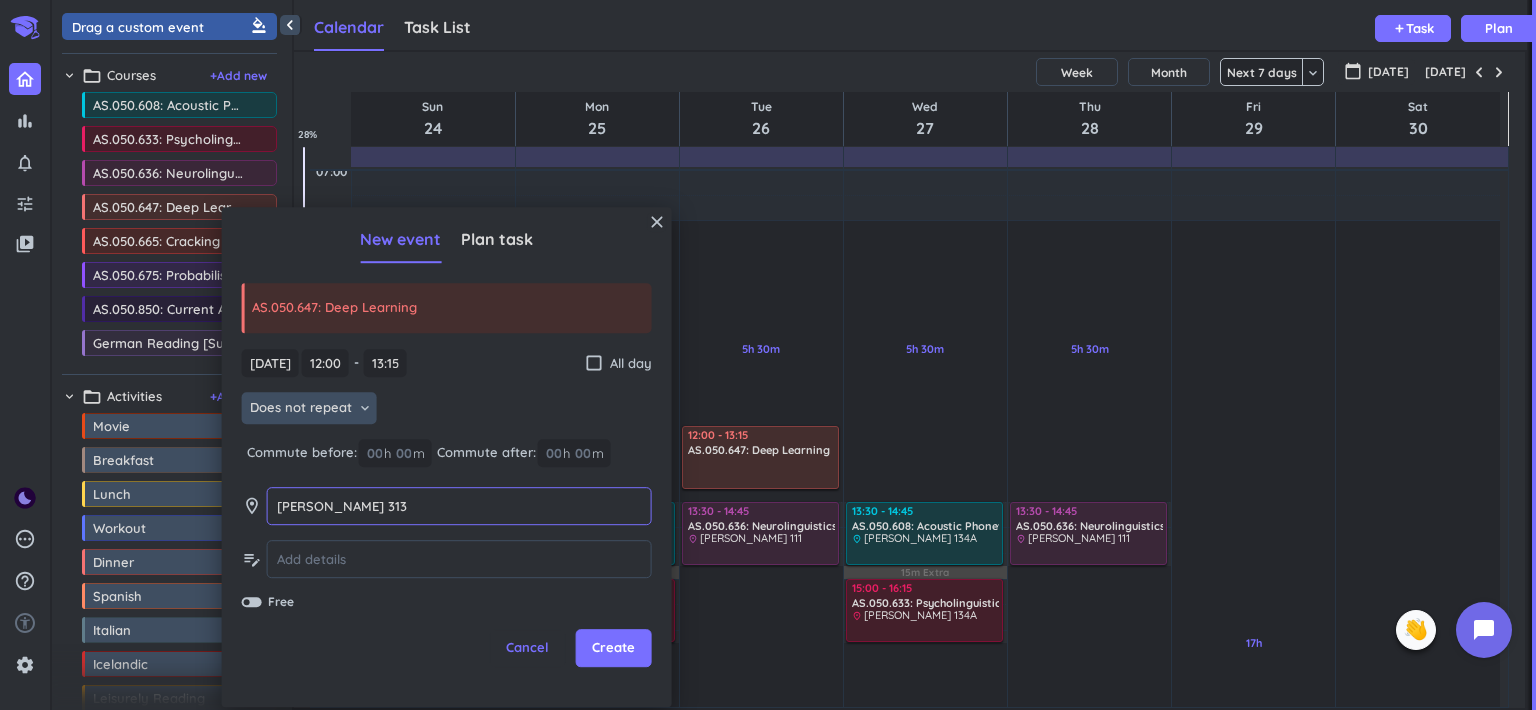 type on "[PERSON_NAME] 313" 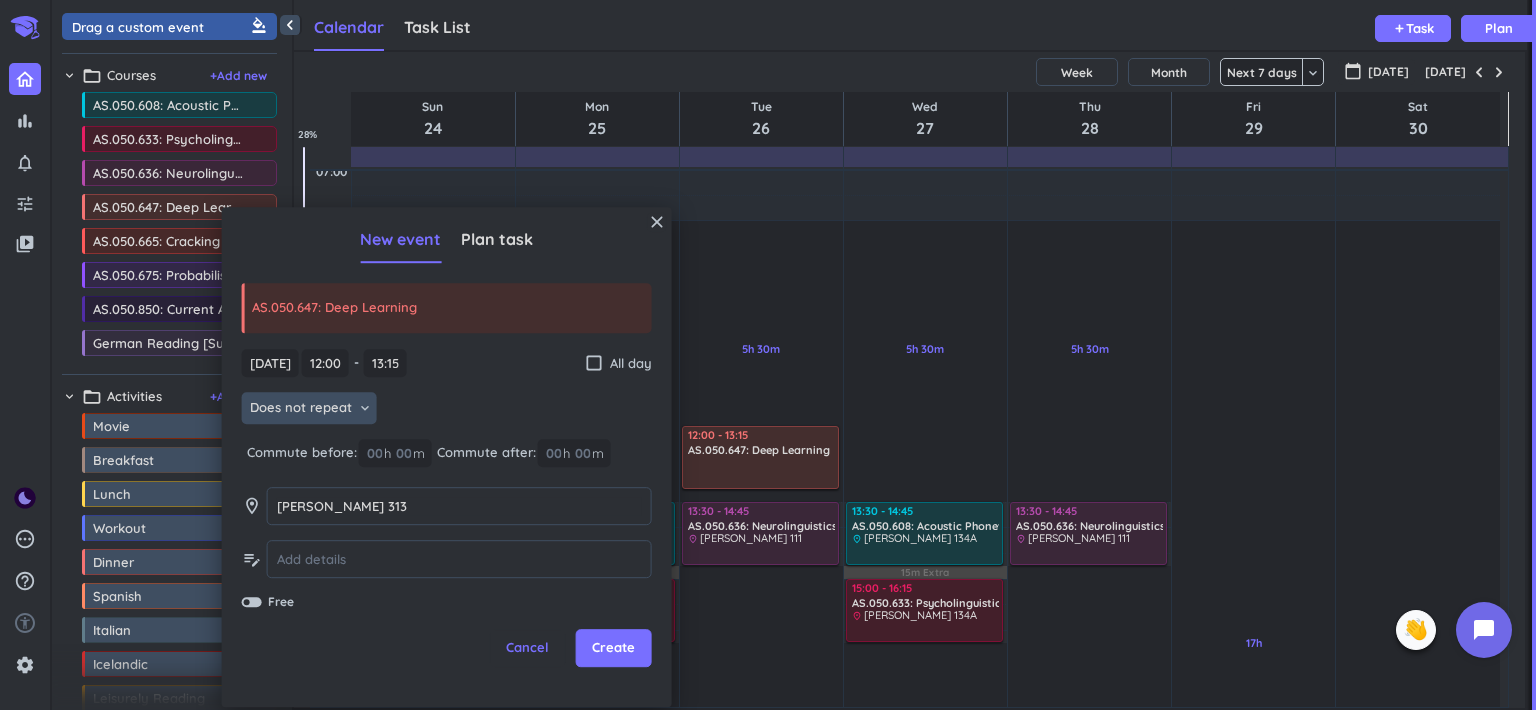 click on "Does not repeat" at bounding box center (301, 409) 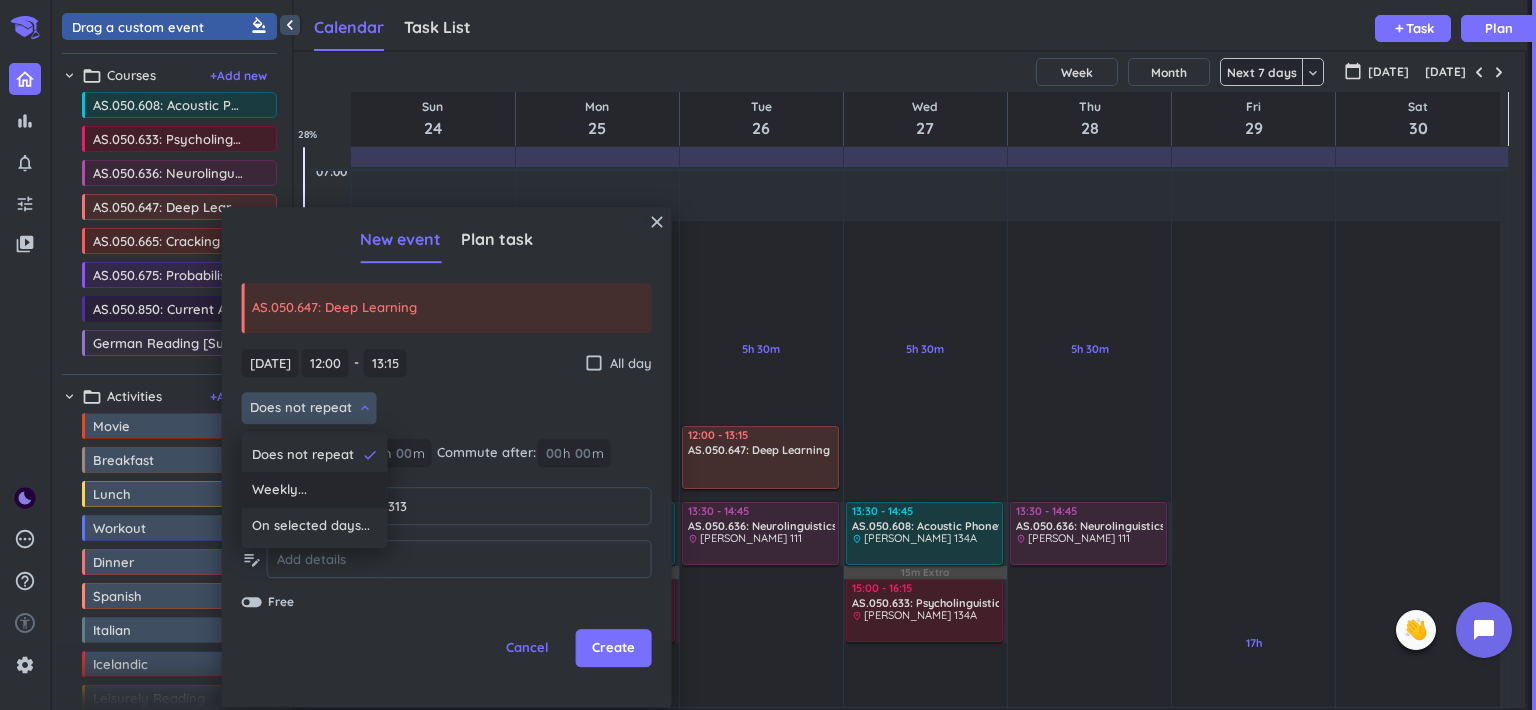 click on "Weekly..." at bounding box center [279, 491] 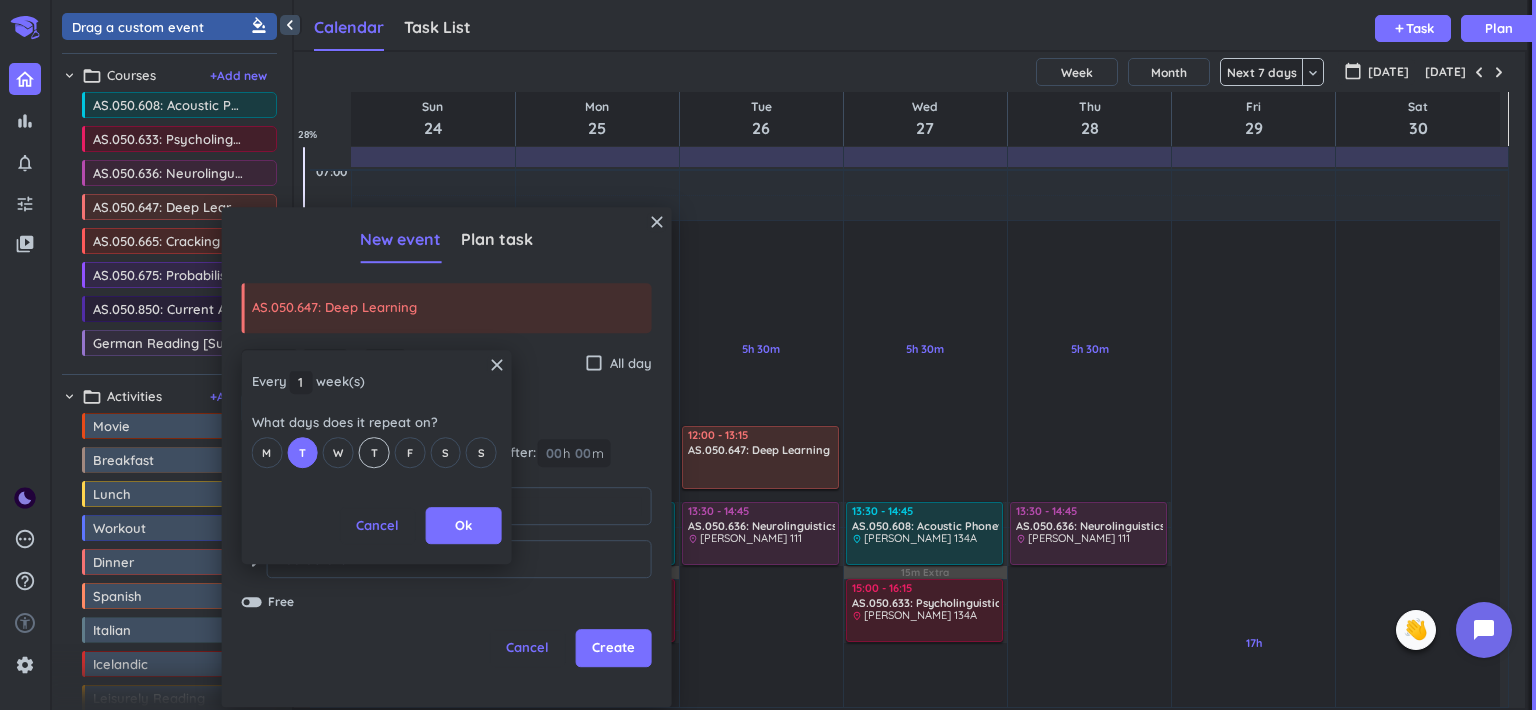 click on "T" at bounding box center (374, 452) 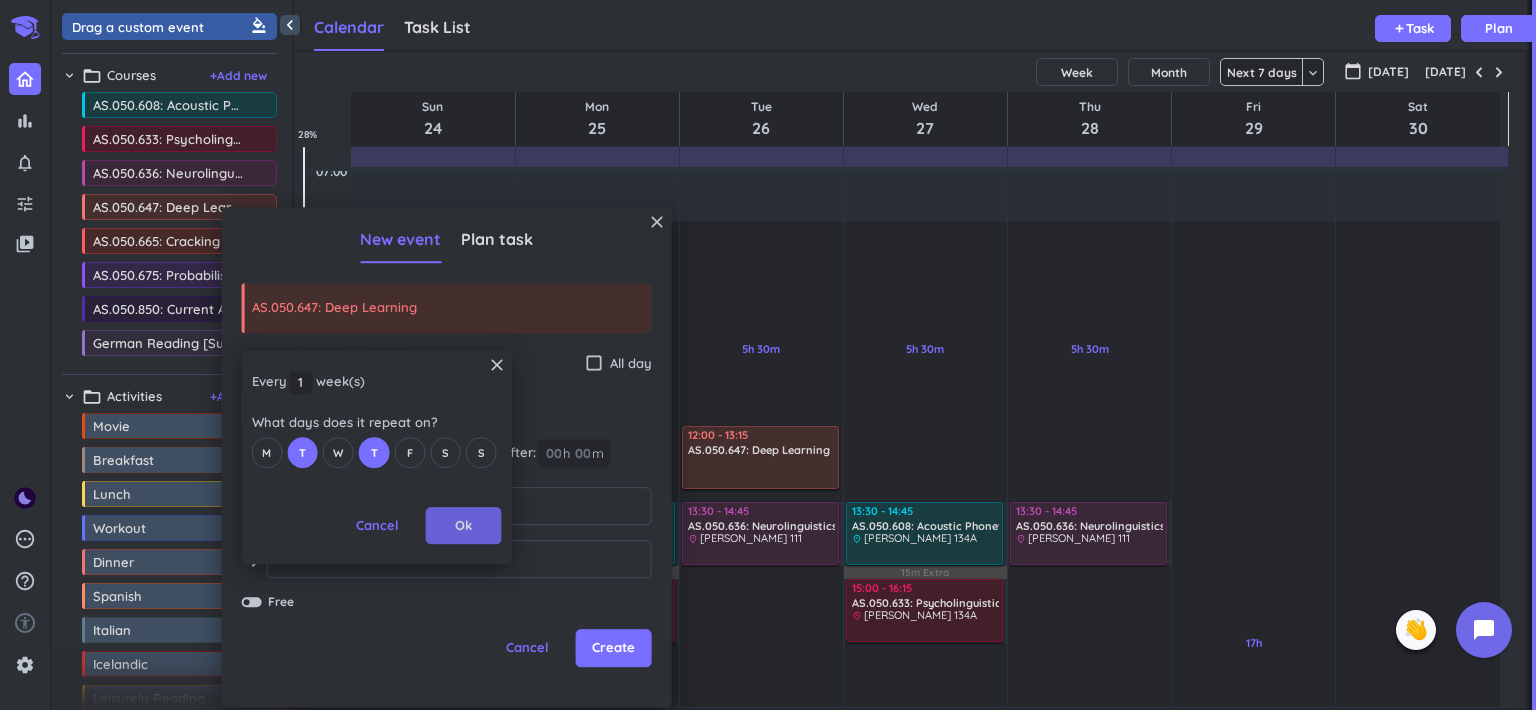 click on "Ok" at bounding box center (463, 526) 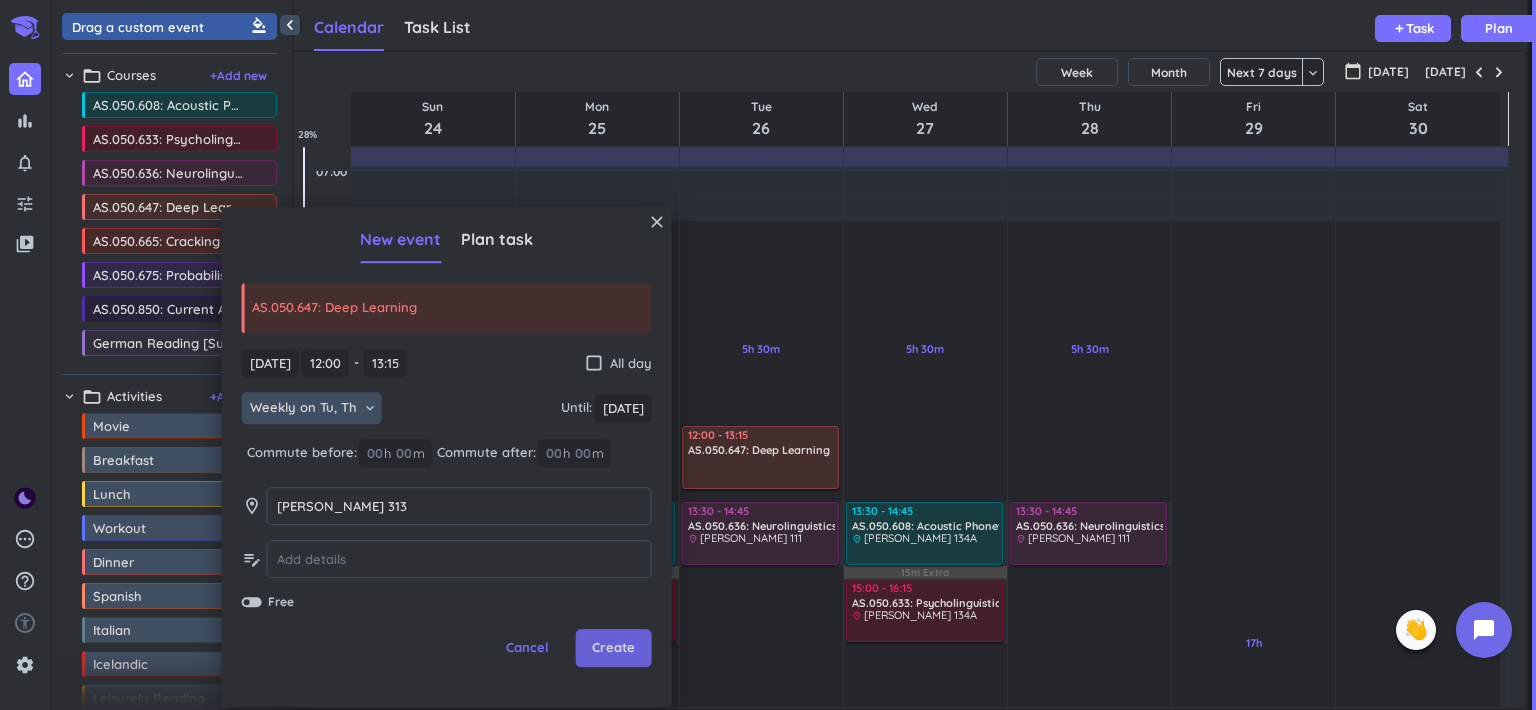 click on "Create" at bounding box center (613, 649) 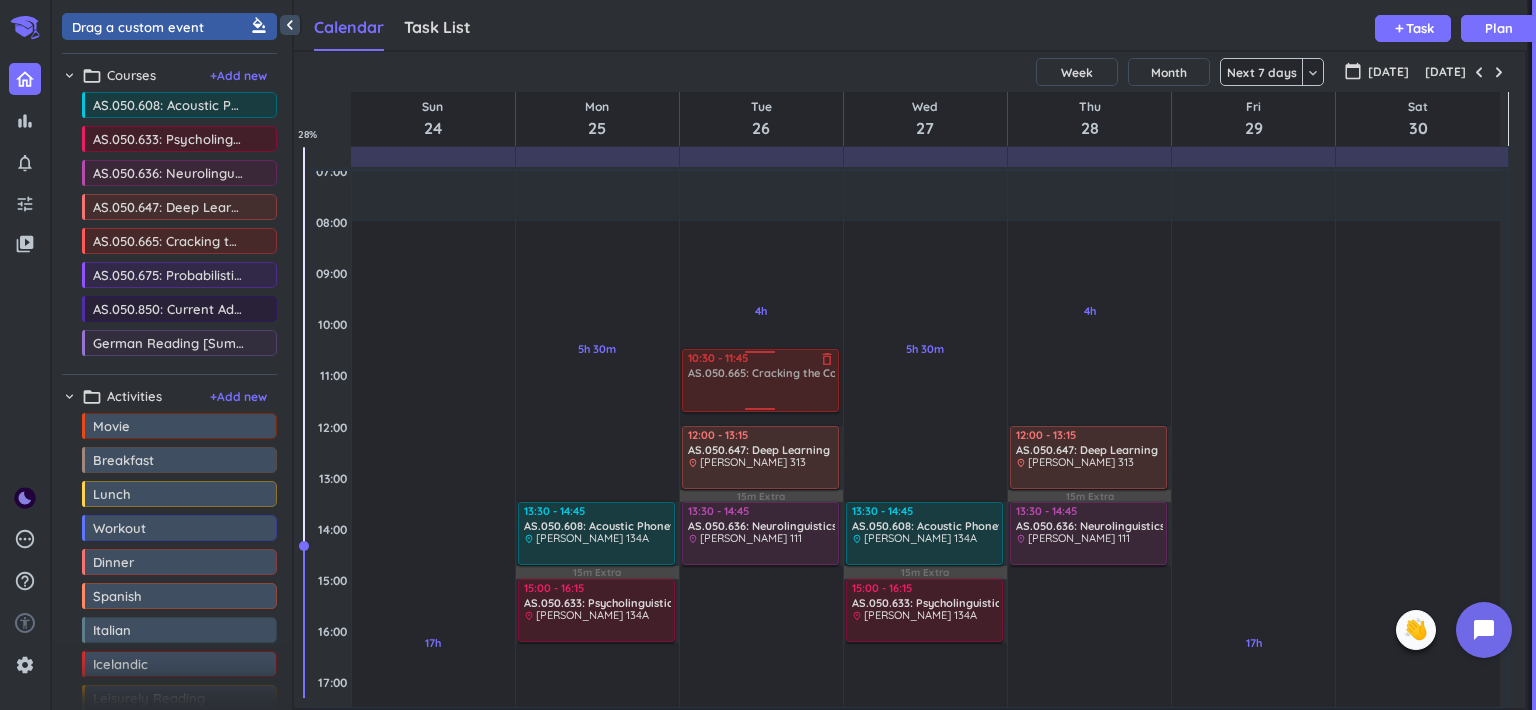 drag, startPoint x: 190, startPoint y: 249, endPoint x: 745, endPoint y: 351, distance: 564.29517 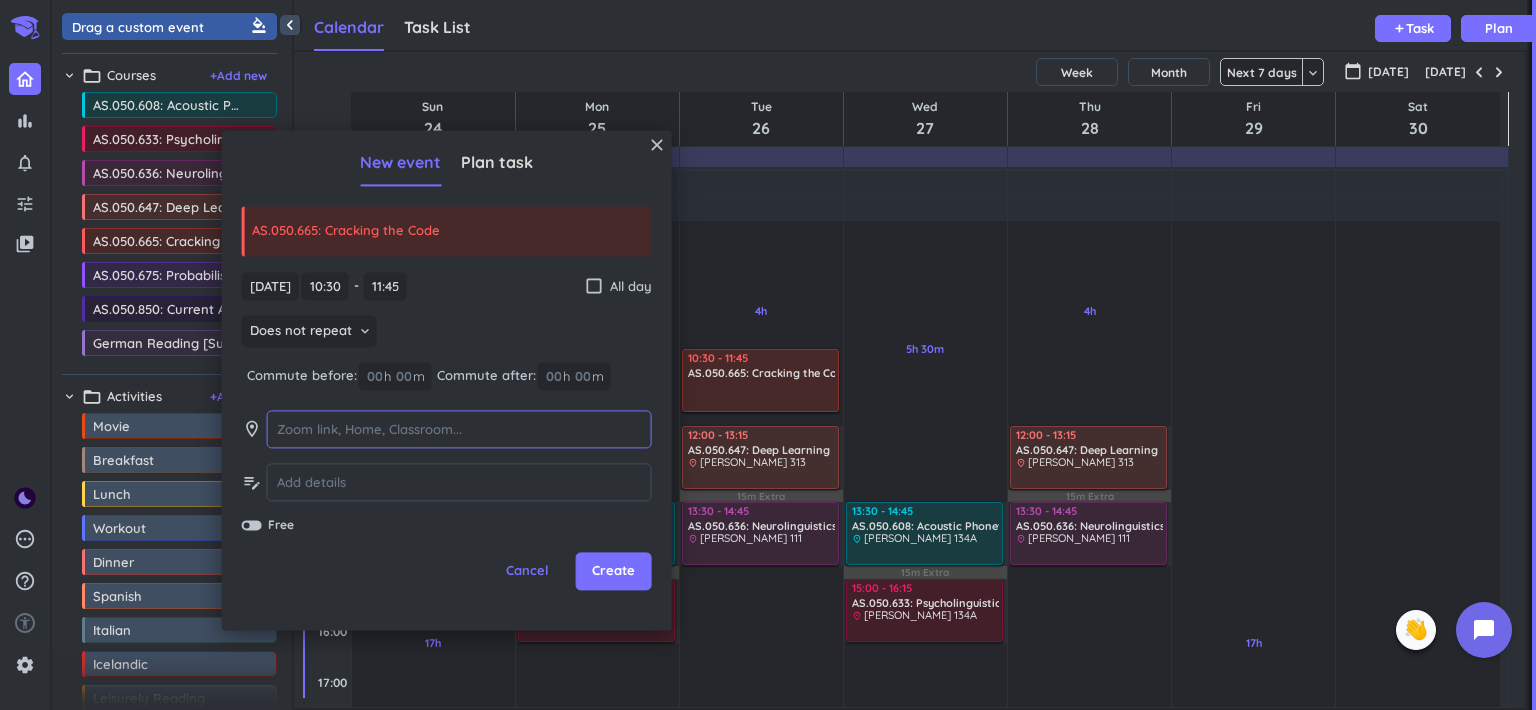 click at bounding box center [459, 429] 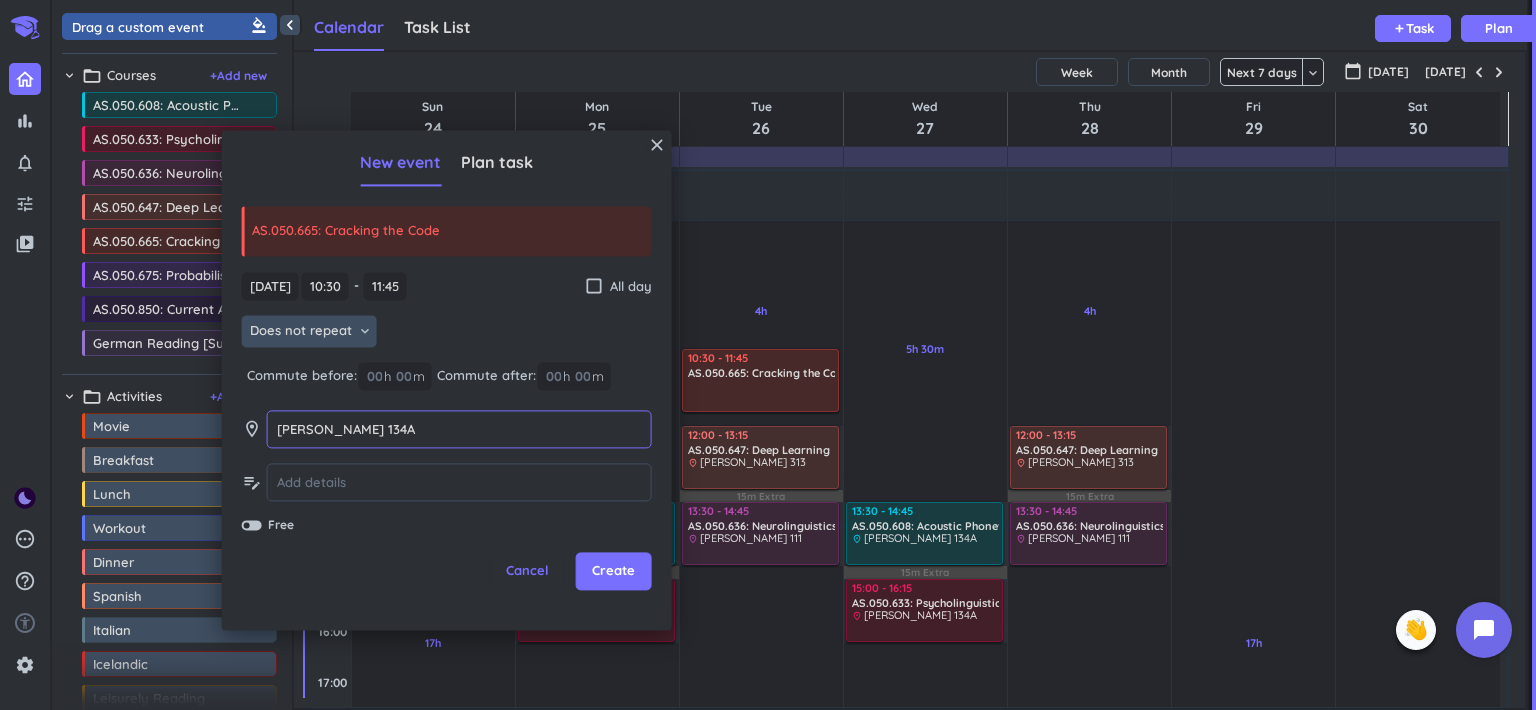 type on "[PERSON_NAME] 134A" 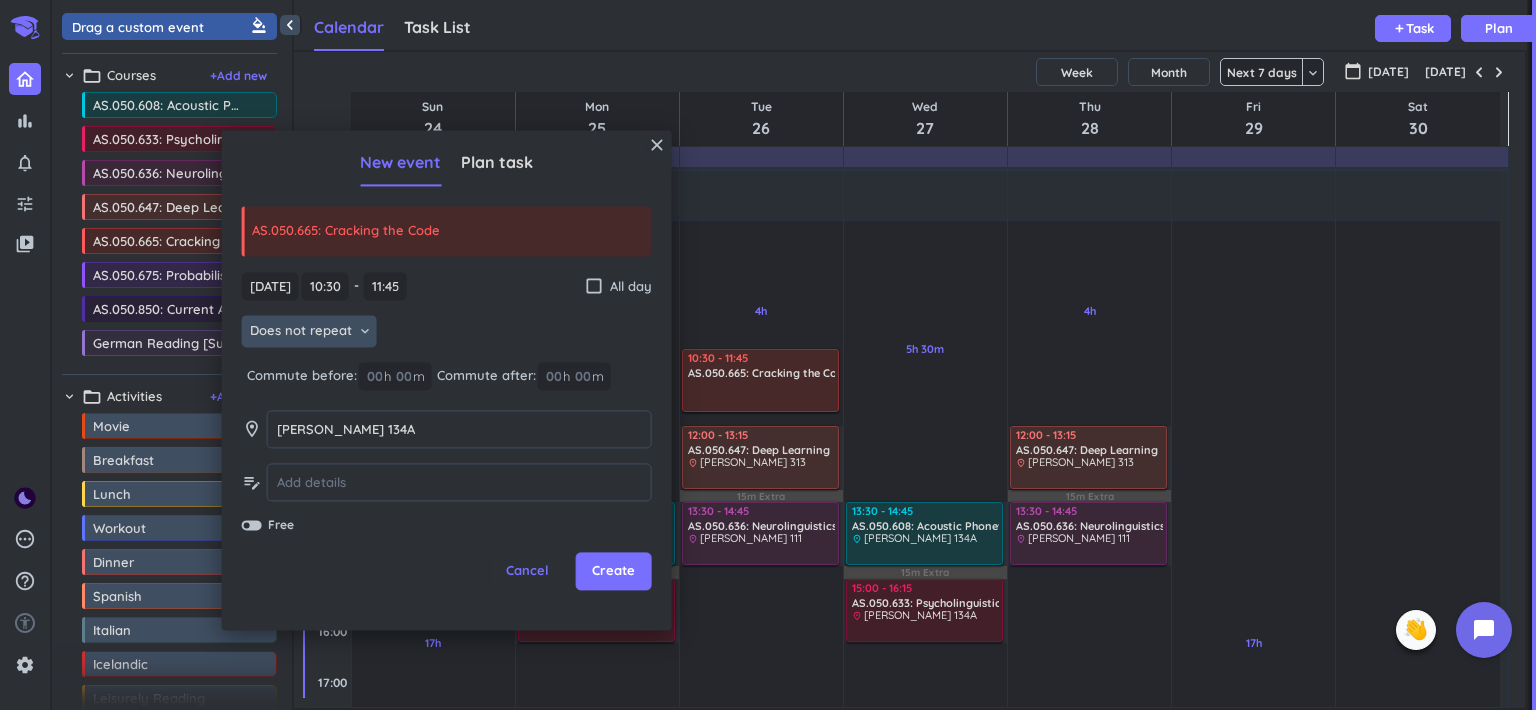 click on "Does not repeat keyboard_arrow_down" at bounding box center (309, 332) 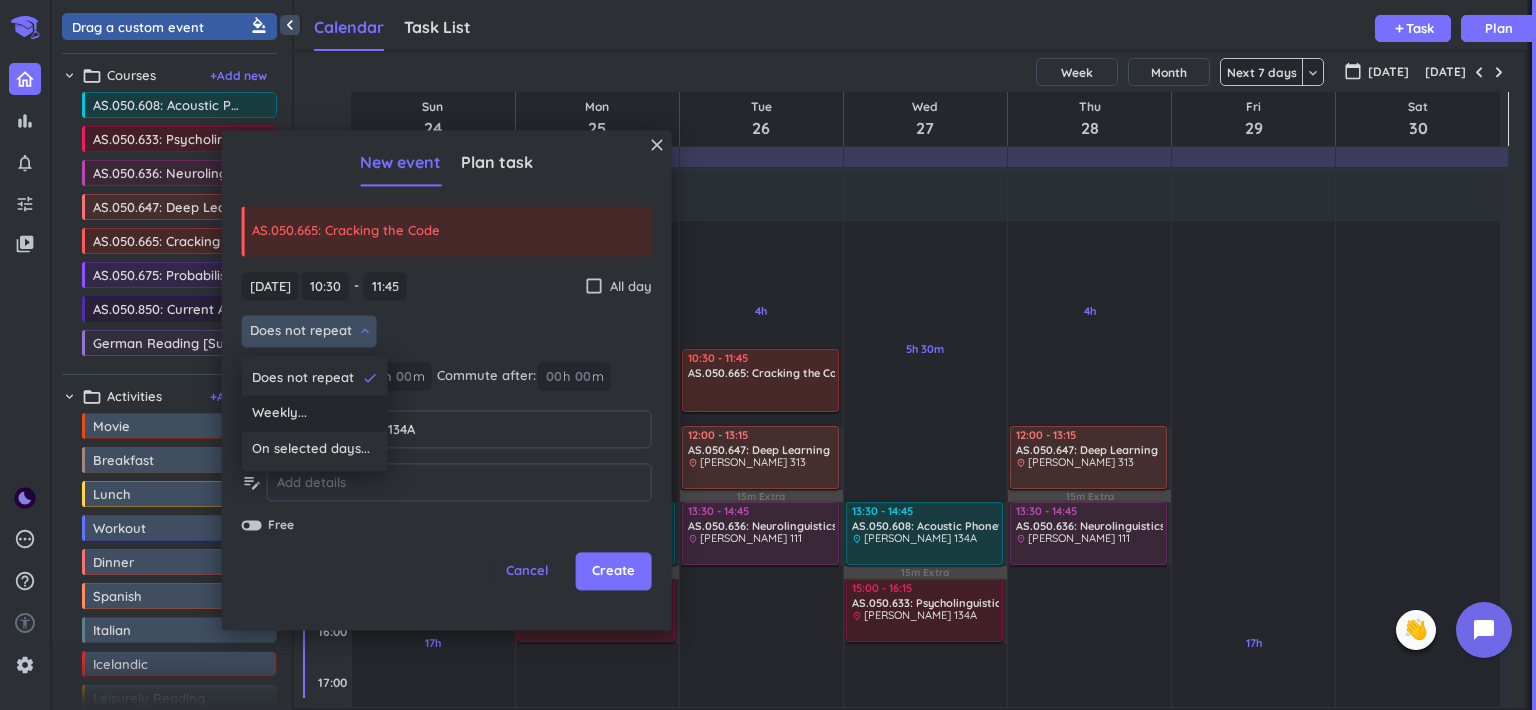 click on "Weekly..." at bounding box center [315, 414] 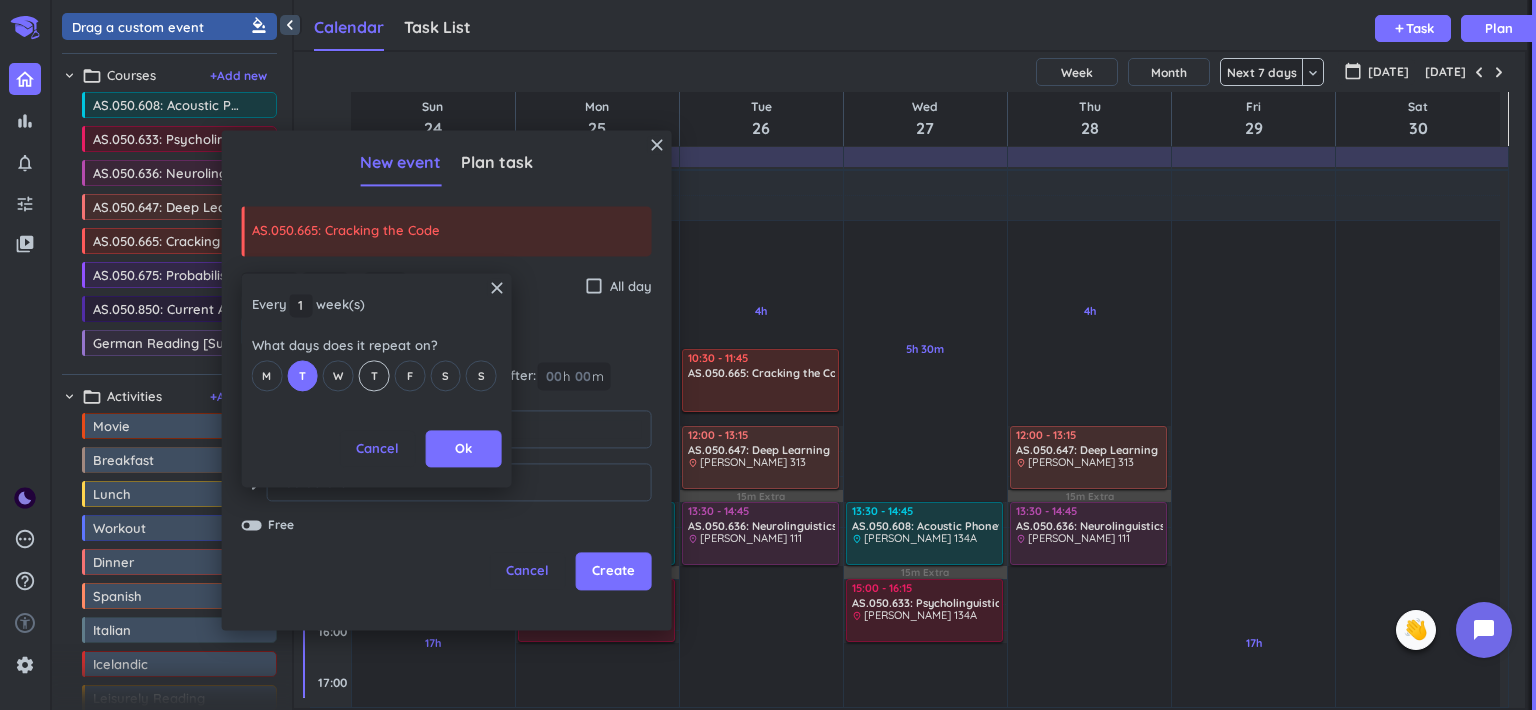 click on "T" at bounding box center (374, 376) 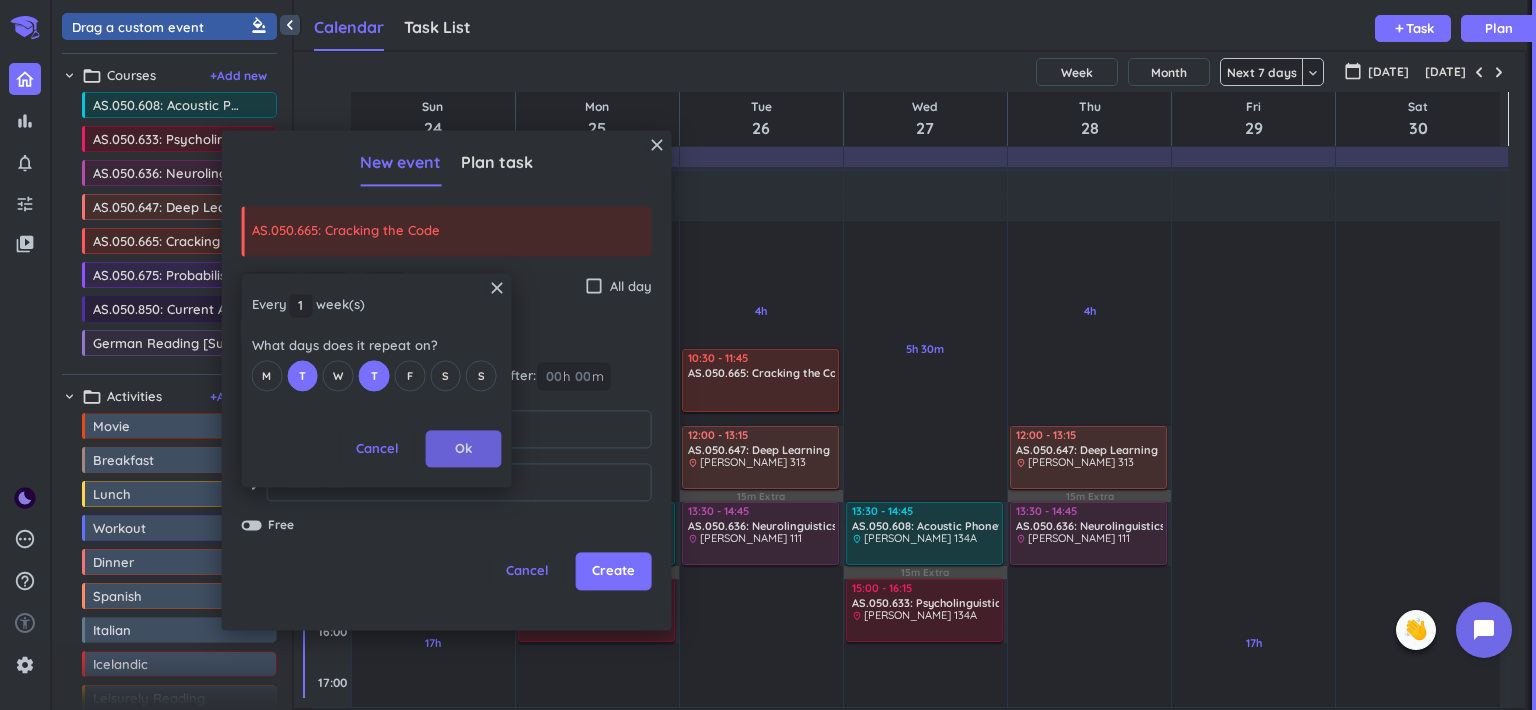 click on "Ok" at bounding box center (464, 449) 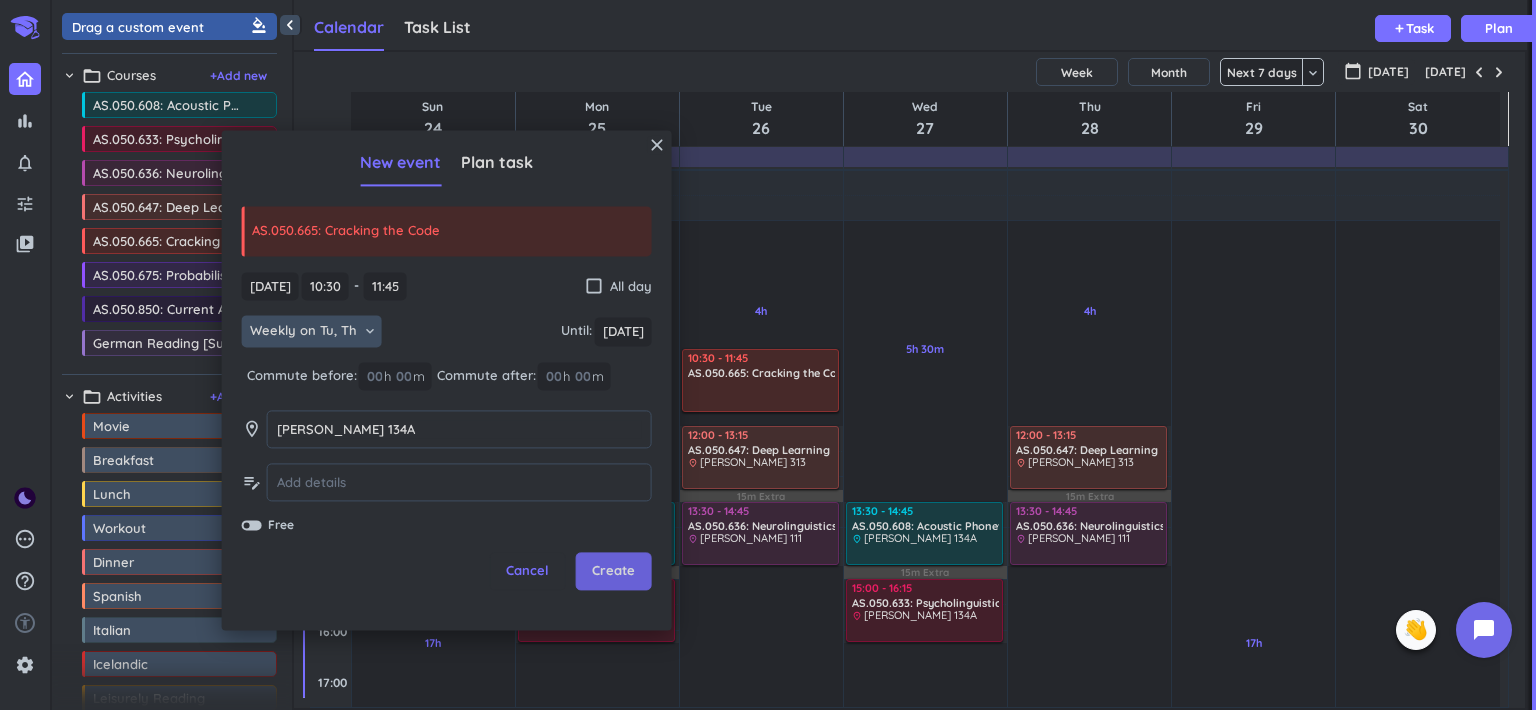 click on "Create" at bounding box center [613, 572] 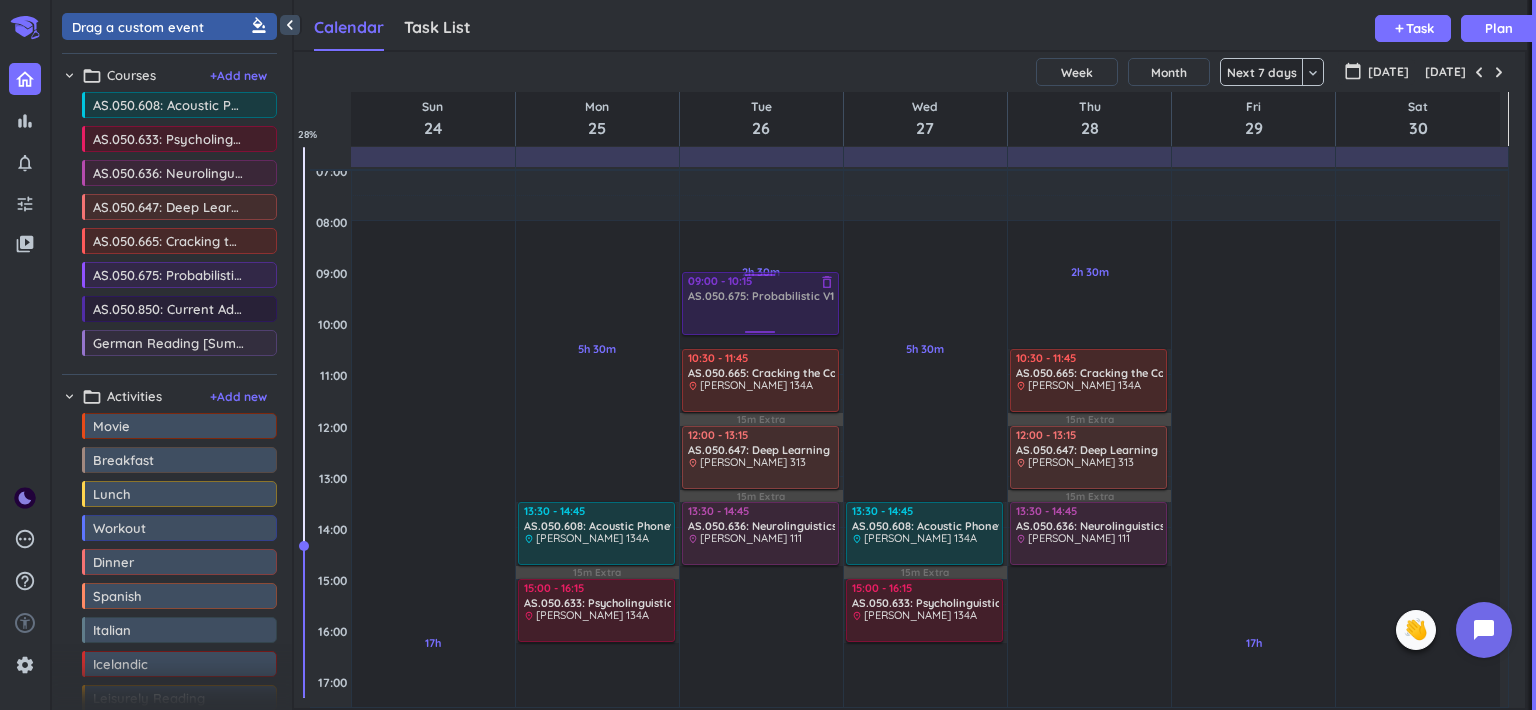 drag, startPoint x: 165, startPoint y: 279, endPoint x: 767, endPoint y: 273, distance: 602.0299 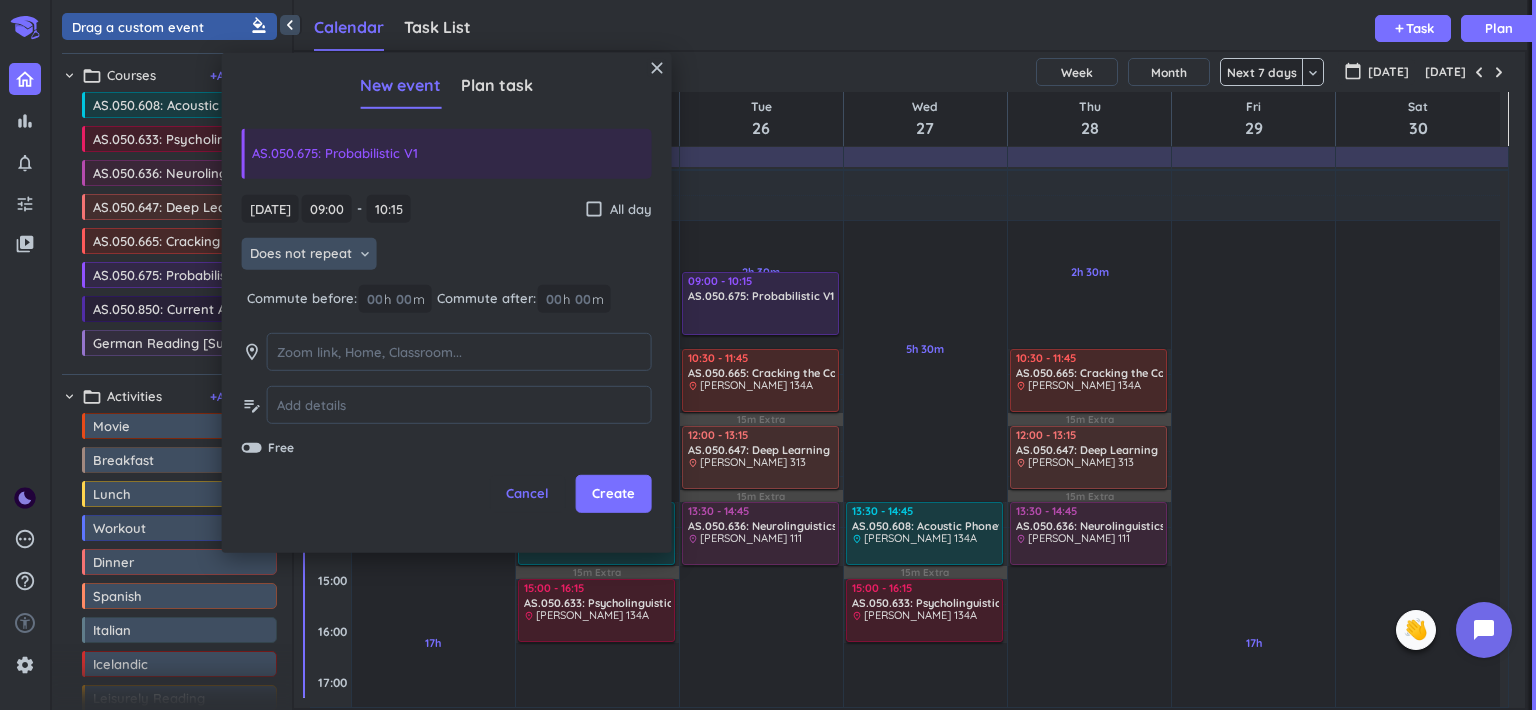 click on "Does not repeat" at bounding box center (301, 253) 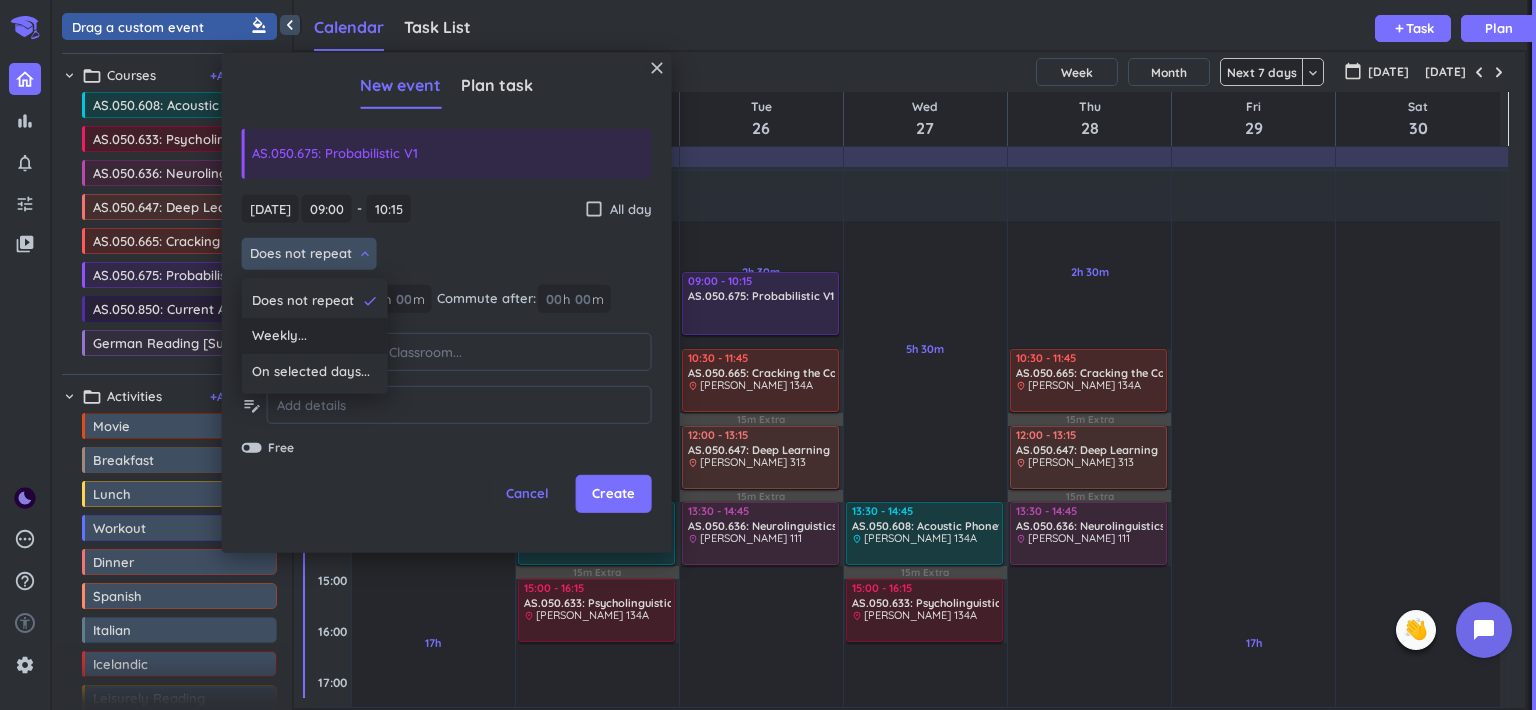 click on "Weekly..." at bounding box center (315, 336) 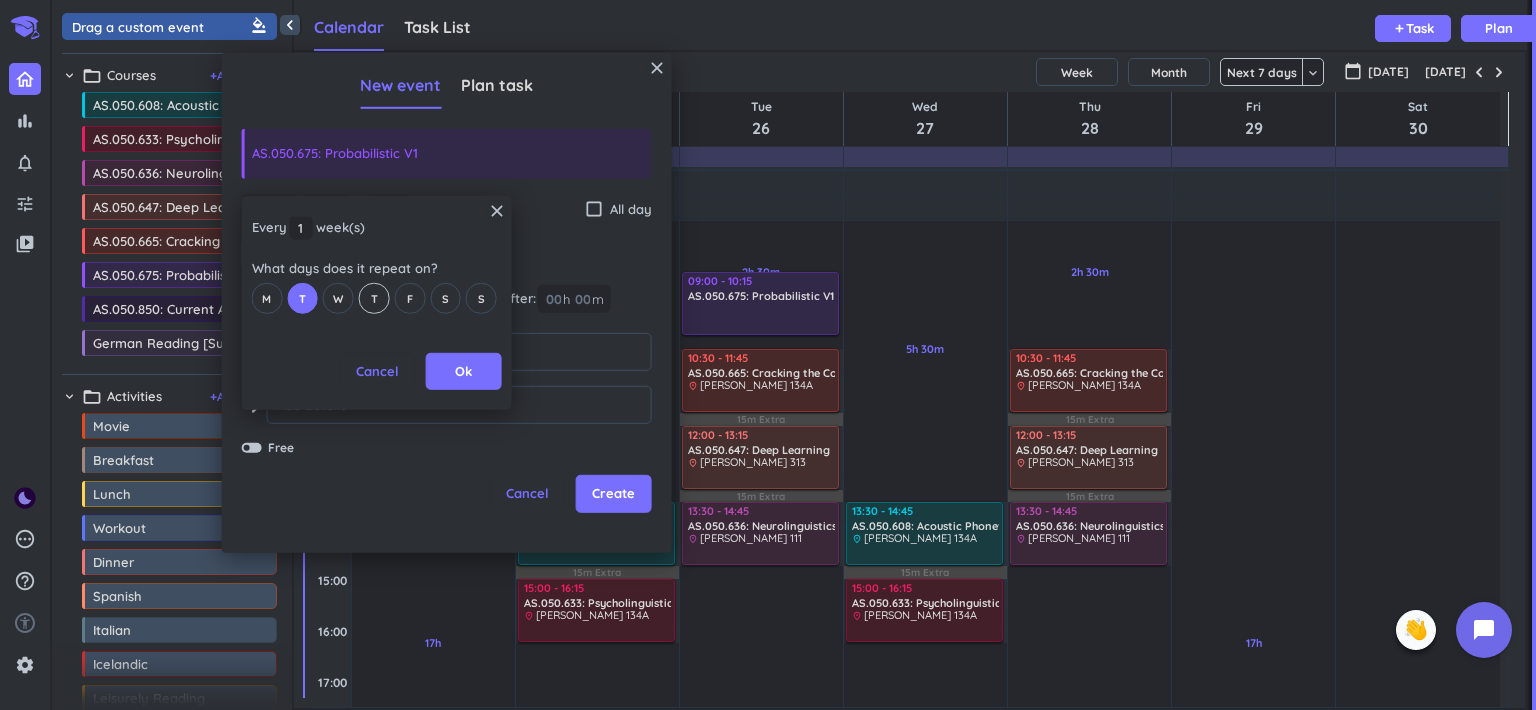 click on "T" at bounding box center [374, 298] 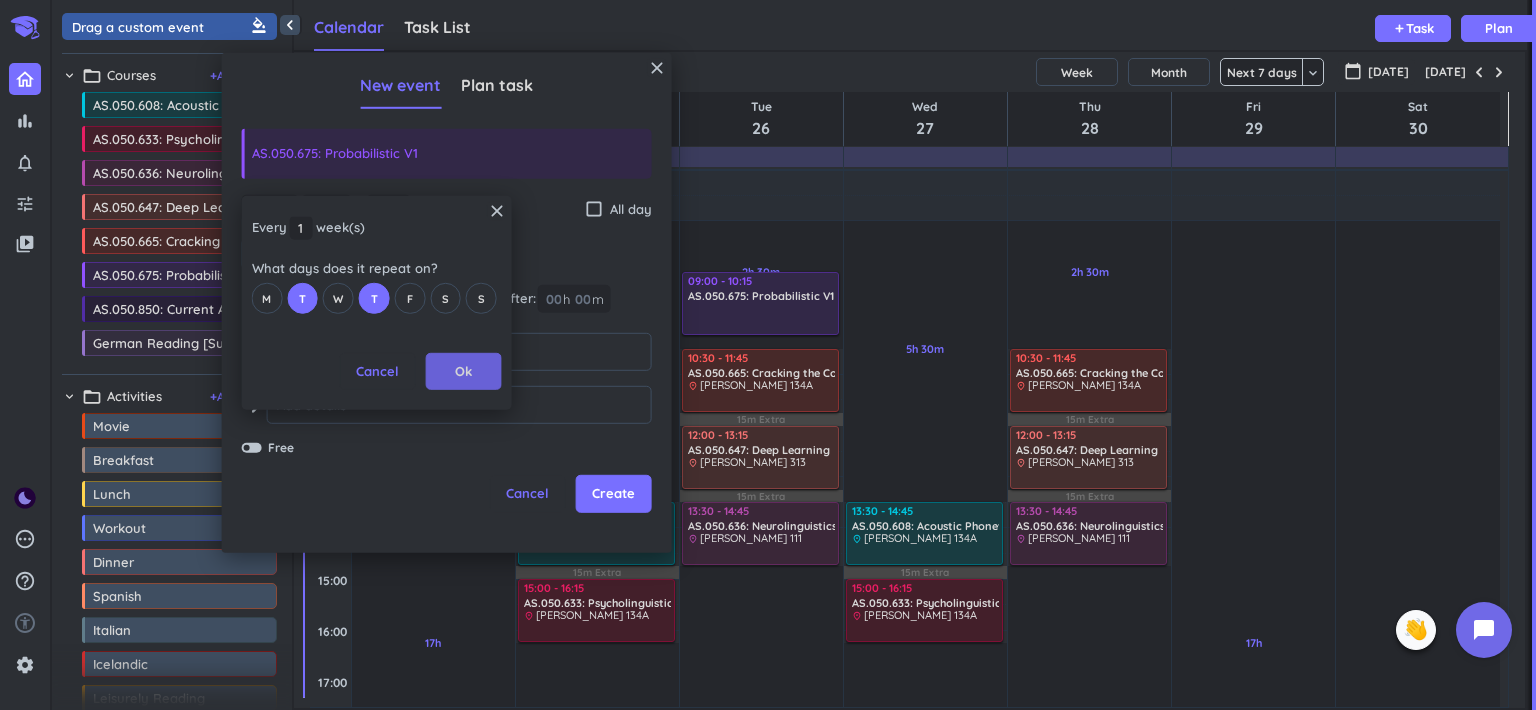 click on "Ok" at bounding box center (464, 372) 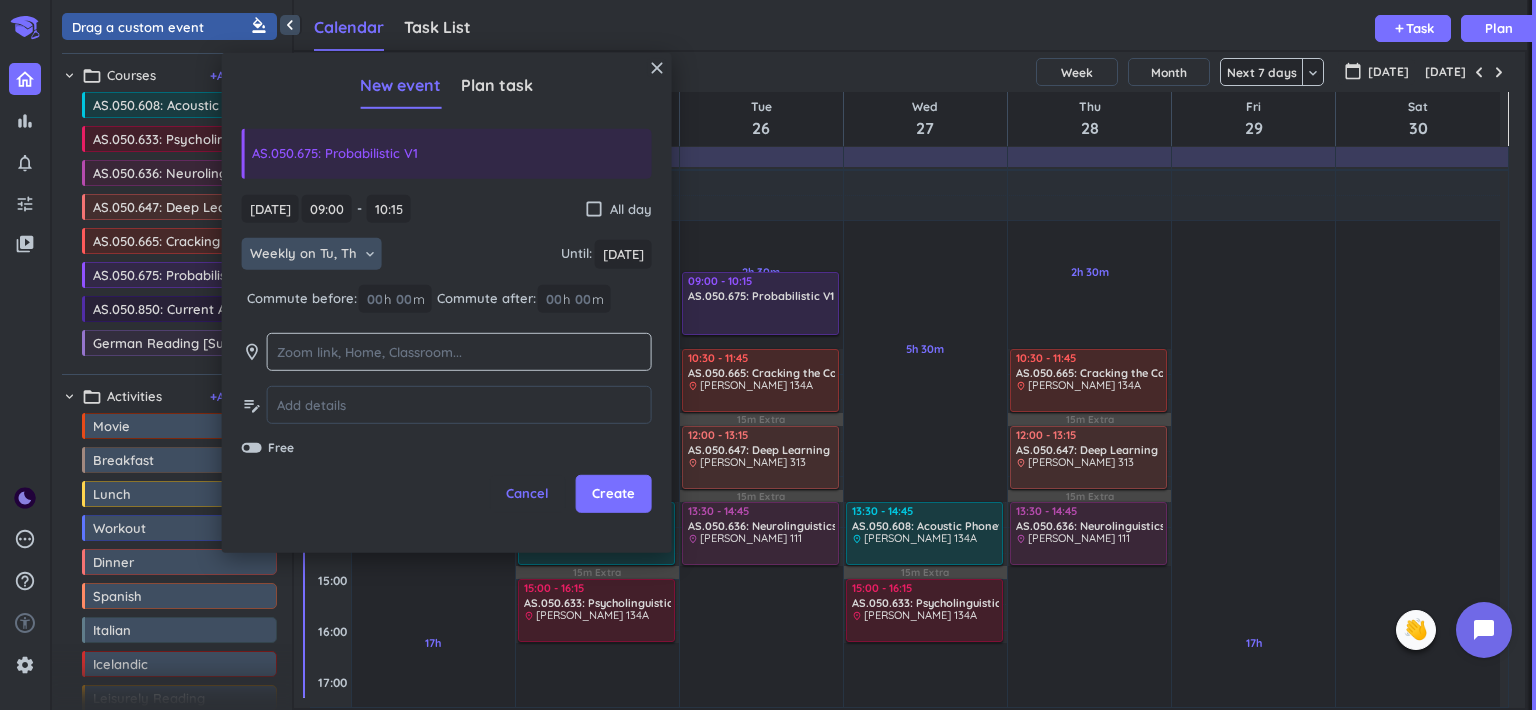 click 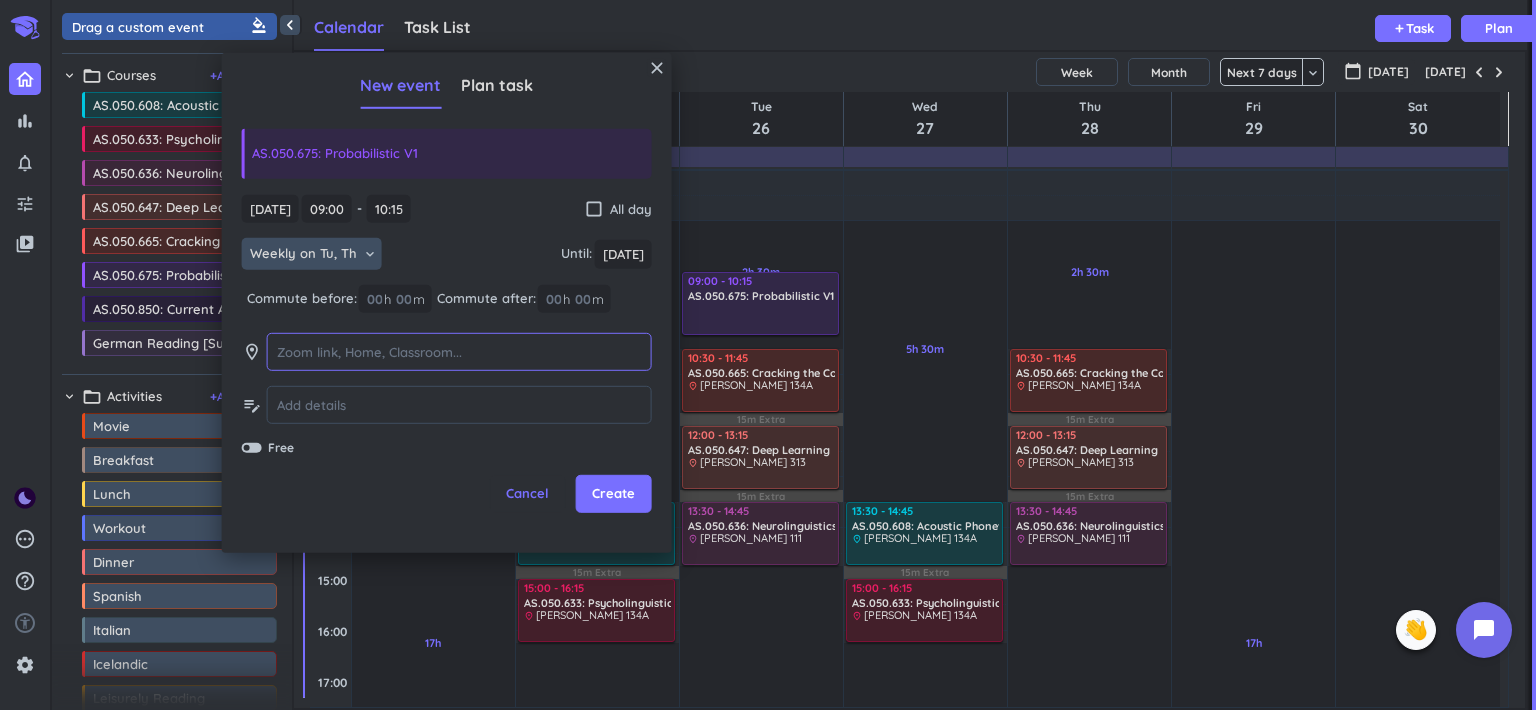 click at bounding box center (459, 352) 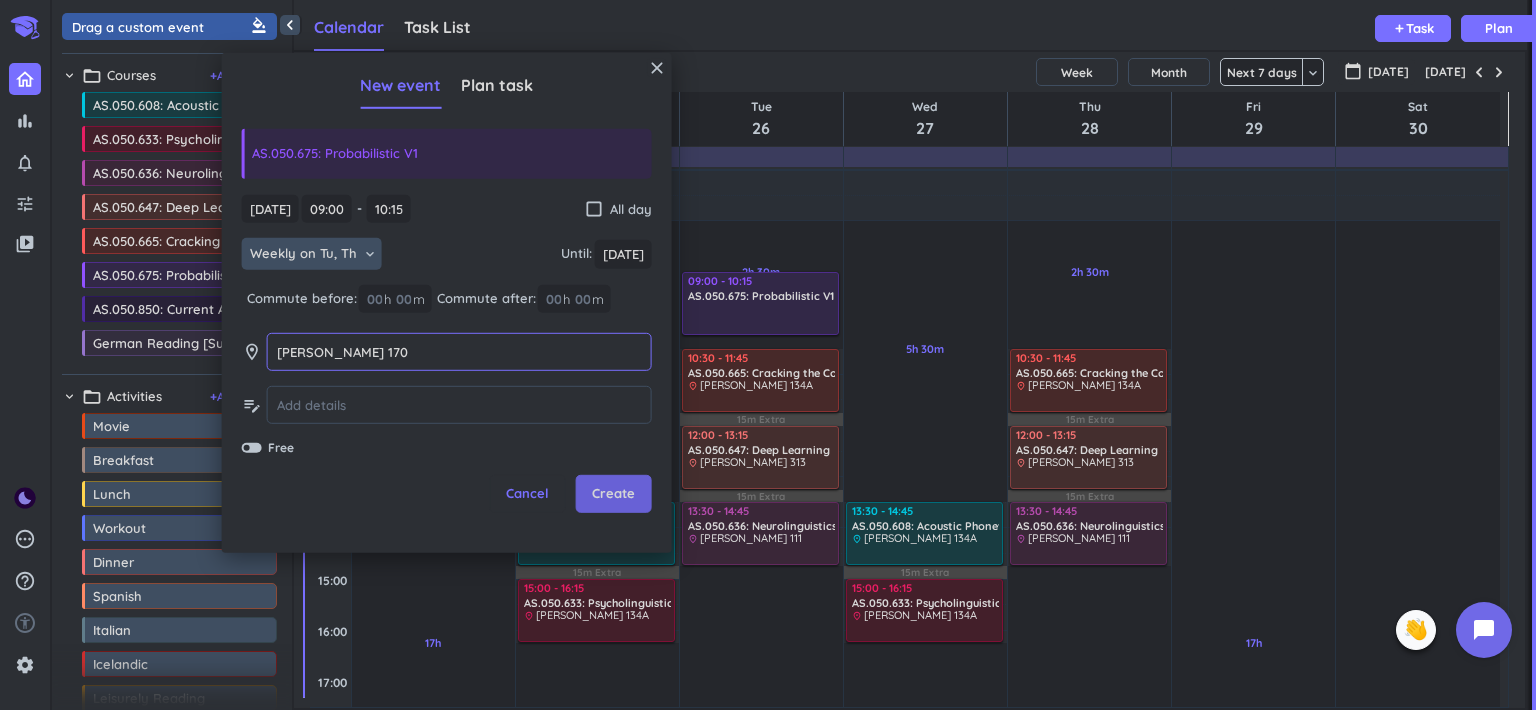 type on "[PERSON_NAME] 170" 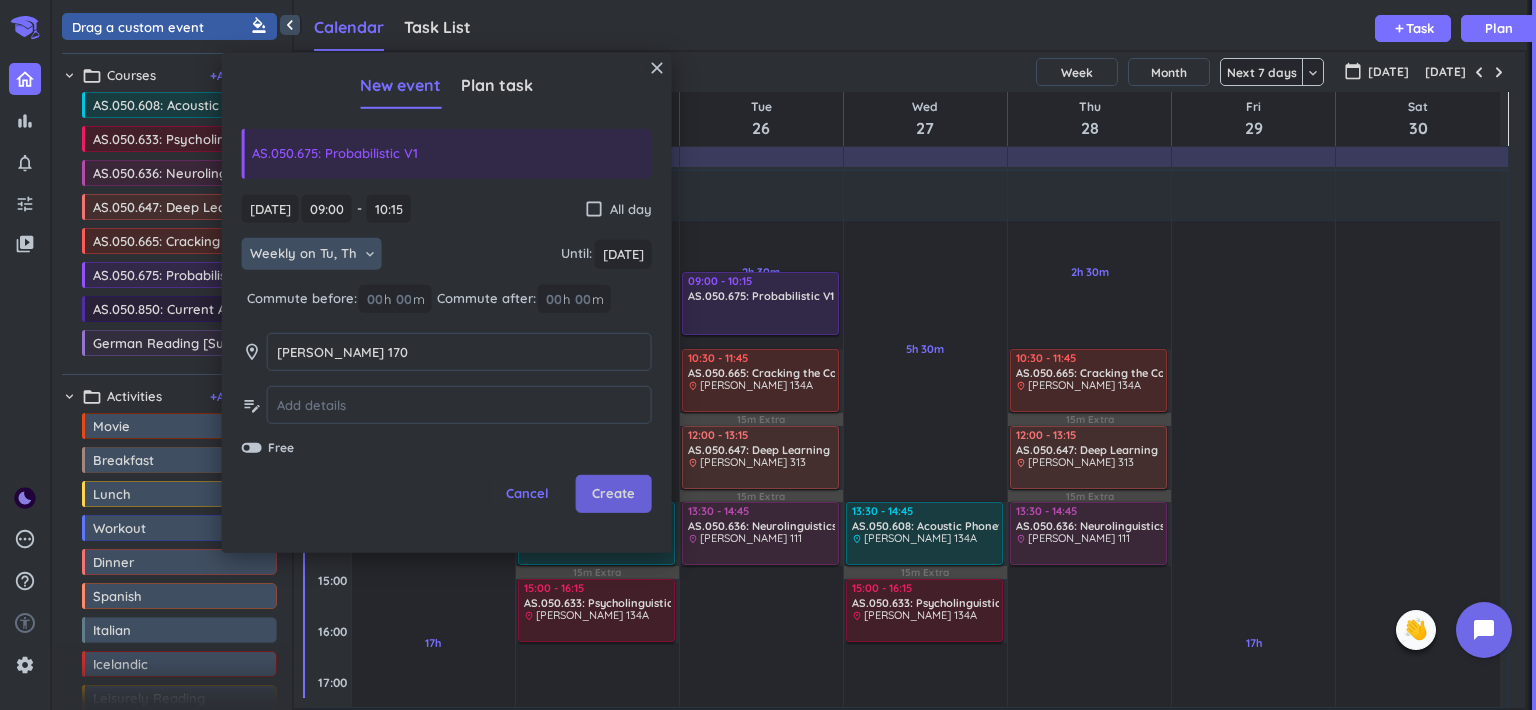 click on "Create" at bounding box center [613, 494] 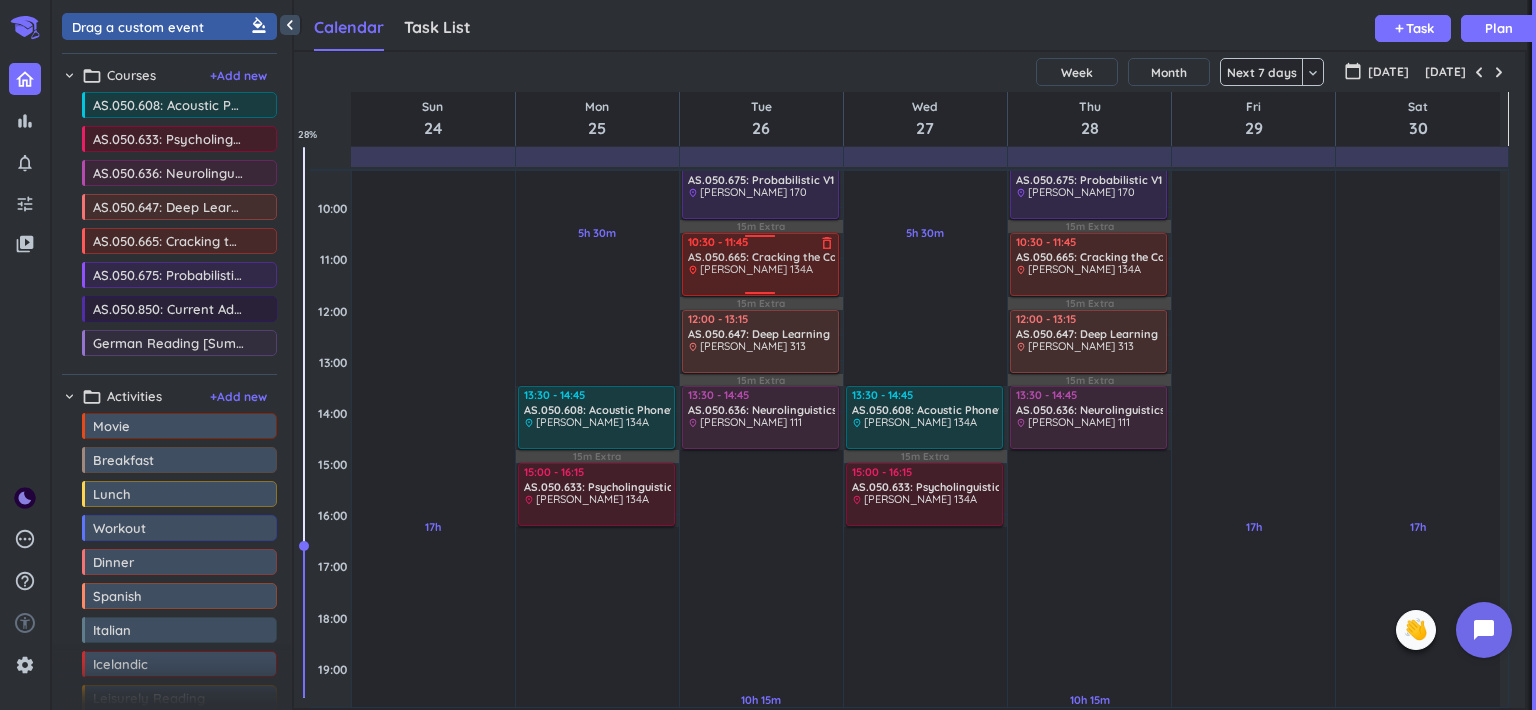 scroll, scrollTop: 272, scrollLeft: 0, axis: vertical 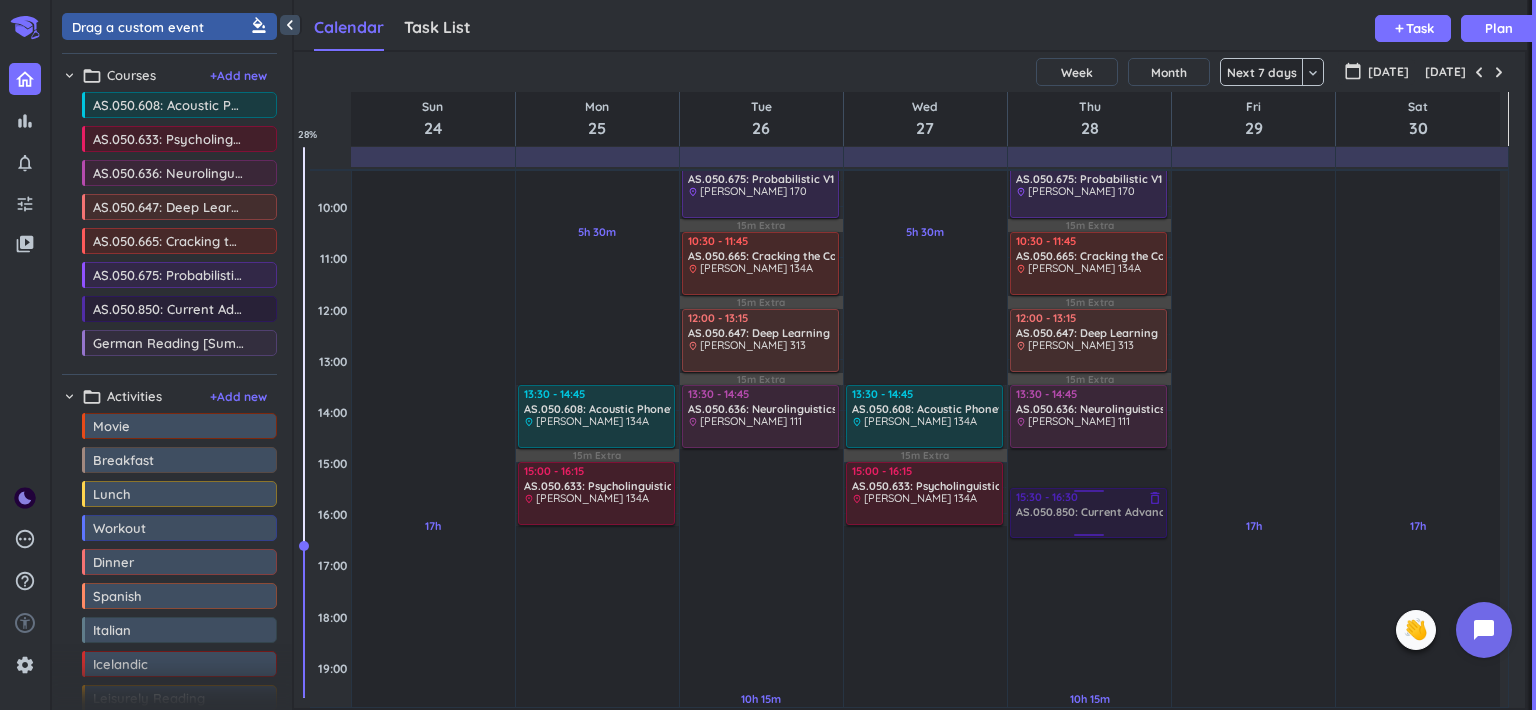 drag, startPoint x: 132, startPoint y: 316, endPoint x: 1114, endPoint y: 490, distance: 997.2963 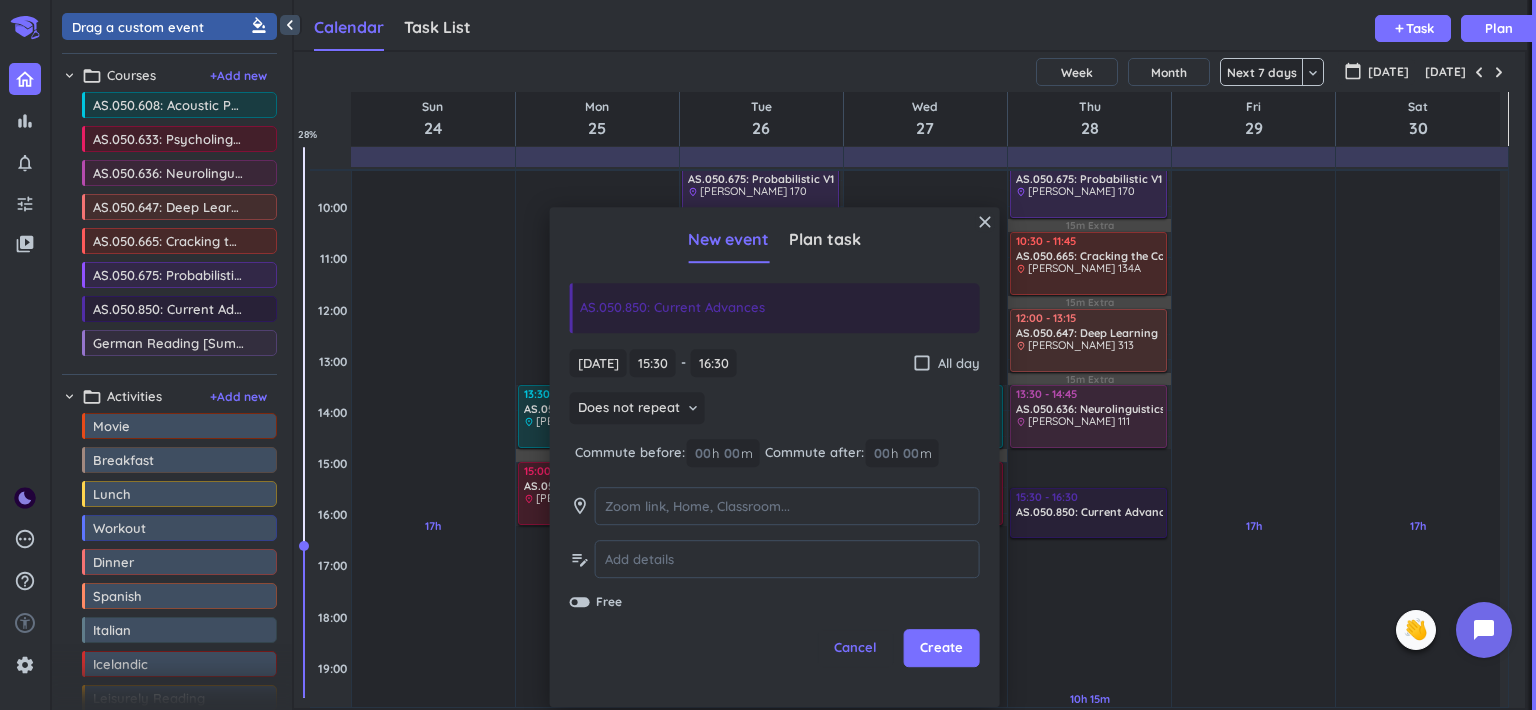click on "[DATE] [DATE]   15:30 15:30 - 16:30 16:30 check_box_outline_blank All day Does not repeat keyboard_arrow_down Commute before: 00 h 00 m Commute after: 00 h 00 m room edit_note Free" at bounding box center [775, 480] 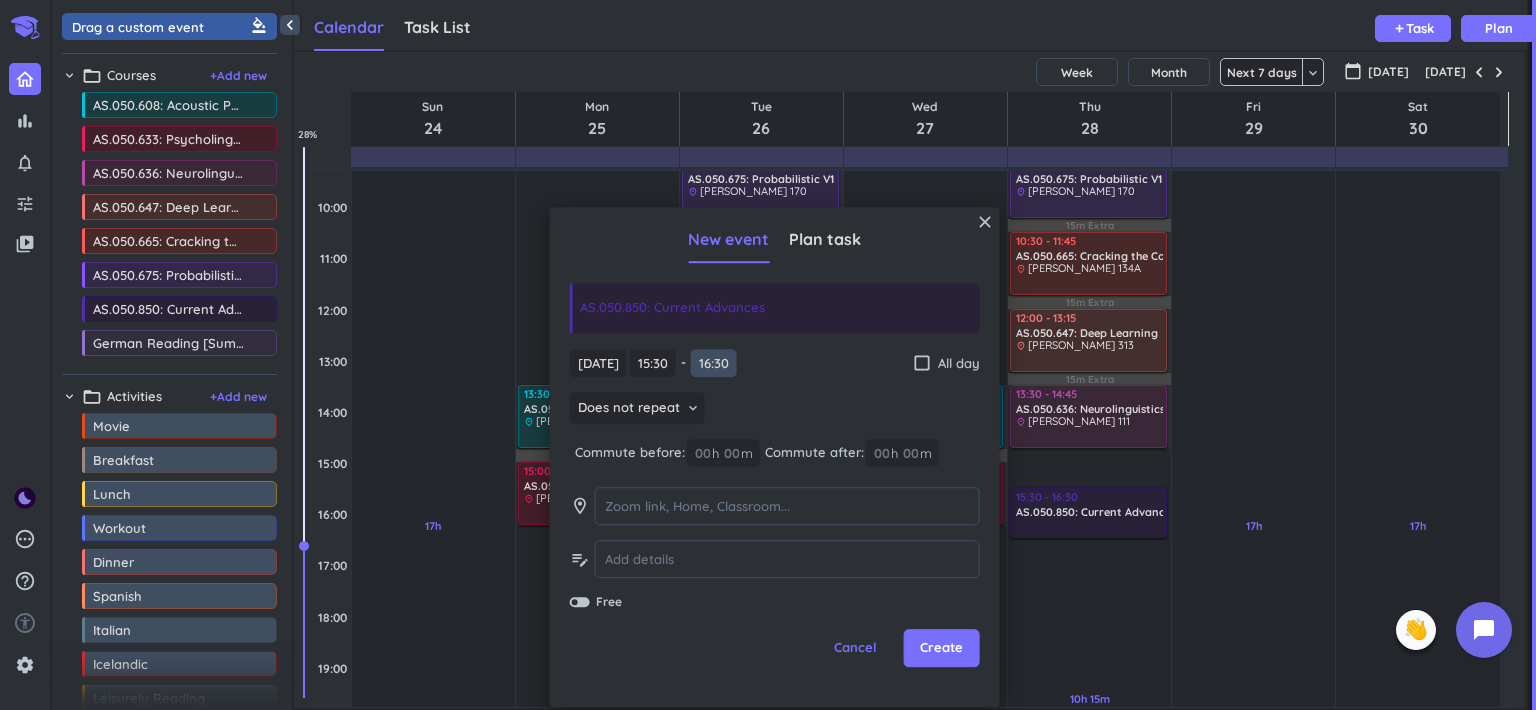 click on "16:30" at bounding box center [714, 363] 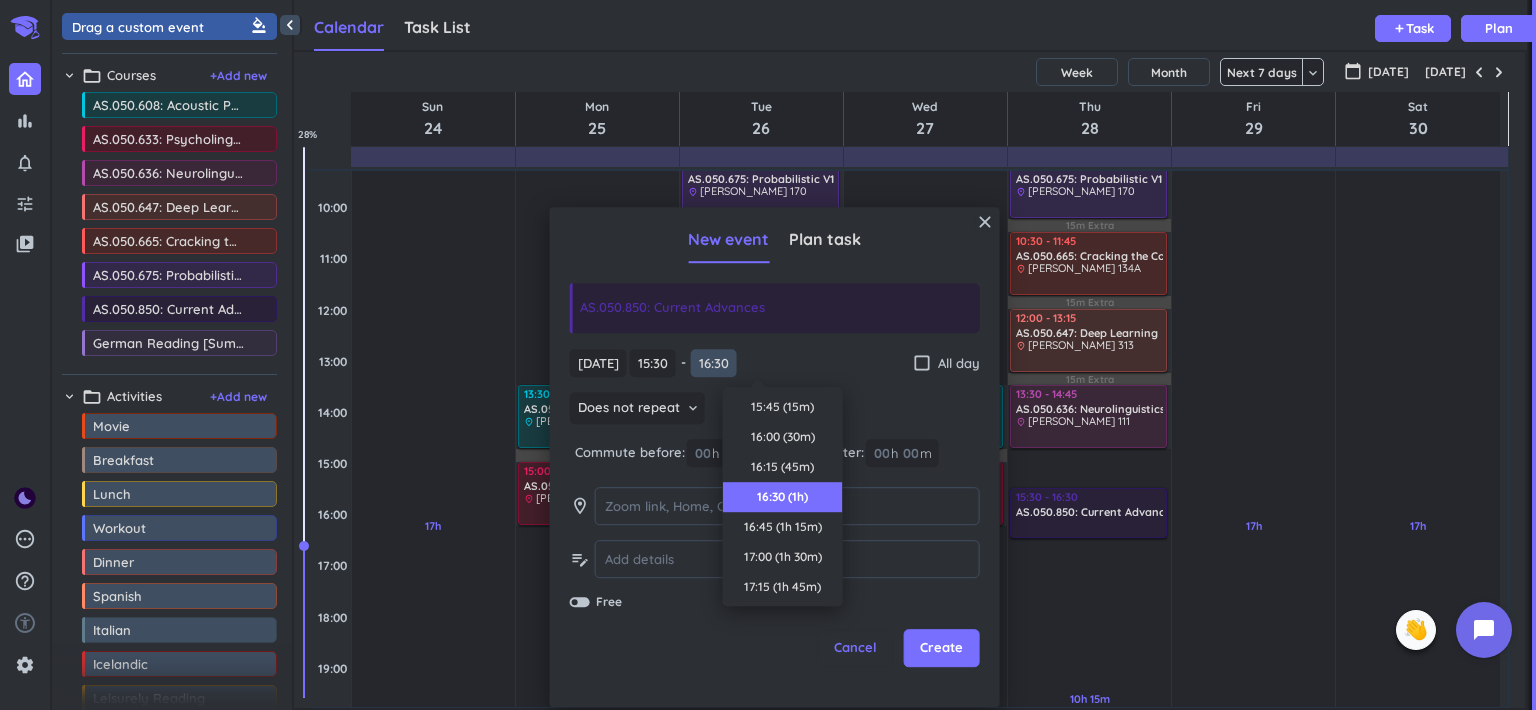 scroll, scrollTop: 90, scrollLeft: 0, axis: vertical 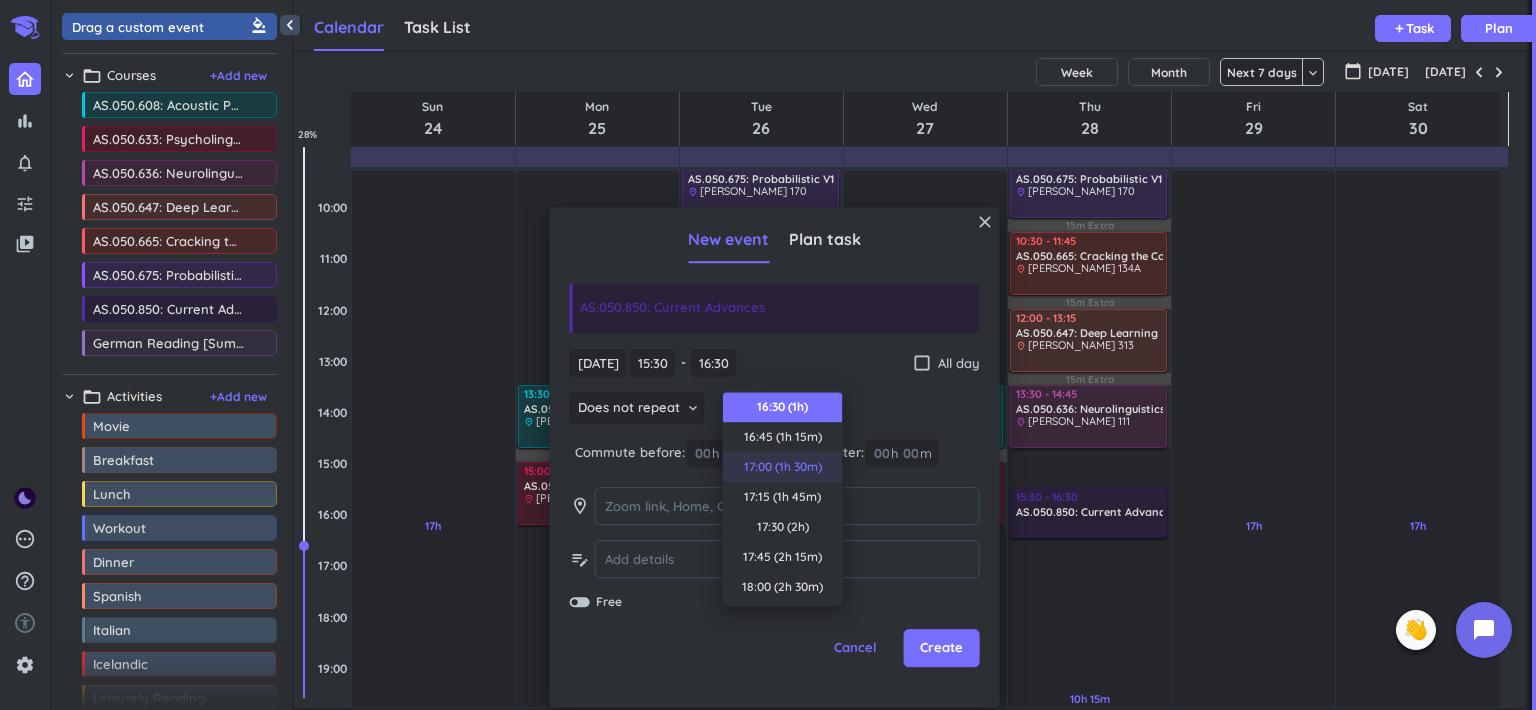 click on "17:00 (1h 30m)" at bounding box center (783, 467) 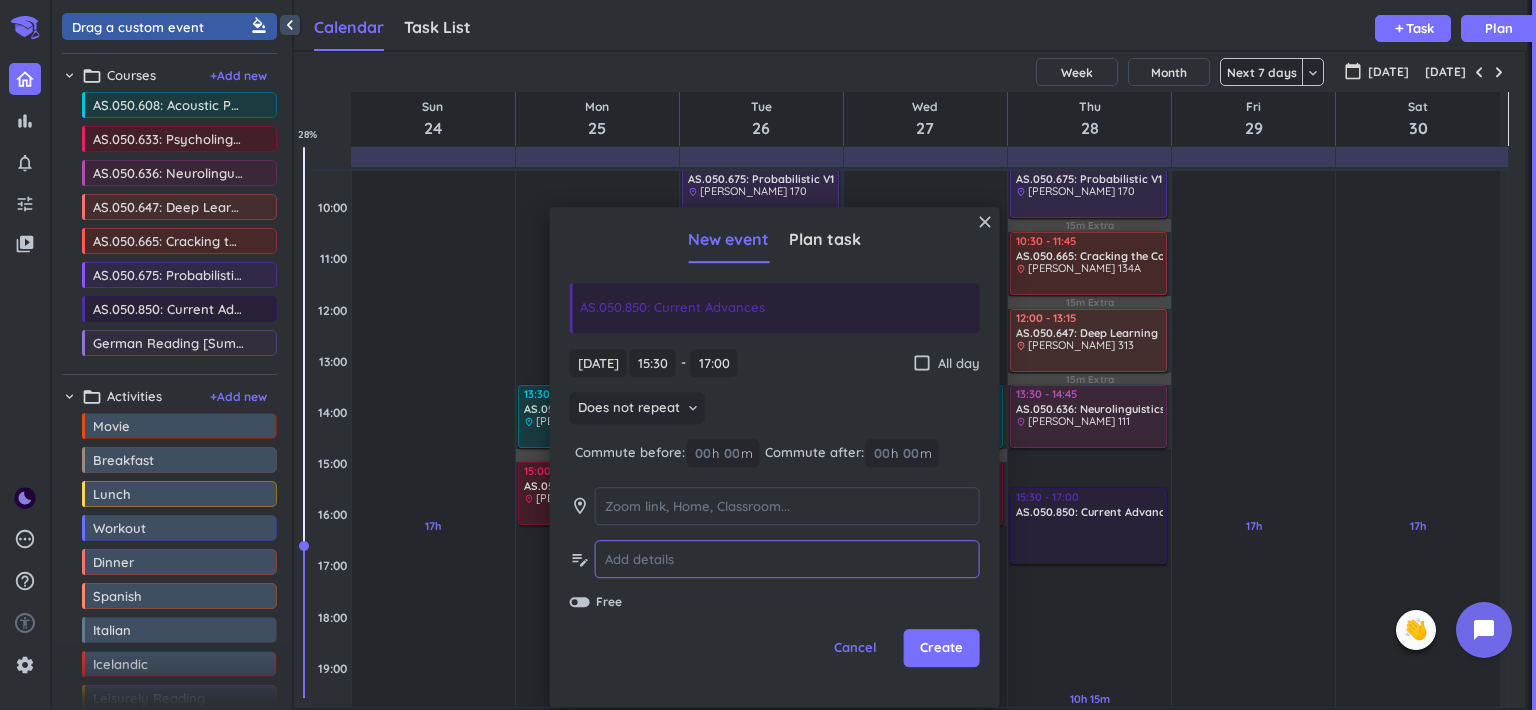 click at bounding box center [787, 559] 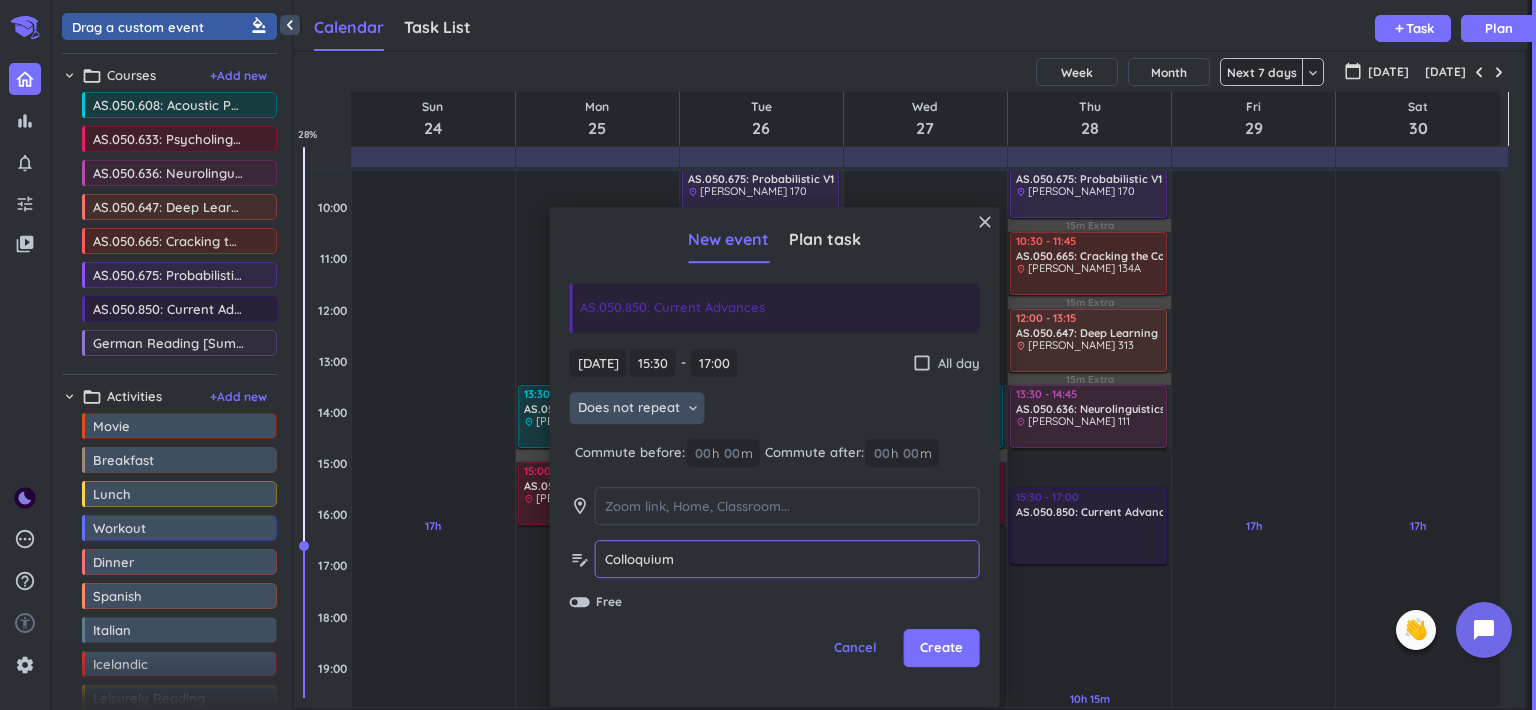 type on "Colloquium" 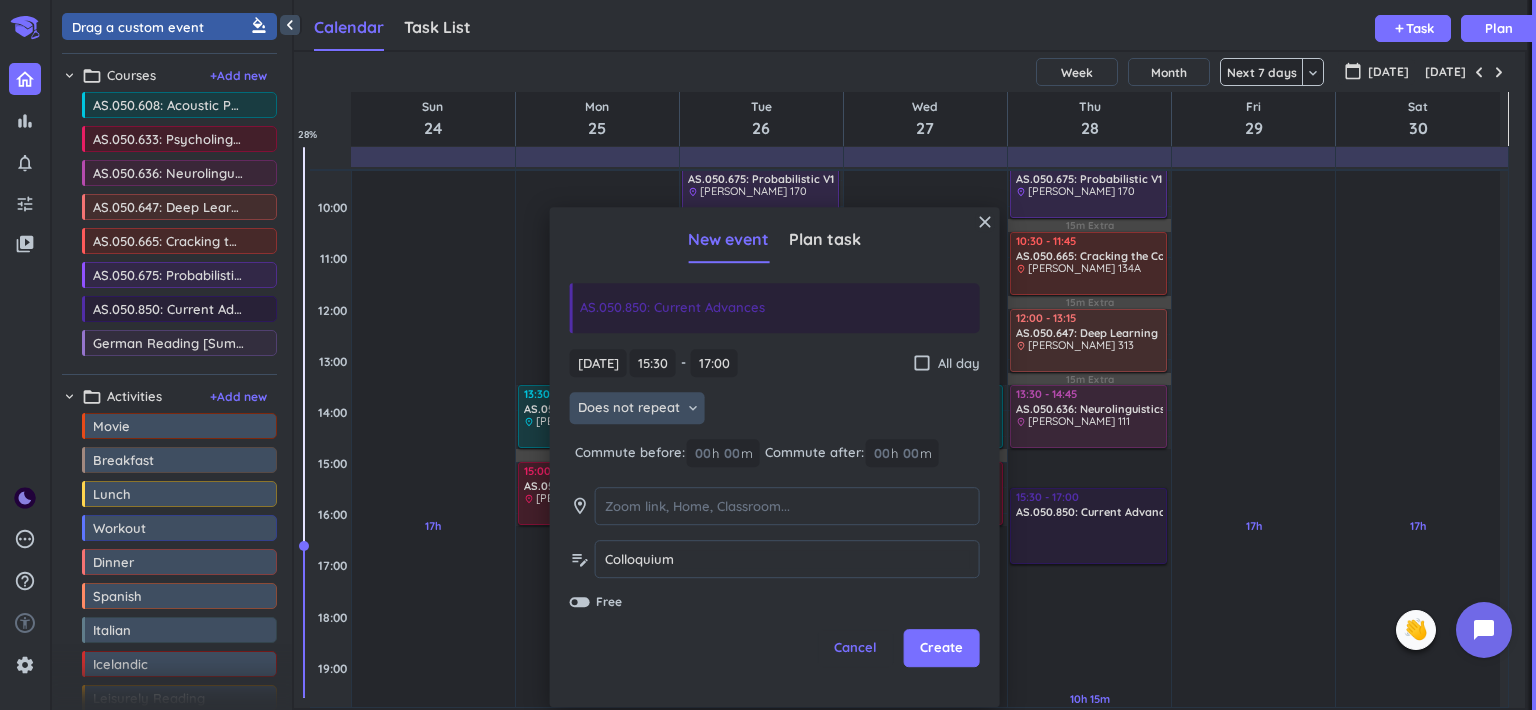 click on "Does not repeat keyboard_arrow_down" at bounding box center (637, 409) 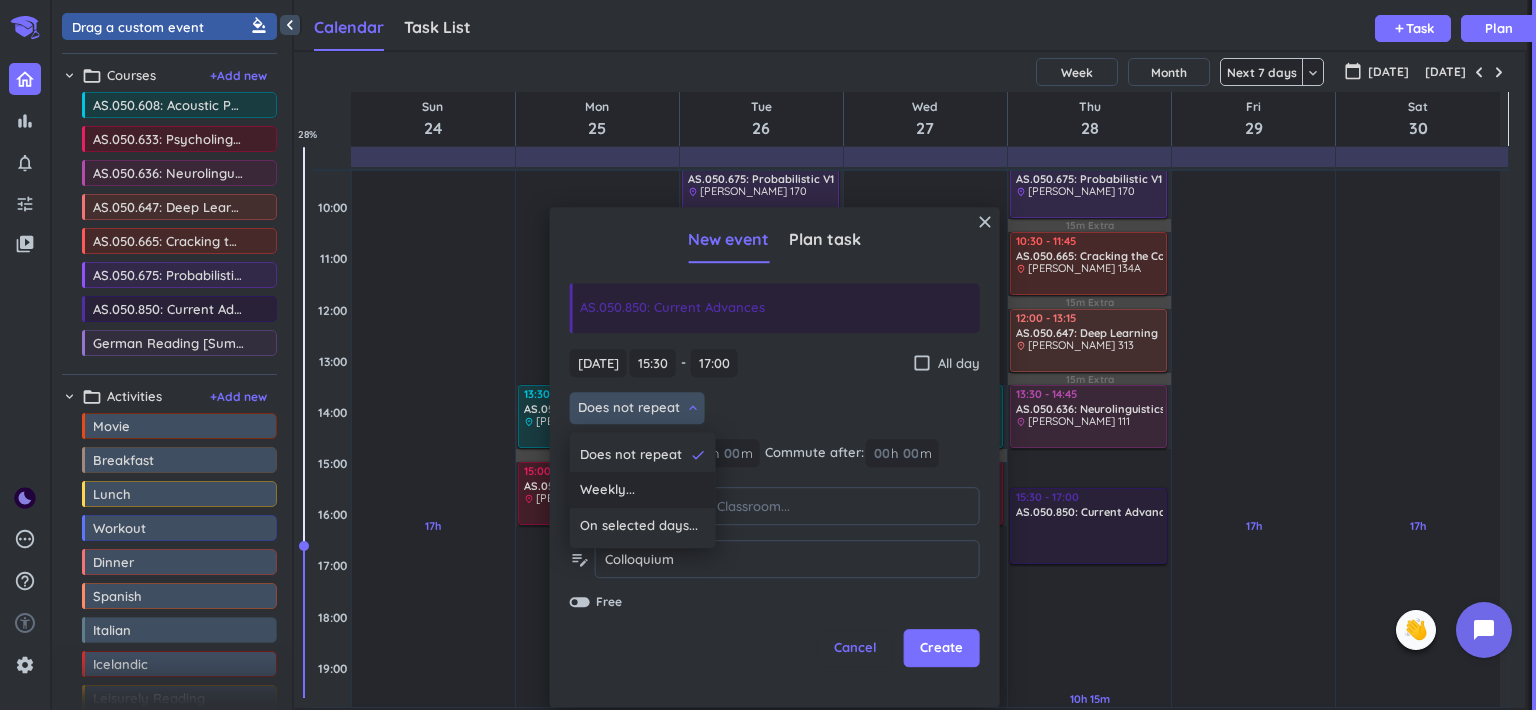 click on "Weekly..." at bounding box center [643, 491] 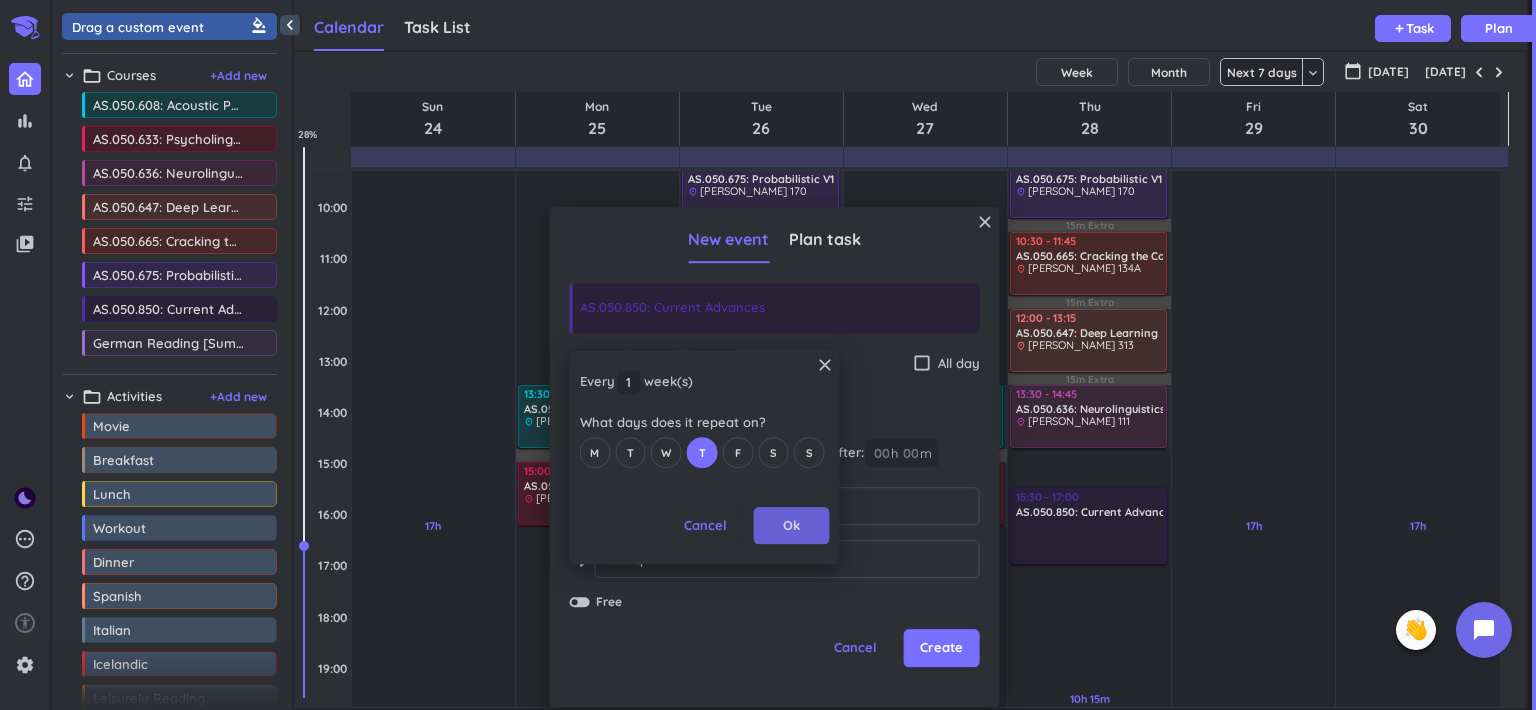 click on "Ok" at bounding box center [792, 526] 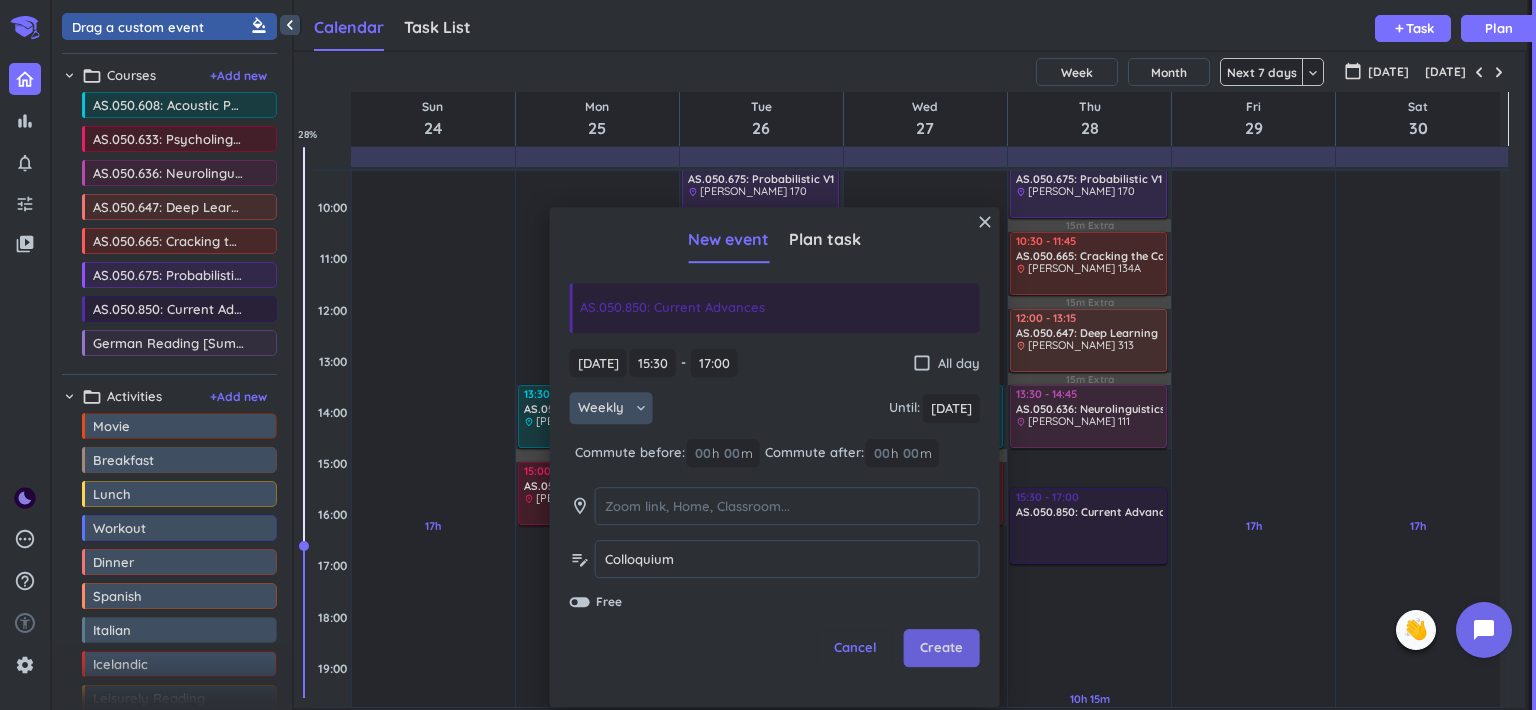 click on "Create" at bounding box center (941, 649) 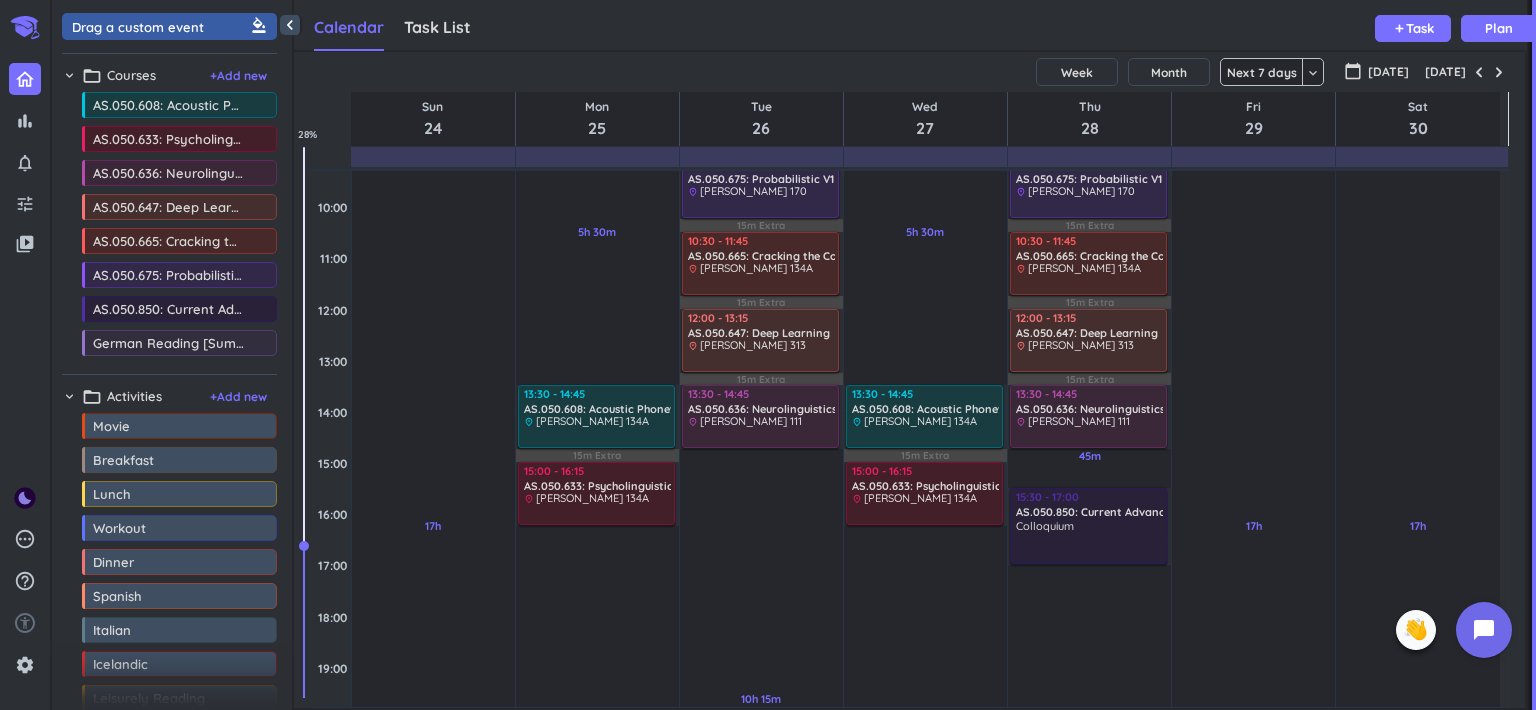 click on "drag_indicator AS.050.608: Acoustic Phonetics more_horiz drag_indicator AS.050.633: Psycholinguistics more_horiz drag_indicator AS.050.636: Neurolinguistics more_horiz drag_indicator AS.050.647: Deep Learning more_horiz drag_indicator AS.050.665: Cracking the Code more_horiz drag_indicator AS.050.675: Probabilistic V1 more_horiz drag_indicator AS.050.850: Current Advances more_horiz drag_indicator German Reading [Summer] more_horiz" at bounding box center [169, 228] 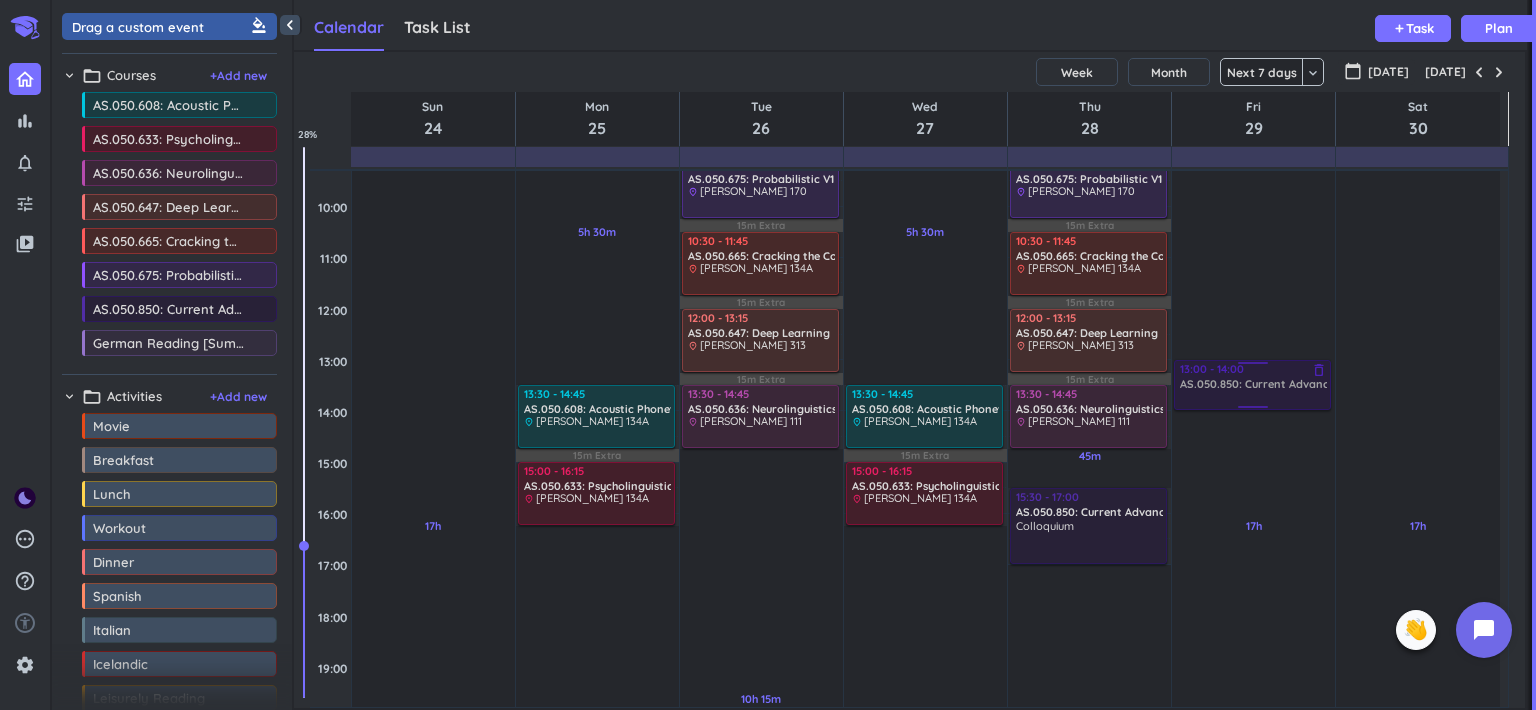 drag, startPoint x: 176, startPoint y: 311, endPoint x: 1284, endPoint y: 362, distance: 1109.1731 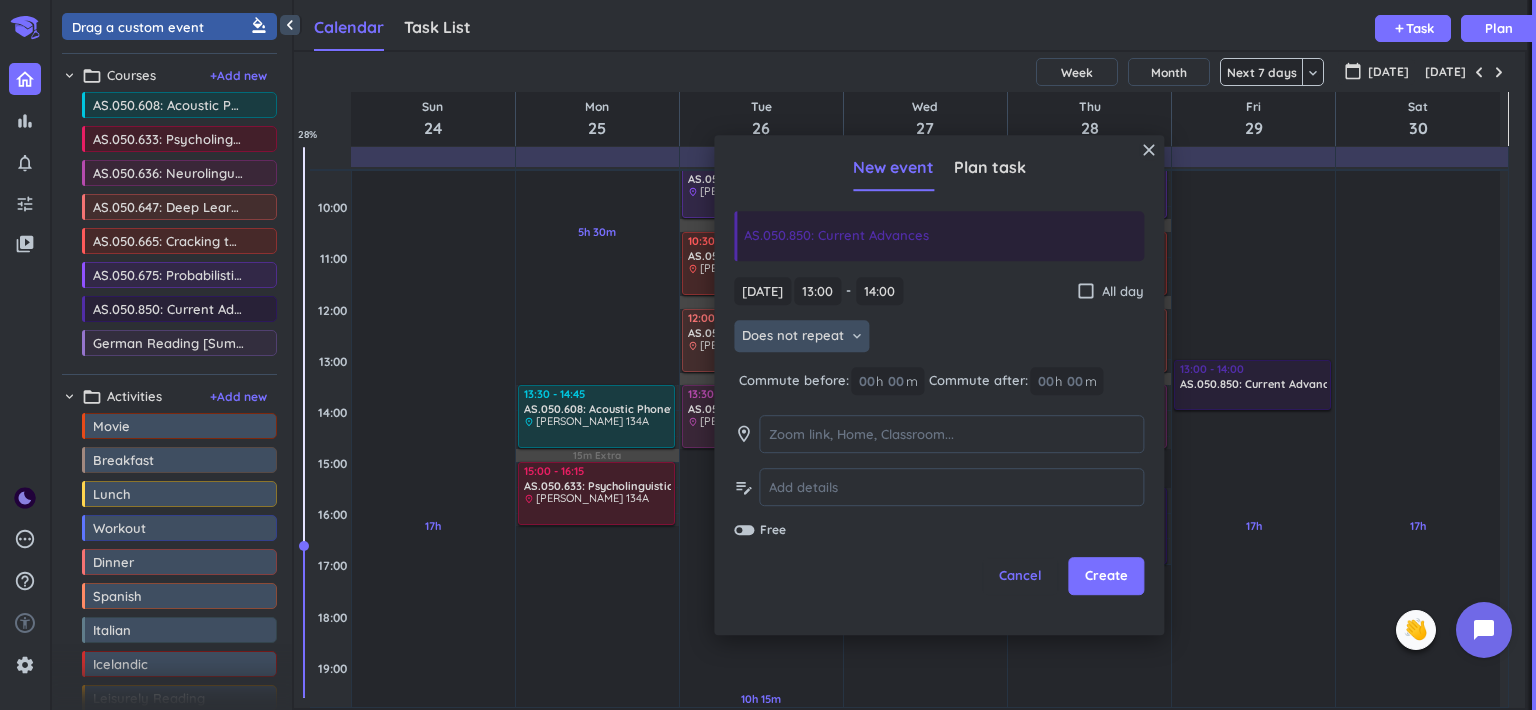 click on "Does not repeat" at bounding box center [793, 337] 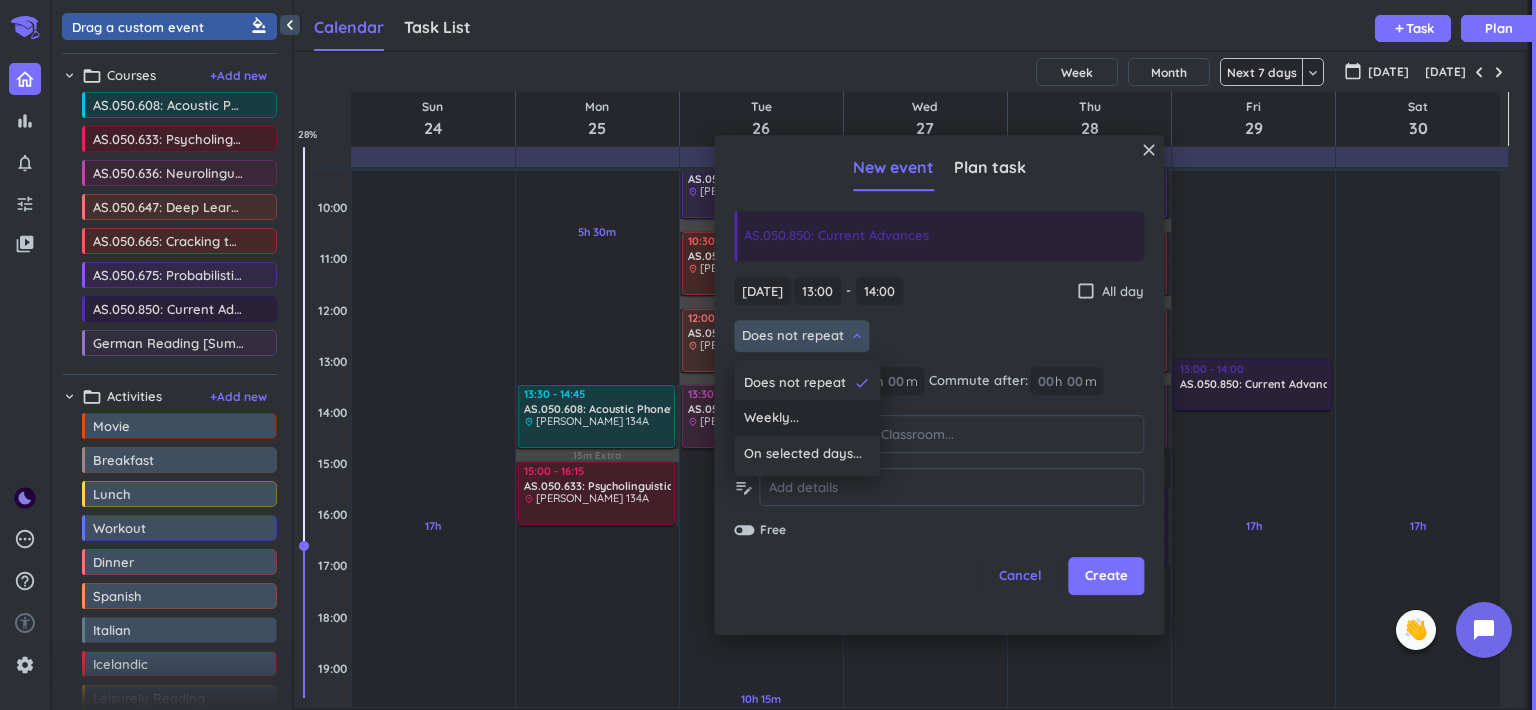 click on "Weekly..." at bounding box center (807, 419) 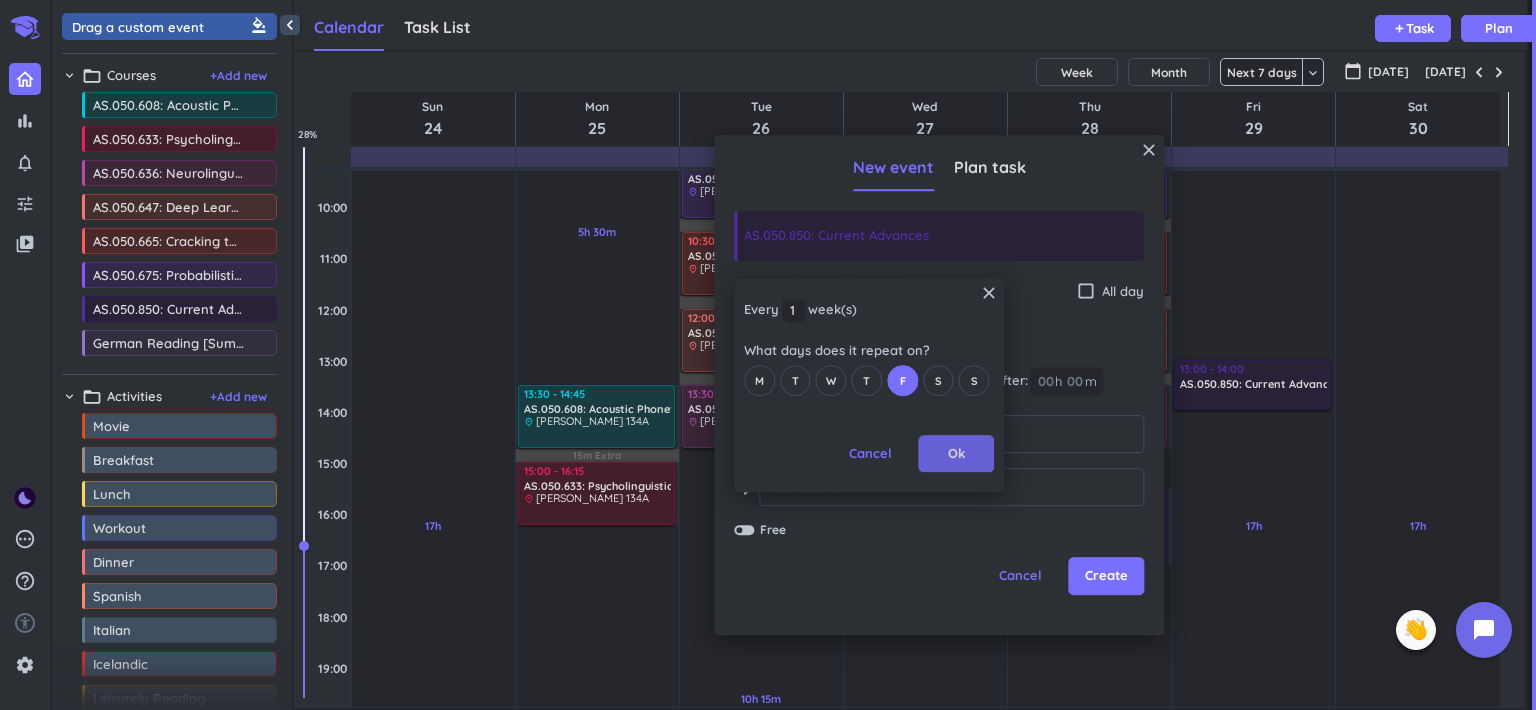 click on "Ok" at bounding box center (956, 454) 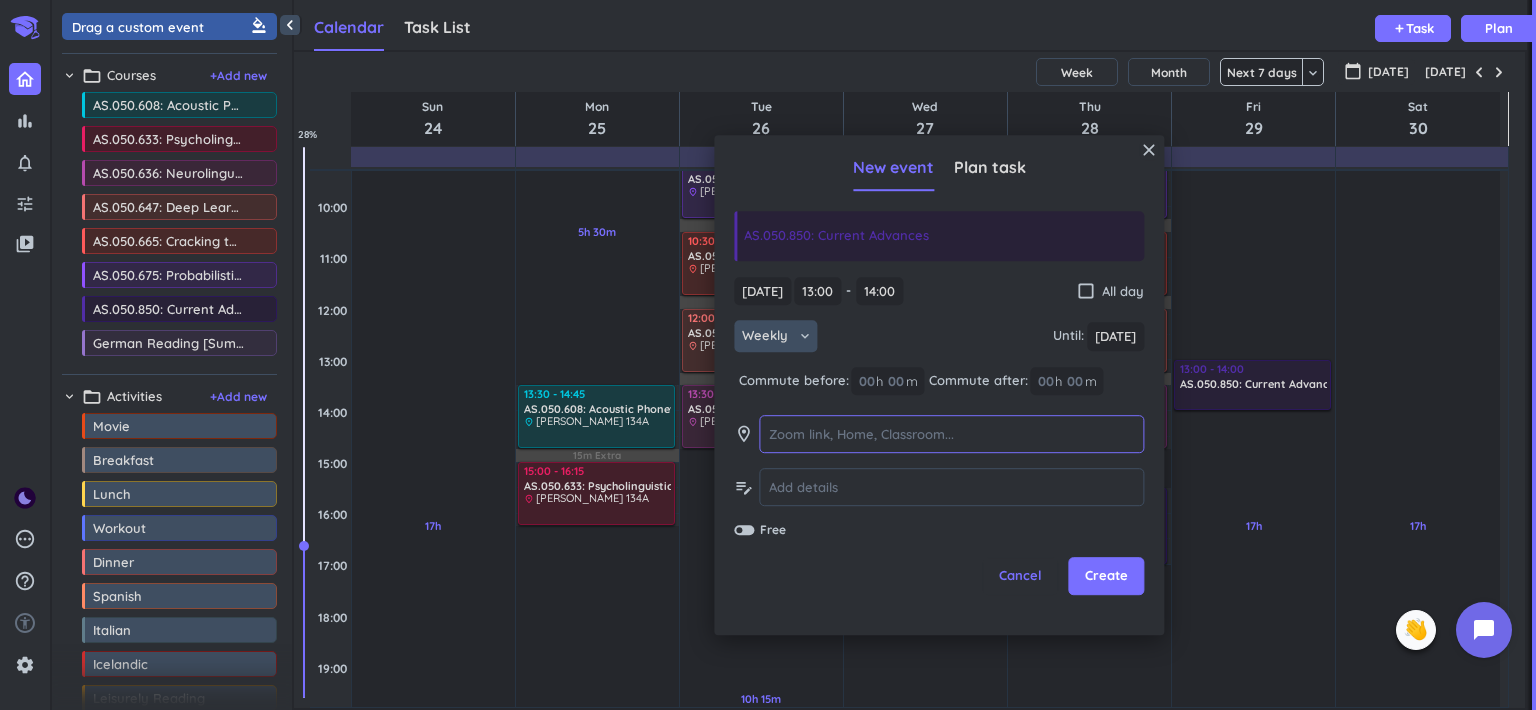 click at bounding box center (951, 434) 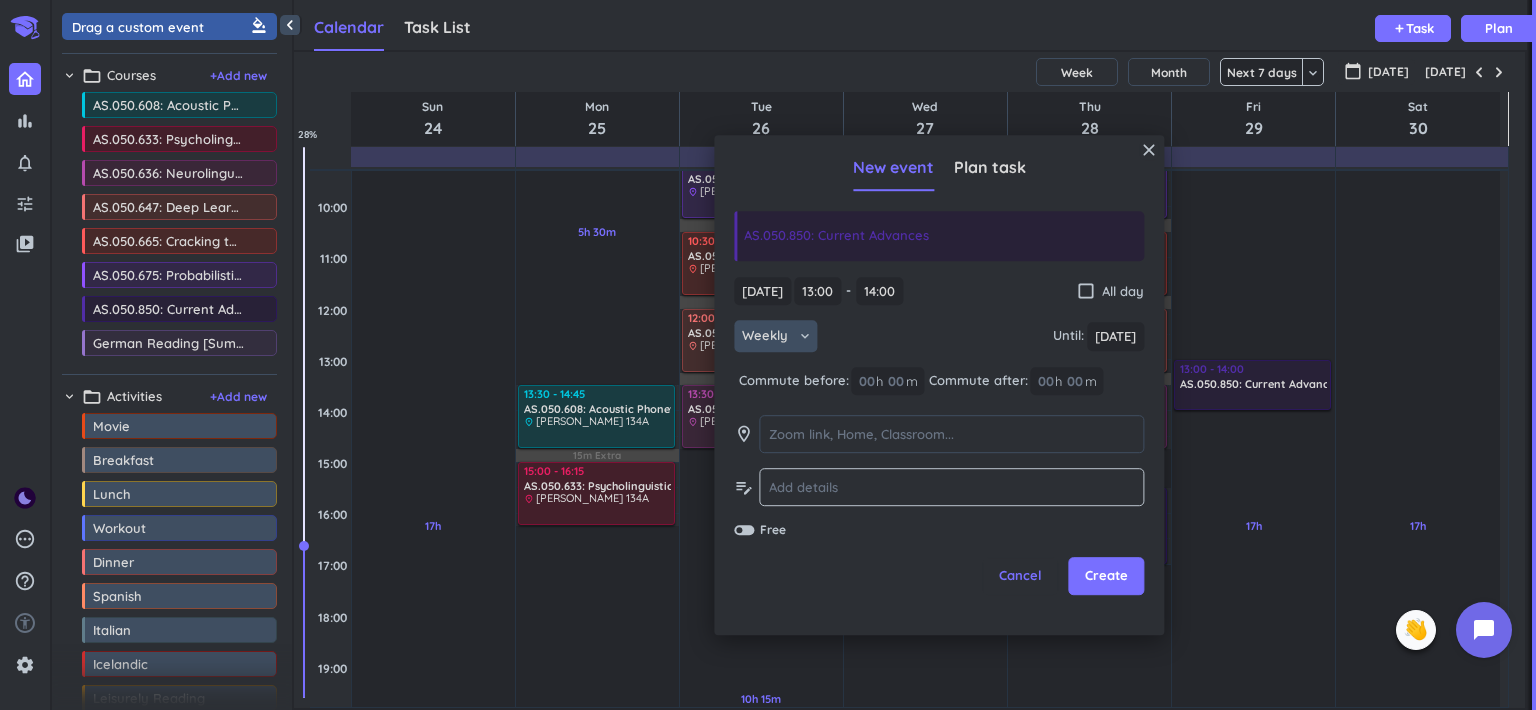 click 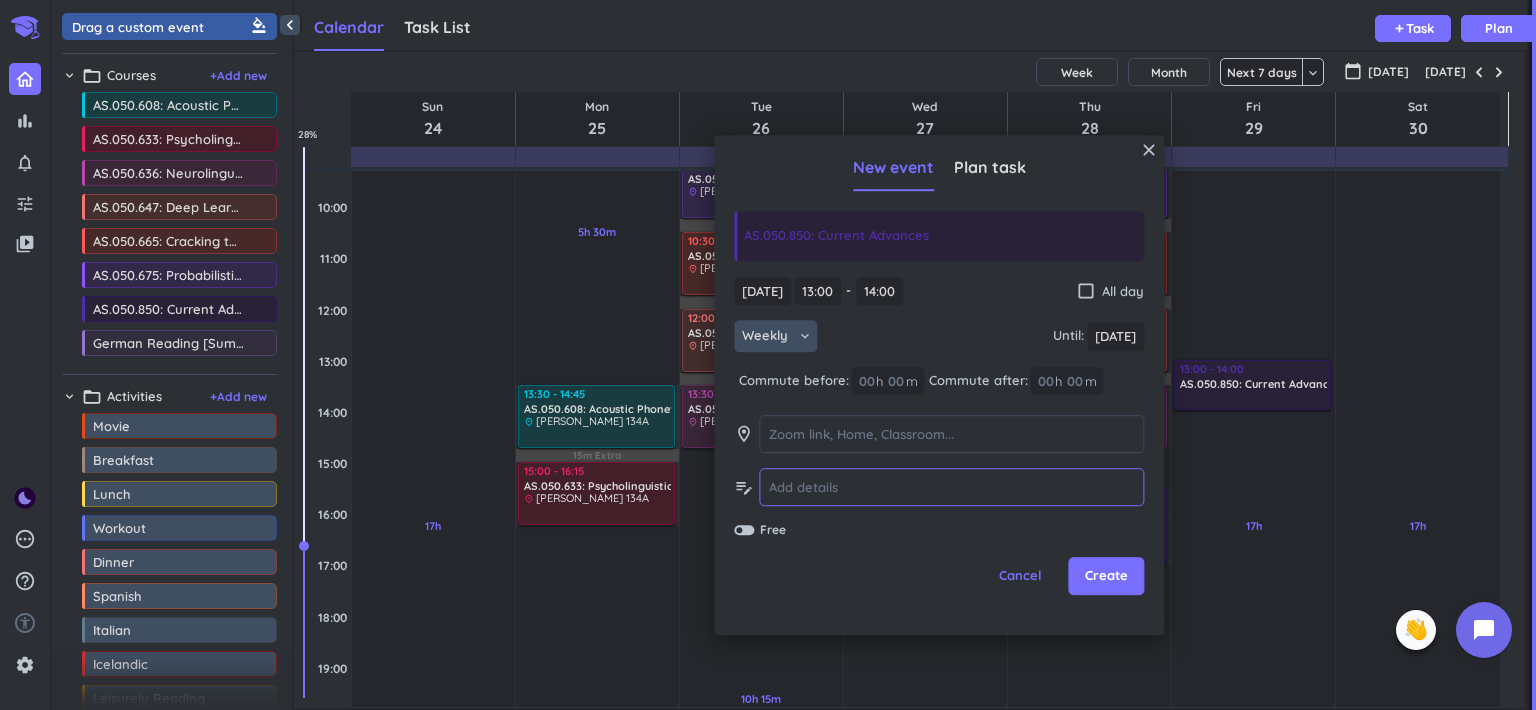 click at bounding box center [951, 487] 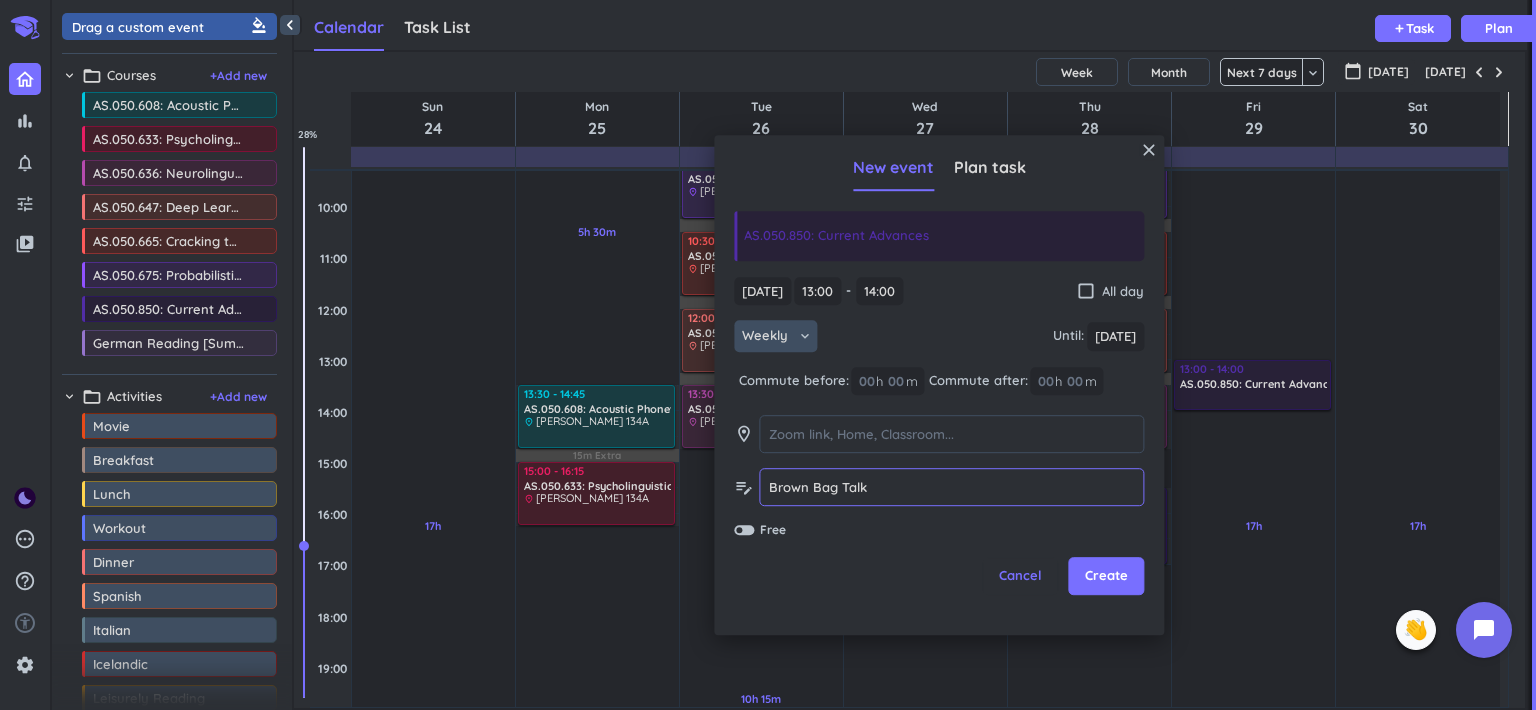 type on "Brown Bag Talk" 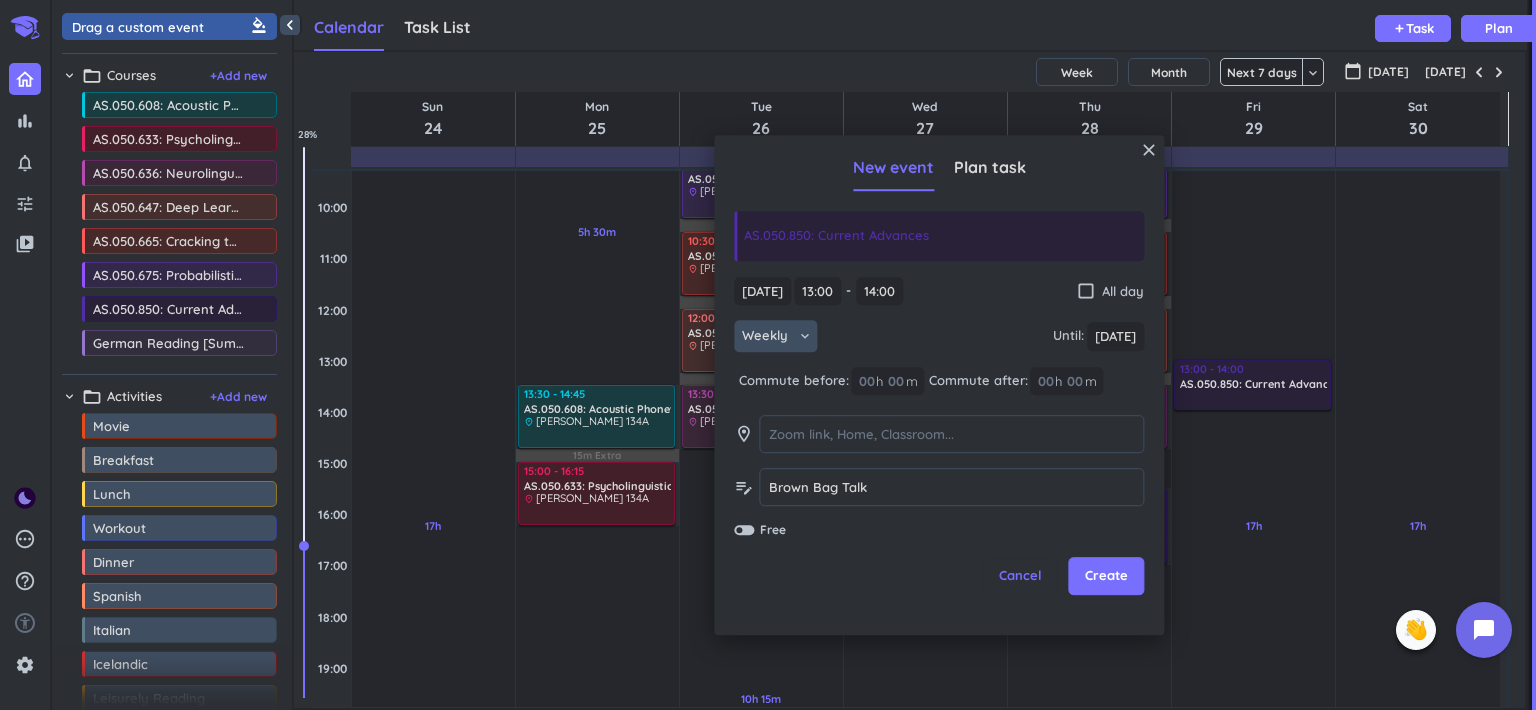 click on "Create" at bounding box center [1106, 577] 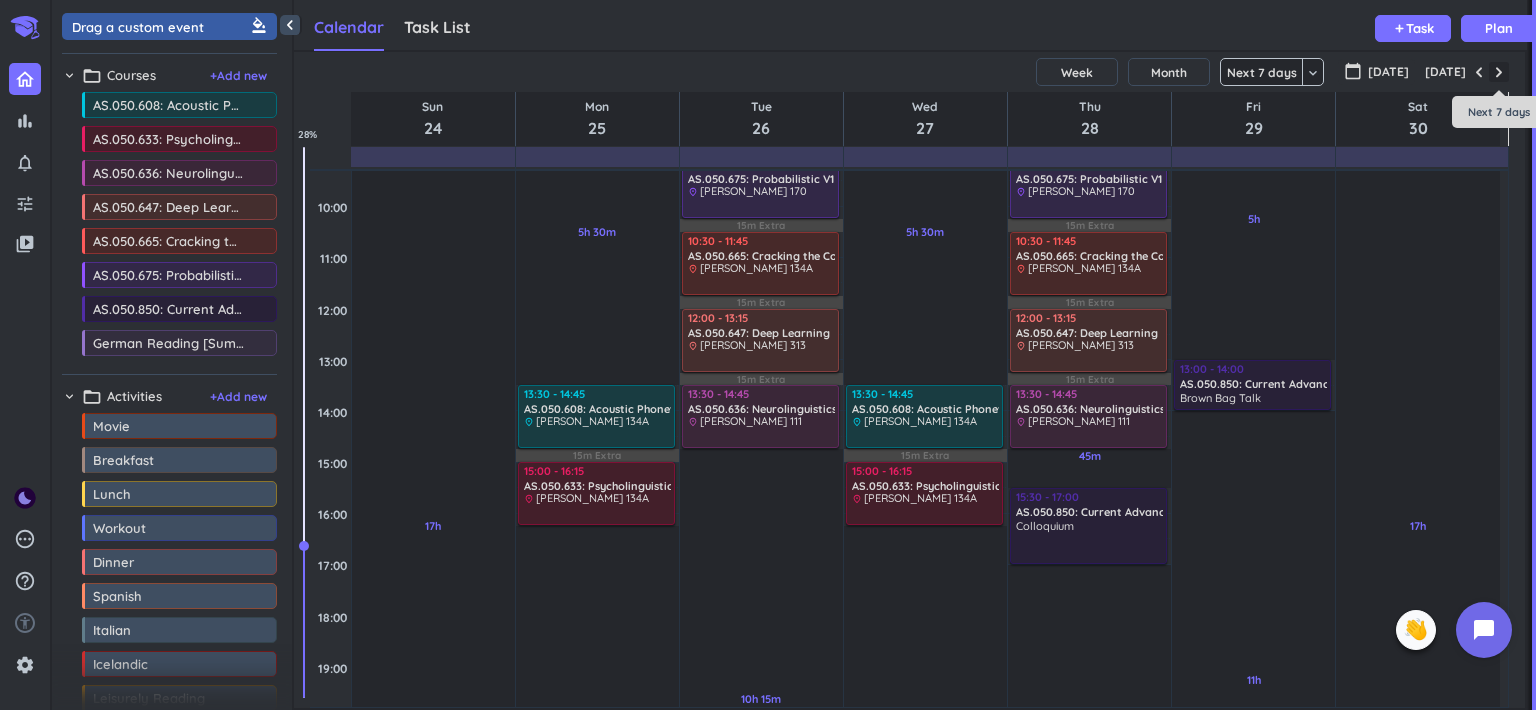 click at bounding box center (1499, 72) 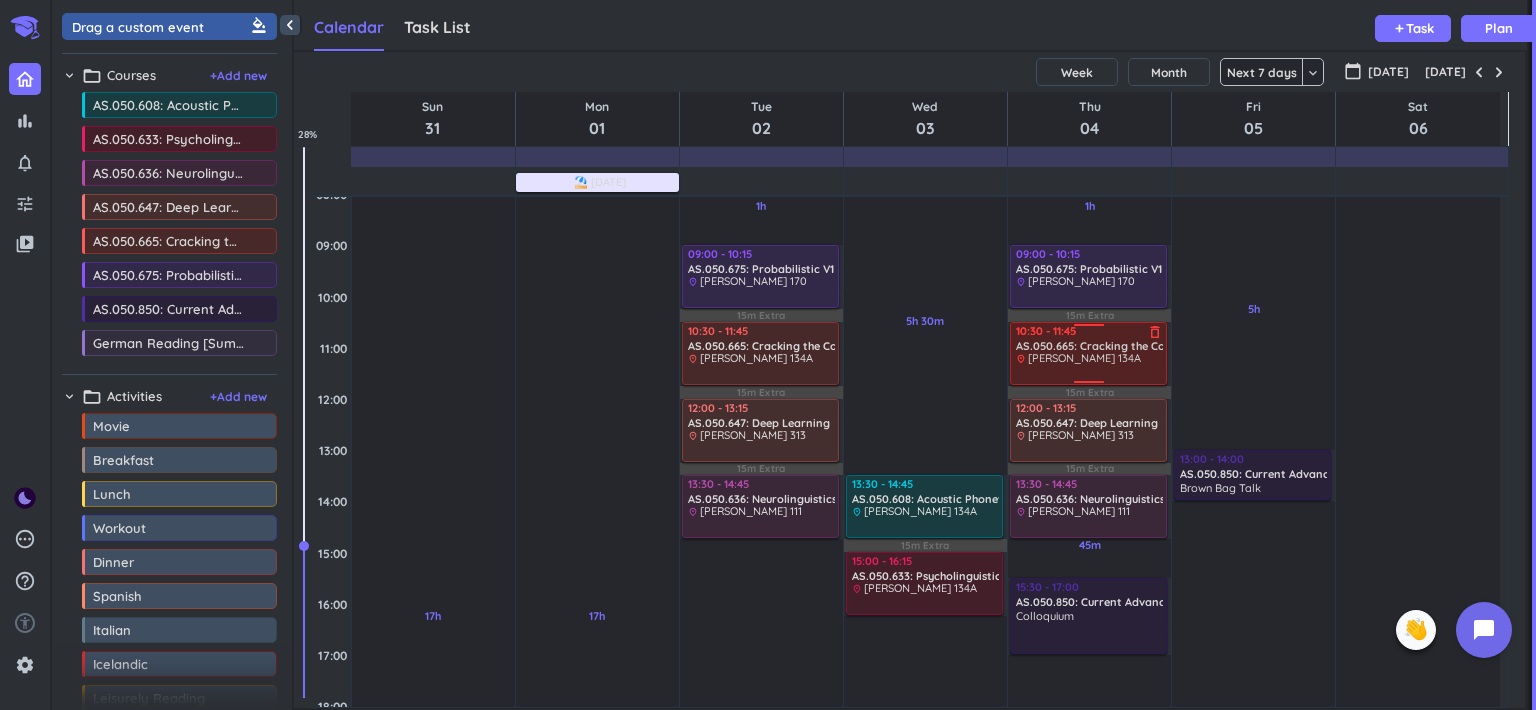 scroll, scrollTop: 212, scrollLeft: 0, axis: vertical 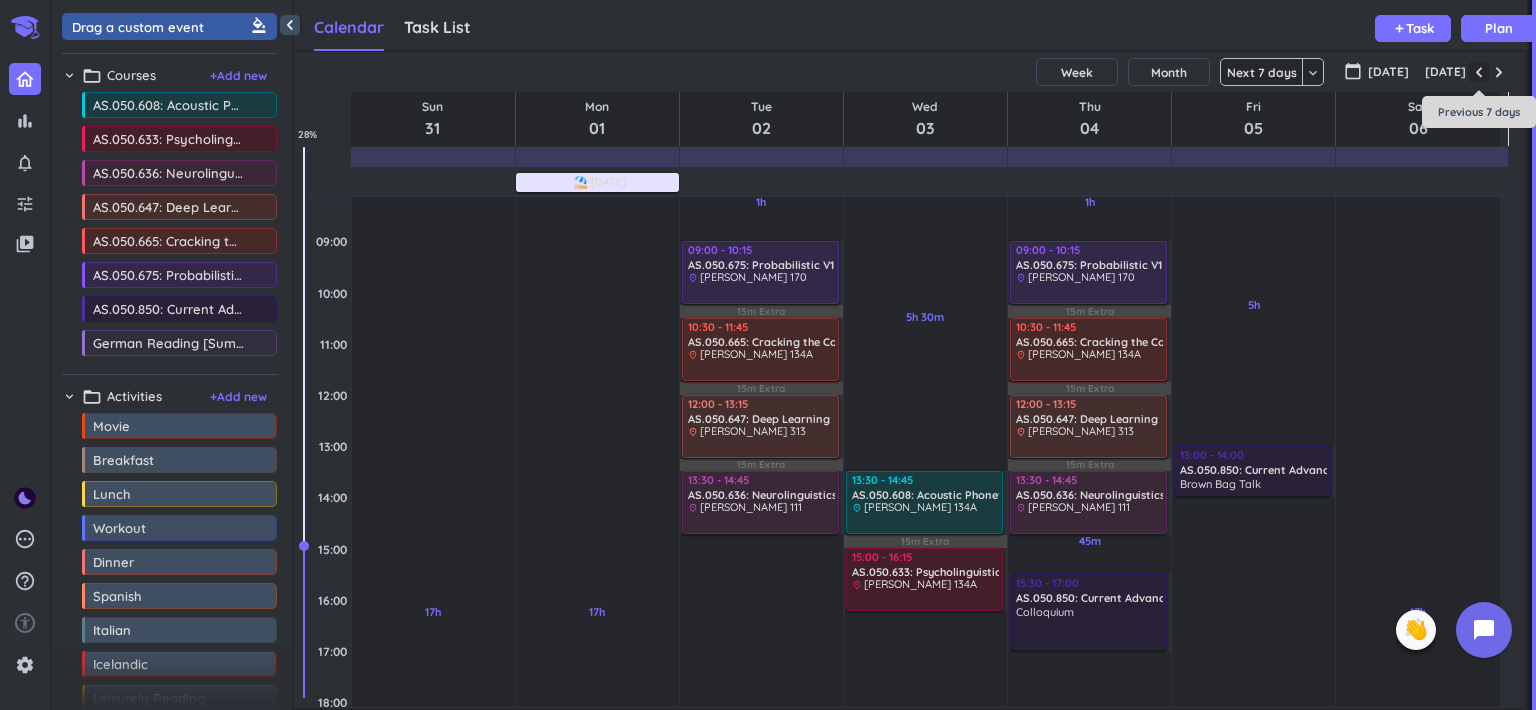 click at bounding box center [1479, 72] 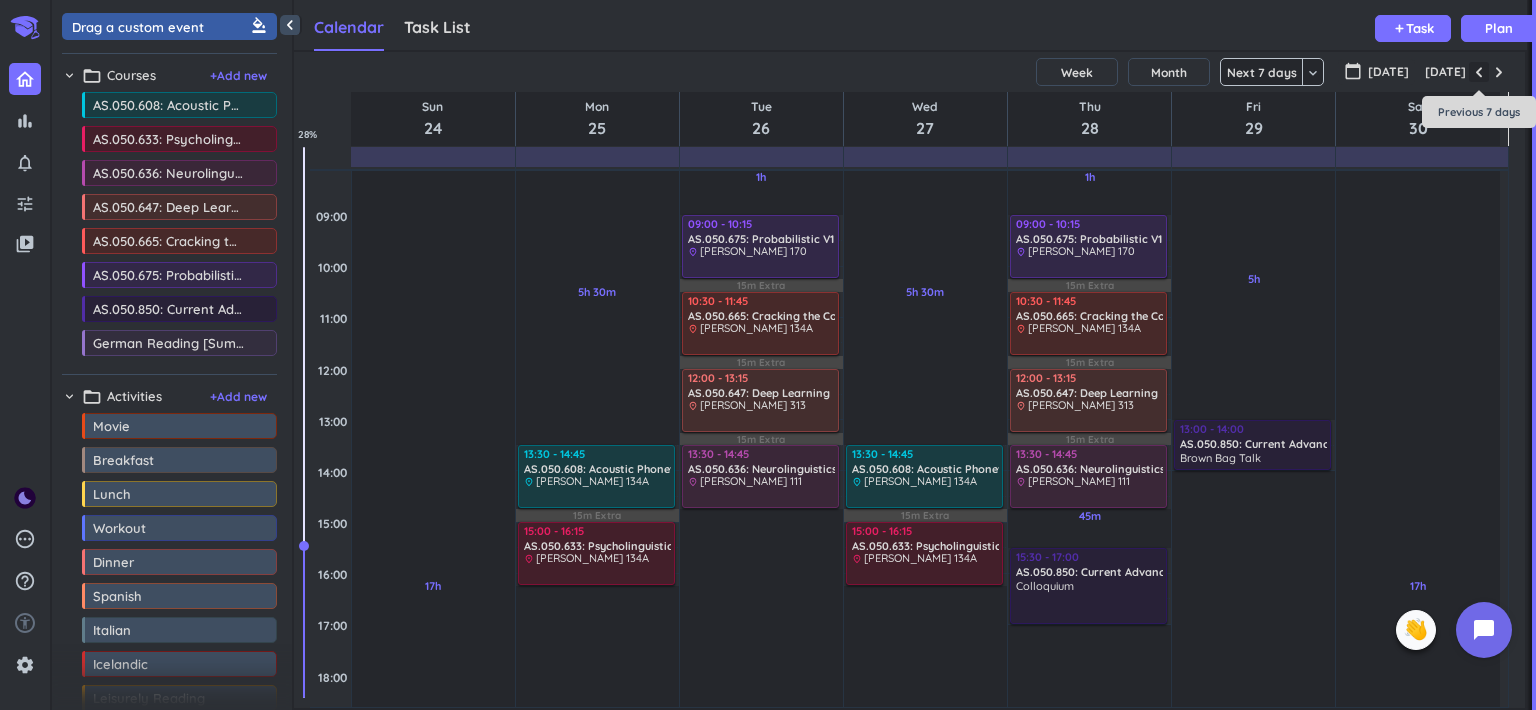 scroll, scrollTop: 155, scrollLeft: 0, axis: vertical 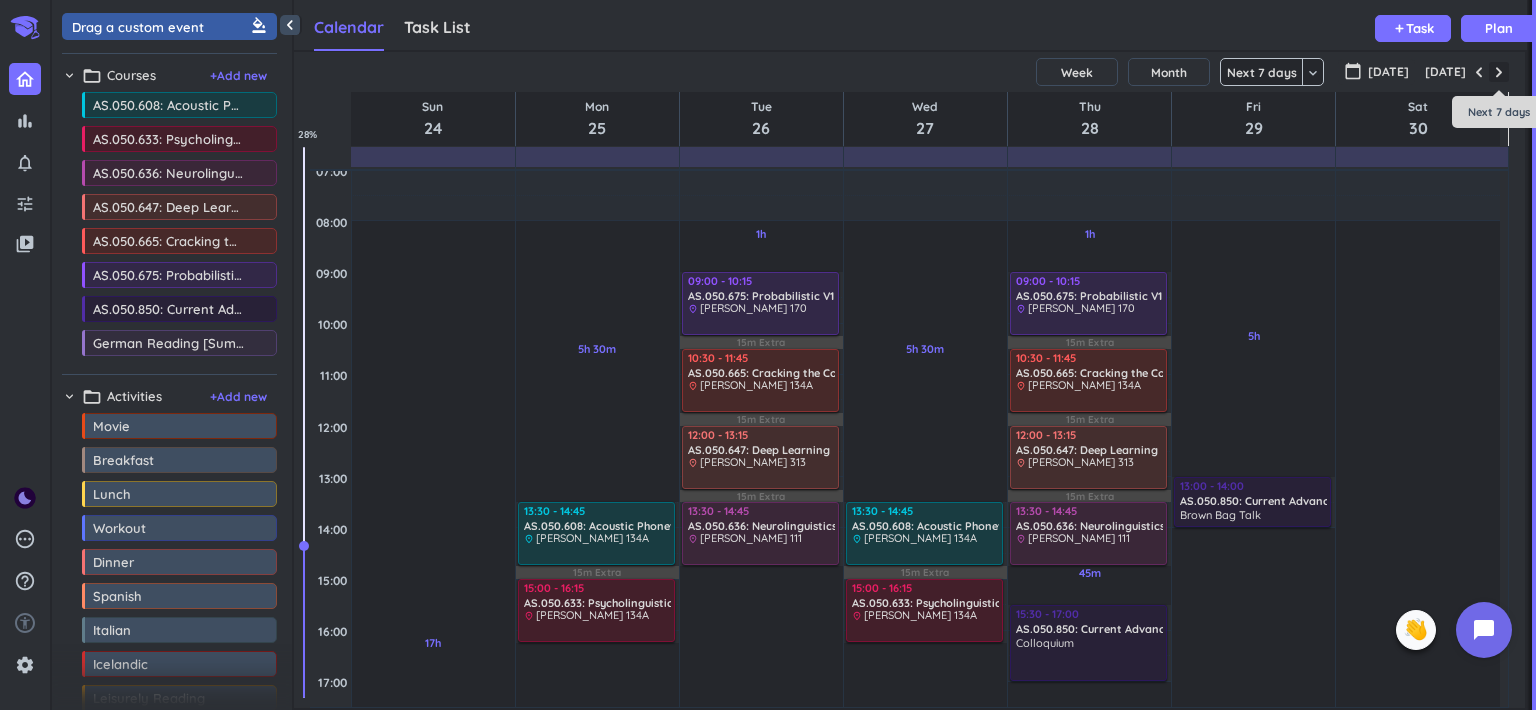 click at bounding box center (1499, 72) 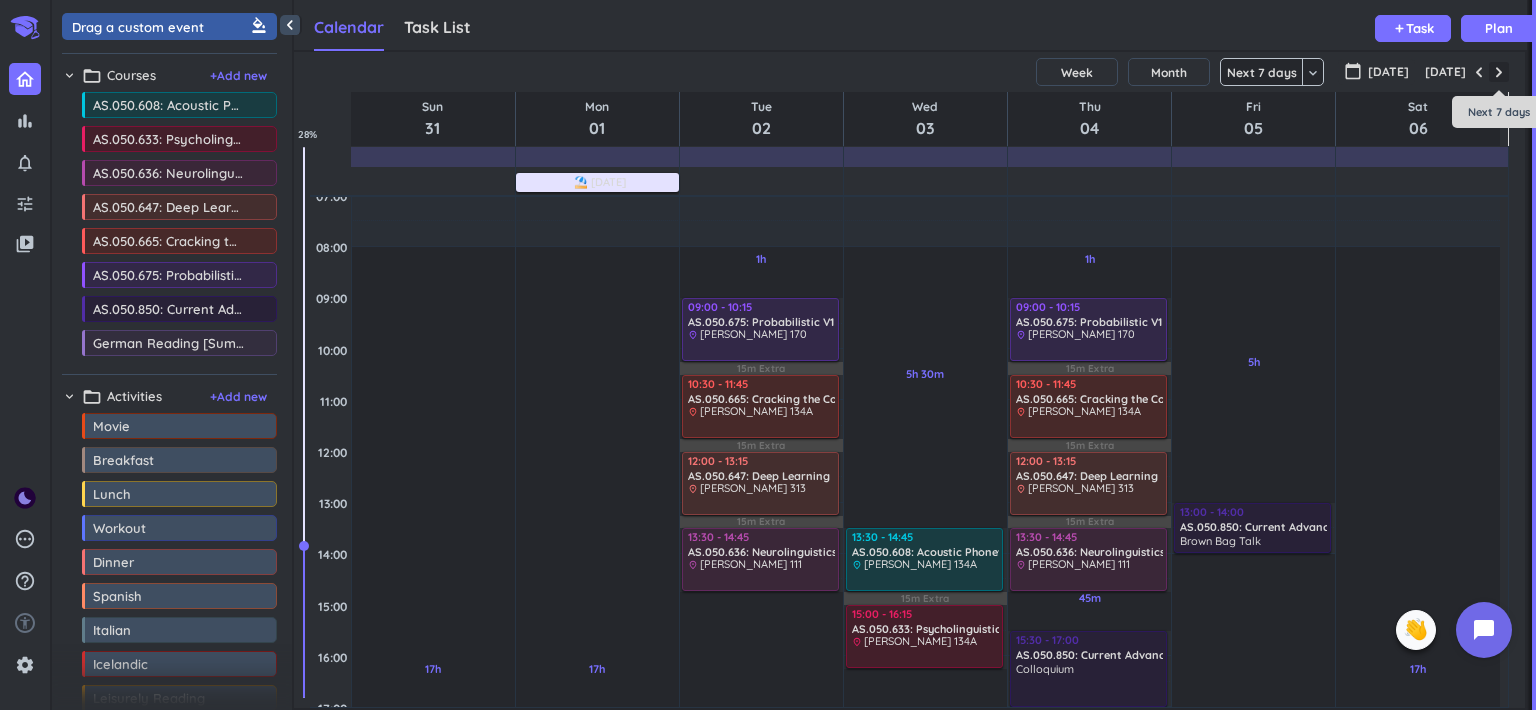 click at bounding box center (1499, 72) 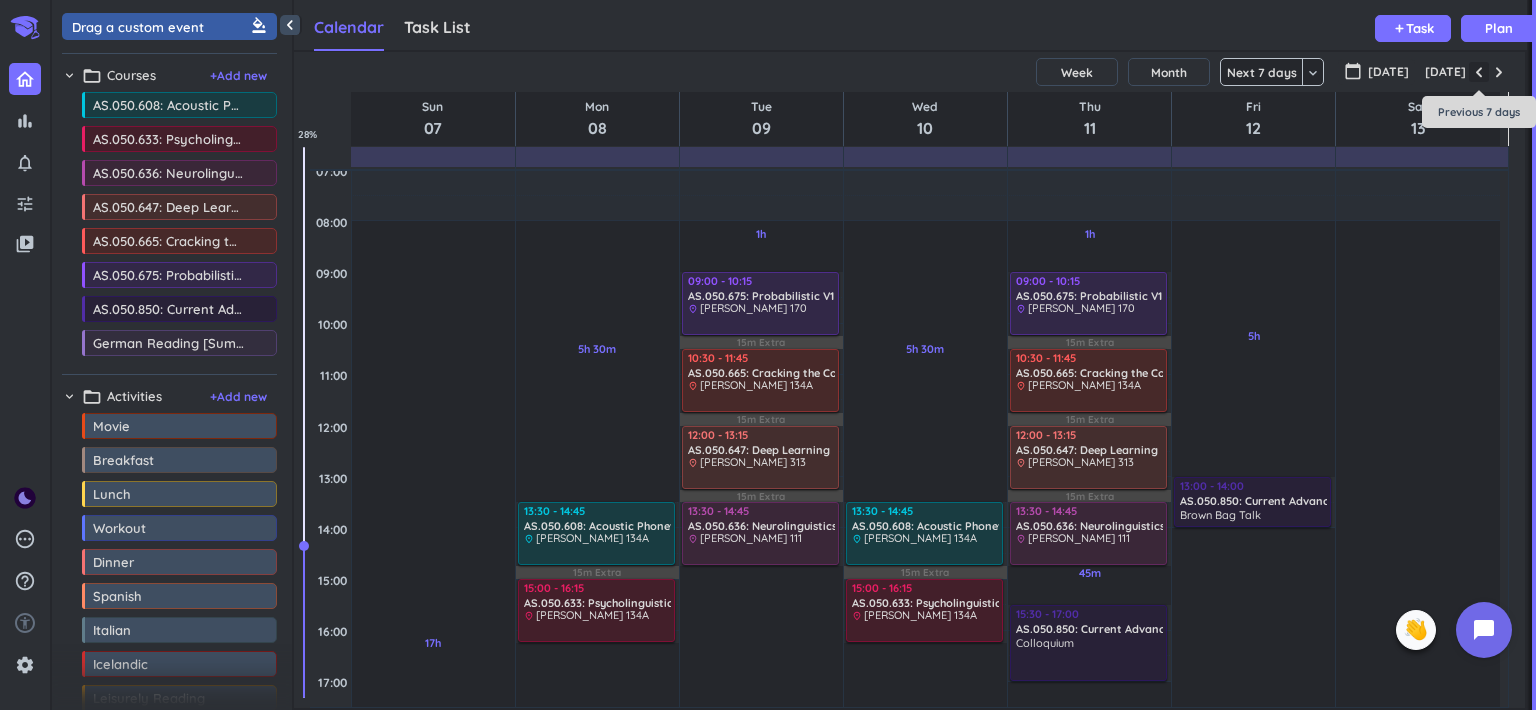 click at bounding box center (1479, 72) 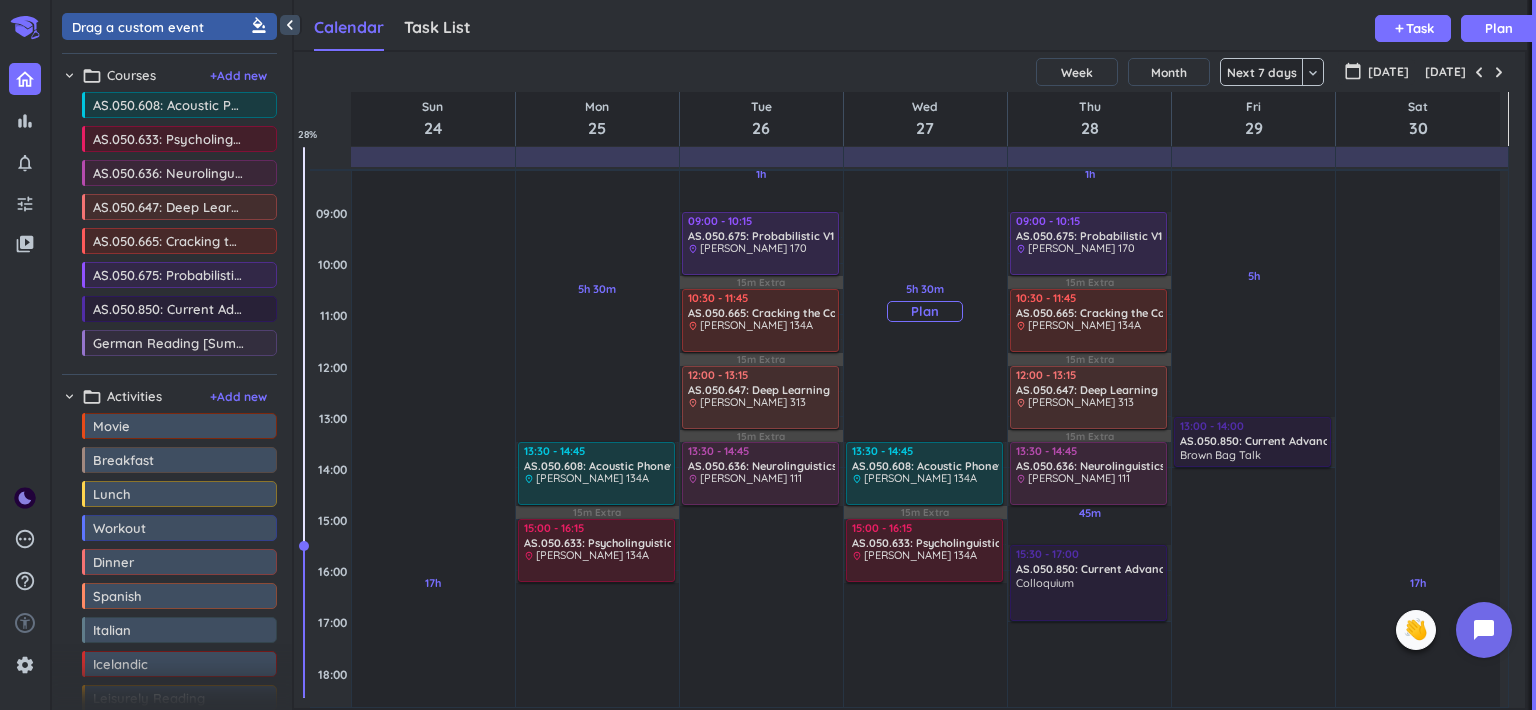 scroll, scrollTop: 143, scrollLeft: 0, axis: vertical 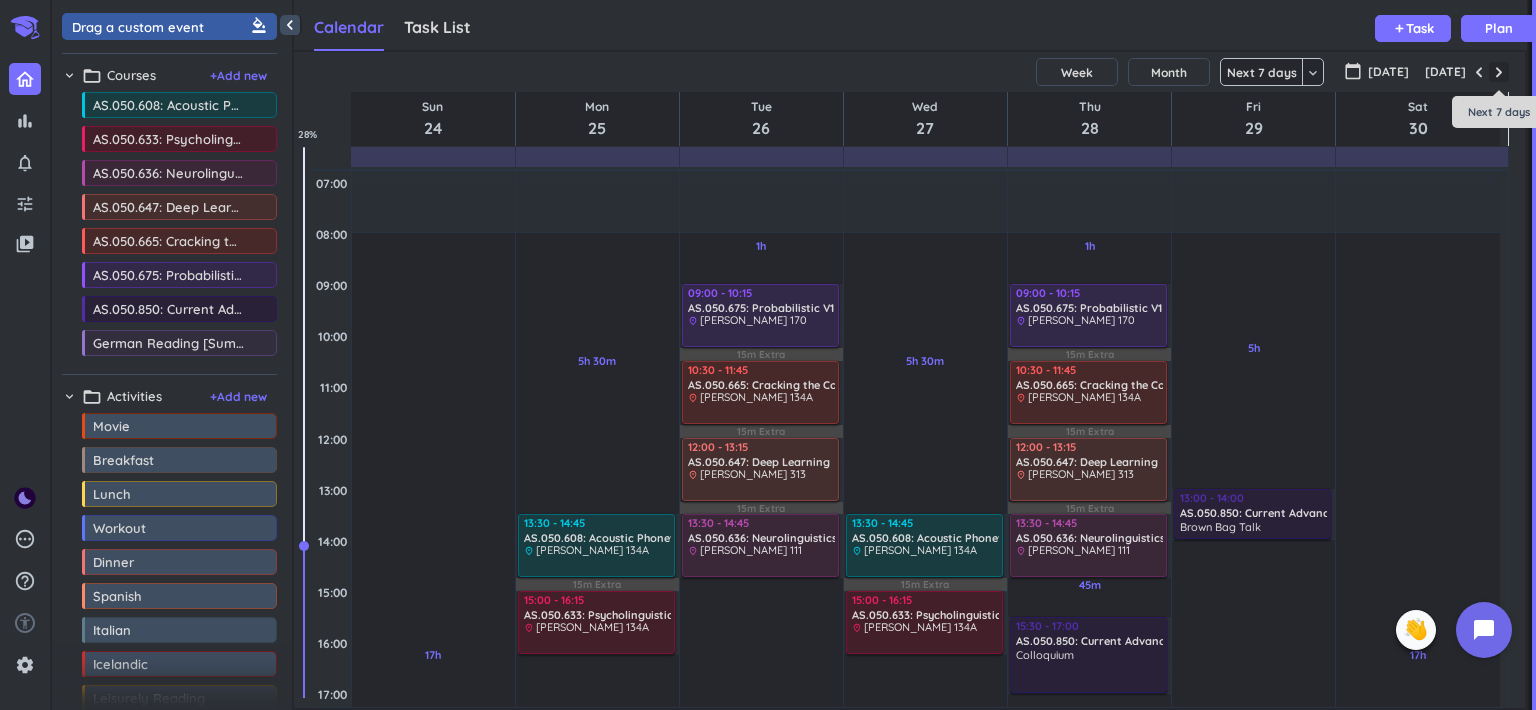 click at bounding box center [1499, 72] 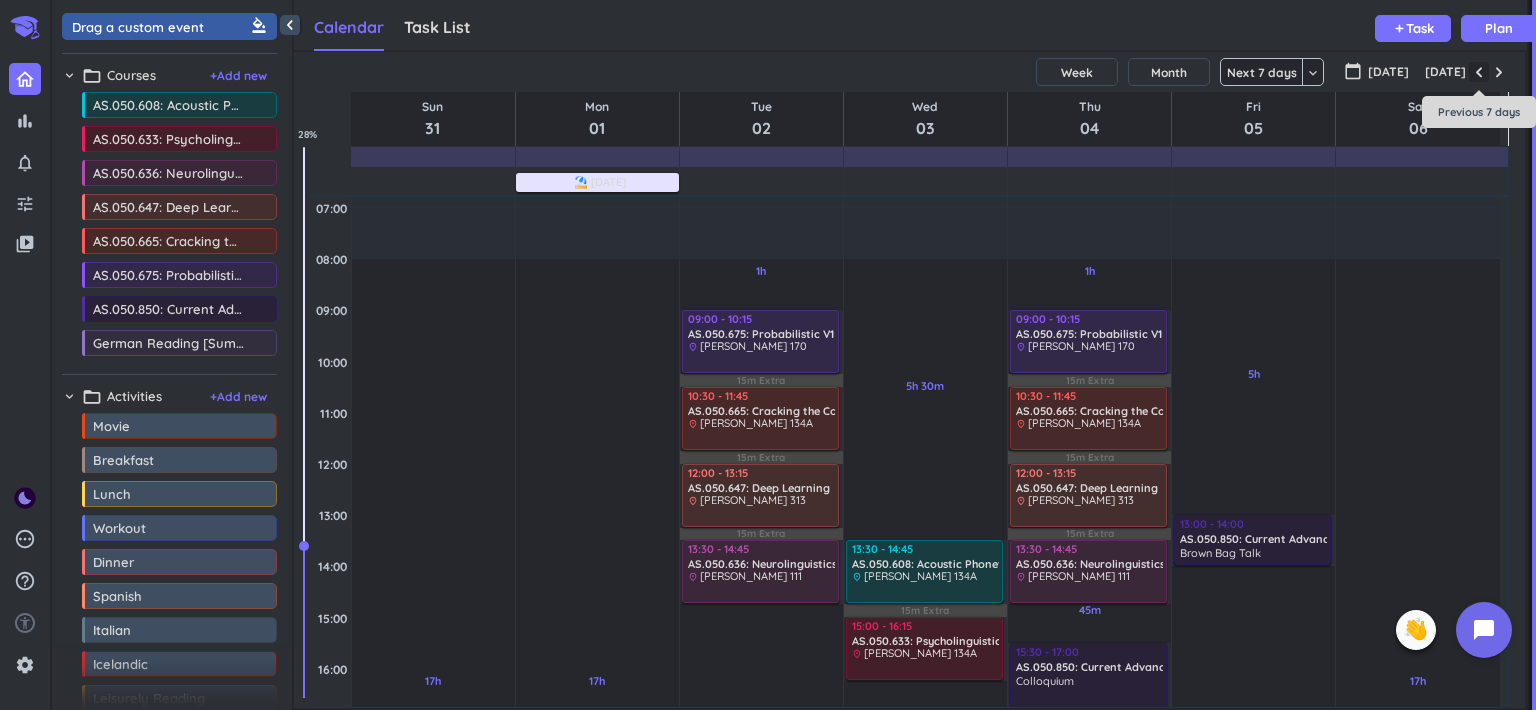 scroll, scrollTop: 155, scrollLeft: 0, axis: vertical 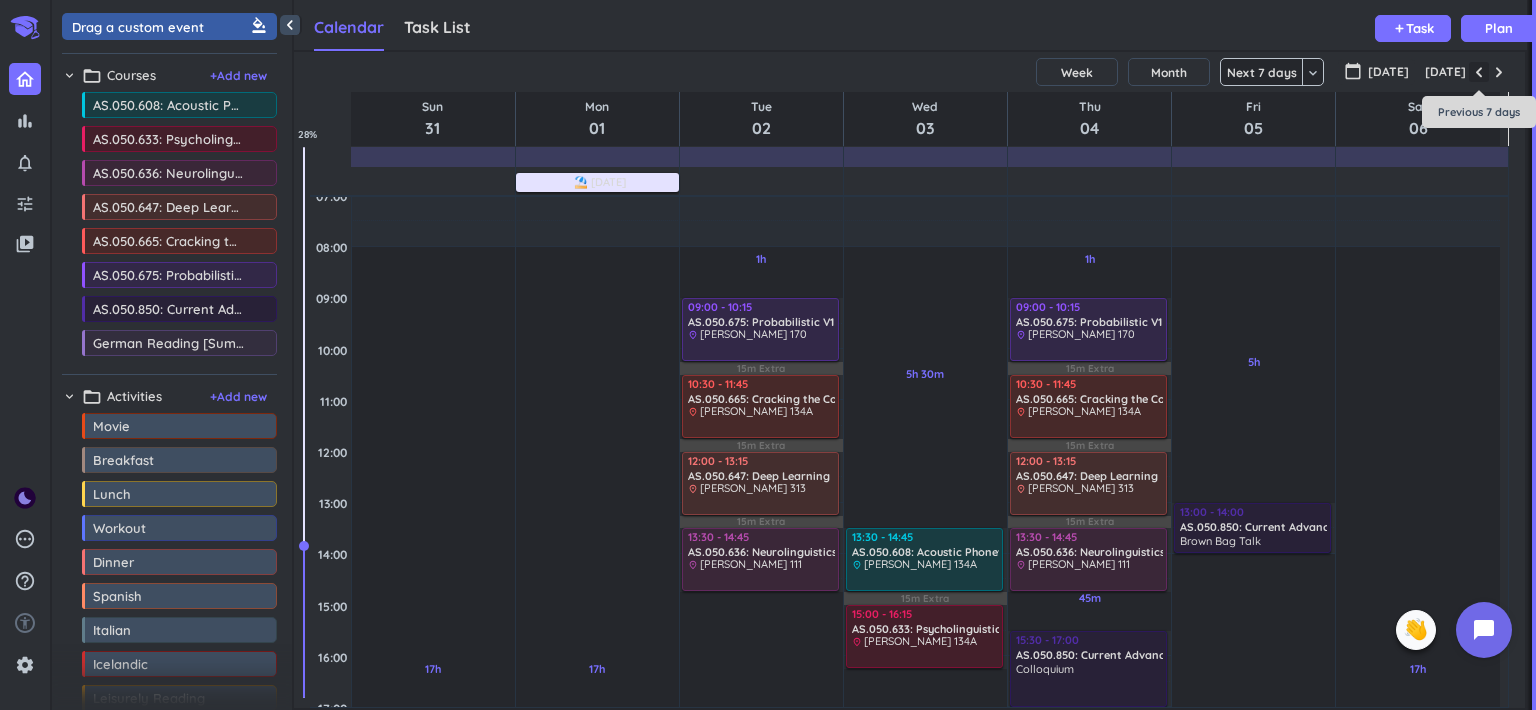 click at bounding box center [1479, 72] 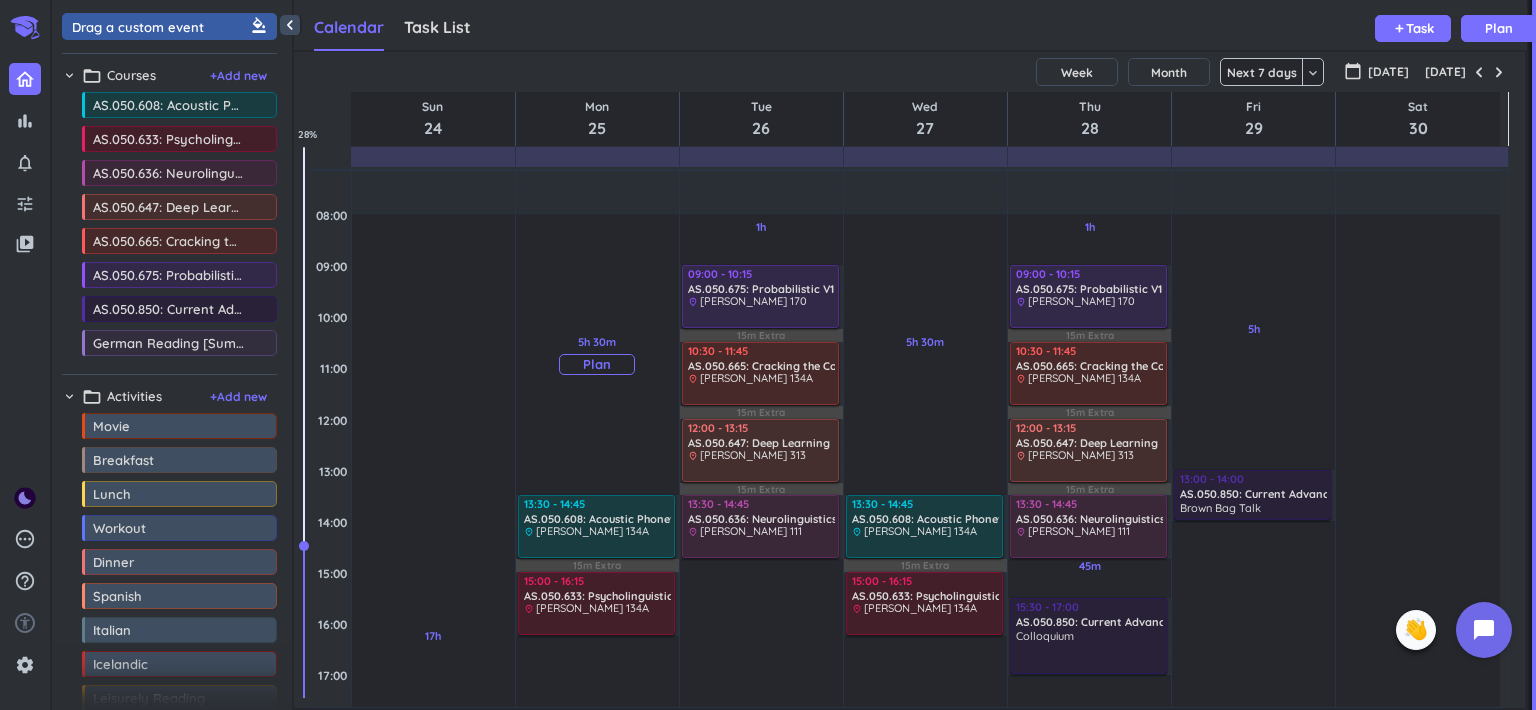 scroll, scrollTop: 163, scrollLeft: 0, axis: vertical 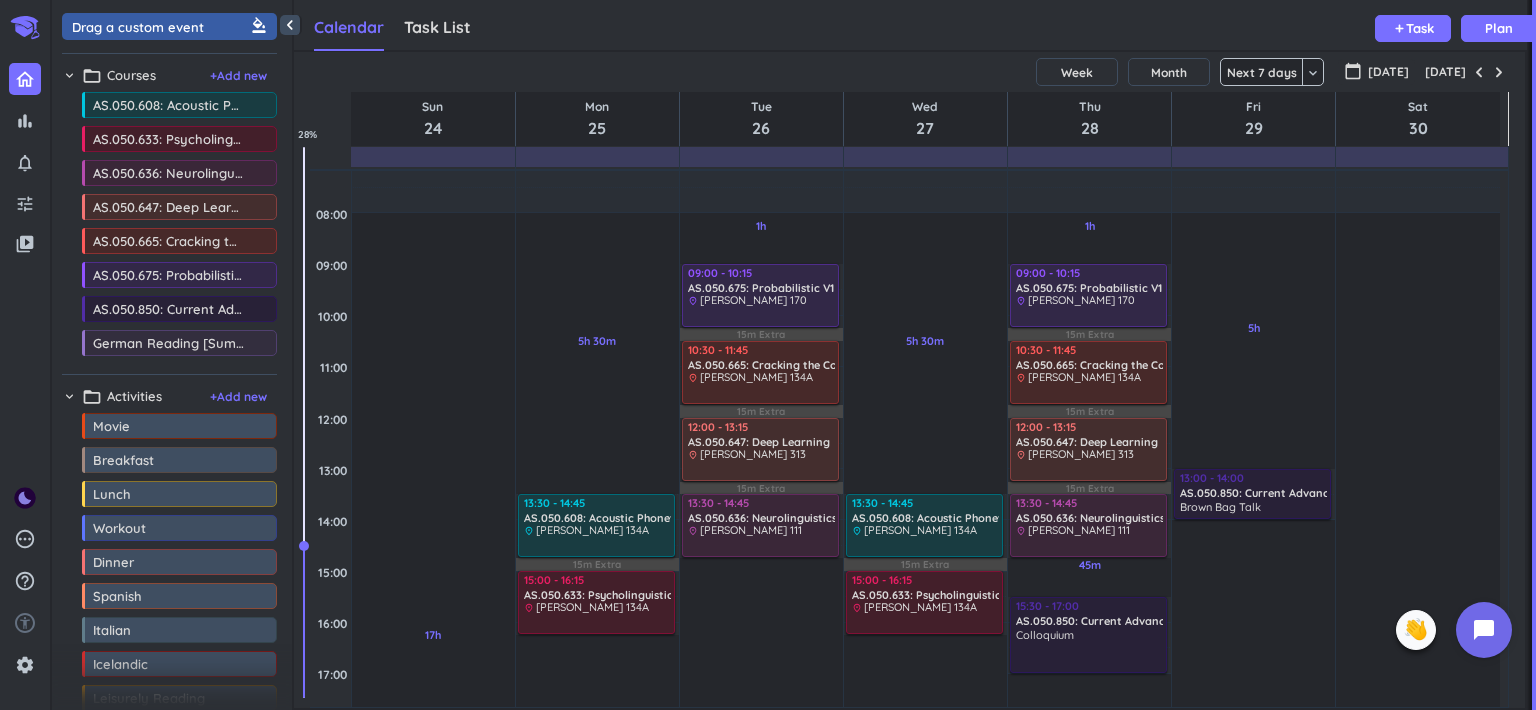 click on "[DATE]" at bounding box center [909, 72] 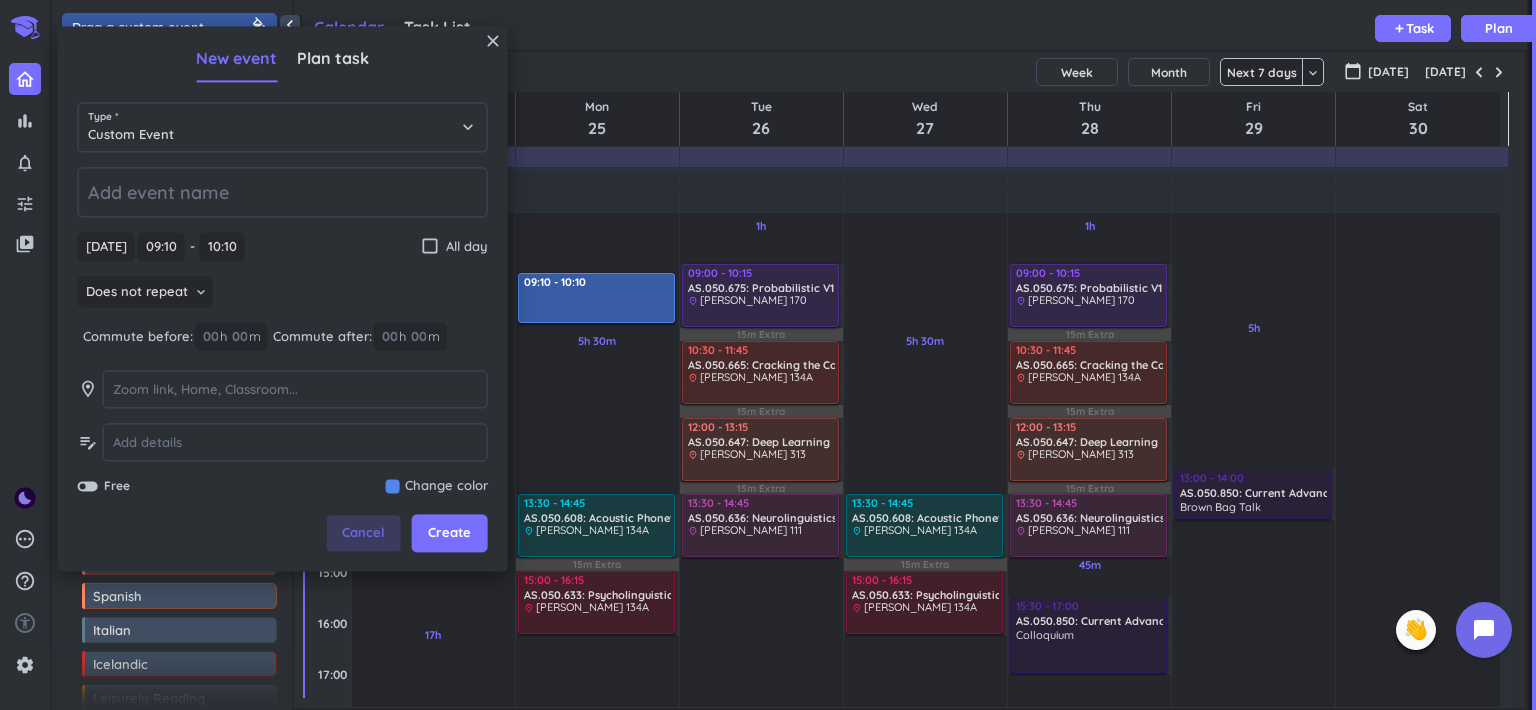click on "Cancel" at bounding box center [364, 534] 